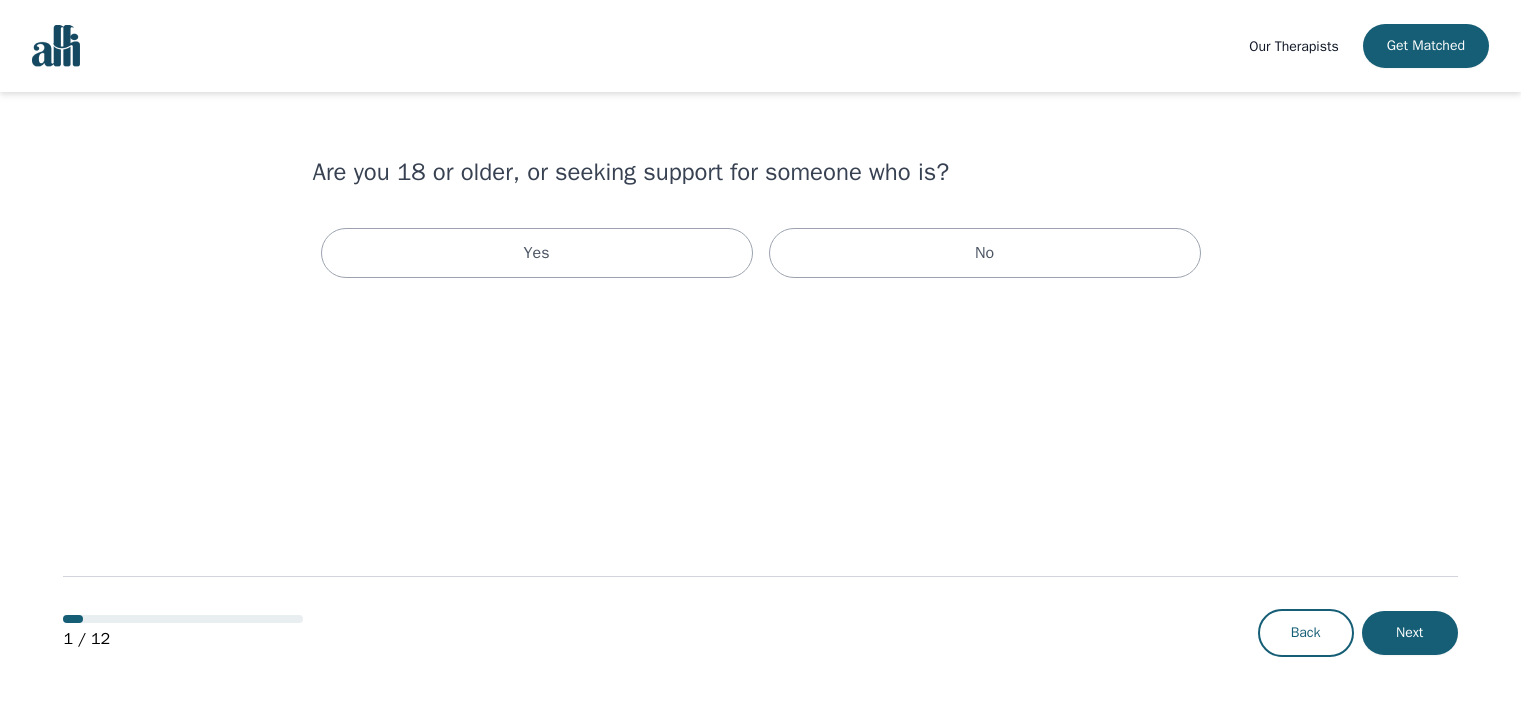 scroll, scrollTop: 0, scrollLeft: 0, axis: both 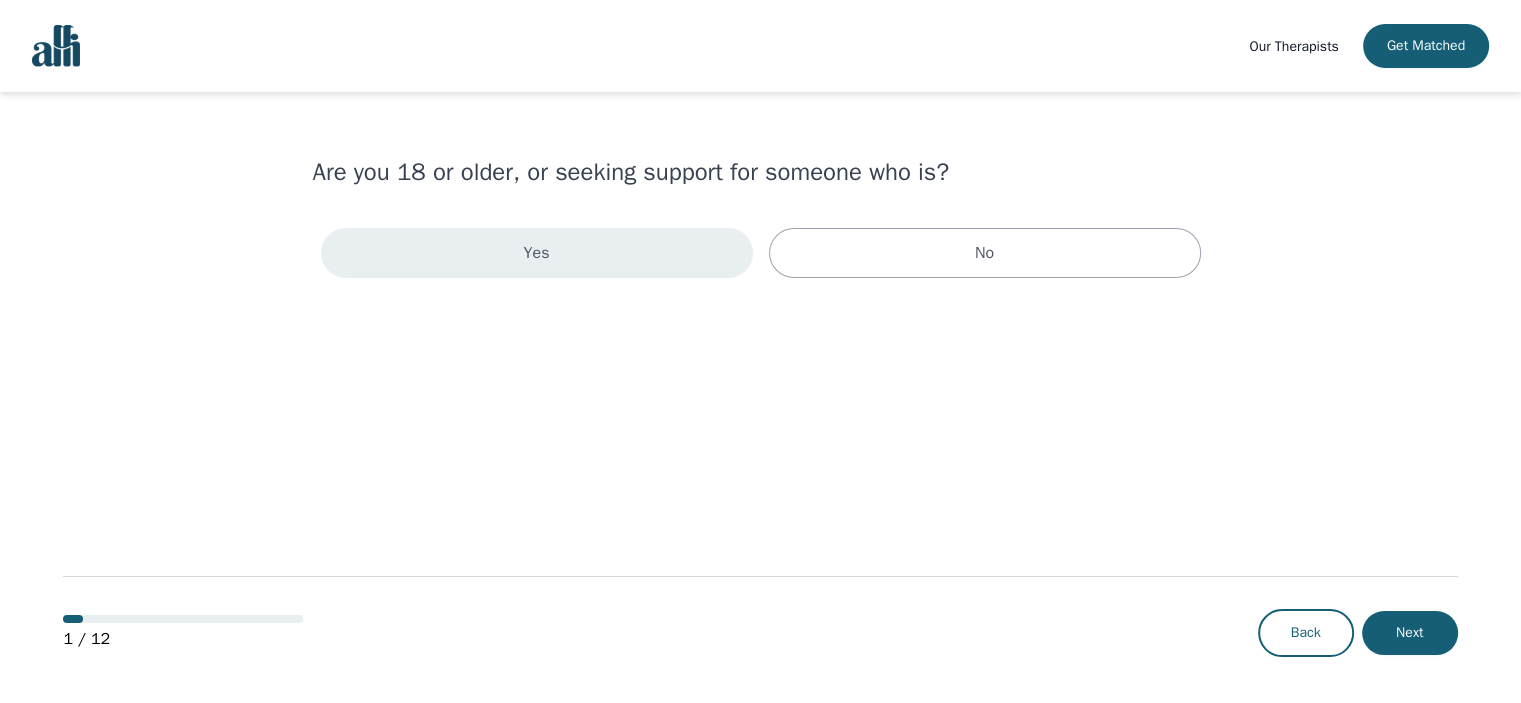 click on "Yes" at bounding box center (537, 253) 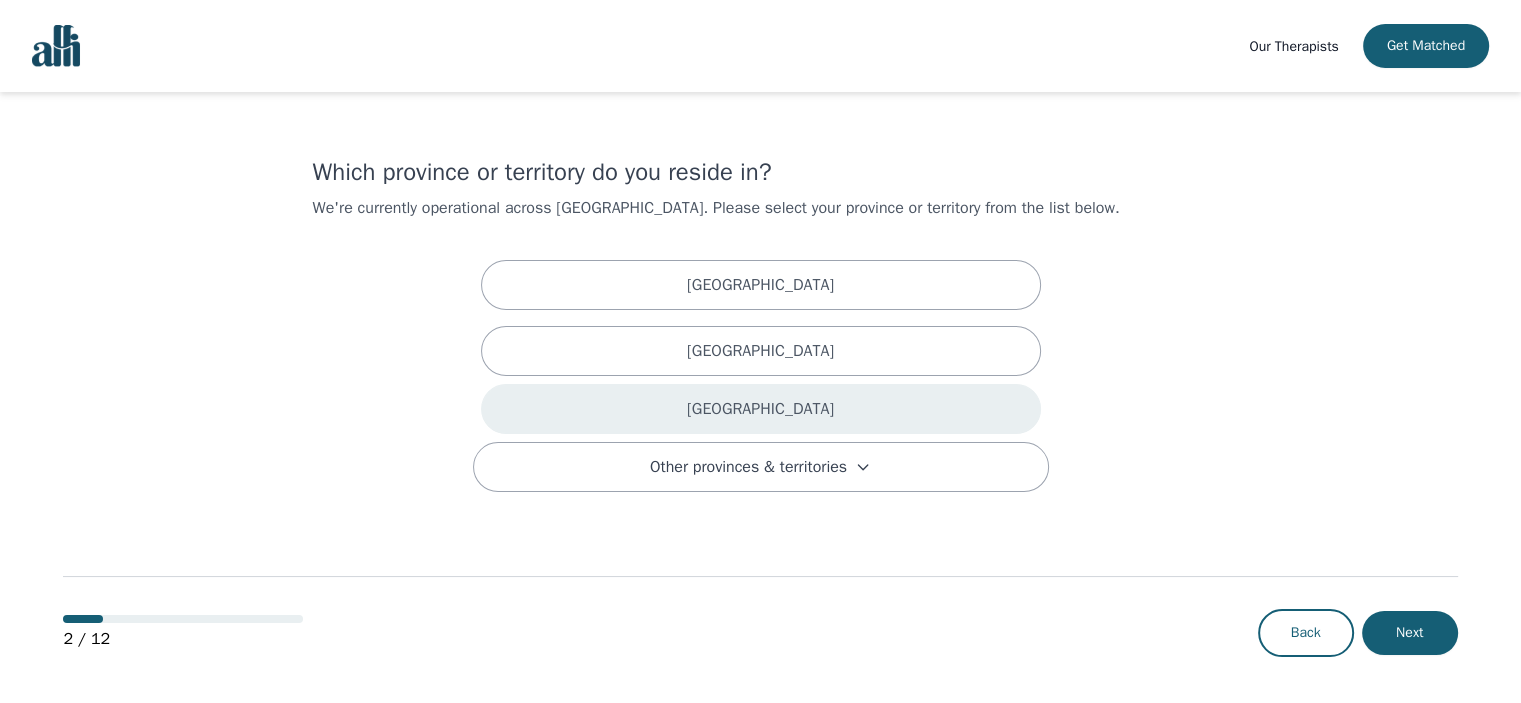 click on "[GEOGRAPHIC_DATA]" at bounding box center (761, 409) 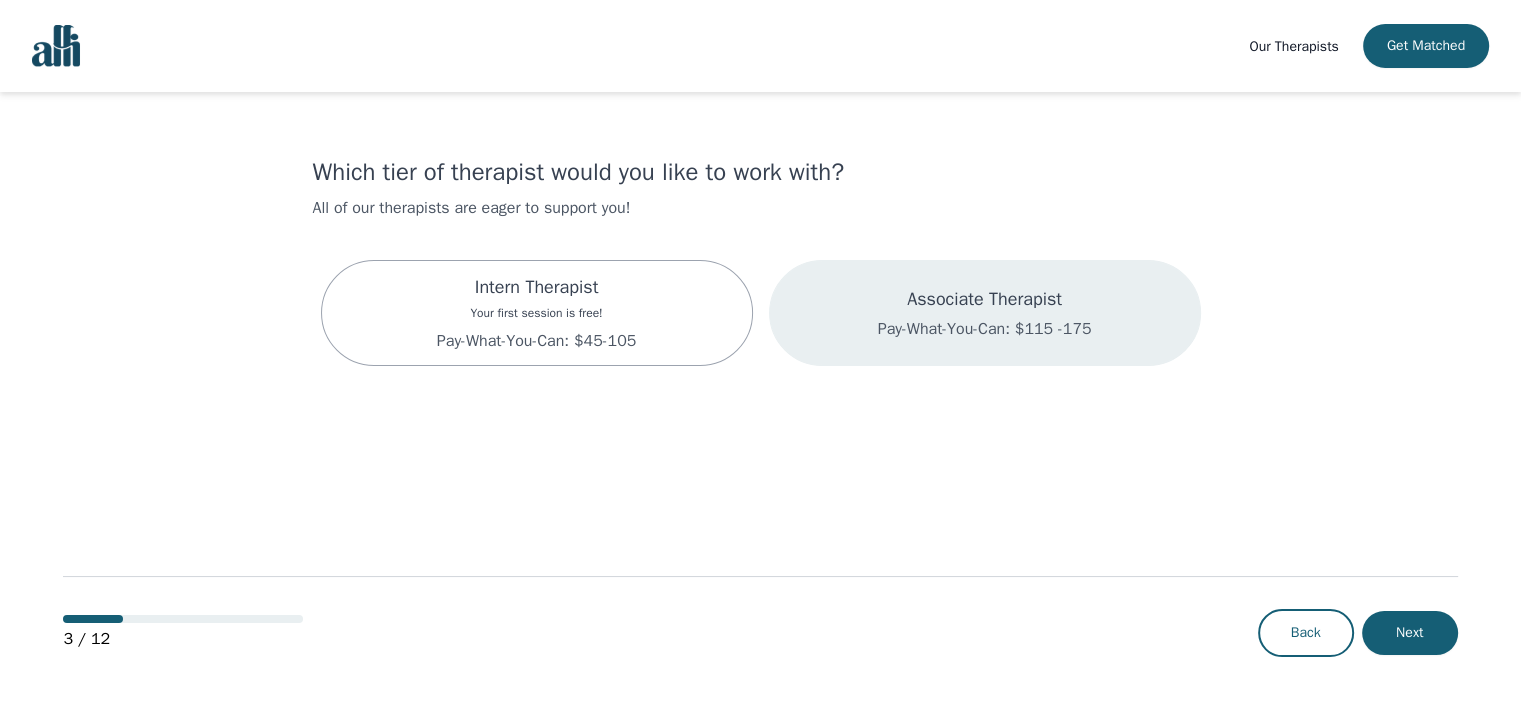 click on "Associate Therapist" at bounding box center [985, 299] 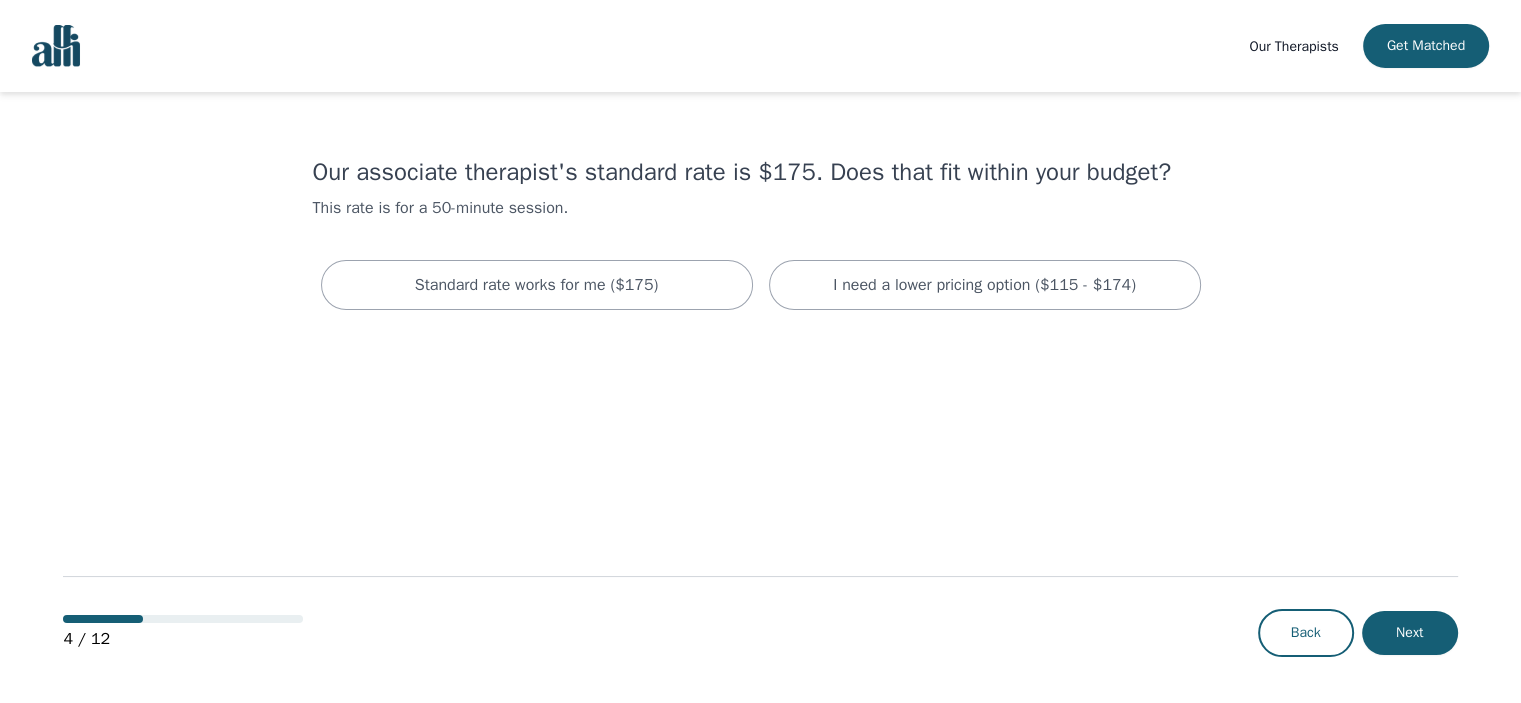 click on "I need a lower pricing option ($115 - $174)" at bounding box center (984, 285) 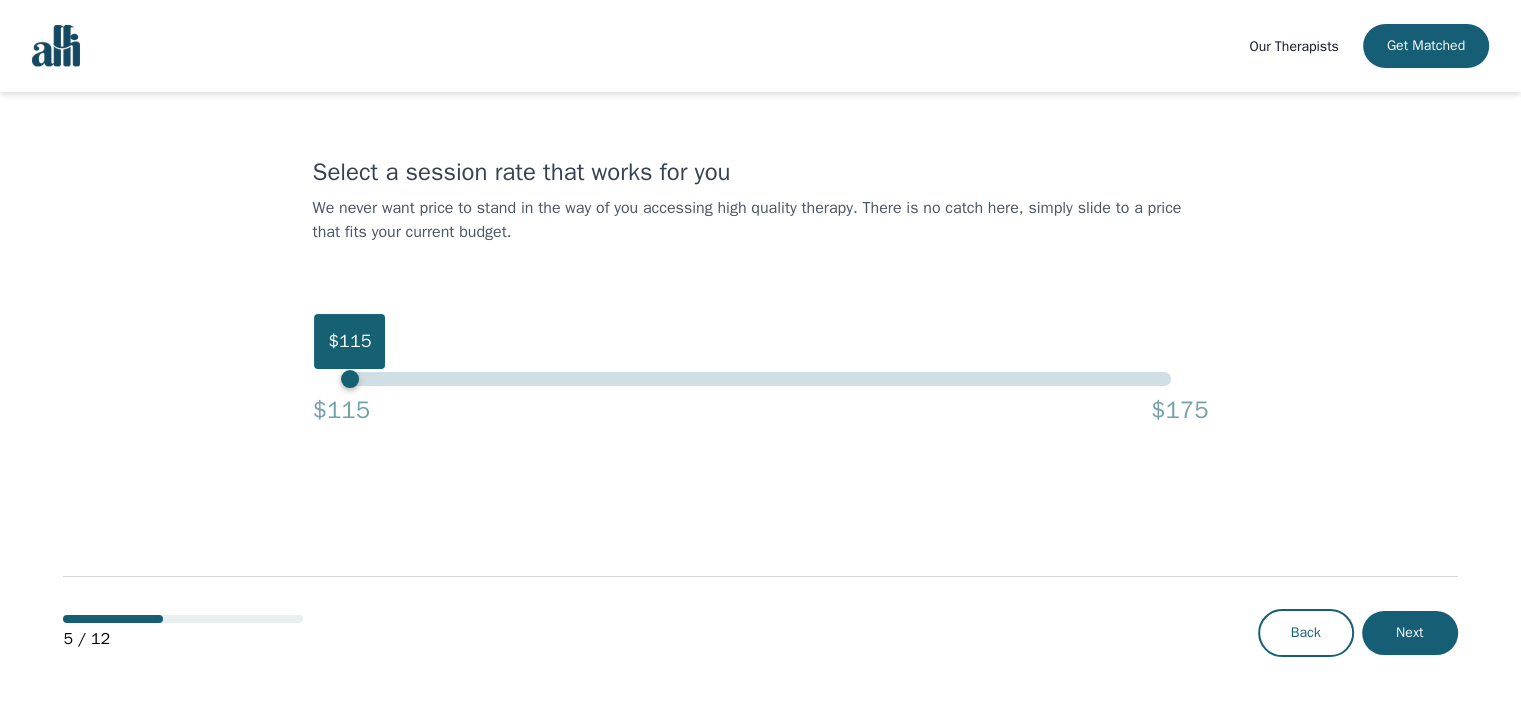 drag, startPoint x: 1179, startPoint y: 381, endPoint x: 144, endPoint y: 323, distance: 1036.6239 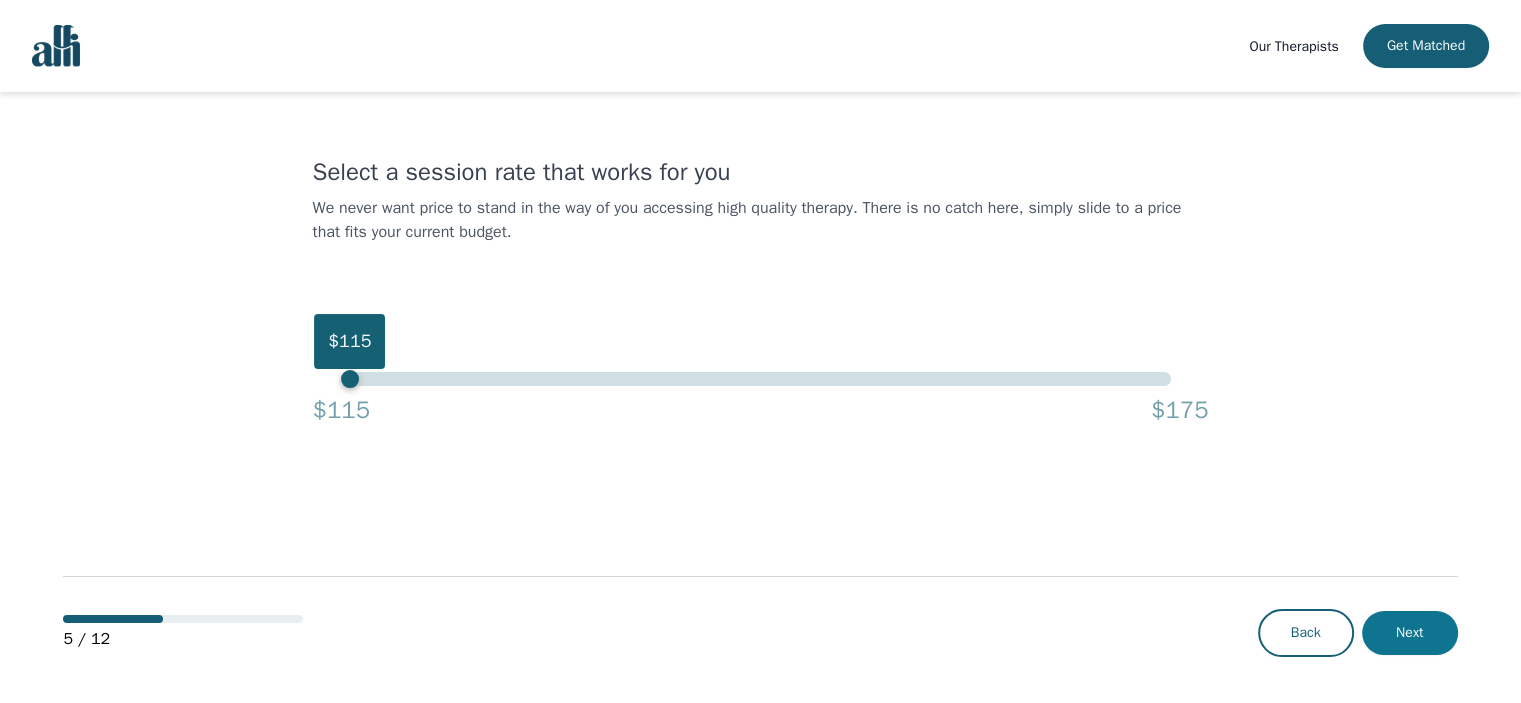 click on "Next" at bounding box center (1410, 633) 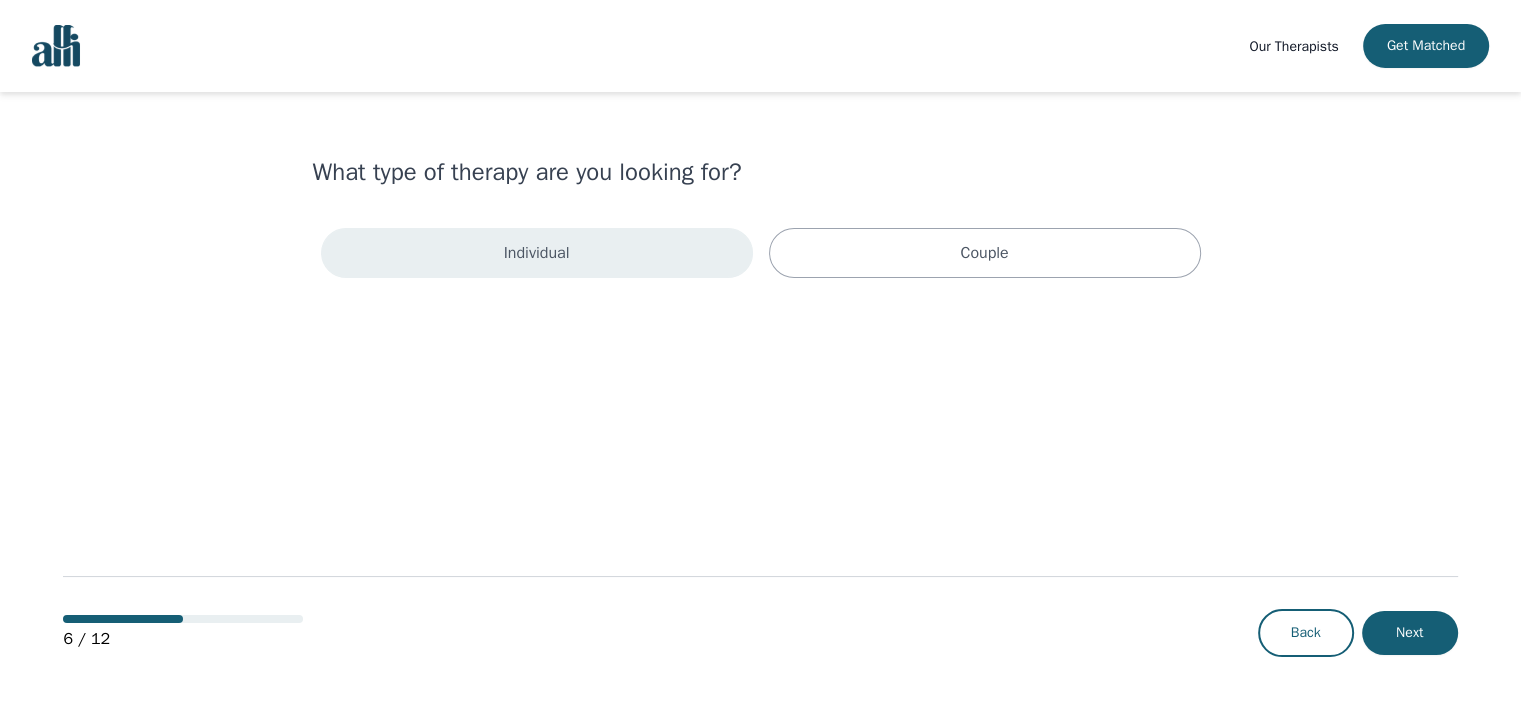 click on "Individual" at bounding box center (537, 253) 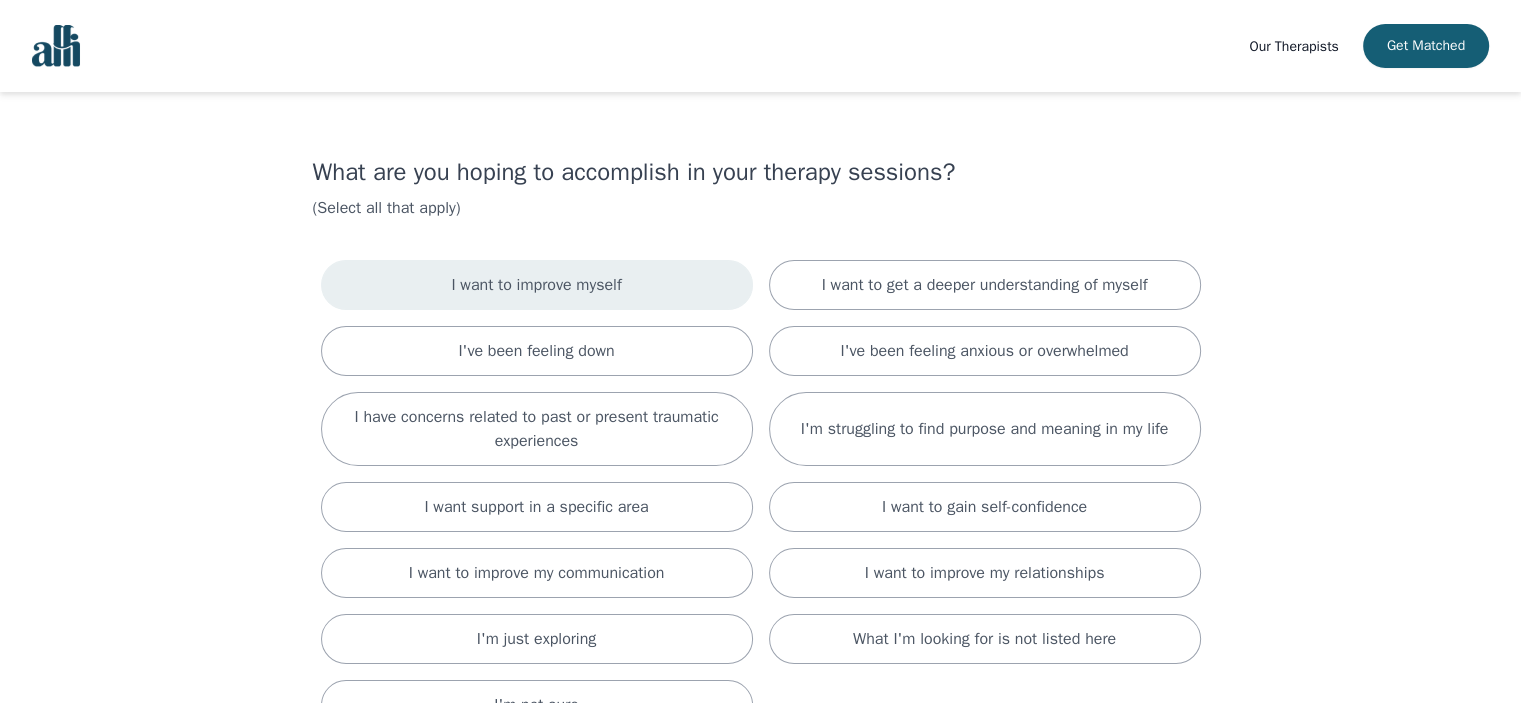 click on "I want to improve myself" at bounding box center (537, 285) 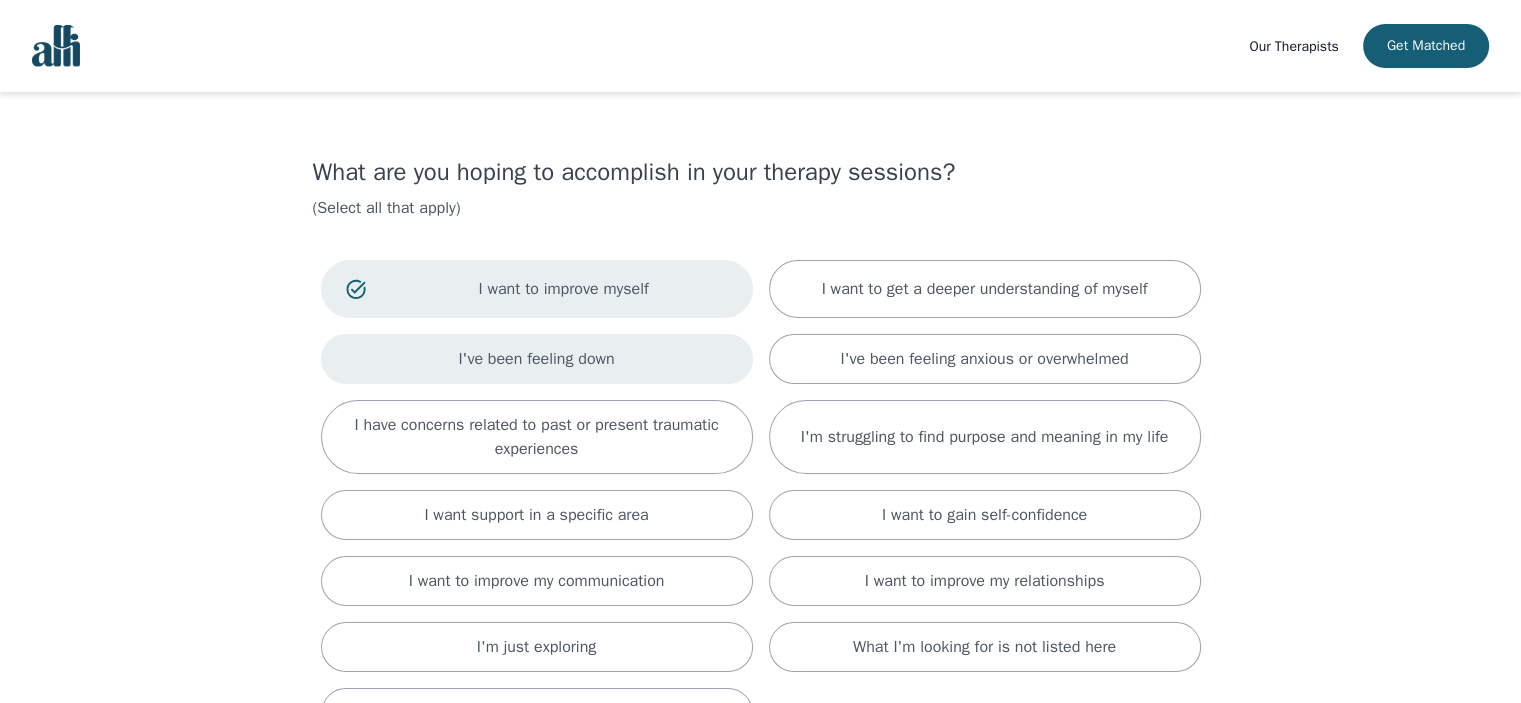 click on "I've been feeling down" at bounding box center [536, 359] 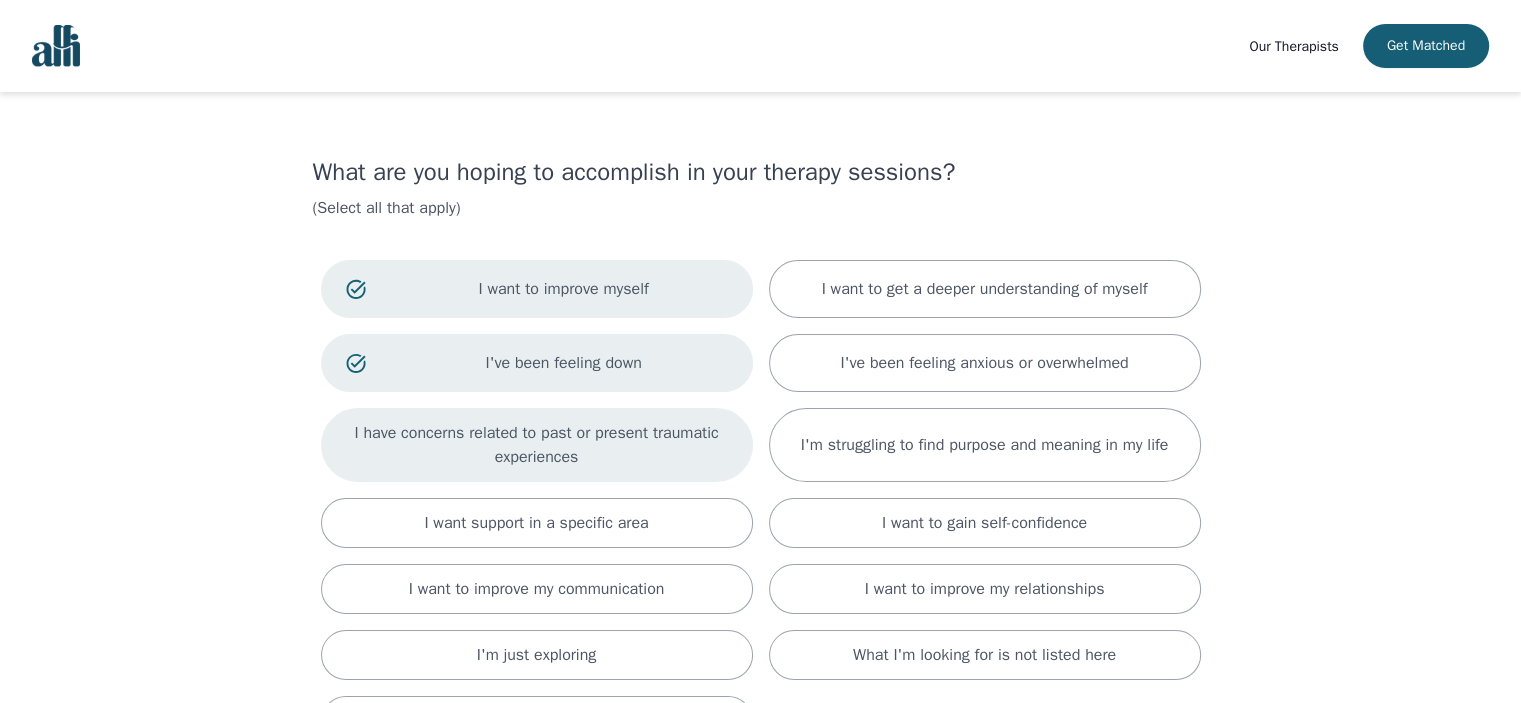 click on "I have concerns related to past or present traumatic experiences" at bounding box center (537, 445) 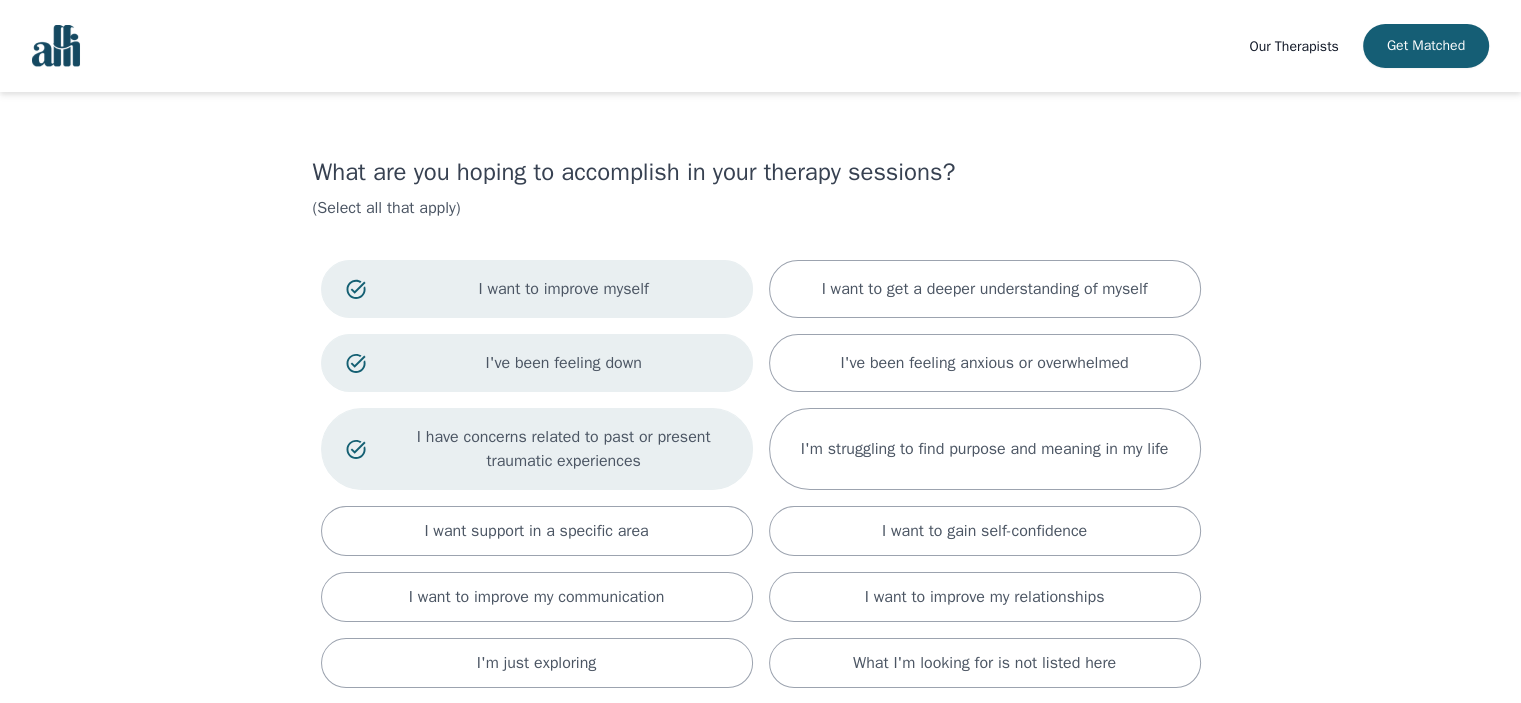 click on "I have concerns related to past or present traumatic experiences" at bounding box center [564, 449] 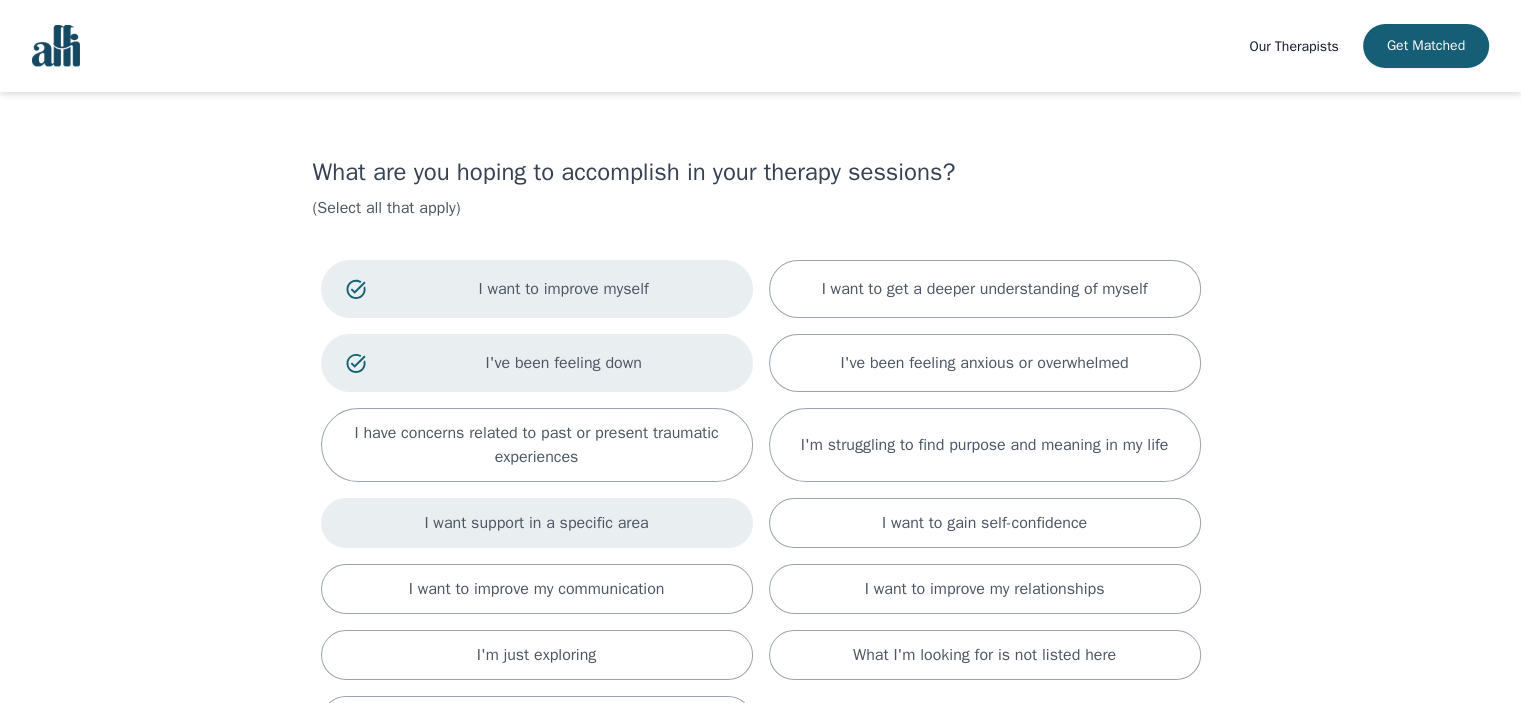 scroll, scrollTop: 100, scrollLeft: 0, axis: vertical 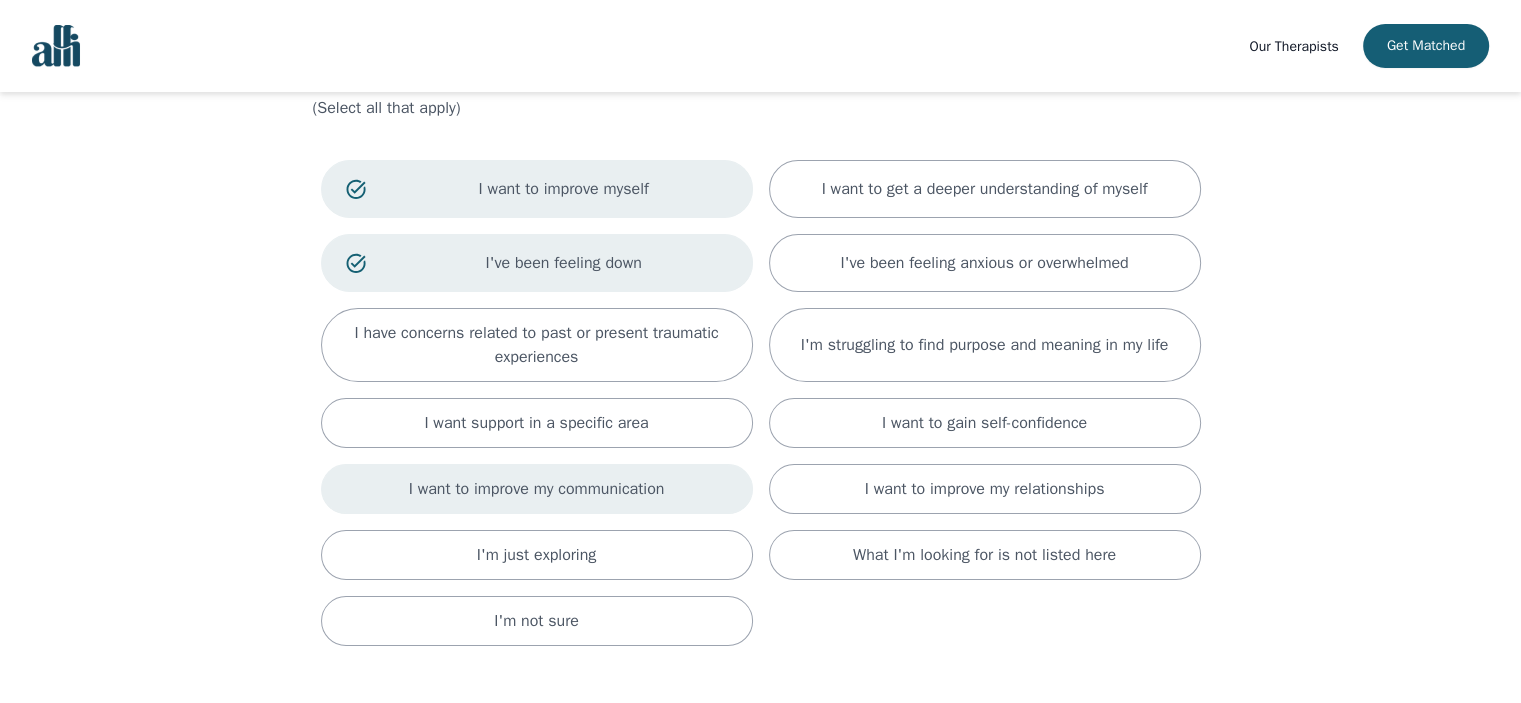 click on "I want to improve my communication" at bounding box center (537, 489) 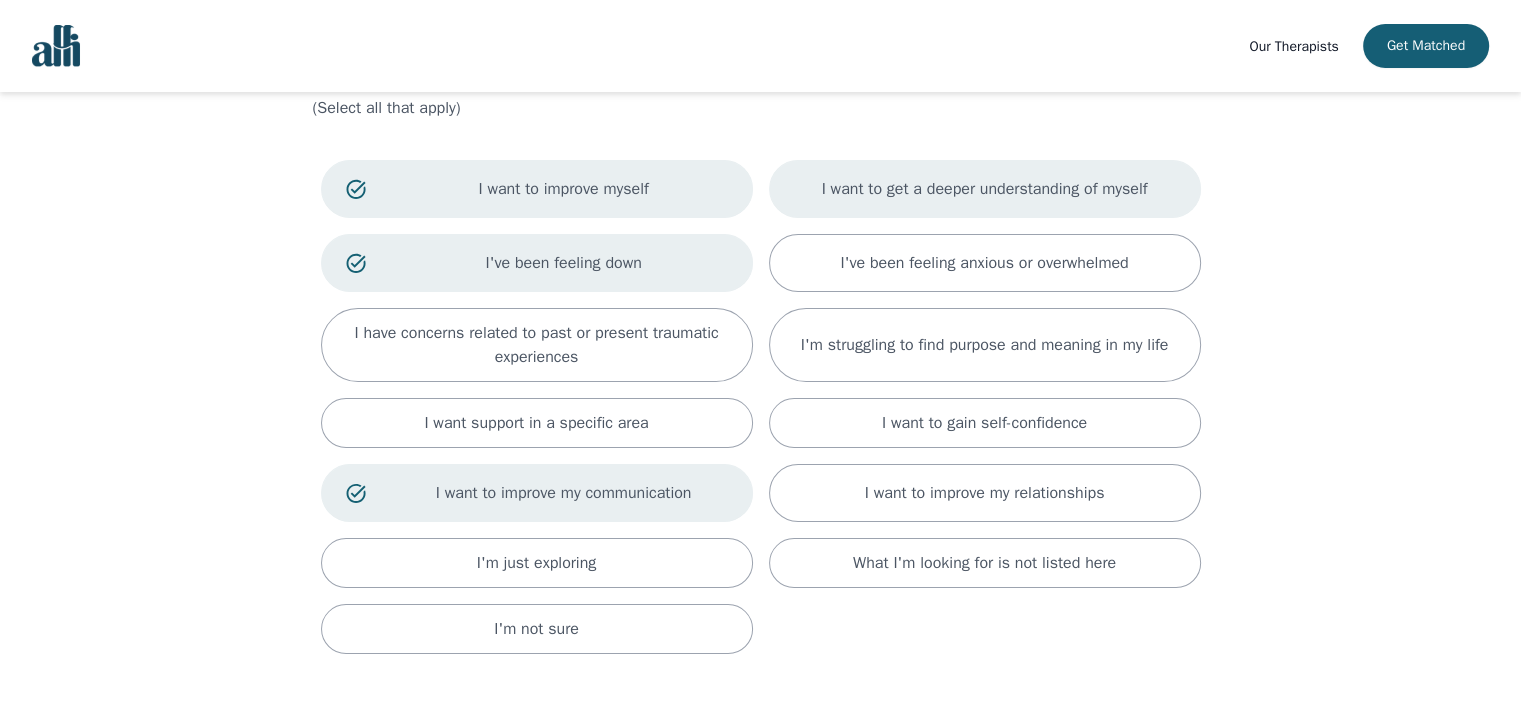 click on "I want to get a deeper understanding of myself" at bounding box center [985, 189] 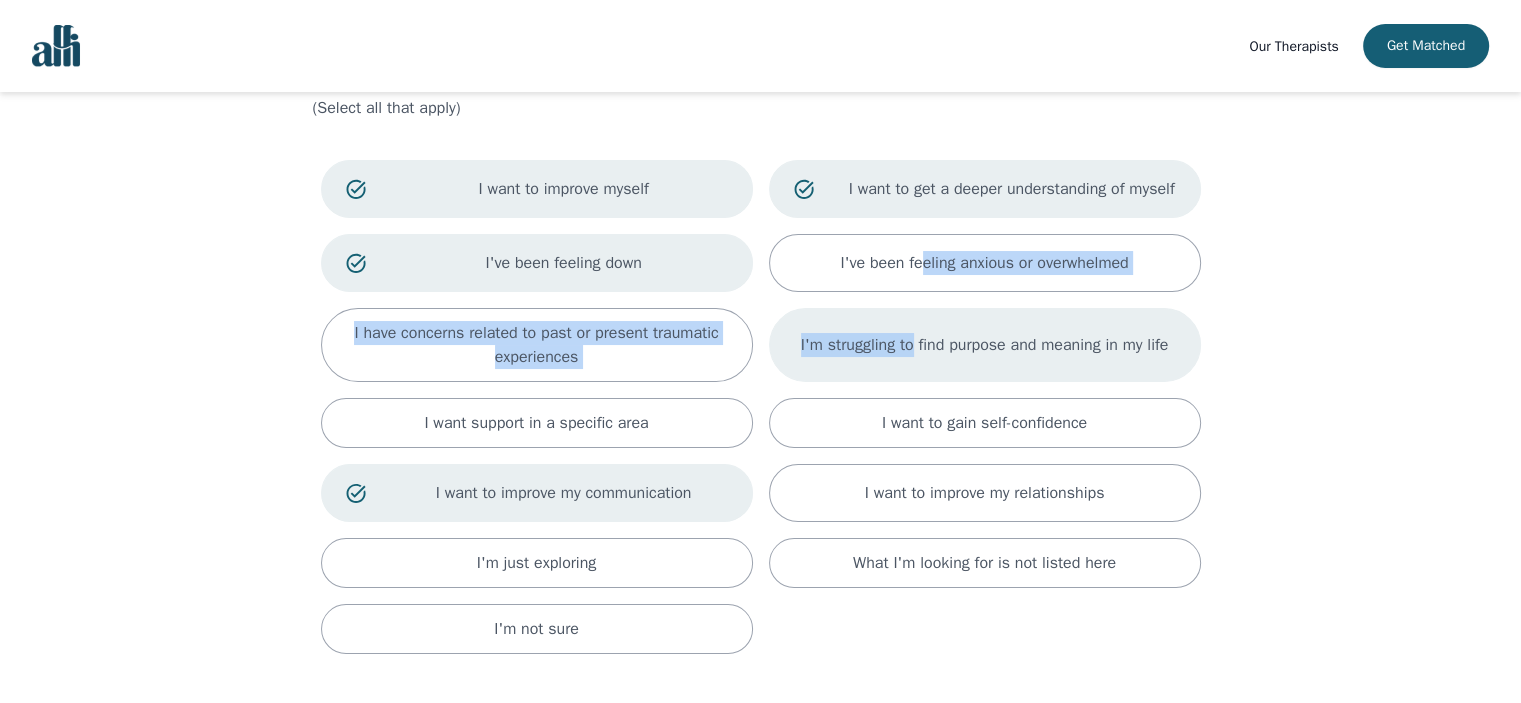 drag, startPoint x: 923, startPoint y: 275, endPoint x: 917, endPoint y: 334, distance: 59.3043 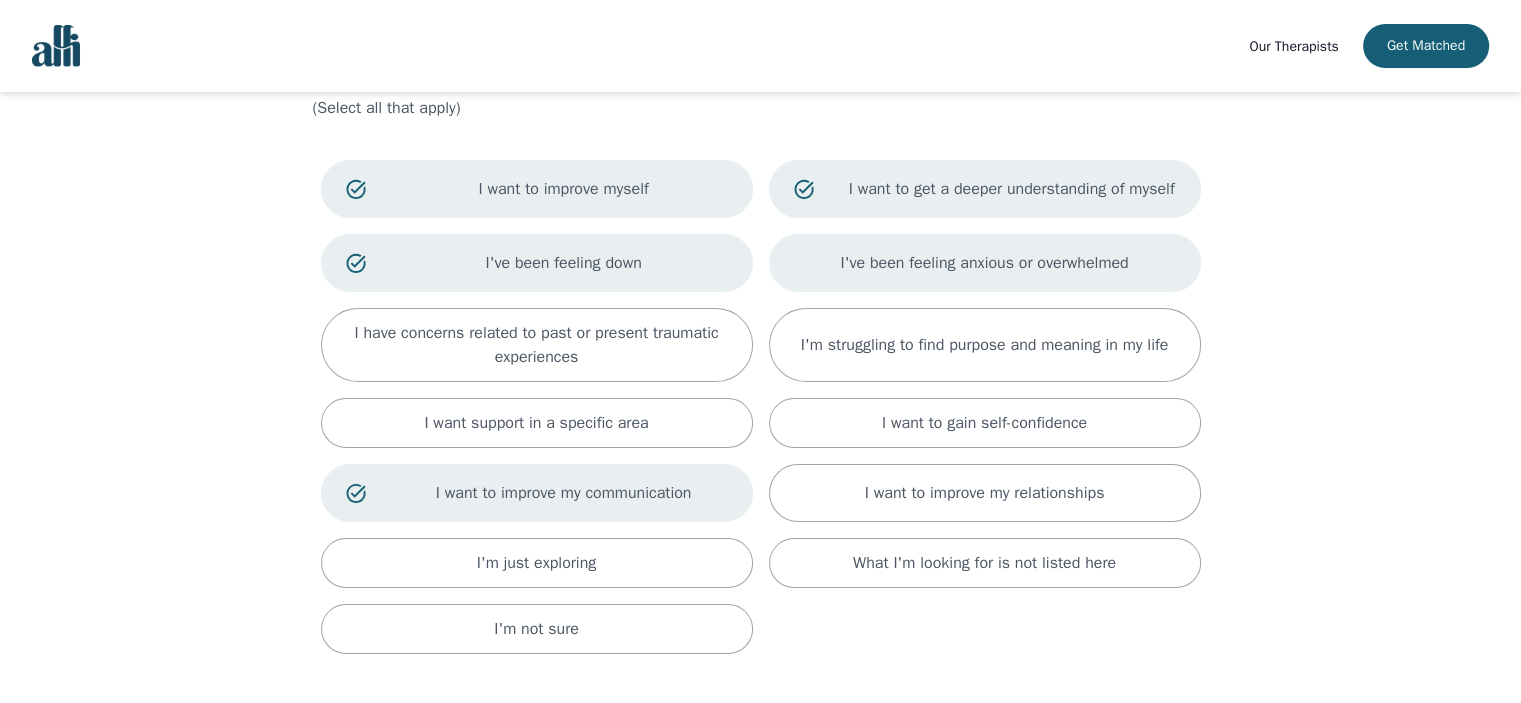 click on "I've been feeling anxious or overwhelmed" at bounding box center (985, 263) 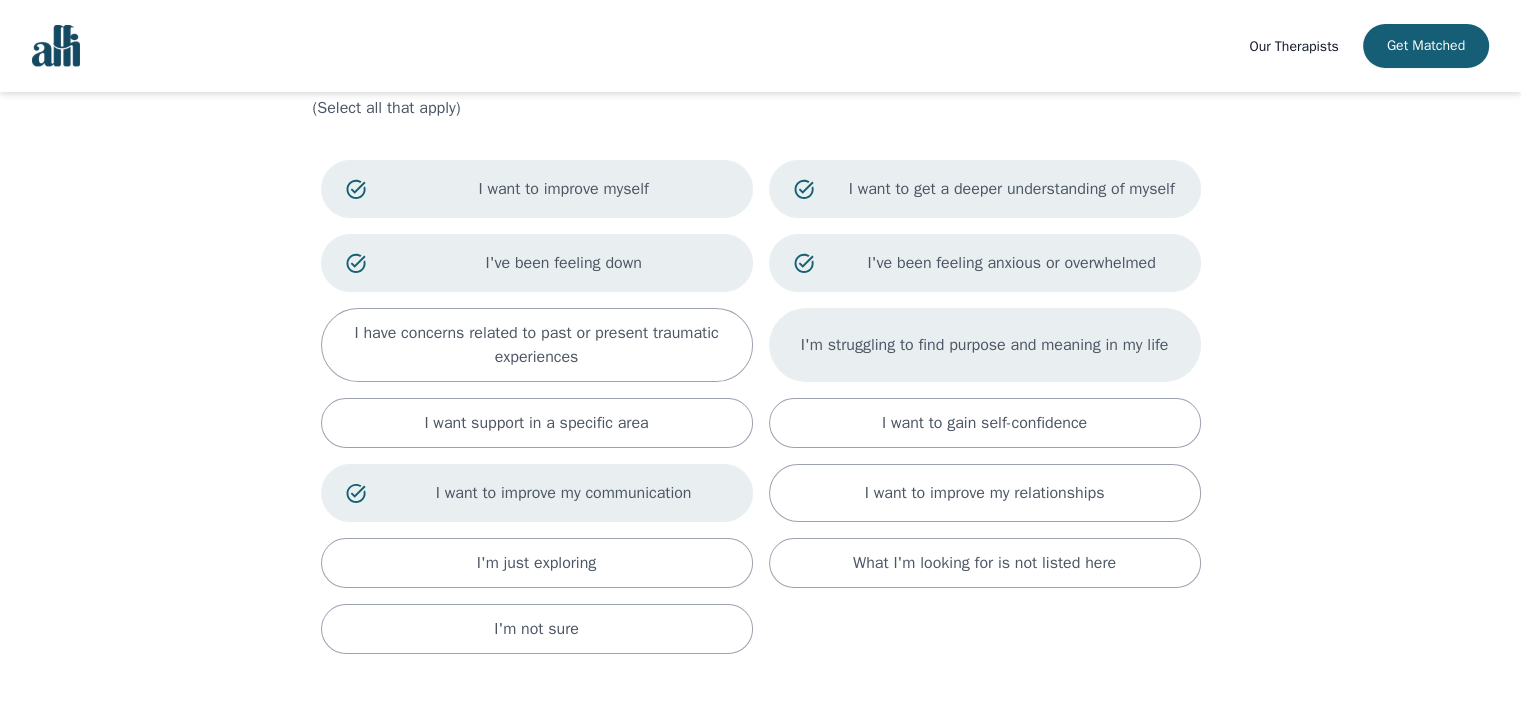 click on "I'm struggling to find purpose and meaning in my life" at bounding box center [985, 345] 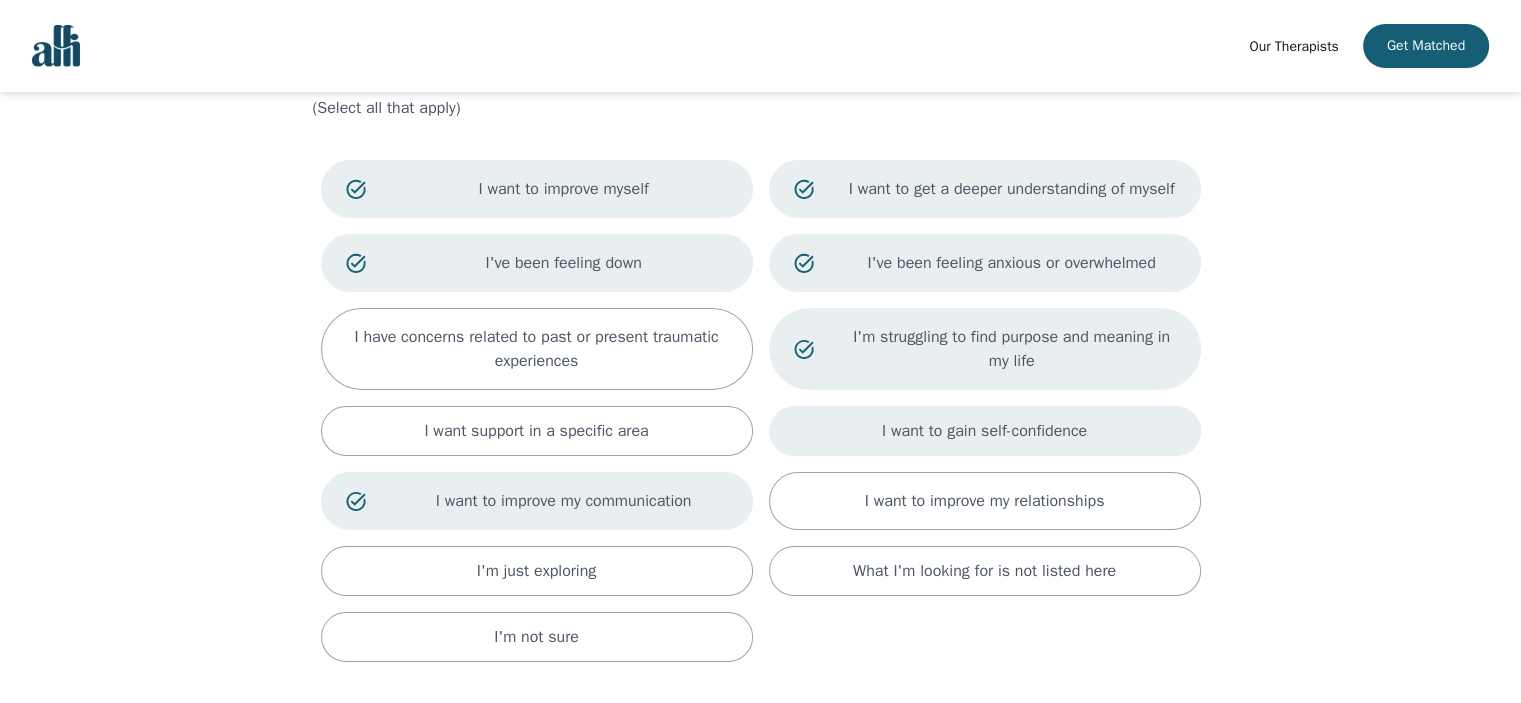 click on "I want to gain self-confidence" at bounding box center [984, 431] 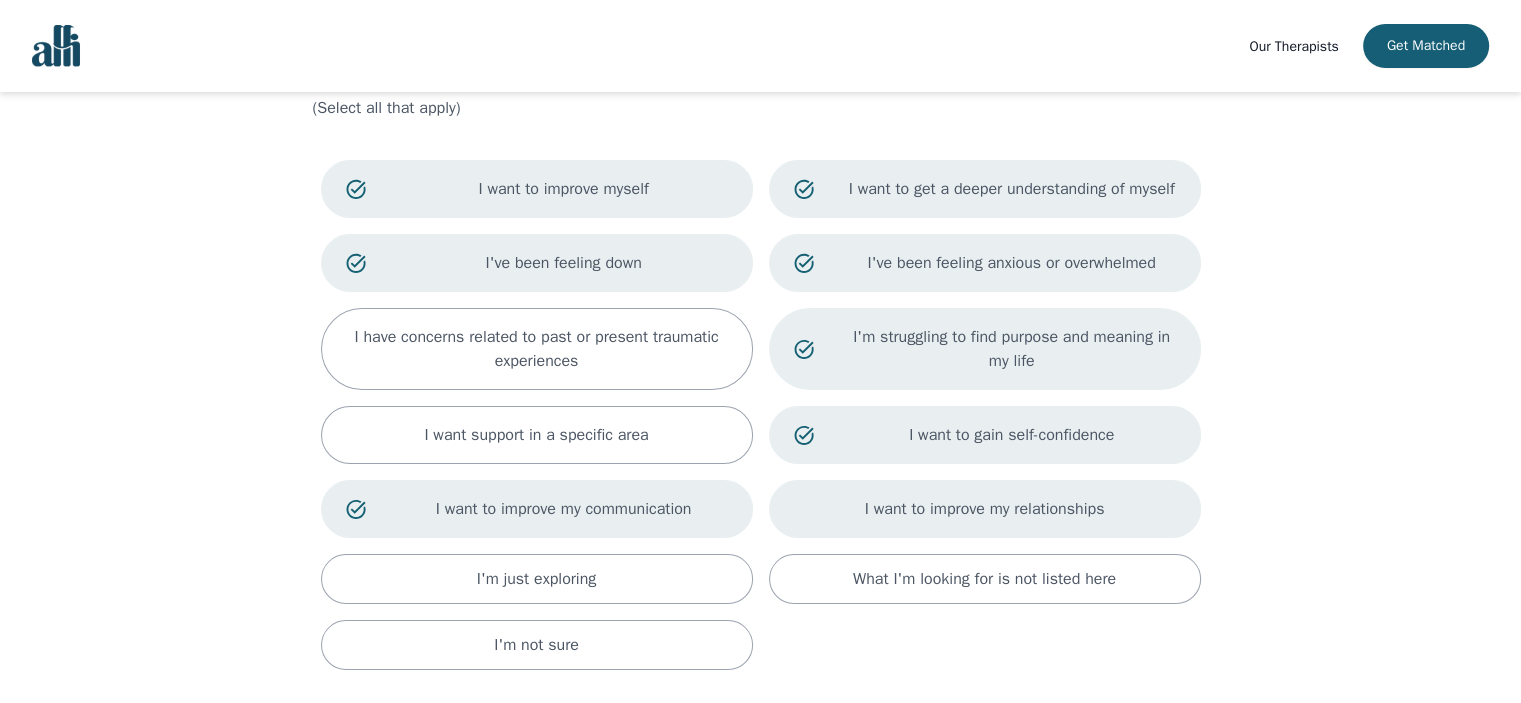 click on "I want to improve my relationships" at bounding box center [985, 509] 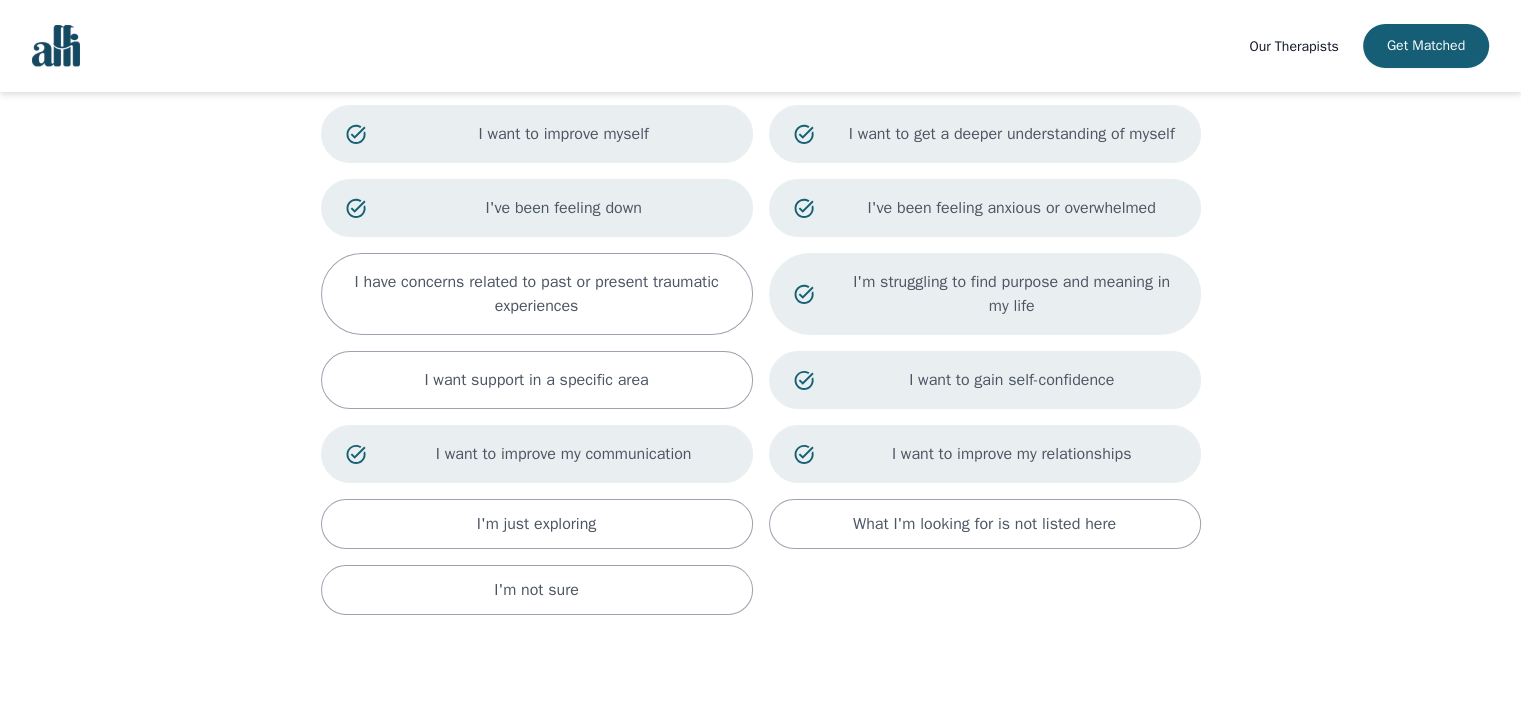 scroll, scrollTop: 200, scrollLeft: 0, axis: vertical 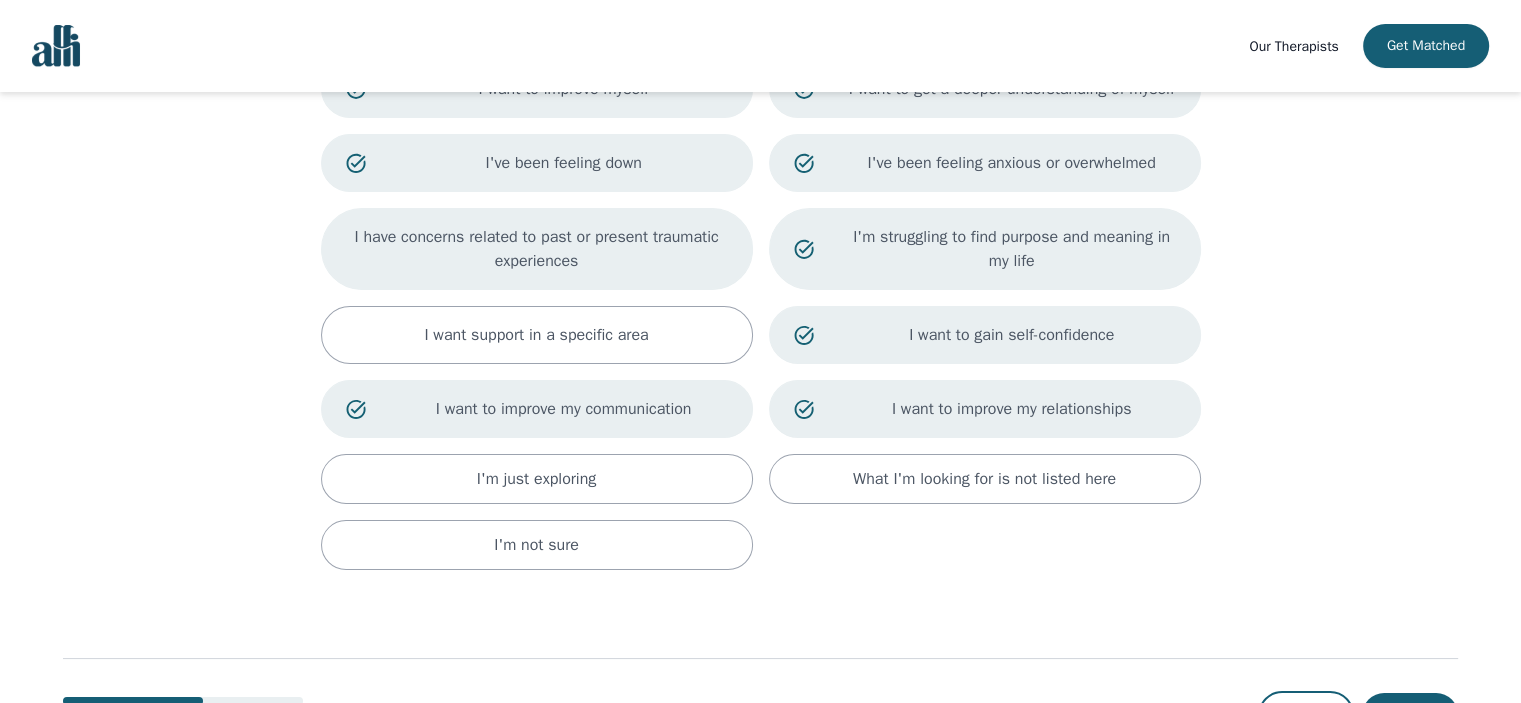 click on "I have concerns related to past or present traumatic experiences" at bounding box center [537, 249] 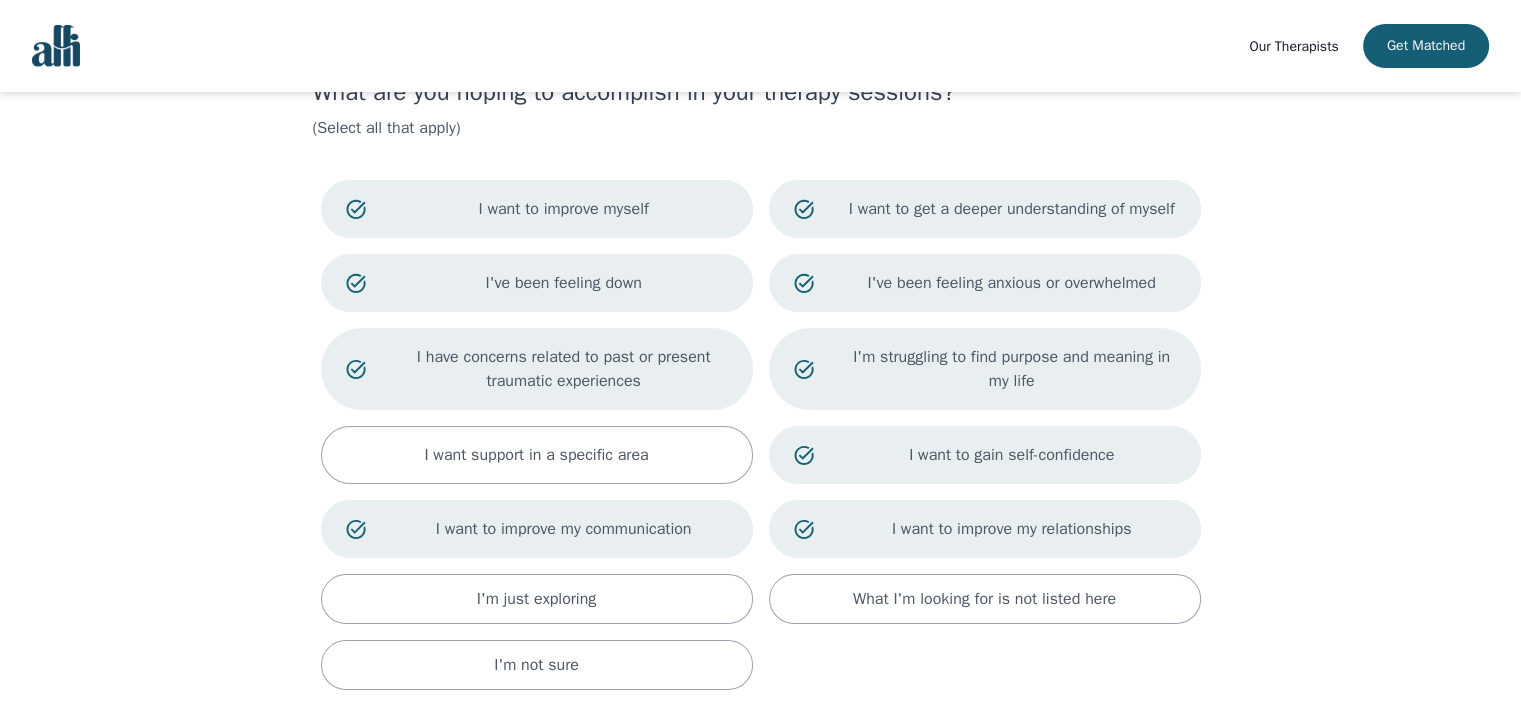 click on "I have concerns related to past or present traumatic experiences" at bounding box center [564, 369] 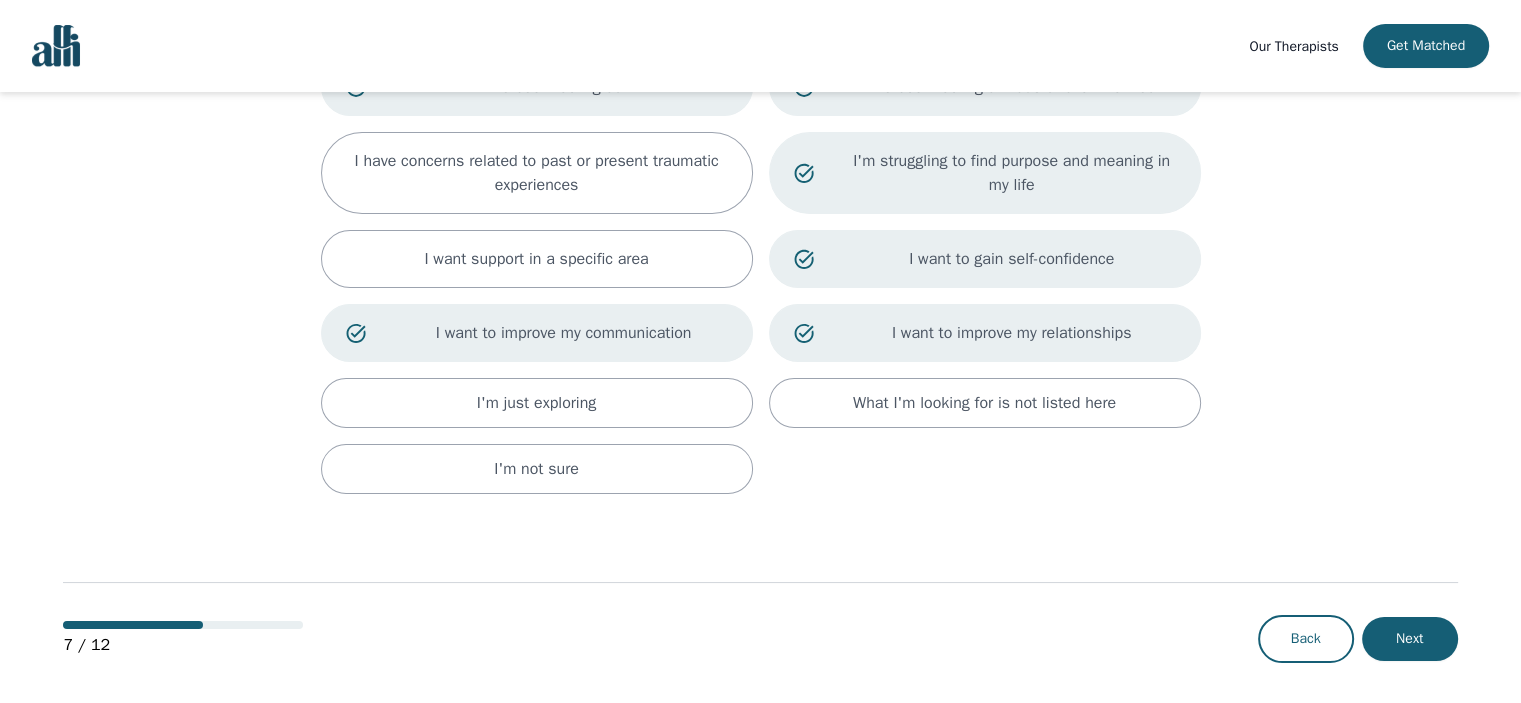 scroll, scrollTop: 280, scrollLeft: 0, axis: vertical 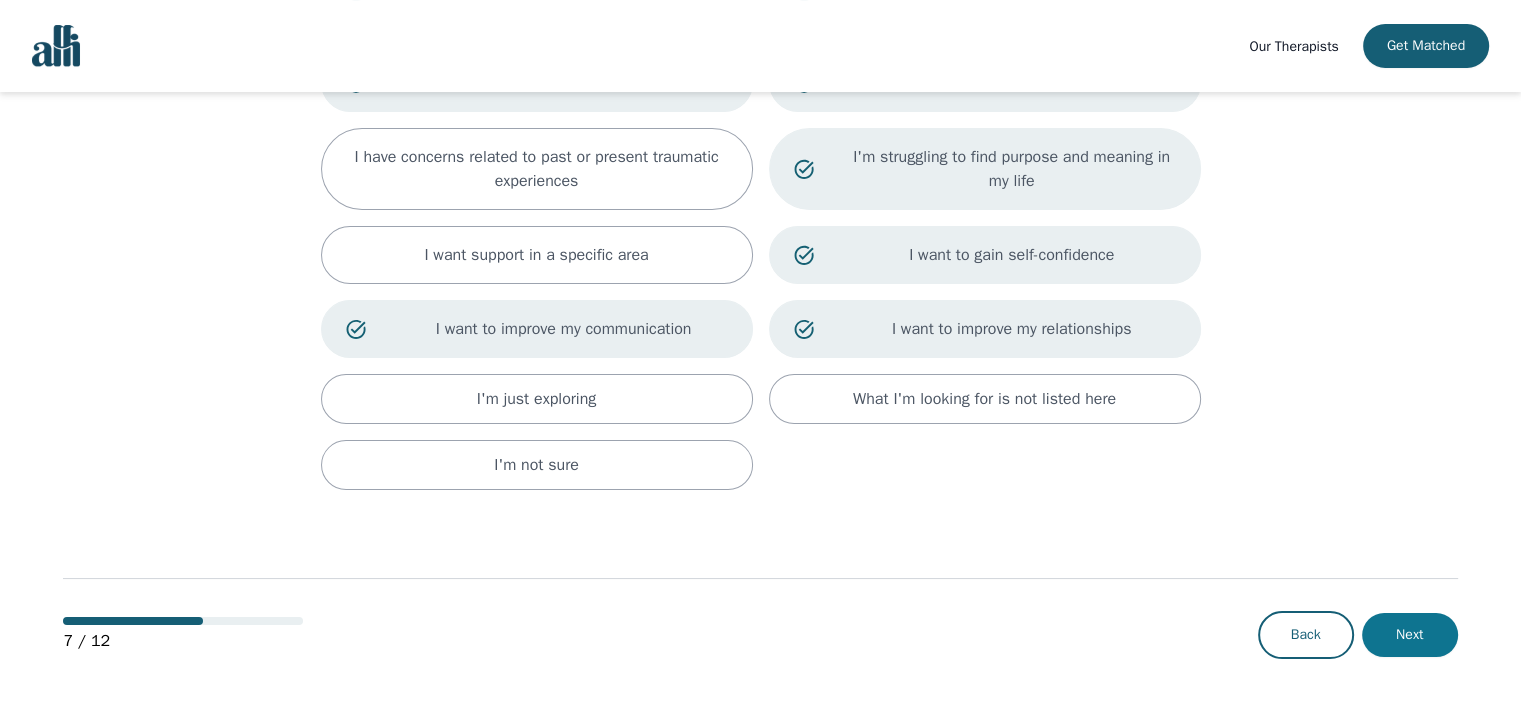 click on "Next" at bounding box center [1410, 635] 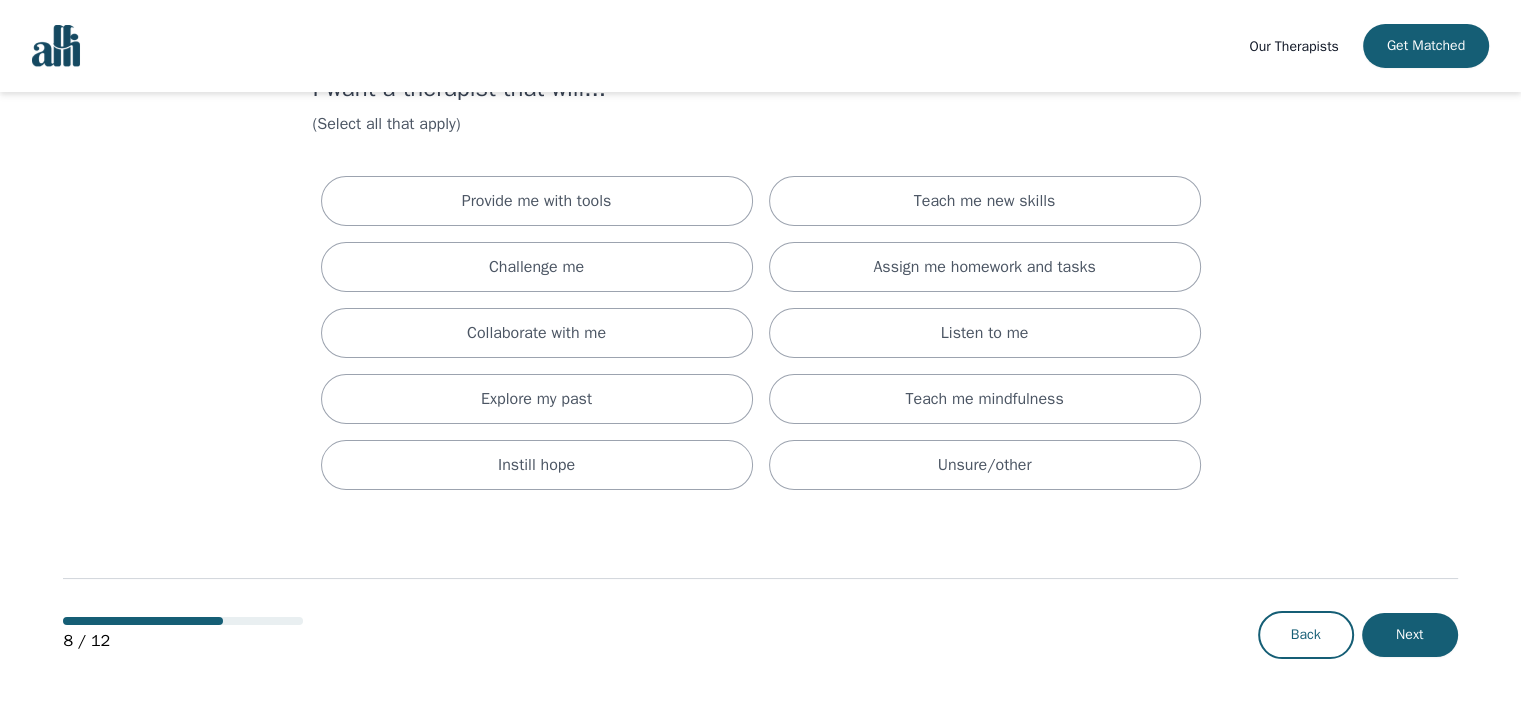 scroll, scrollTop: 0, scrollLeft: 0, axis: both 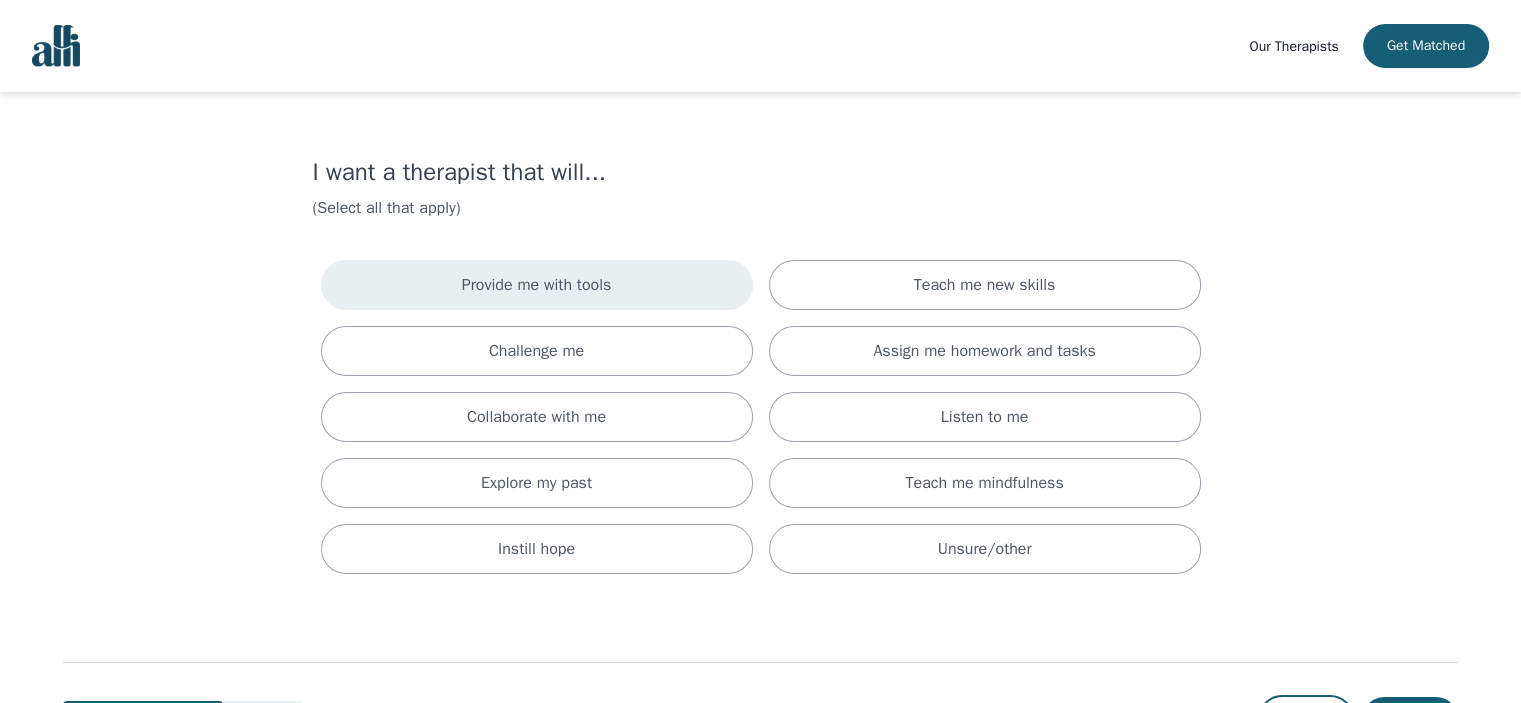 click on "Provide me with tools" at bounding box center [537, 285] 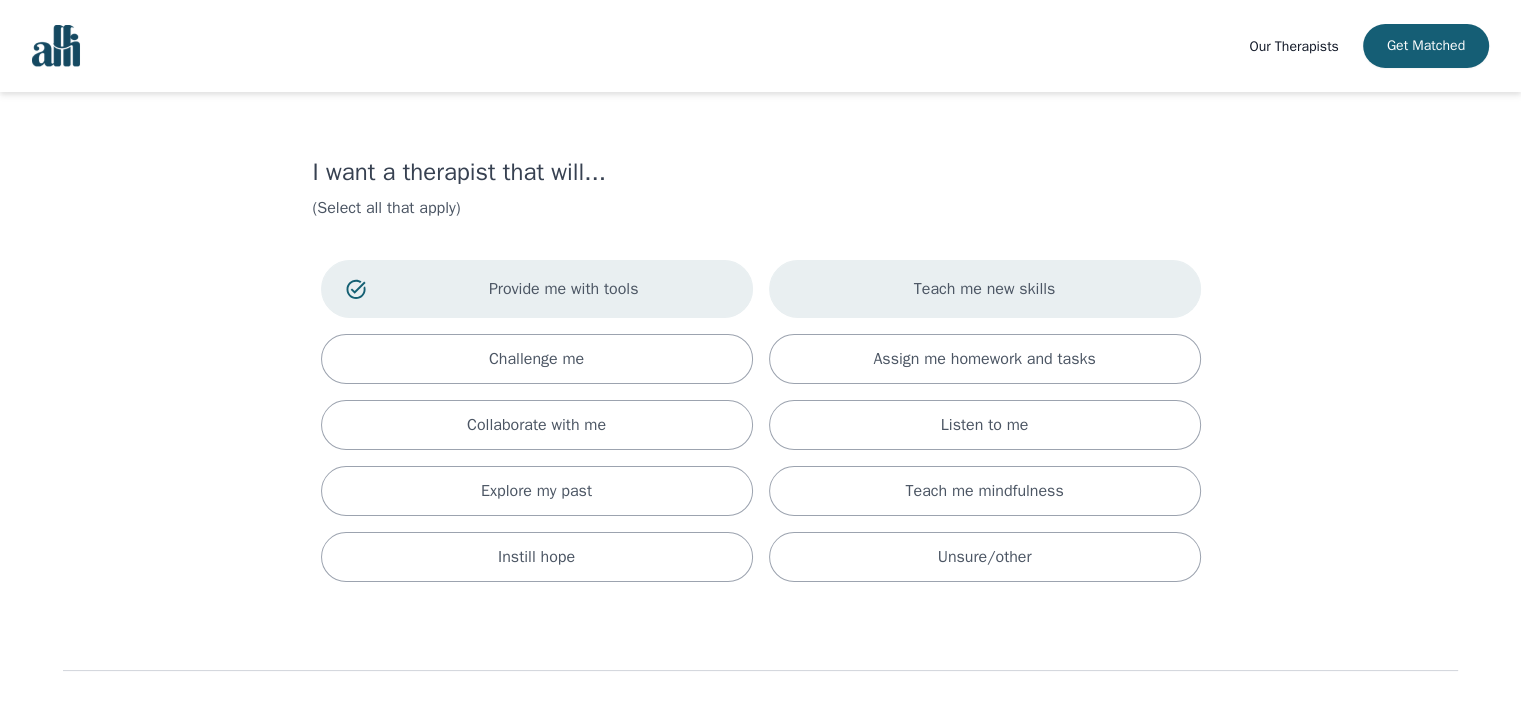 click on "Teach me new skills" at bounding box center [985, 289] 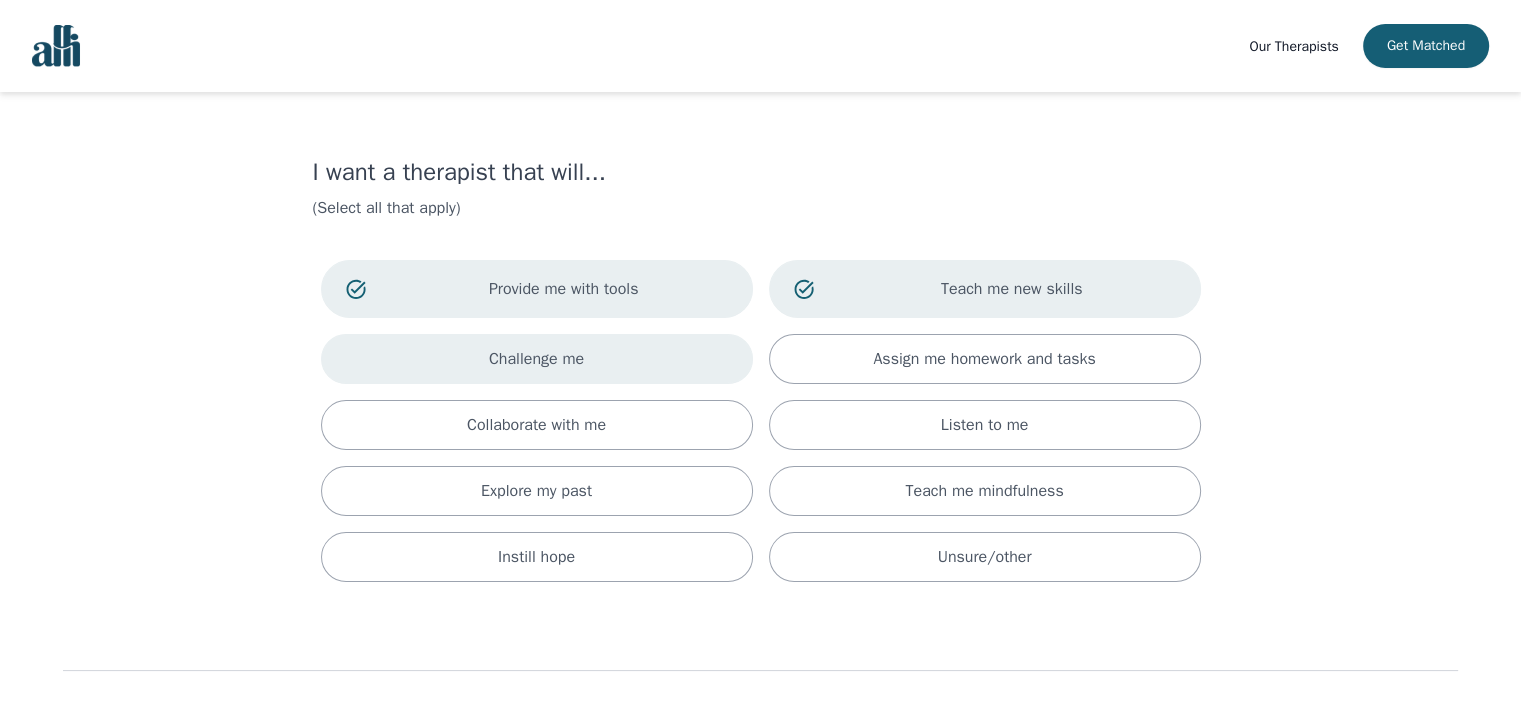 click on "Challenge me" at bounding box center (537, 359) 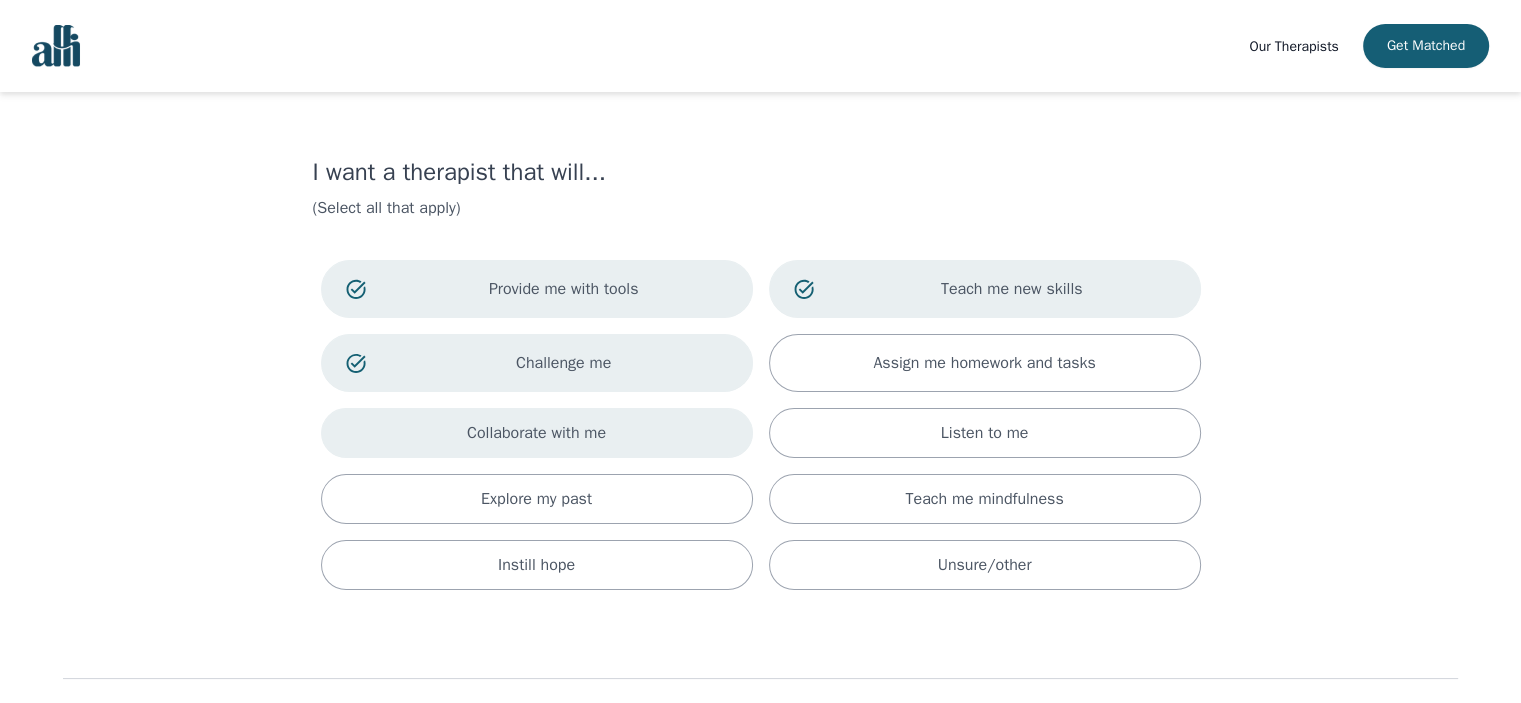 click on "Collaborate with me" at bounding box center [537, 433] 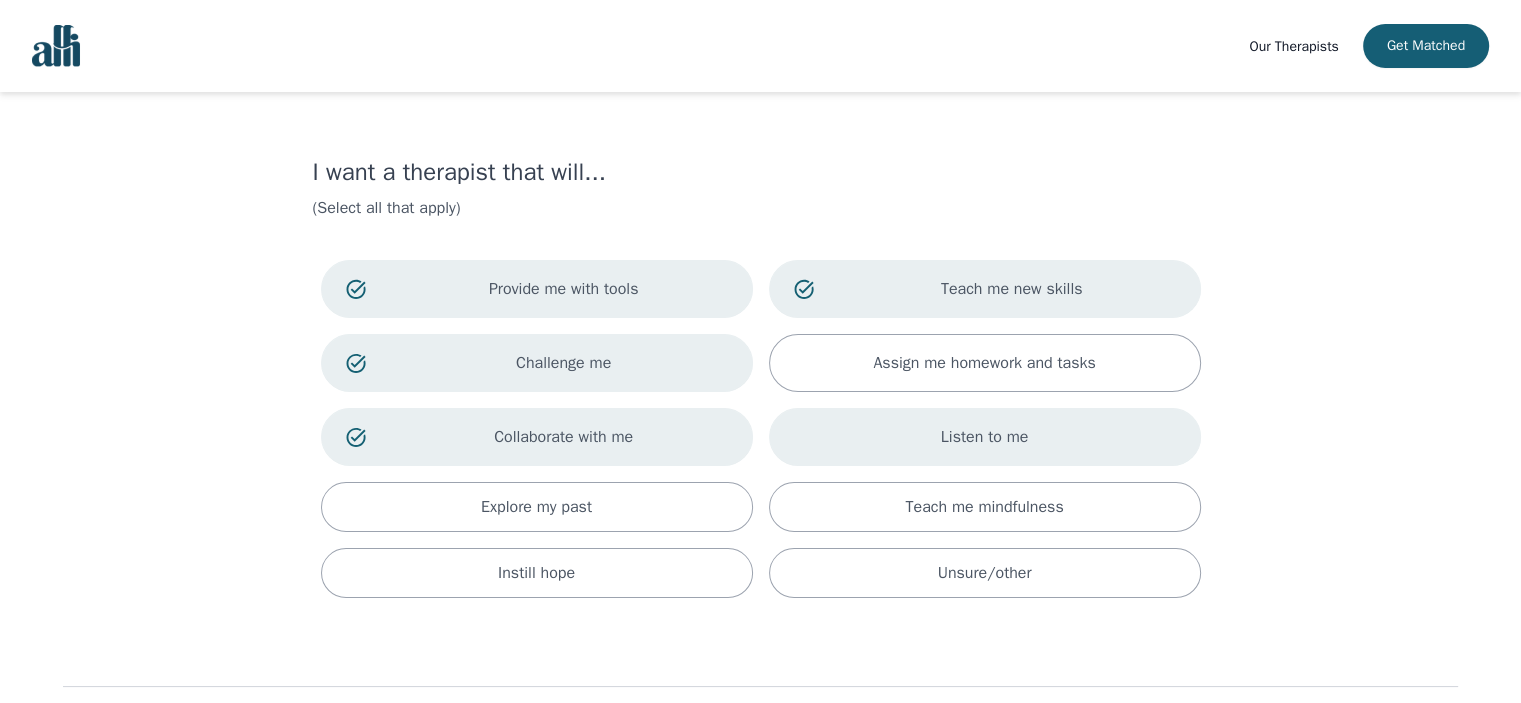 click on "Listen to me" at bounding box center (985, 437) 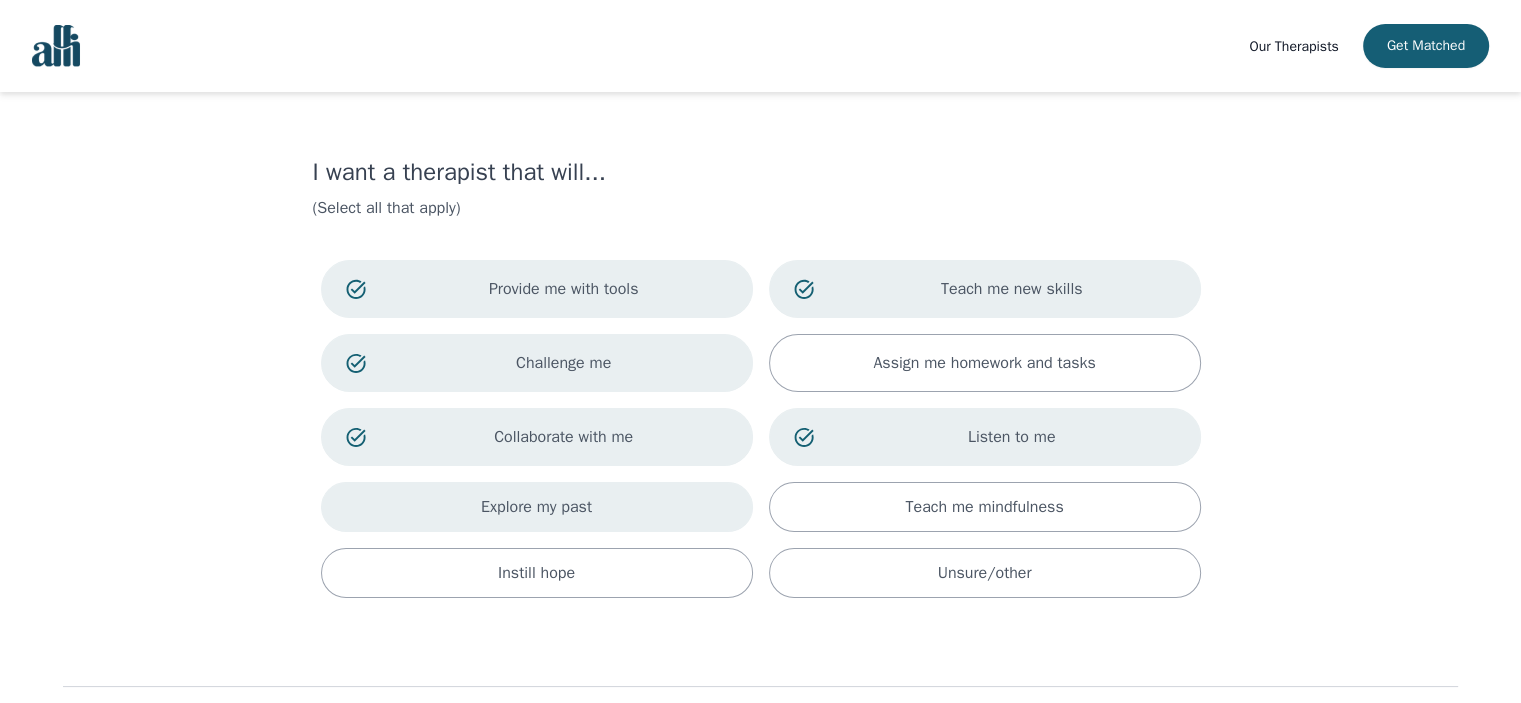 click on "Explore my past" at bounding box center [537, 507] 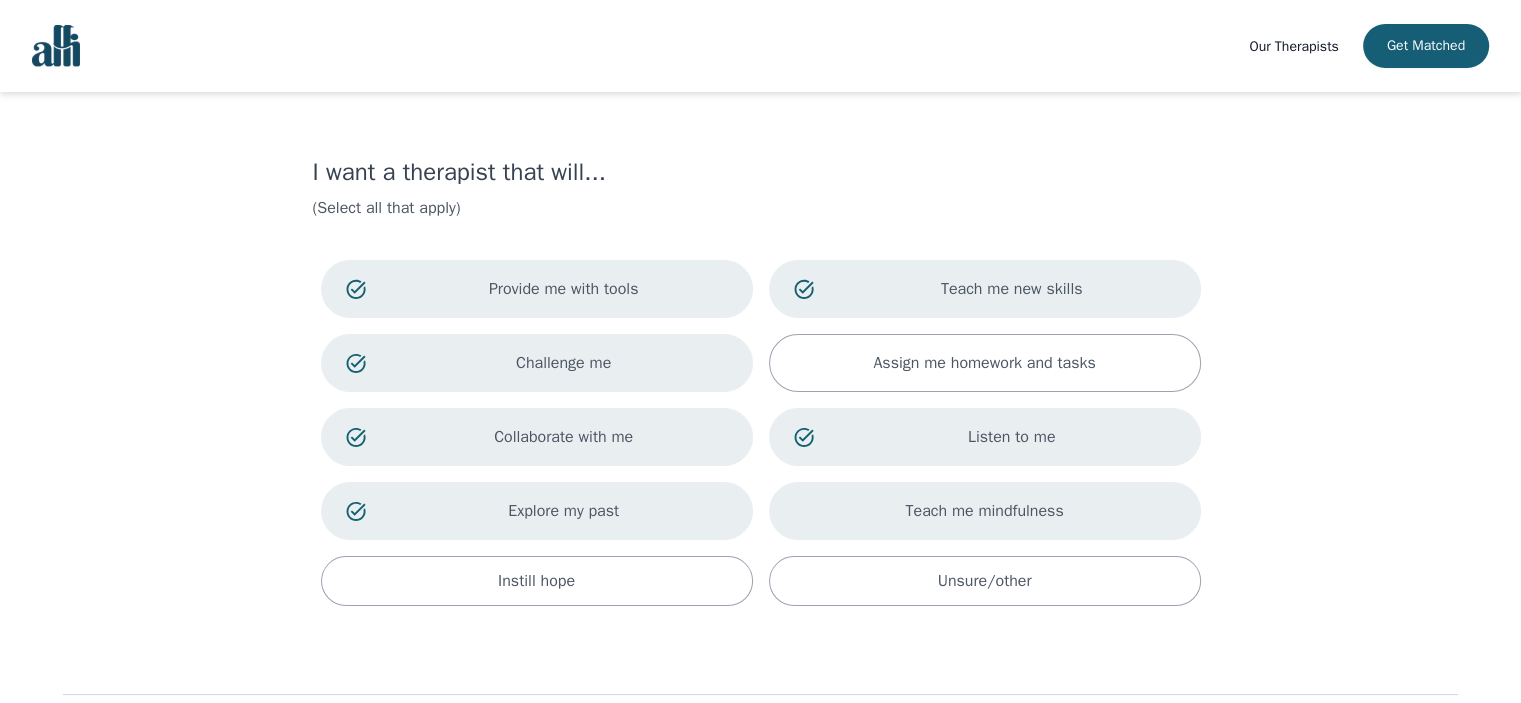 click on "Teach me mindfulness" at bounding box center [984, 511] 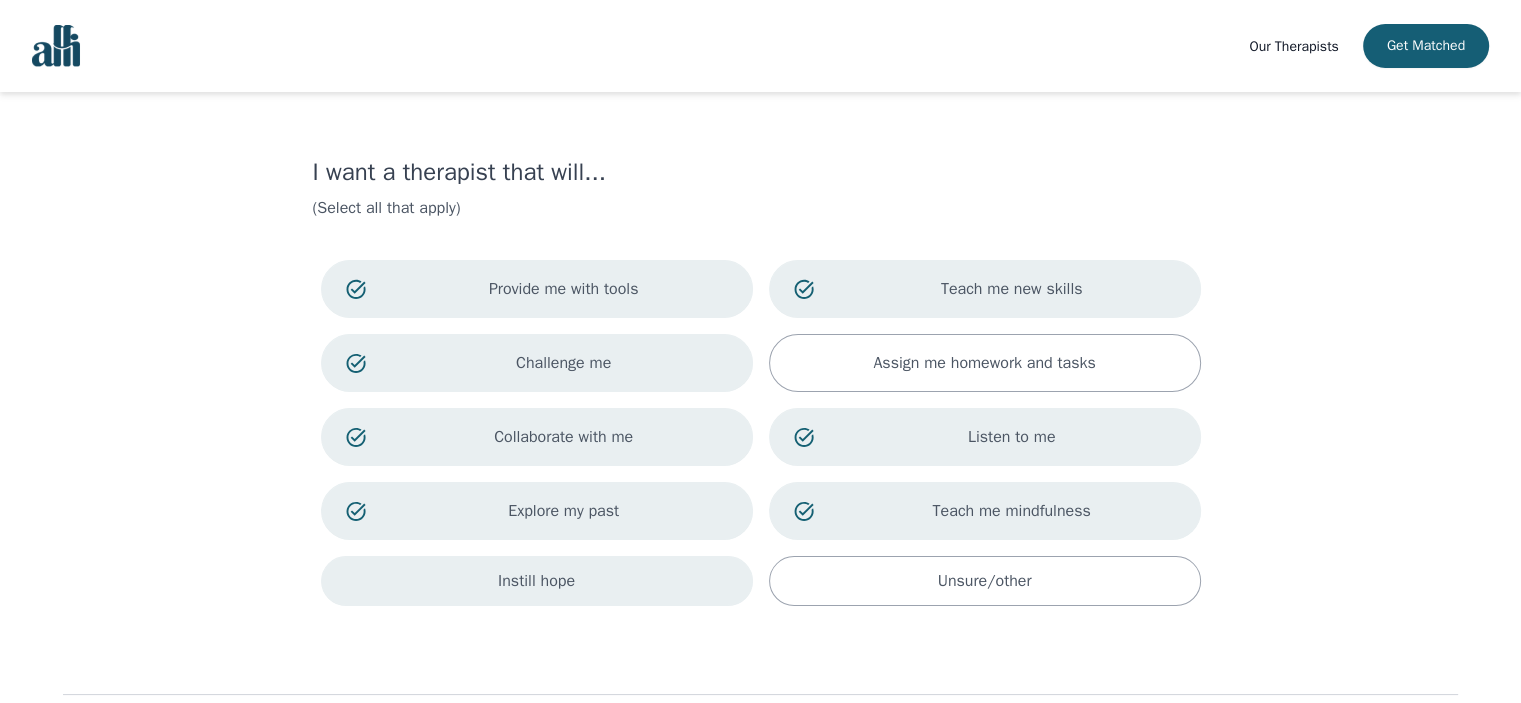 click on "Instill hope" at bounding box center (537, 581) 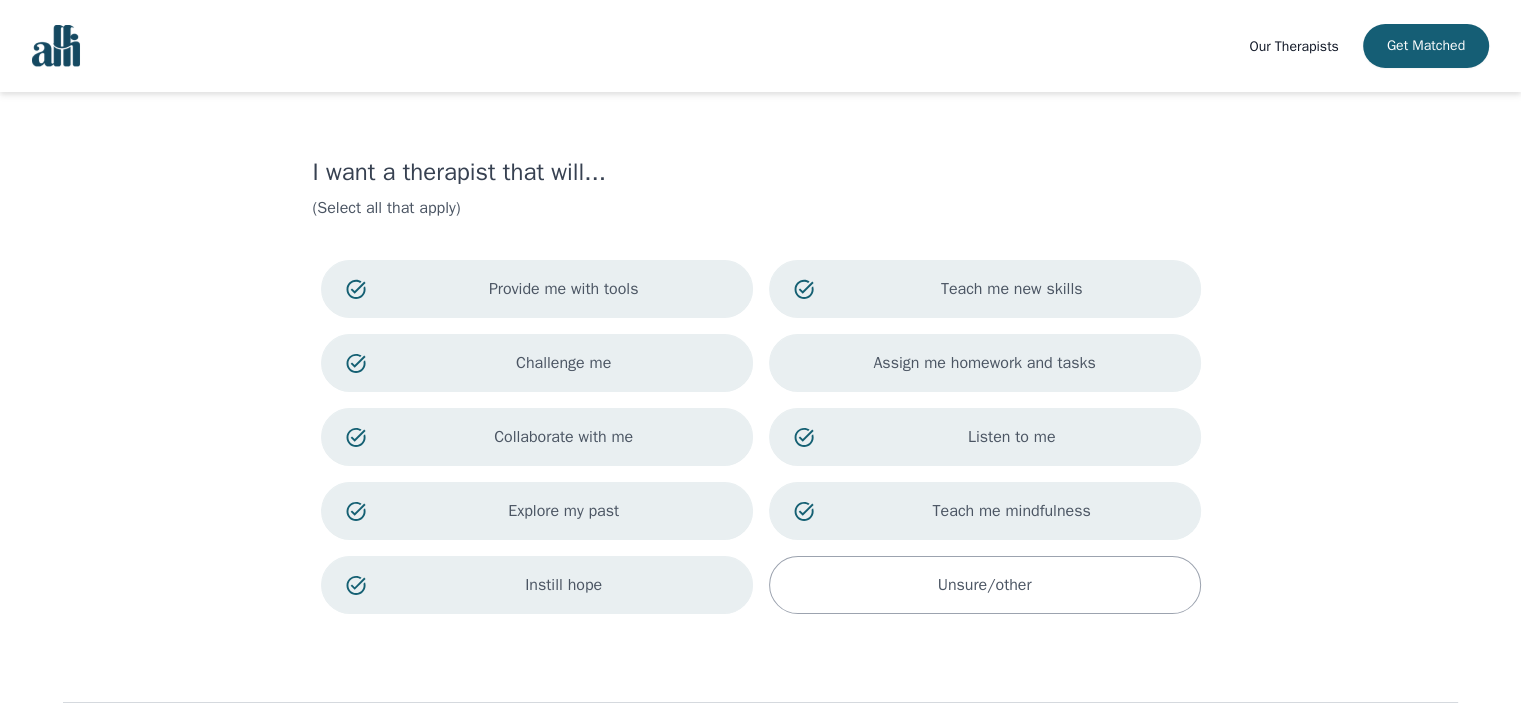 click on "Assign me homework and tasks" at bounding box center (984, 363) 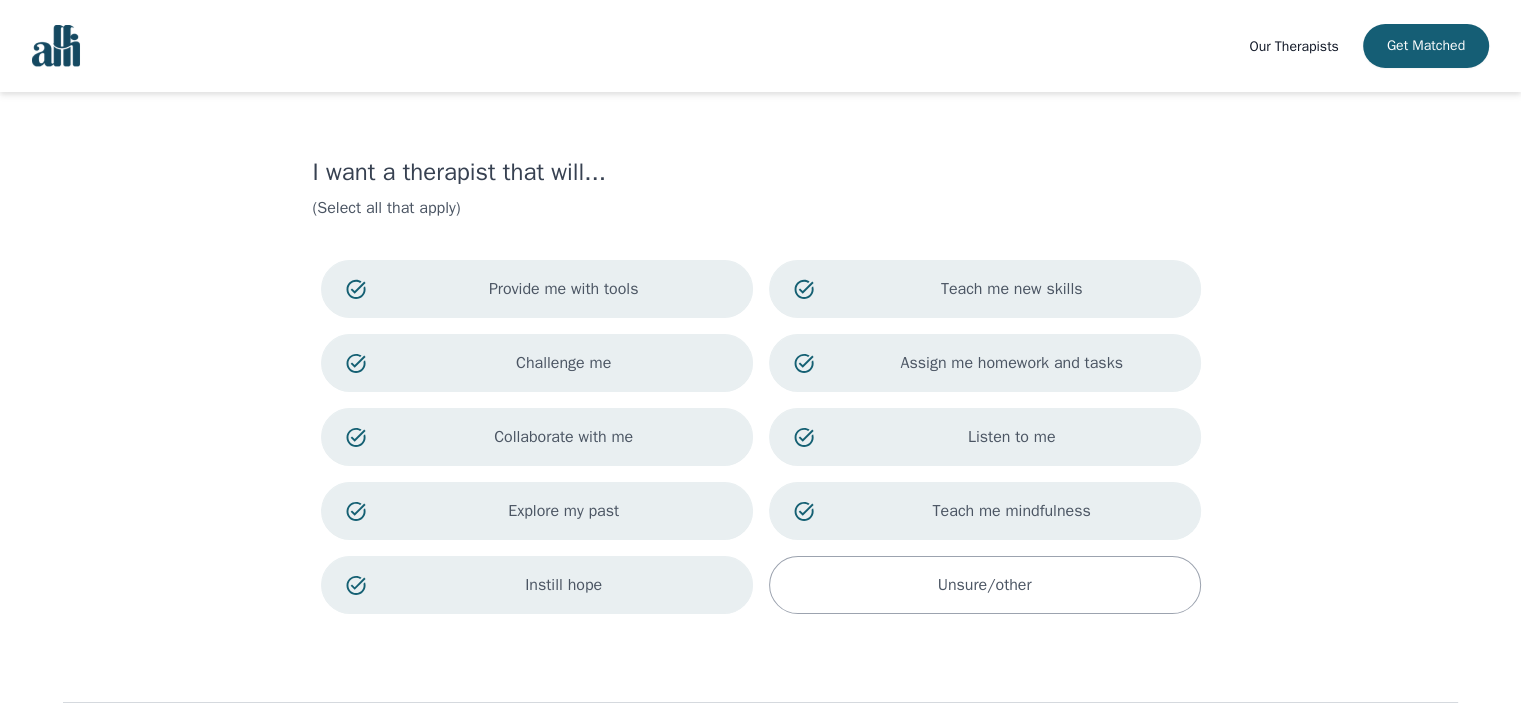 click on "Assign me homework and tasks" at bounding box center [1012, 363] 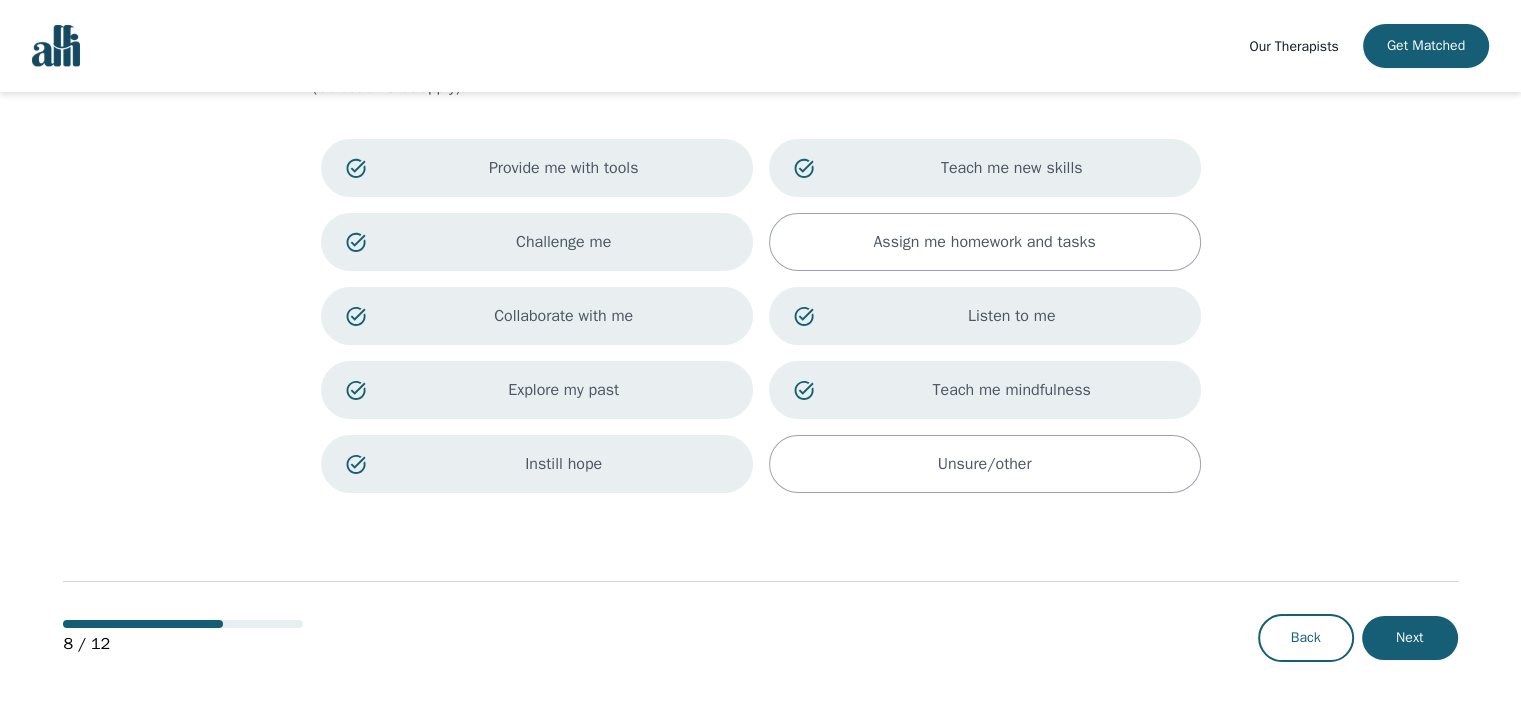 scroll, scrollTop: 124, scrollLeft: 0, axis: vertical 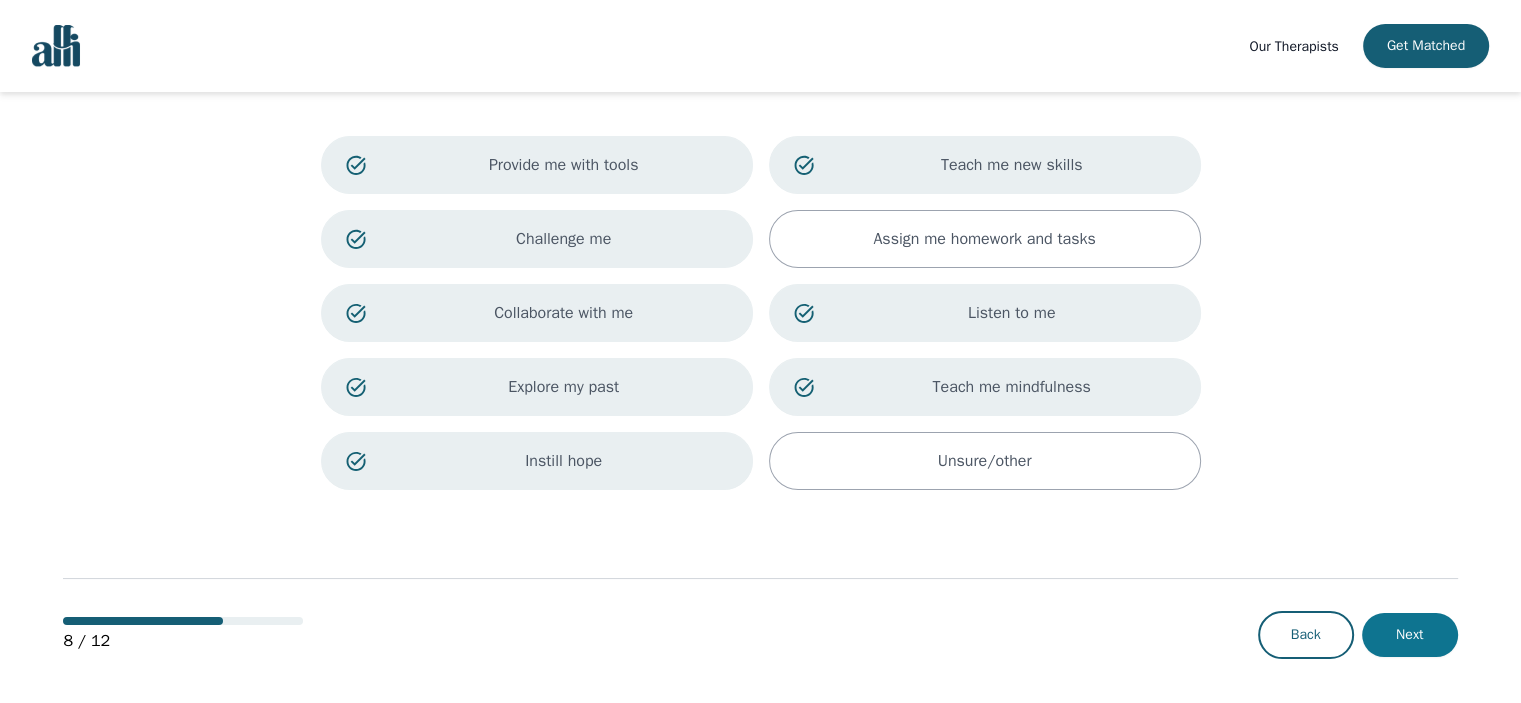 click on "Next" at bounding box center (1410, 635) 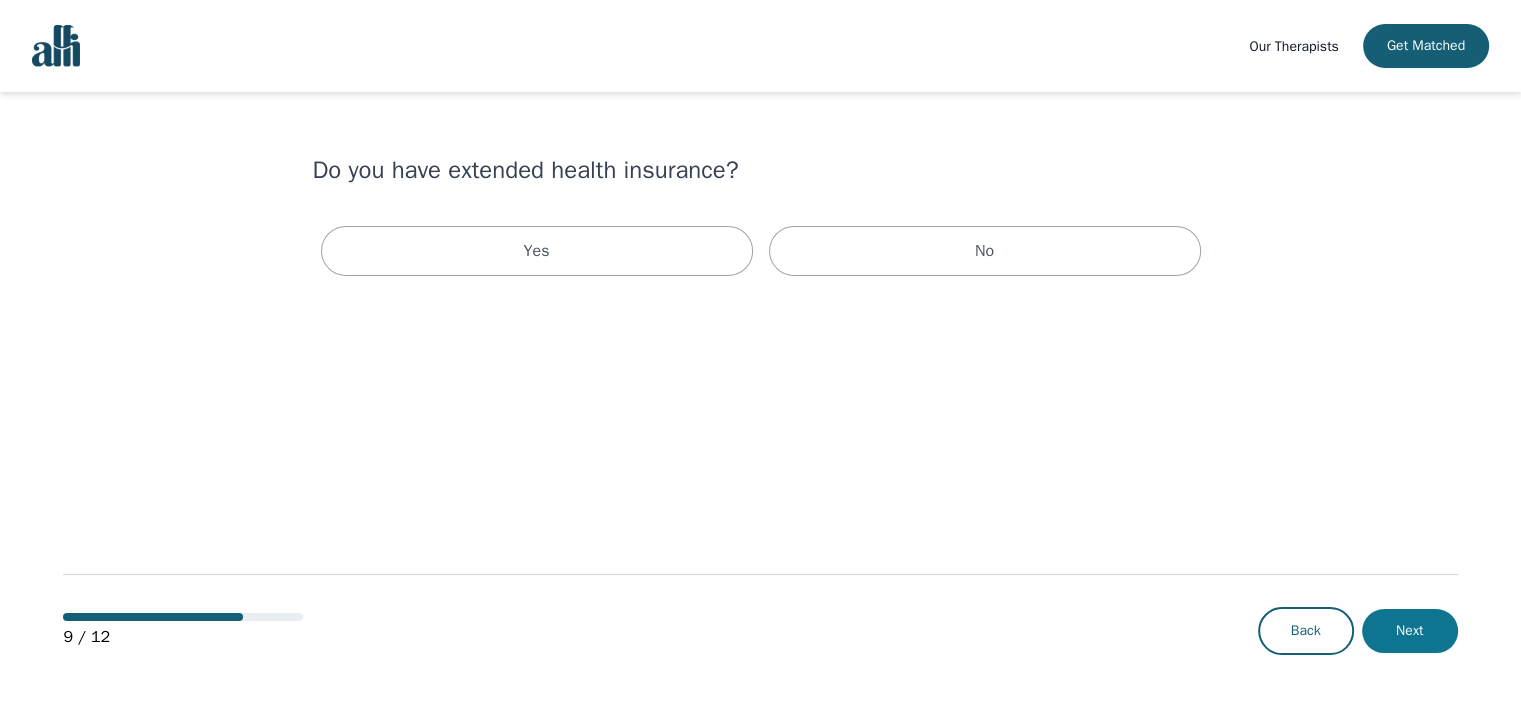 scroll, scrollTop: 0, scrollLeft: 0, axis: both 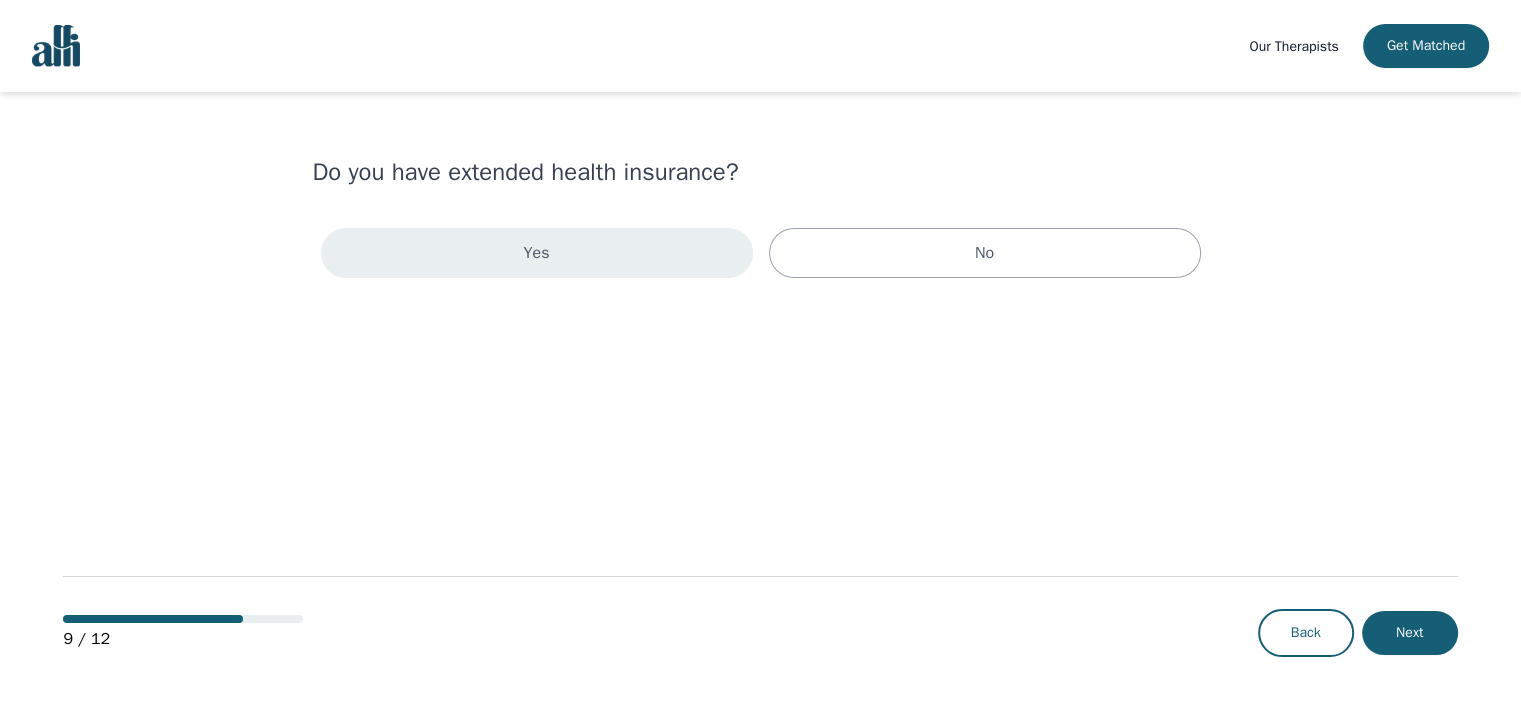 click on "Yes" at bounding box center [537, 253] 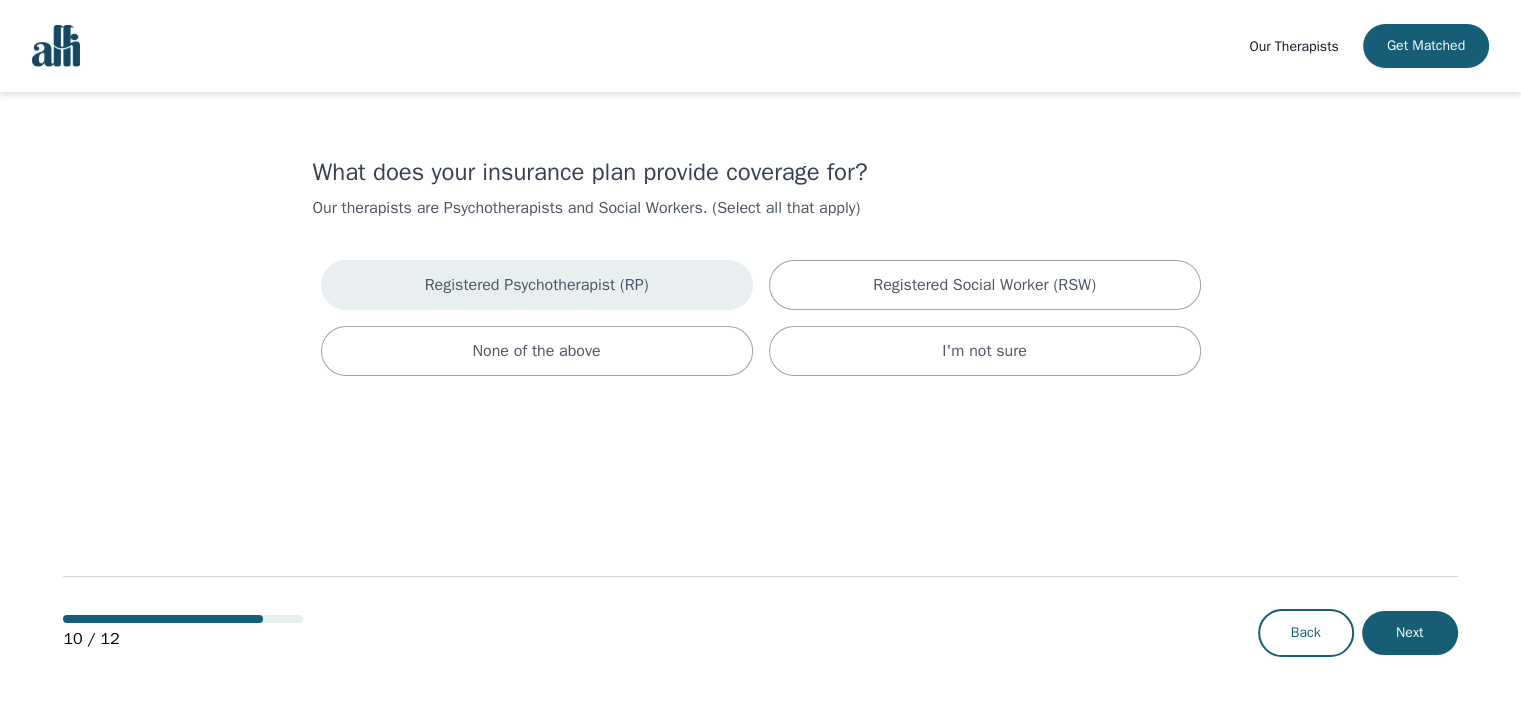 click on "Registered Psychotherapist (RP)" at bounding box center [537, 285] 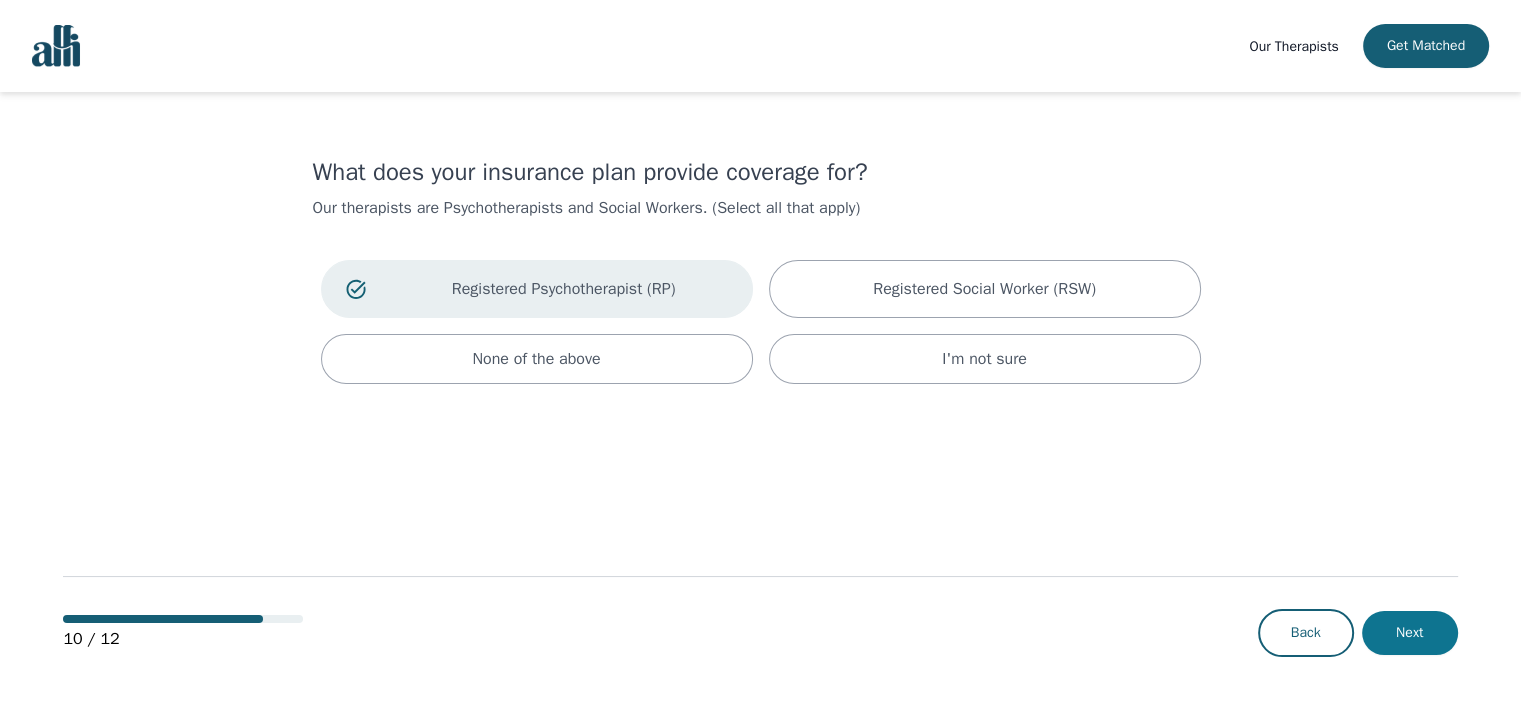 click on "Next" at bounding box center (1410, 633) 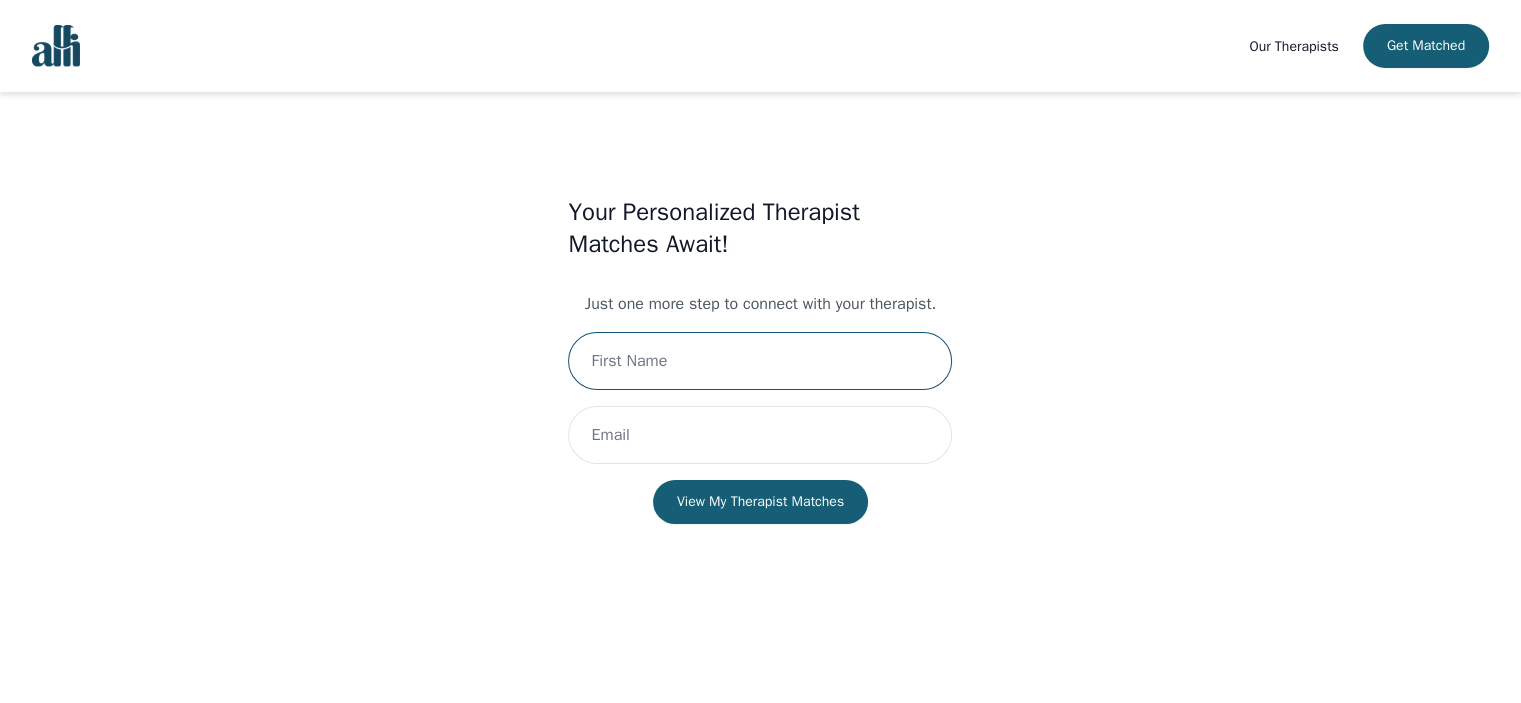 click at bounding box center (760, 361) 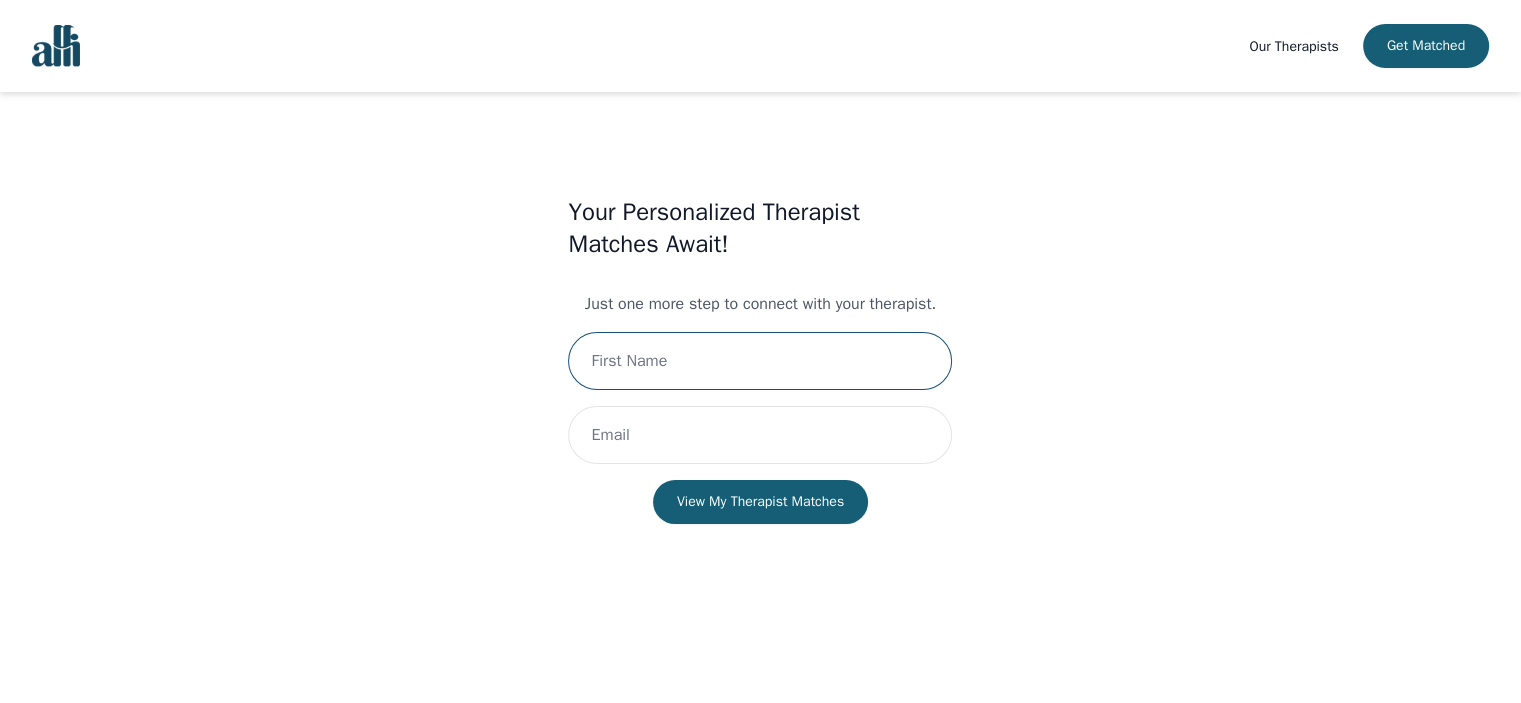 type on "[PERSON_NAME]" 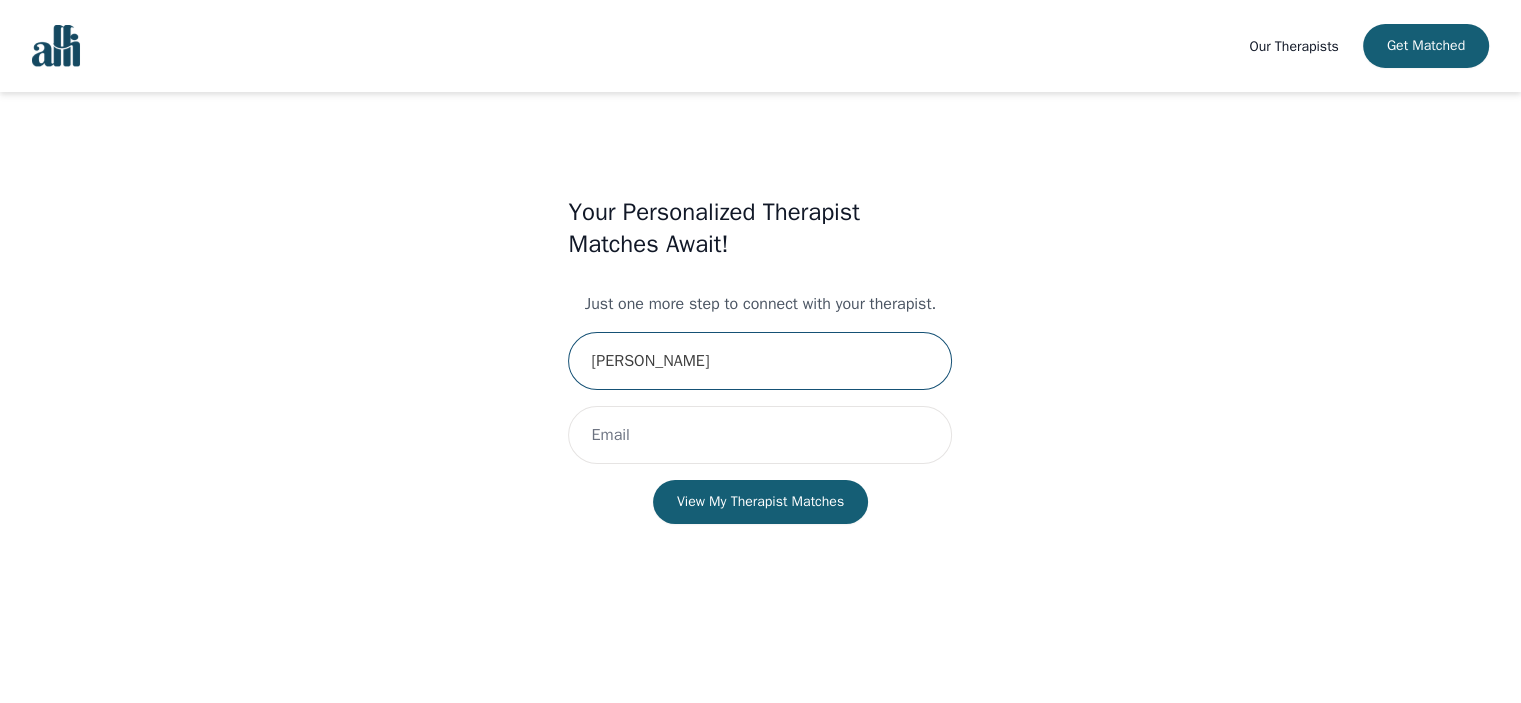 drag, startPoint x: 812, startPoint y: 364, endPoint x: 403, endPoint y: 375, distance: 409.1479 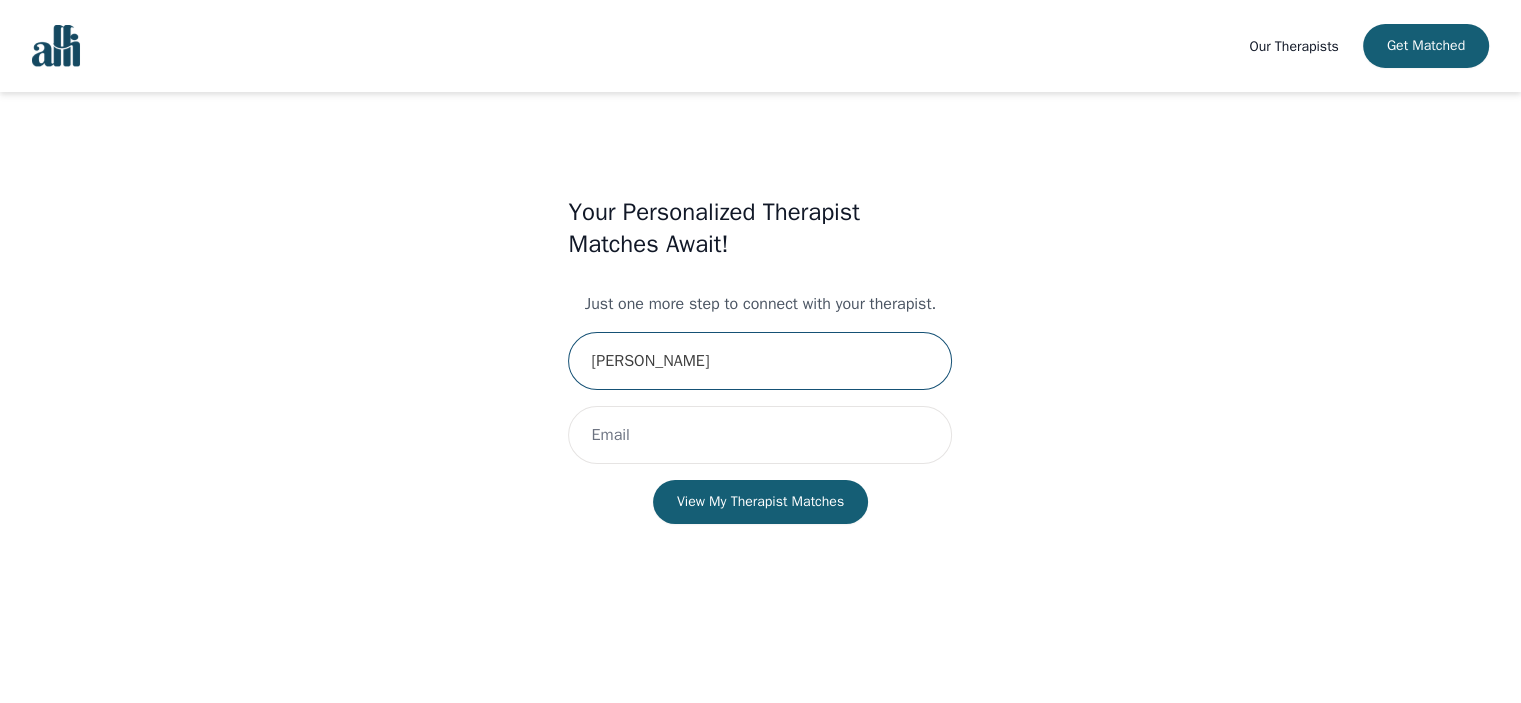 type on "[PERSON_NAME]" 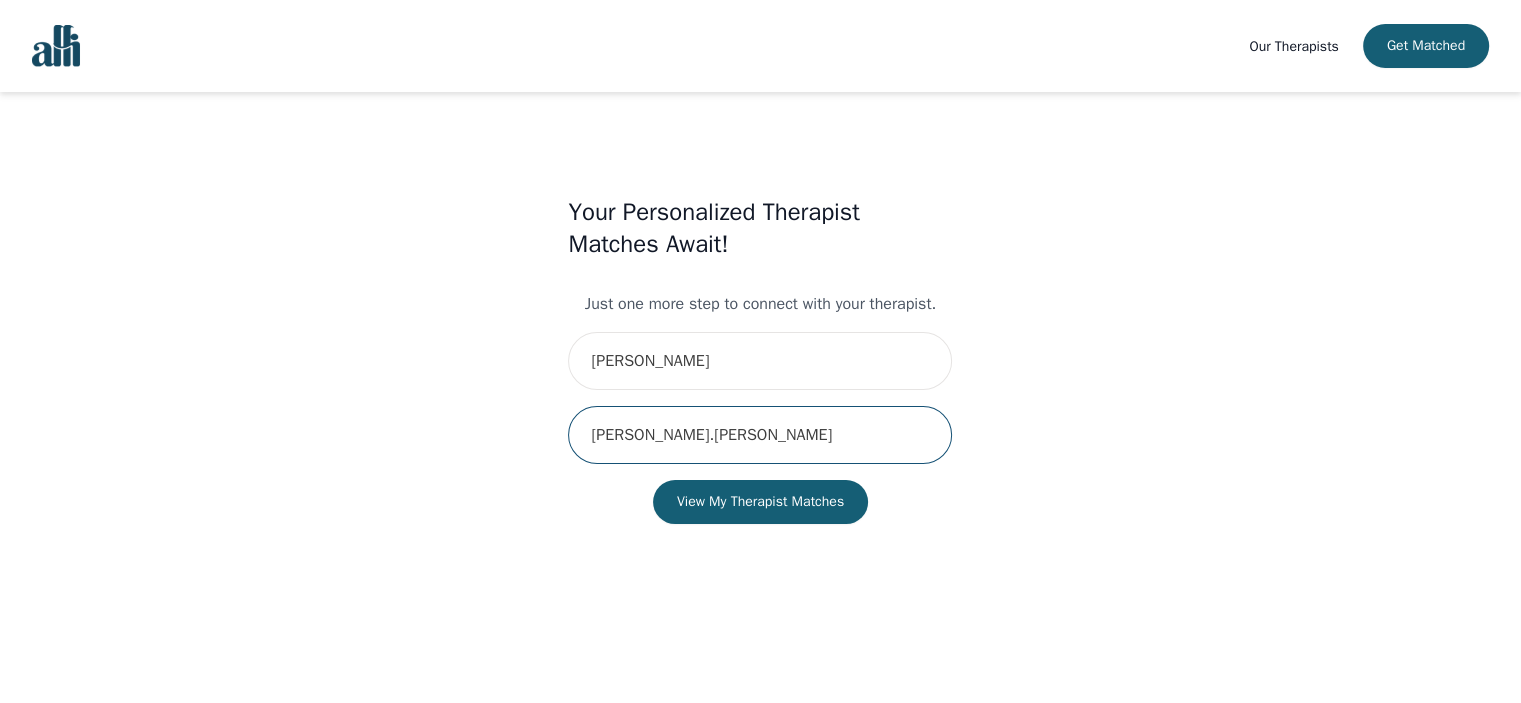 type on "[PERSON_NAME][EMAIL_ADDRESS][PERSON_NAME][DOMAIN_NAME]" 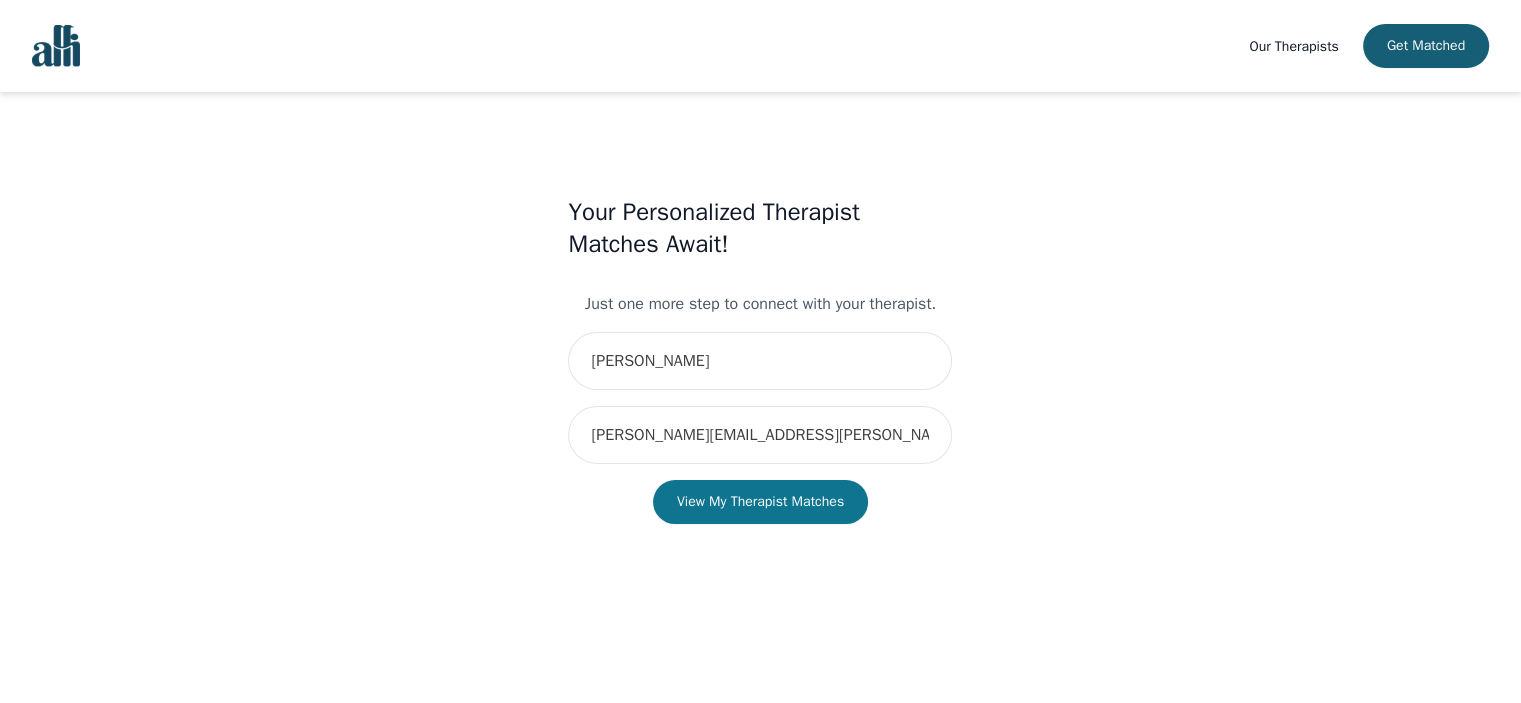 click on "View My Therapist Matches" at bounding box center [760, 502] 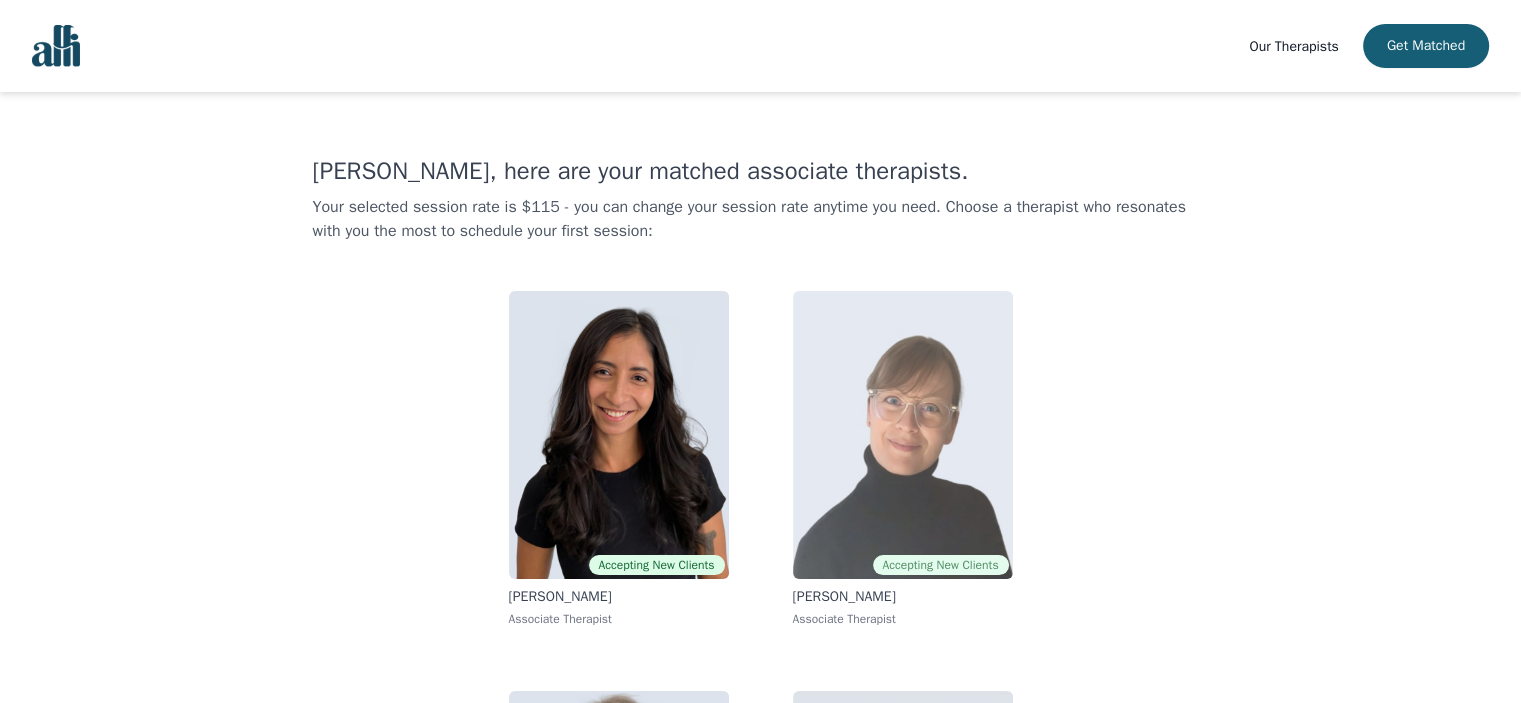 scroll, scrollTop: 0, scrollLeft: 0, axis: both 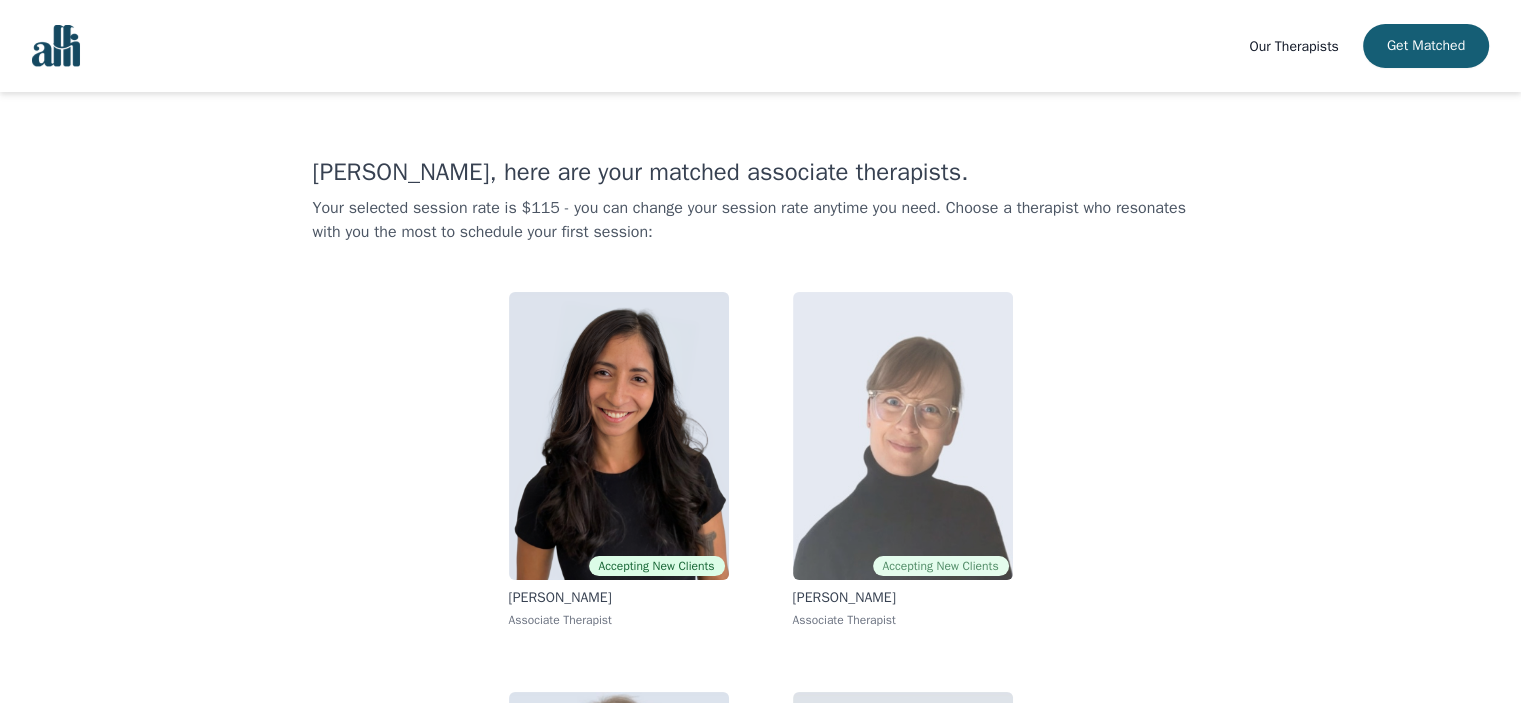 click at bounding box center [903, 436] 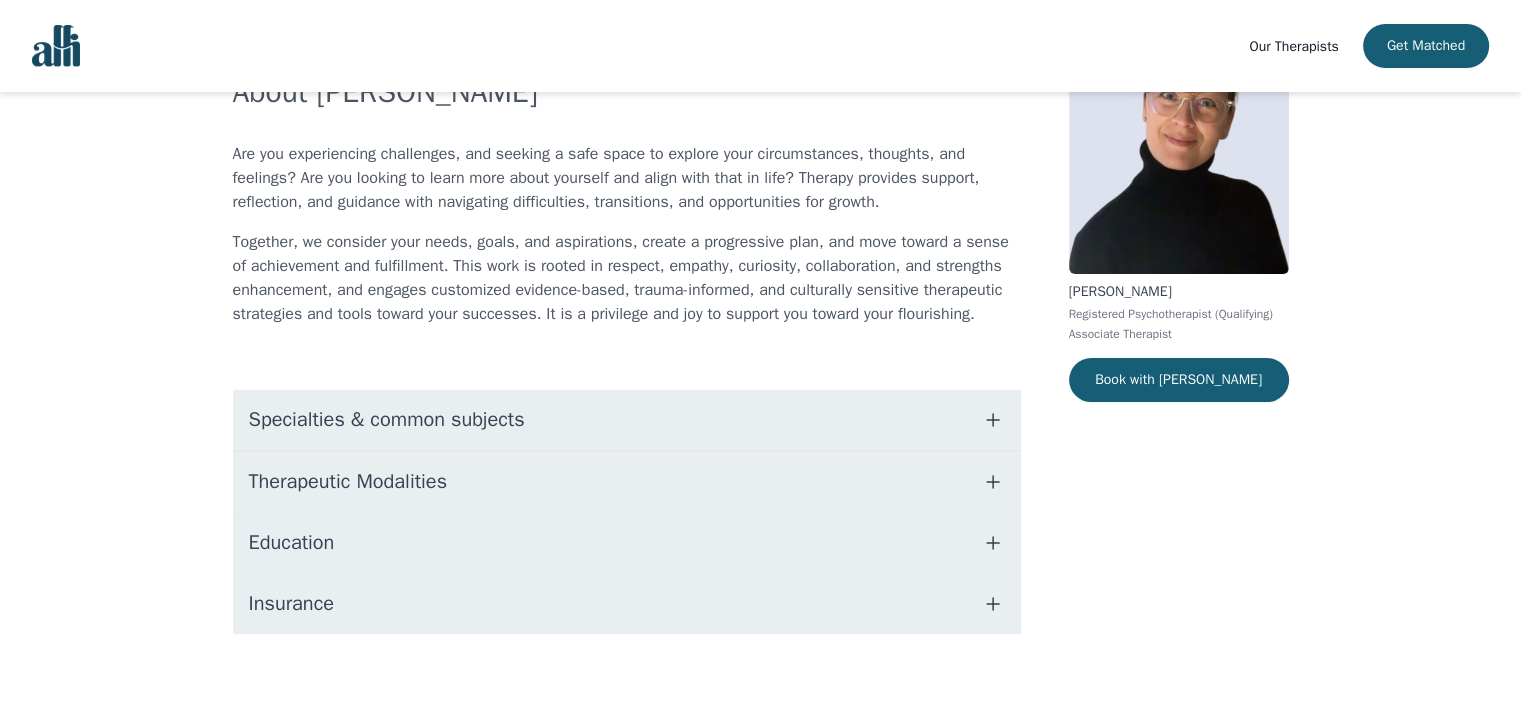 scroll, scrollTop: 180, scrollLeft: 0, axis: vertical 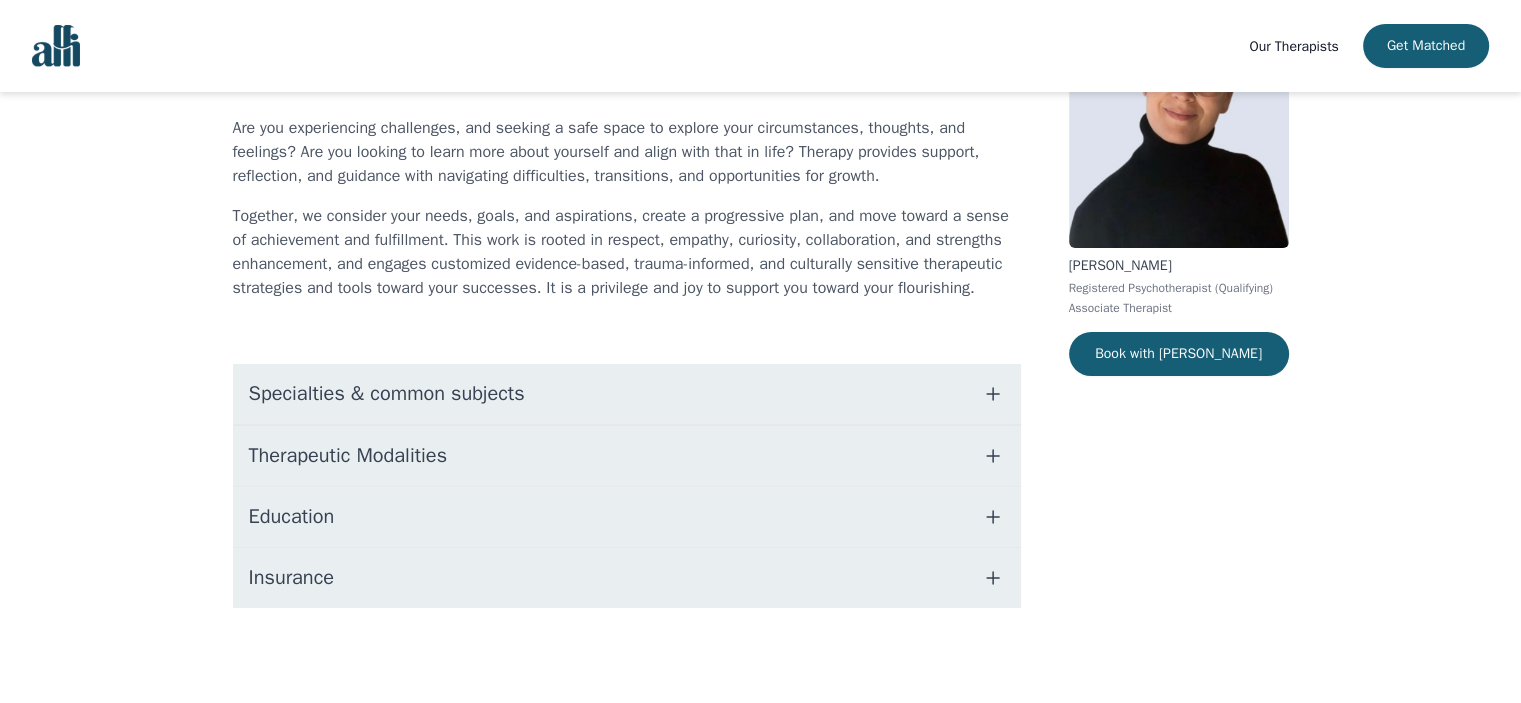 click 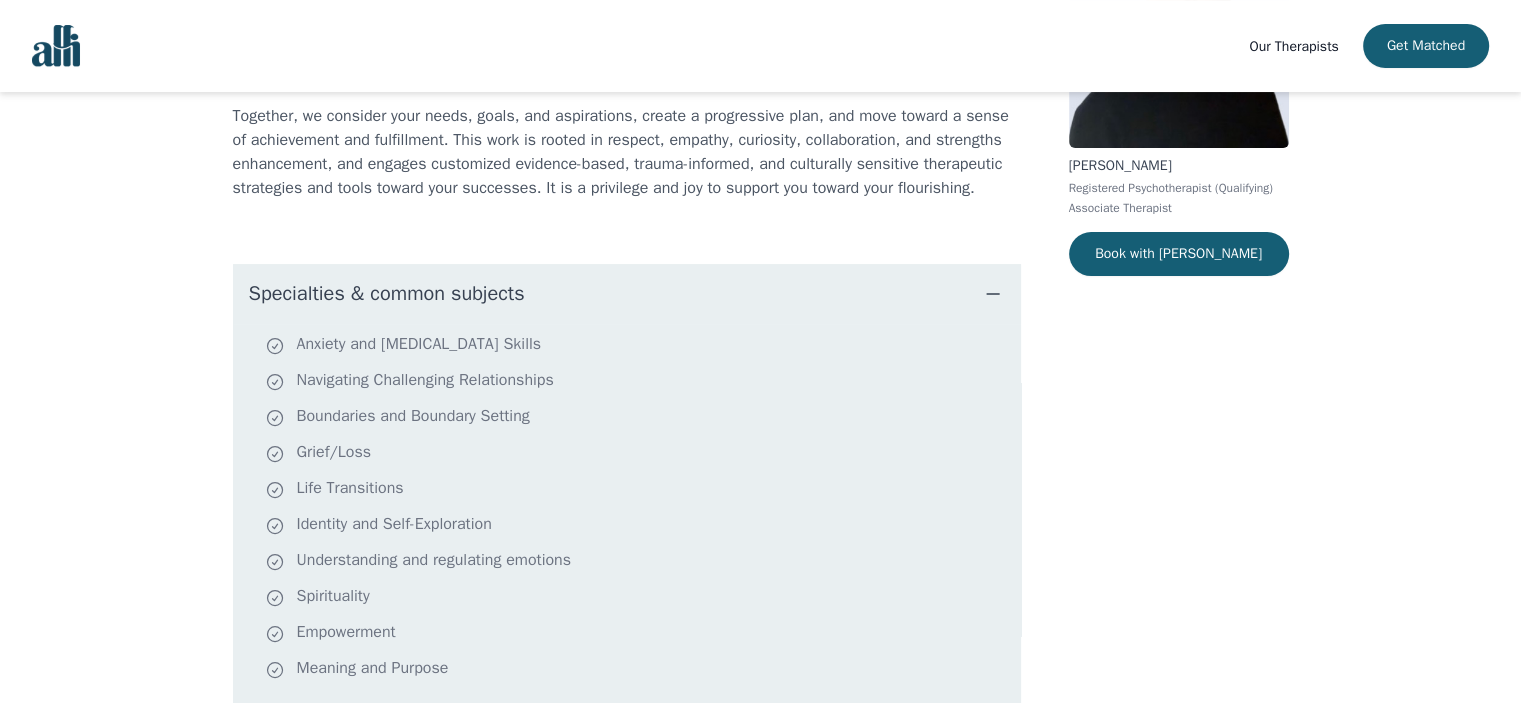 scroll, scrollTop: 380, scrollLeft: 0, axis: vertical 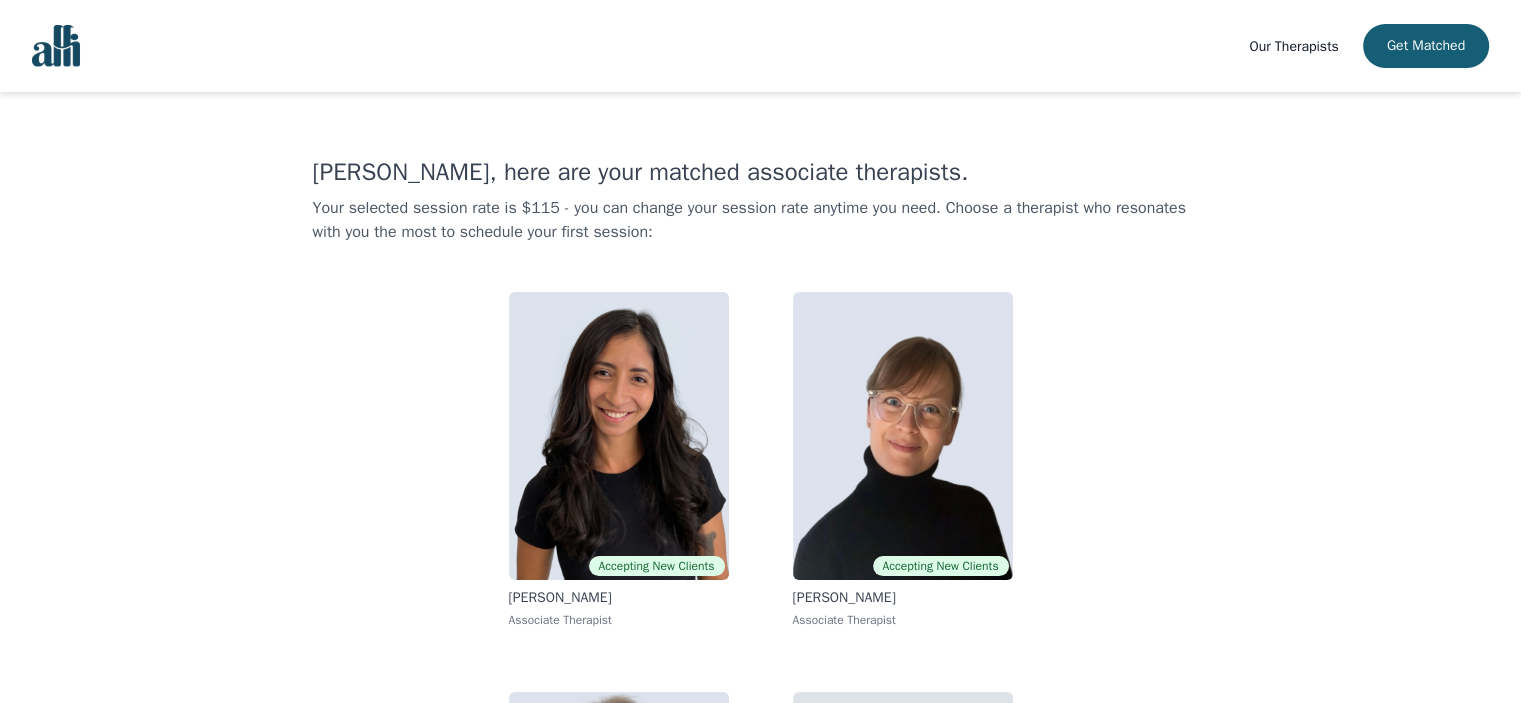 click on "Accepting New Clients [PERSON_NAME] Associate Therapist" at bounding box center (619, 460) 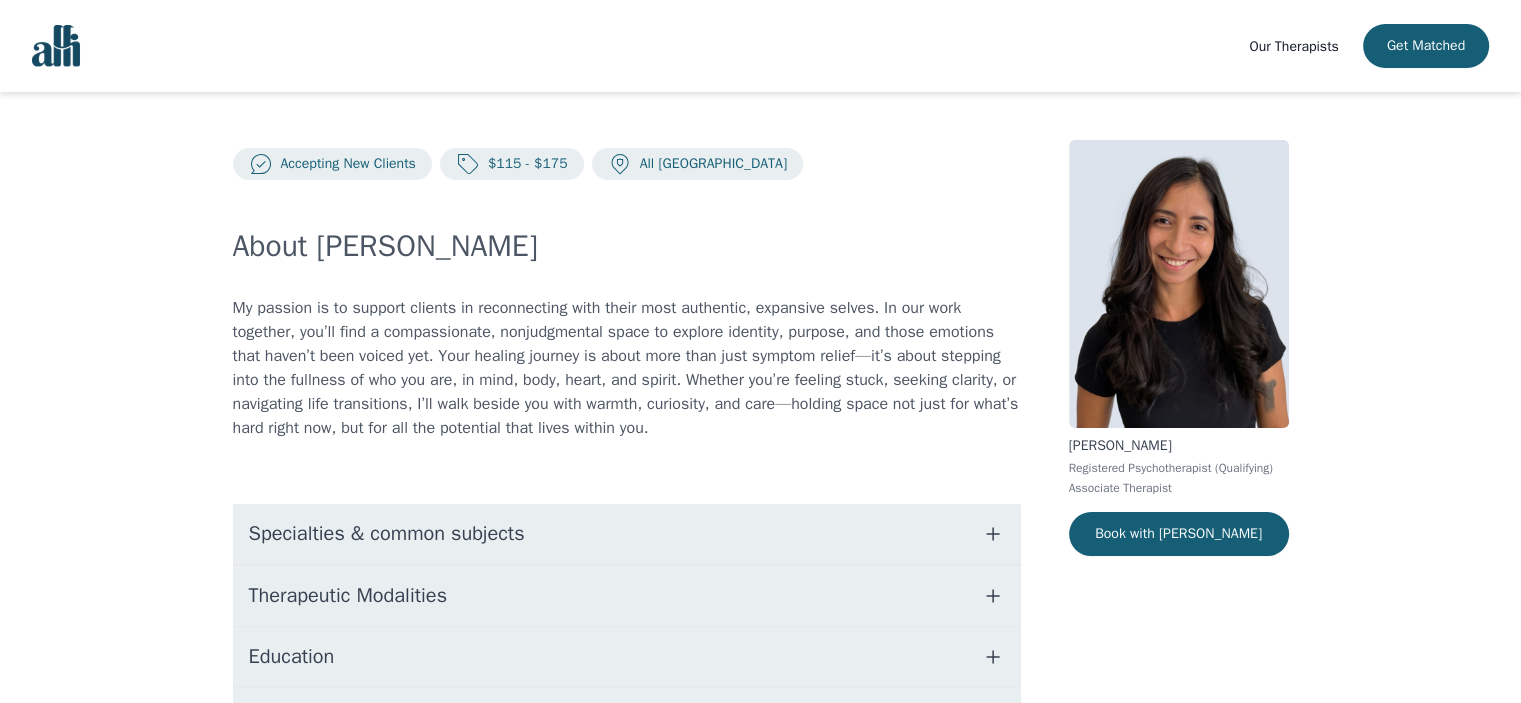 click 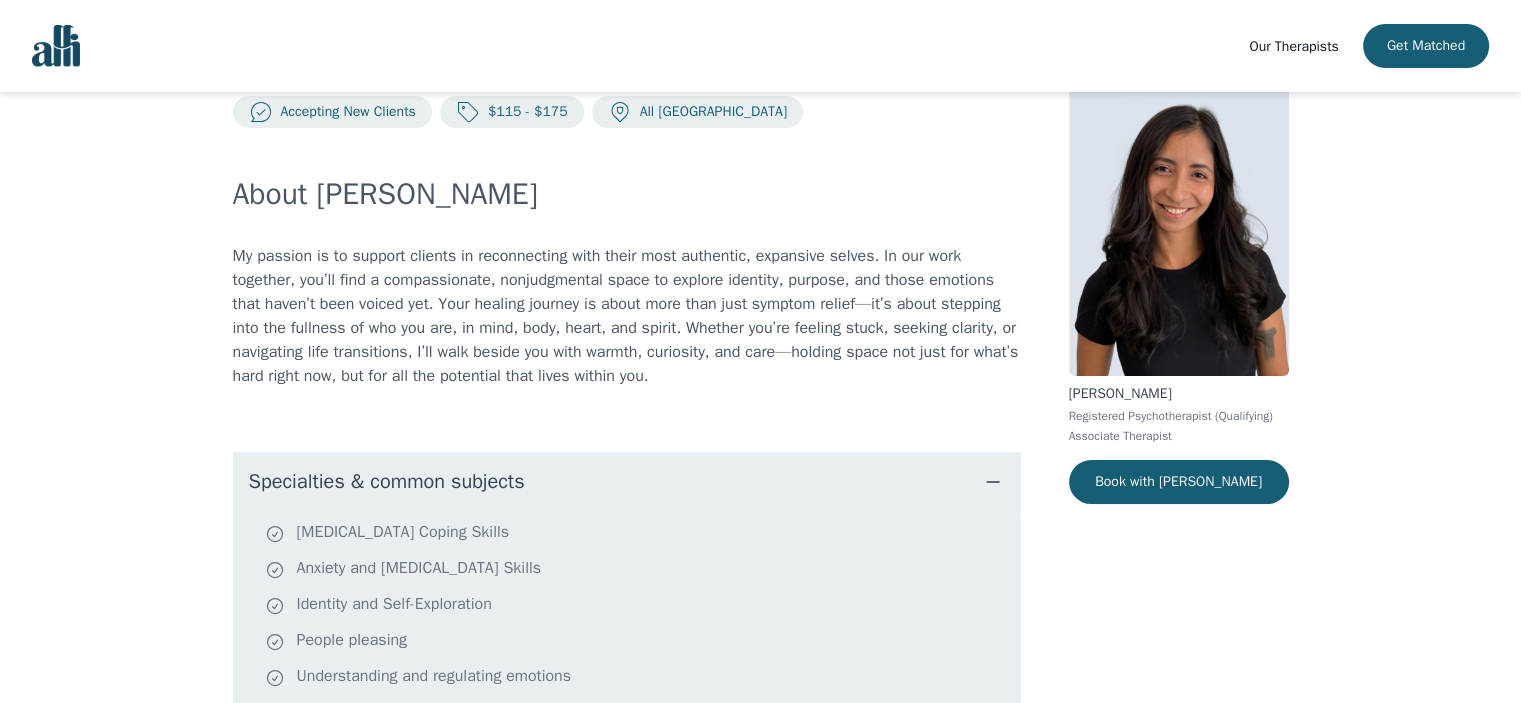 scroll, scrollTop: 0, scrollLeft: 0, axis: both 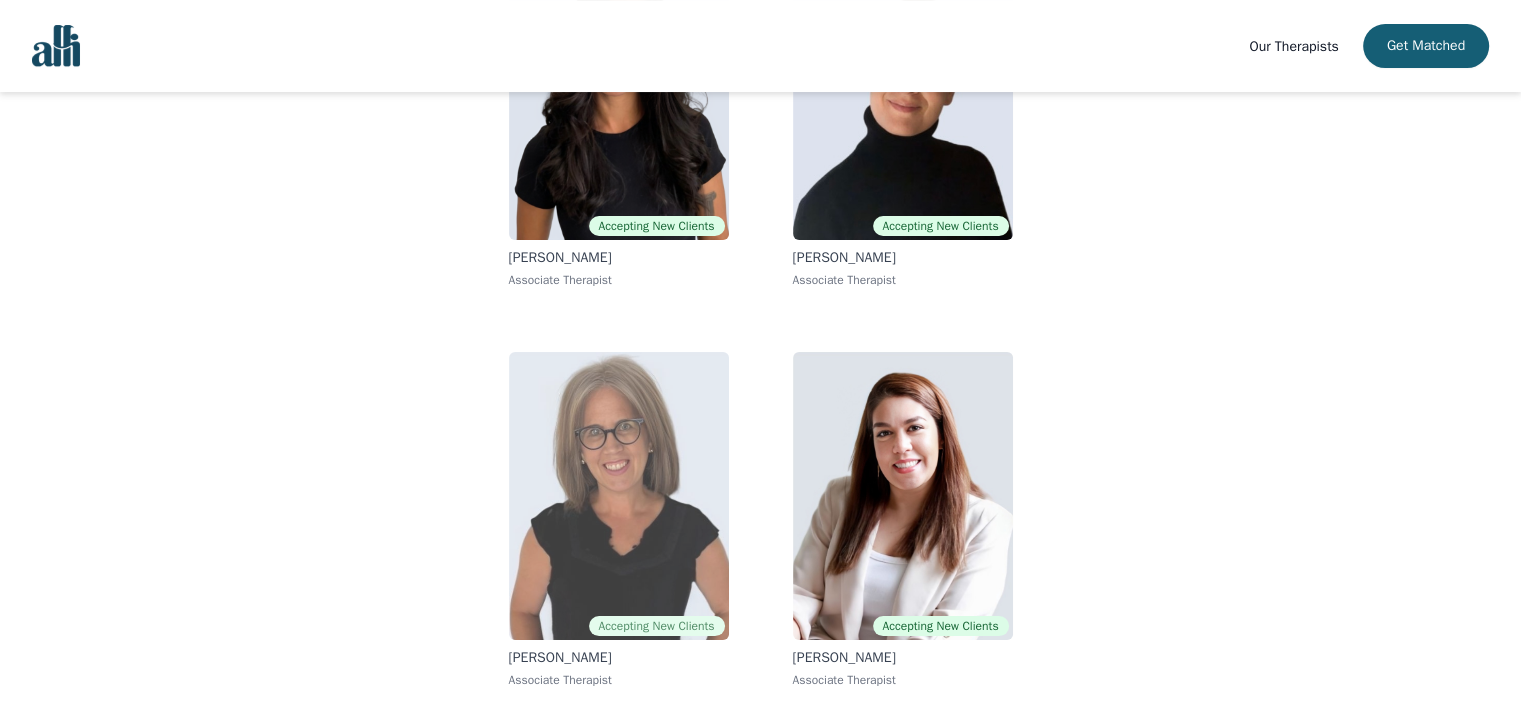 click at bounding box center (619, 496) 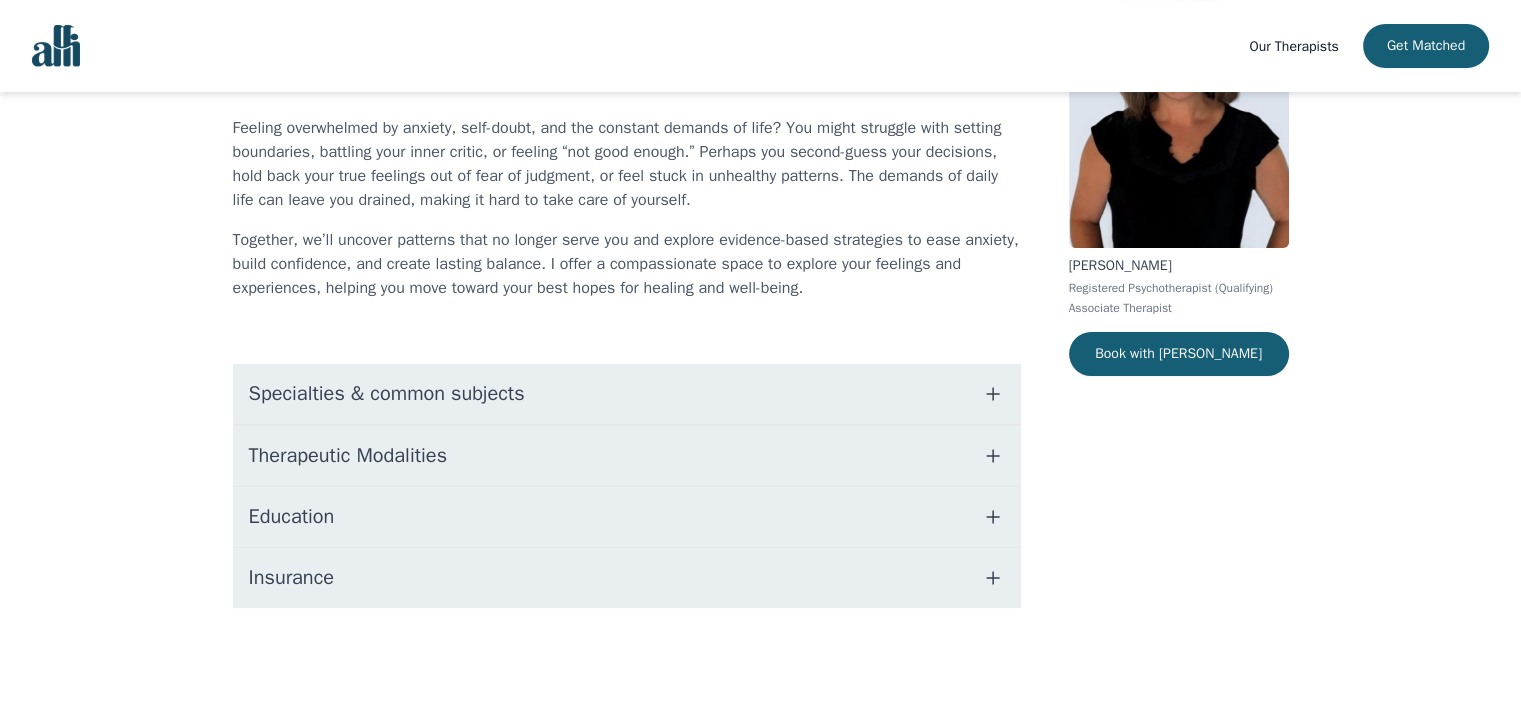scroll, scrollTop: 0, scrollLeft: 0, axis: both 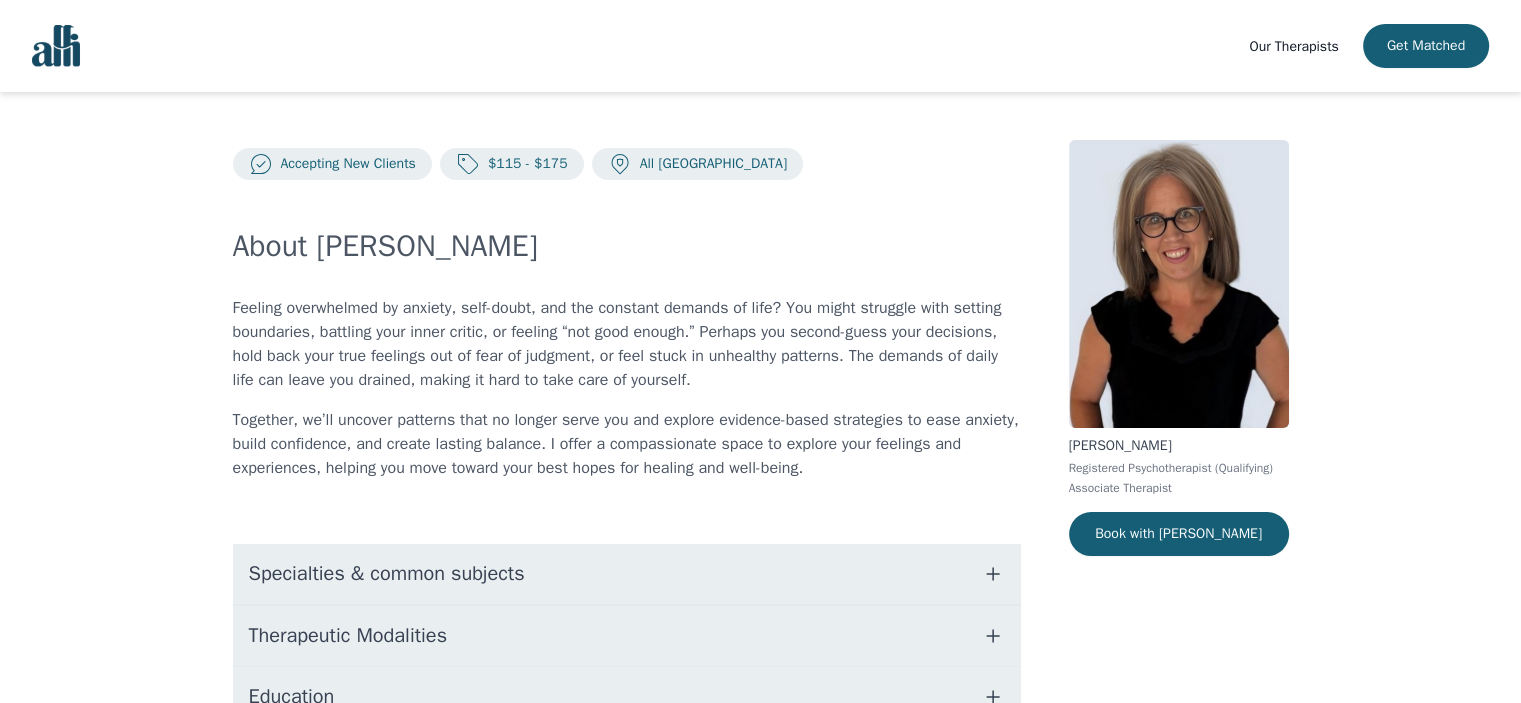 click 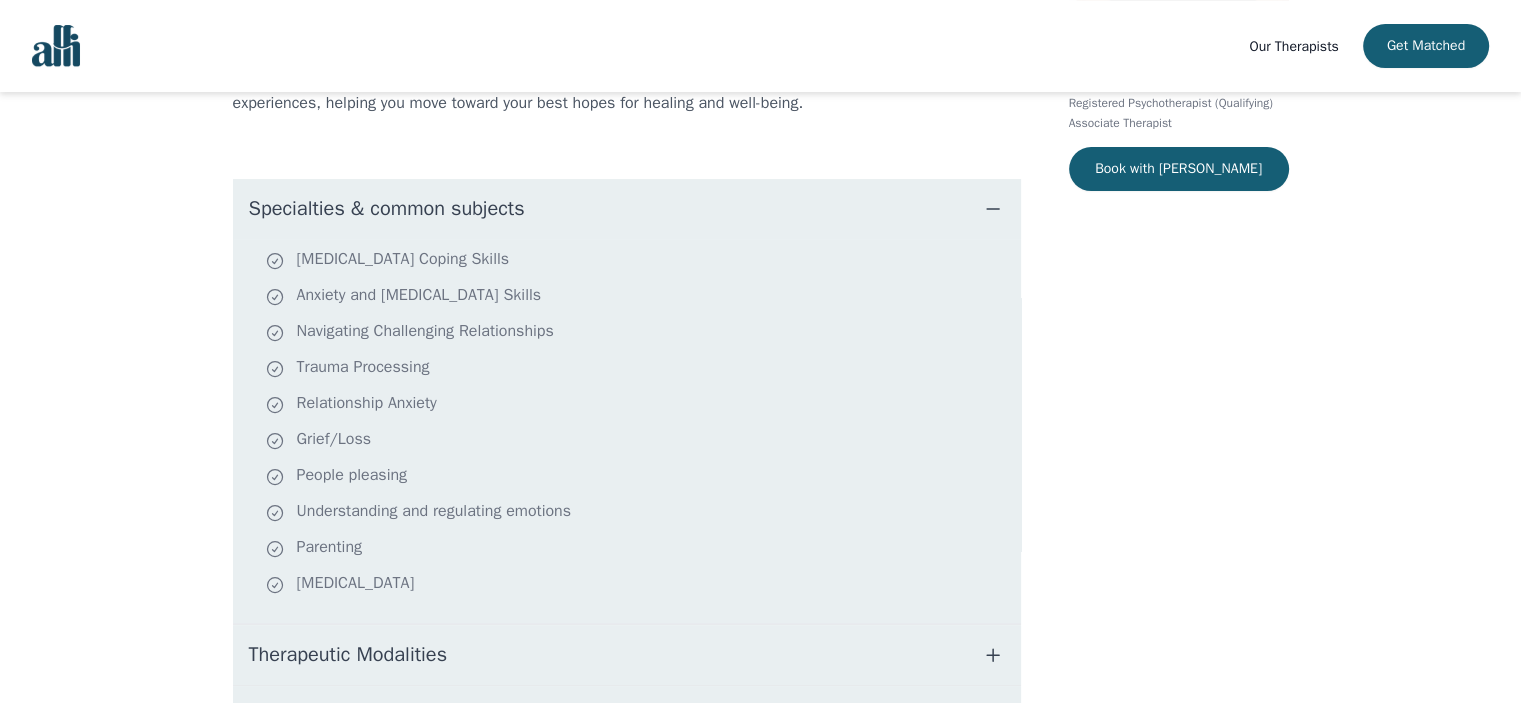 scroll, scrollTop: 400, scrollLeft: 0, axis: vertical 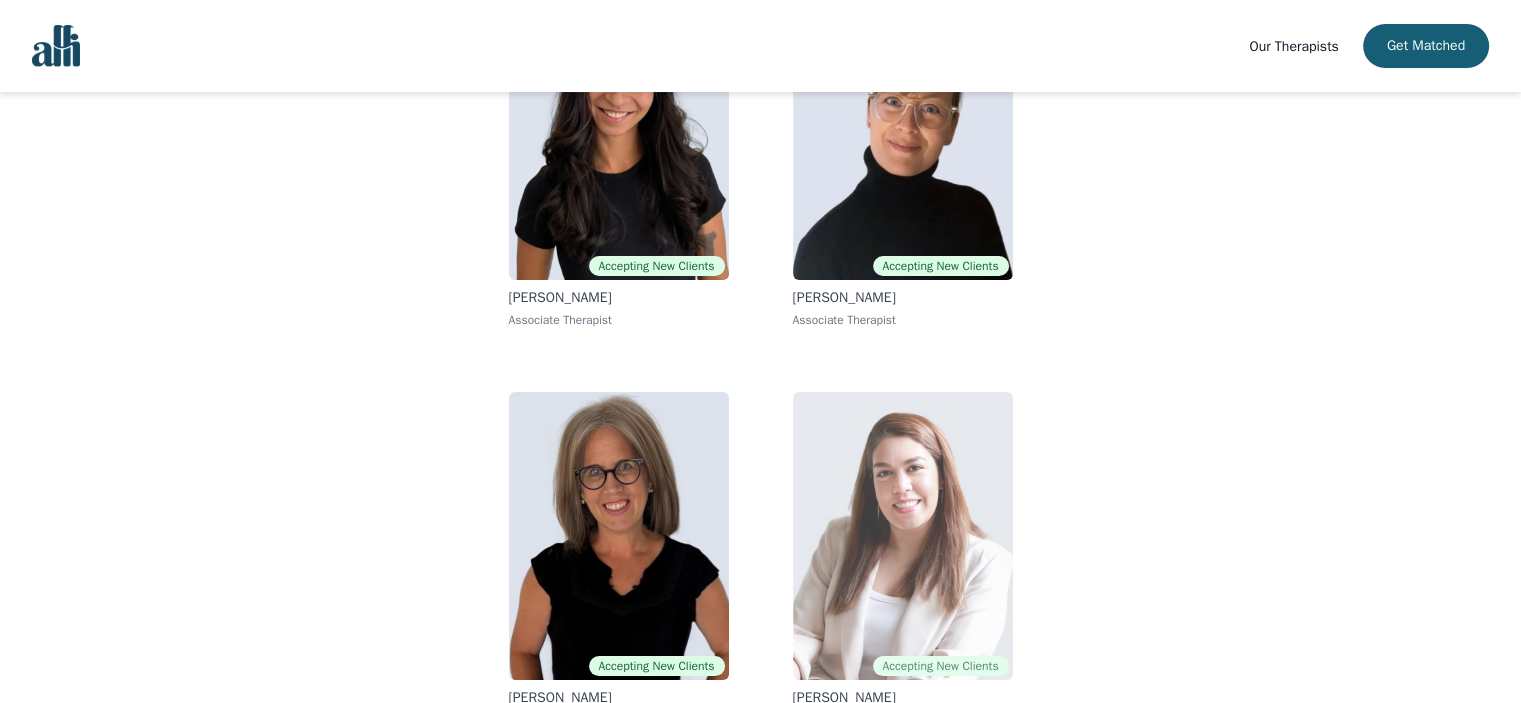 click at bounding box center (903, 536) 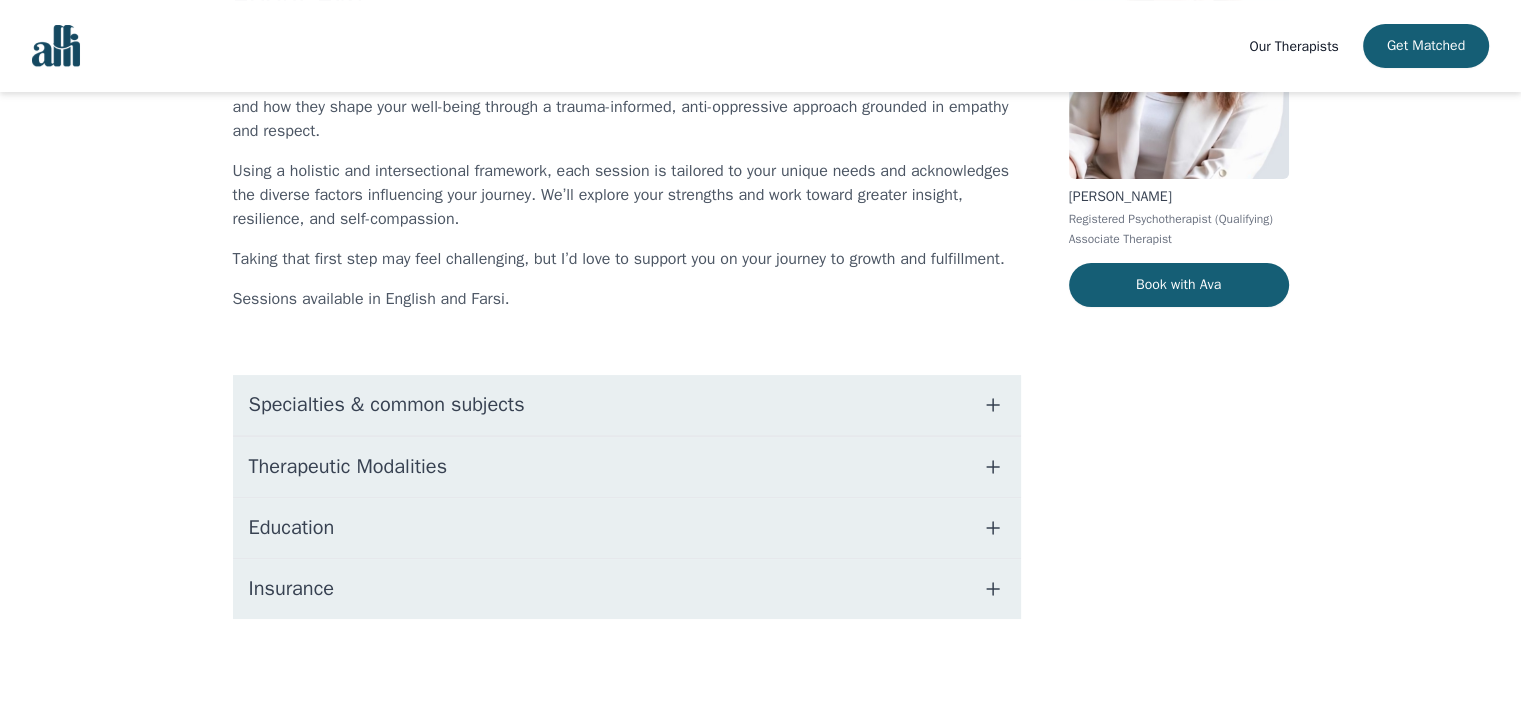 scroll, scrollTop: 284, scrollLeft: 0, axis: vertical 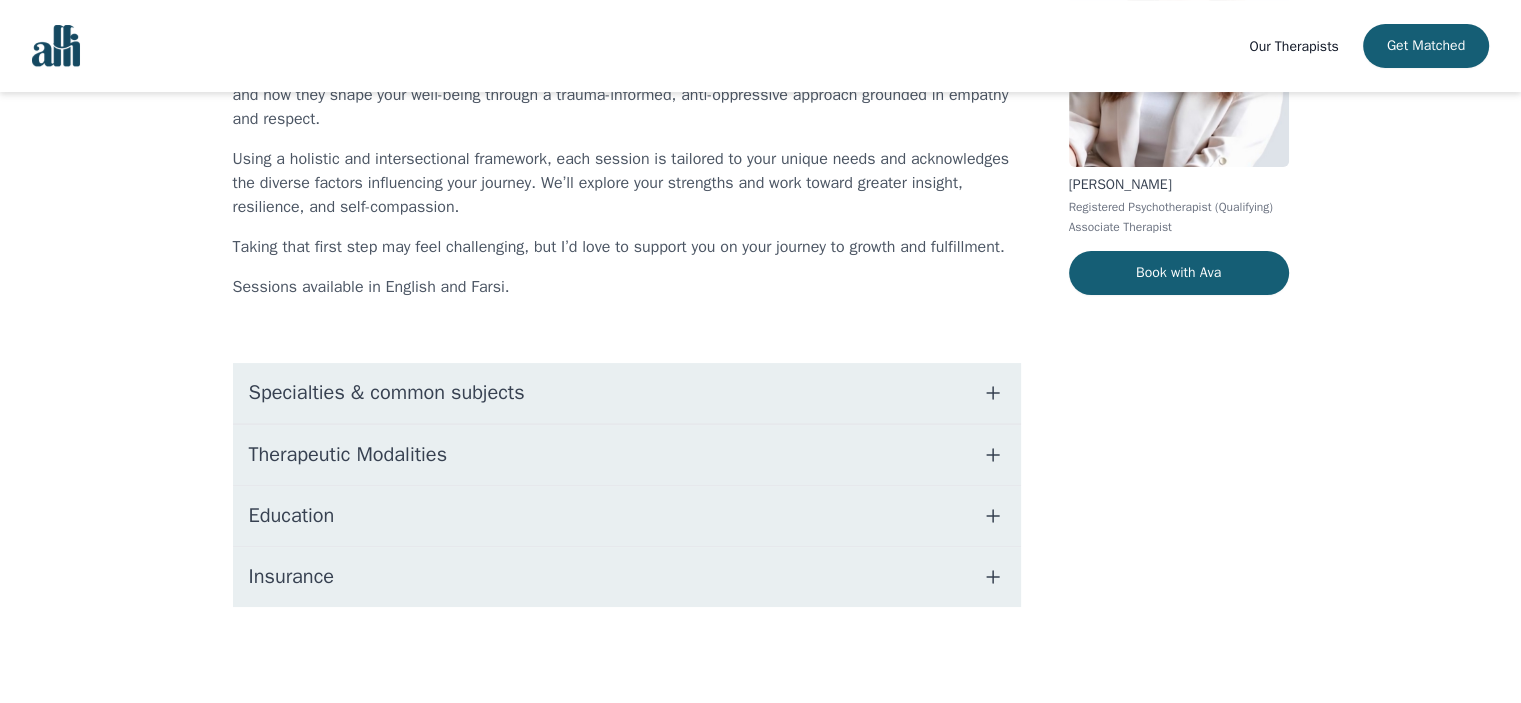 click 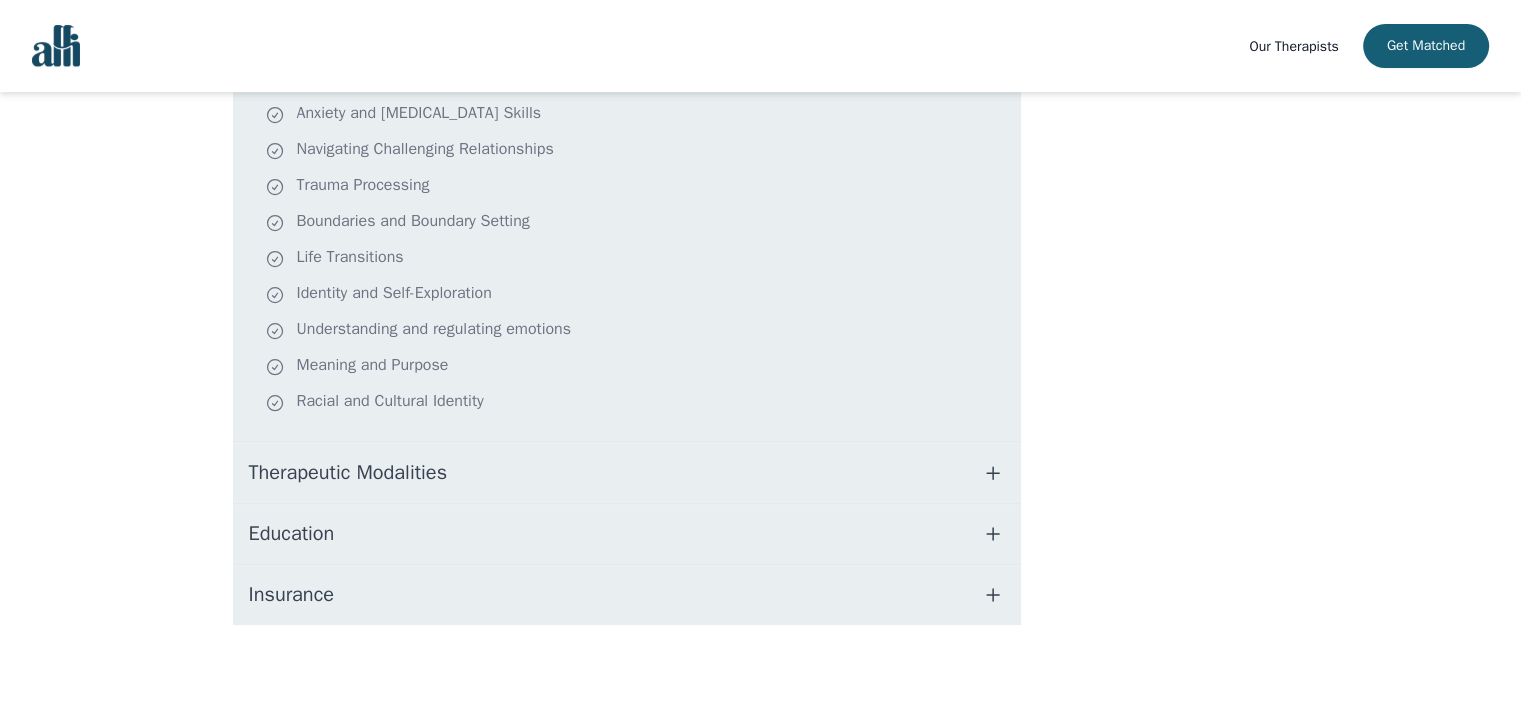 scroll, scrollTop: 668, scrollLeft: 0, axis: vertical 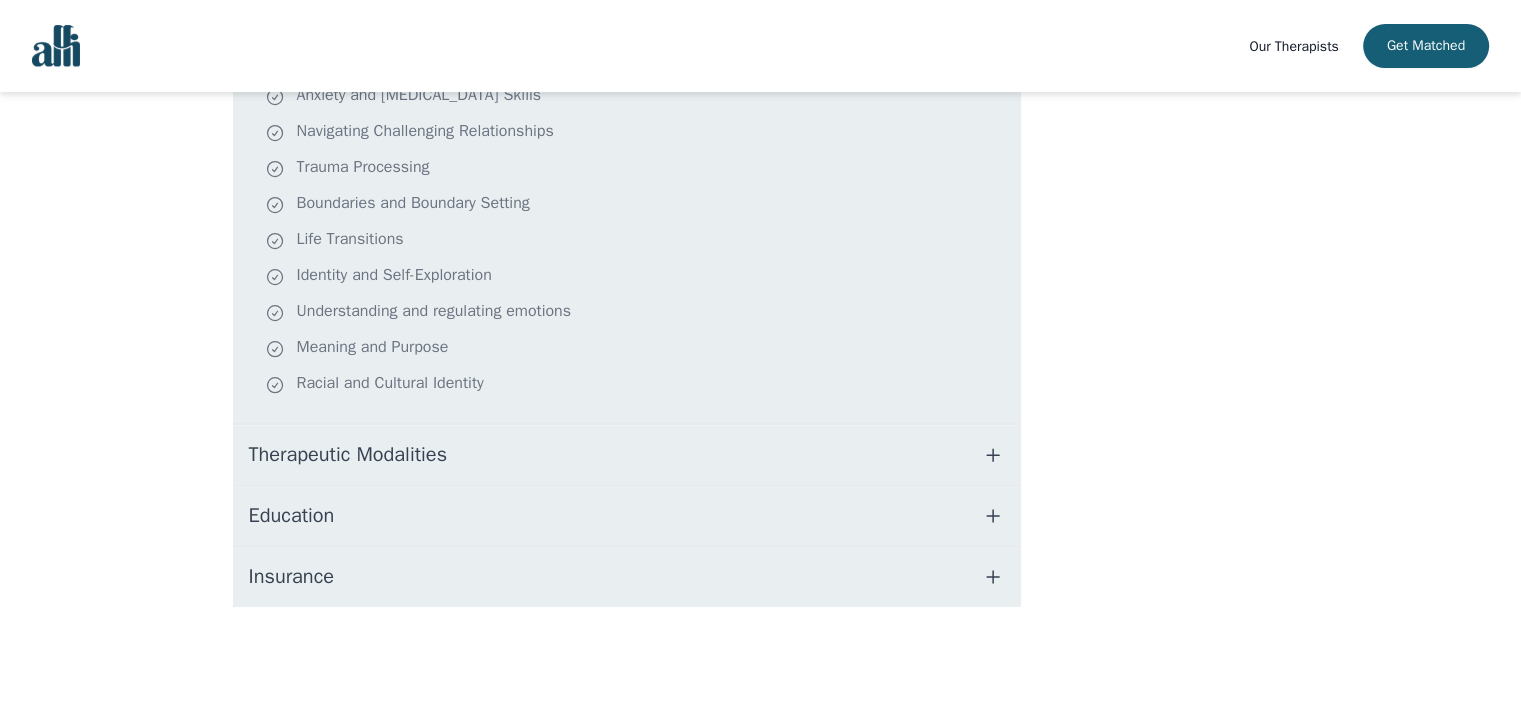 click 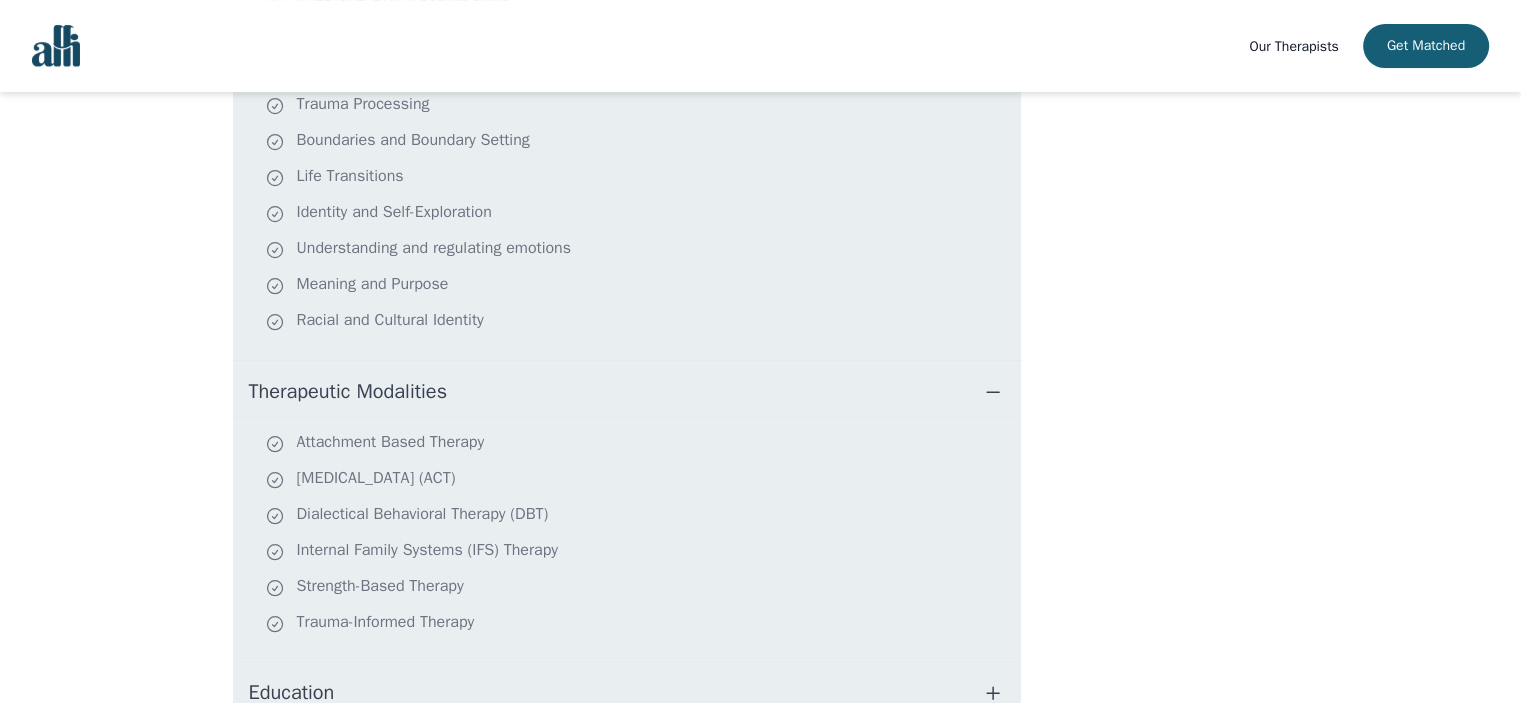 click 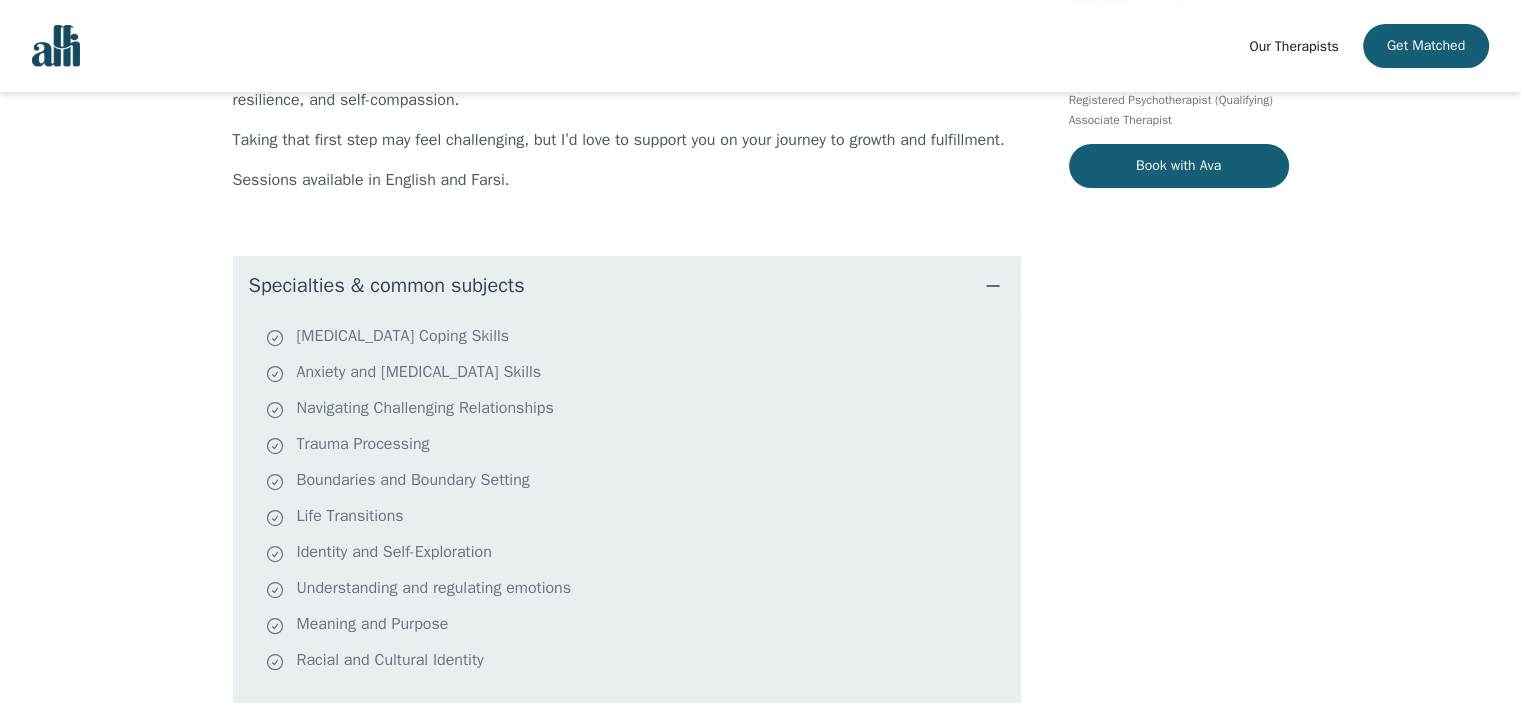 scroll, scrollTop: 368, scrollLeft: 0, axis: vertical 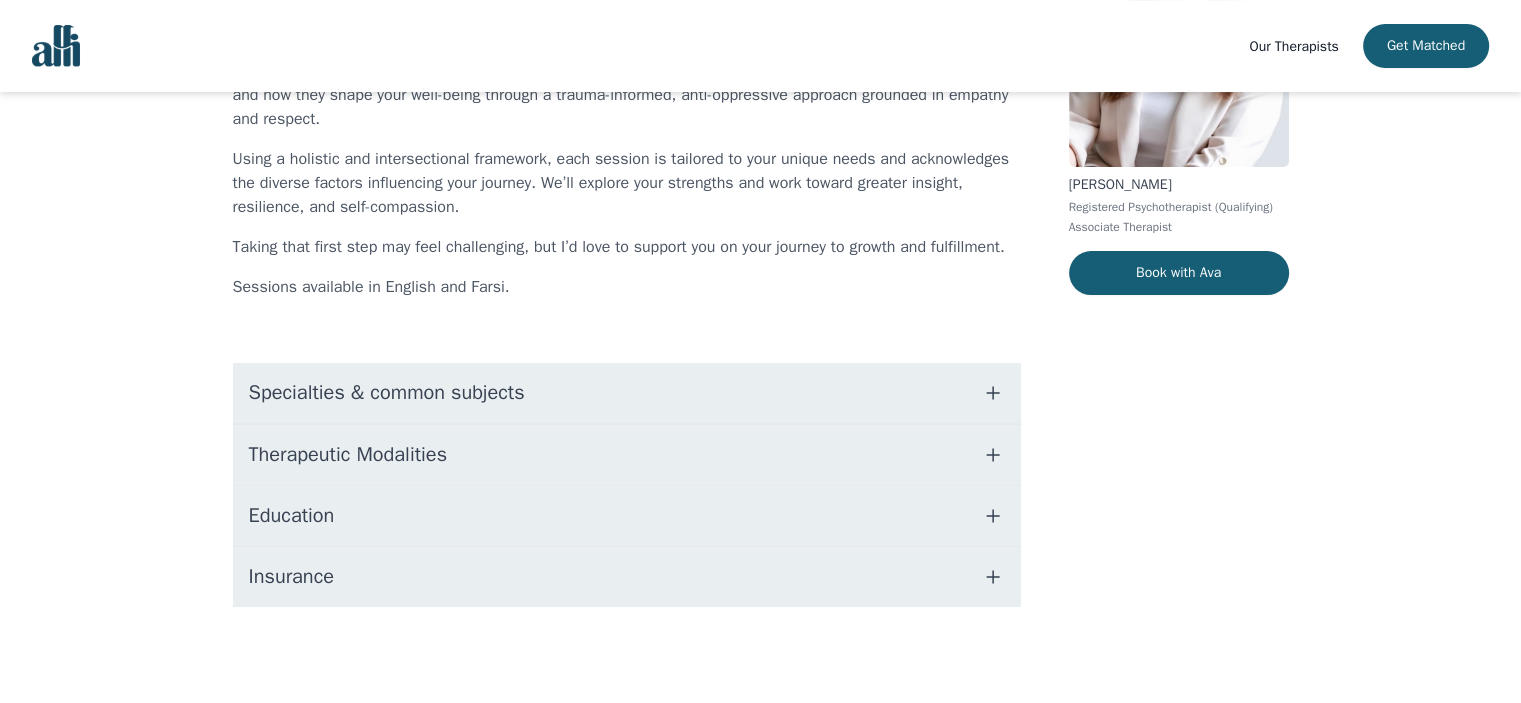click 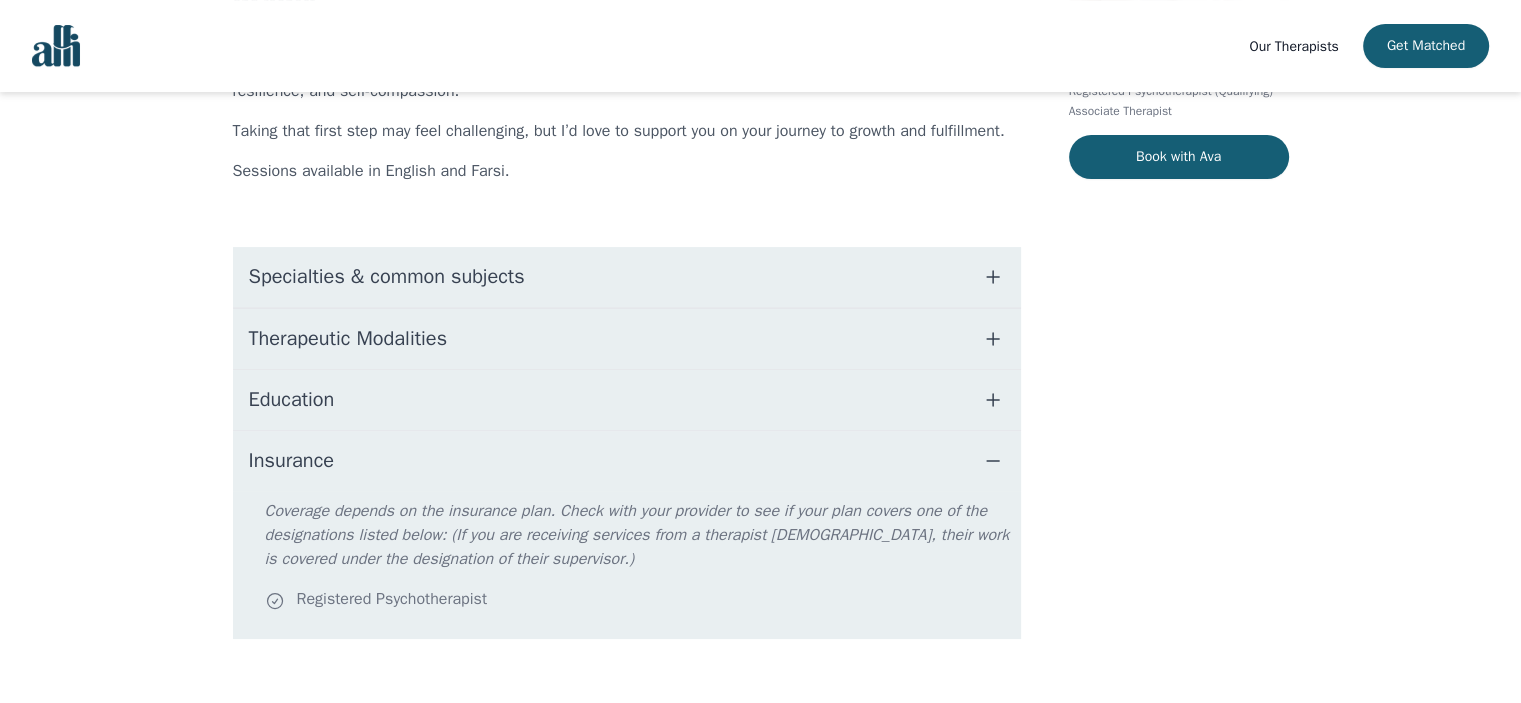 scroll, scrollTop: 332, scrollLeft: 0, axis: vertical 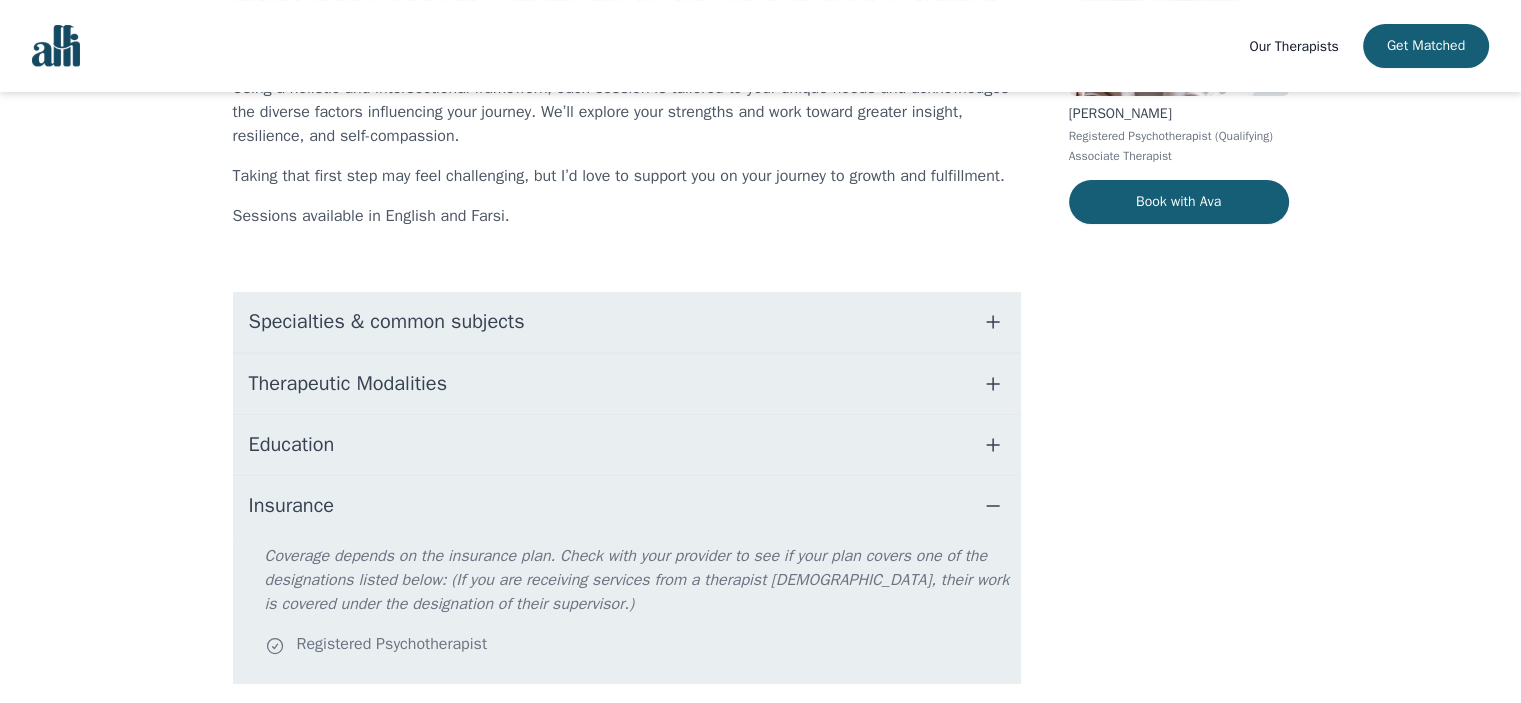 click on "Insurance" at bounding box center (627, 506) 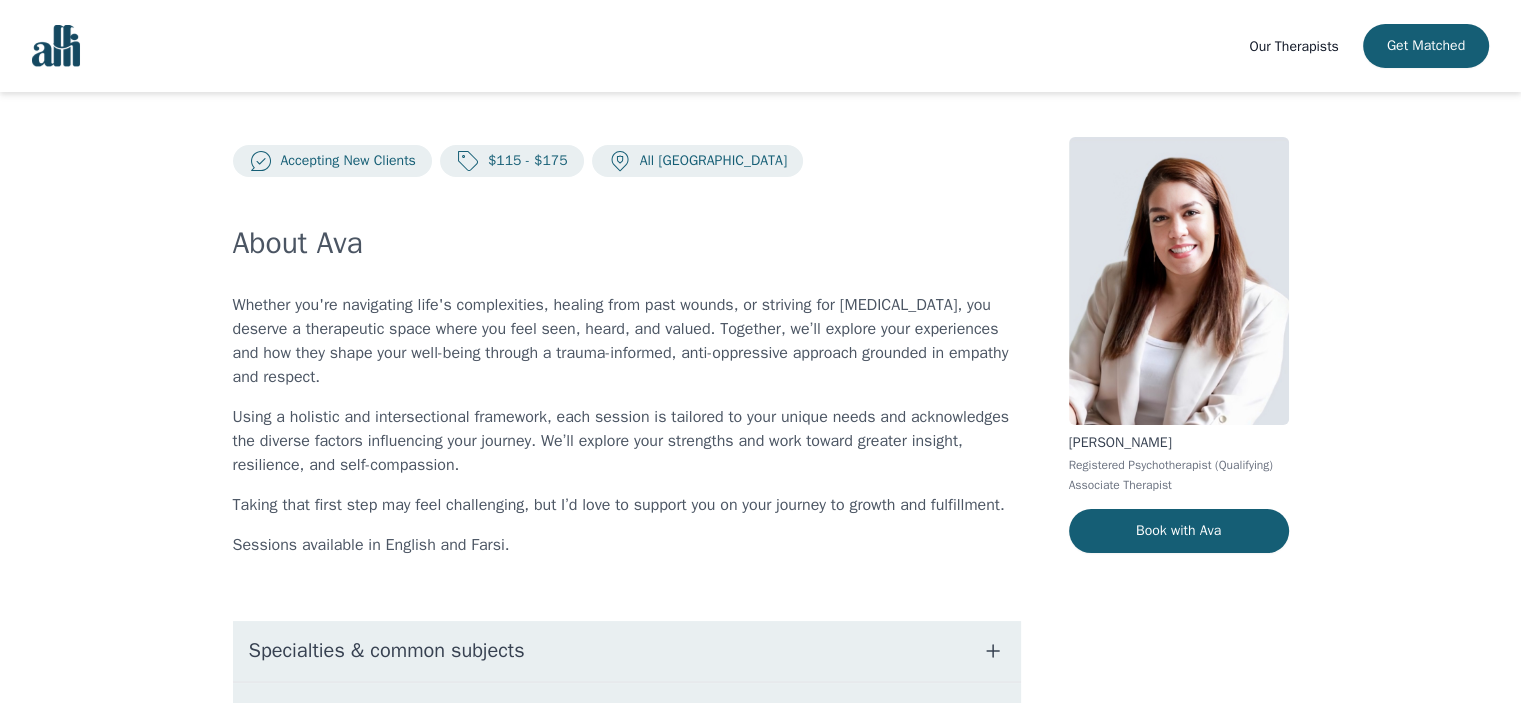 scroll, scrollTop: 0, scrollLeft: 0, axis: both 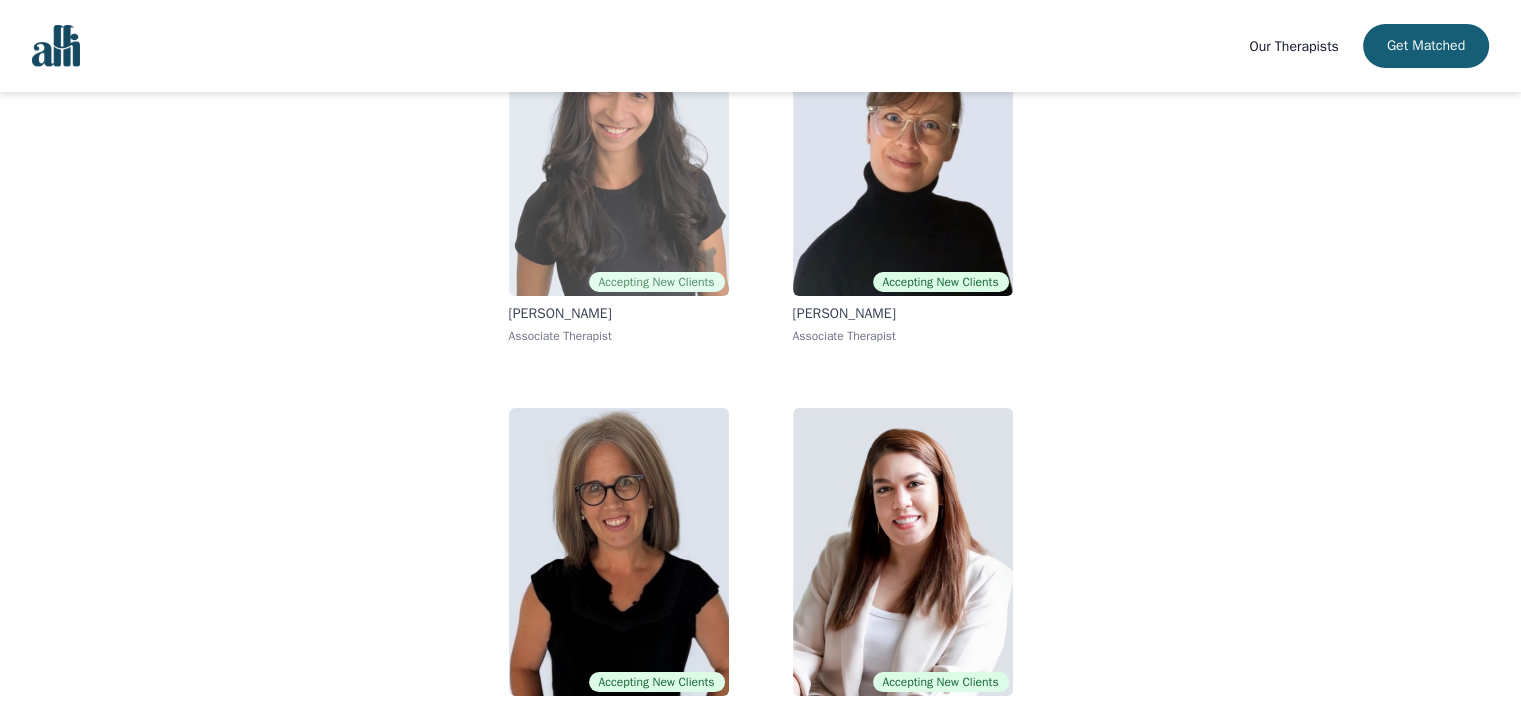 click at bounding box center [619, 152] 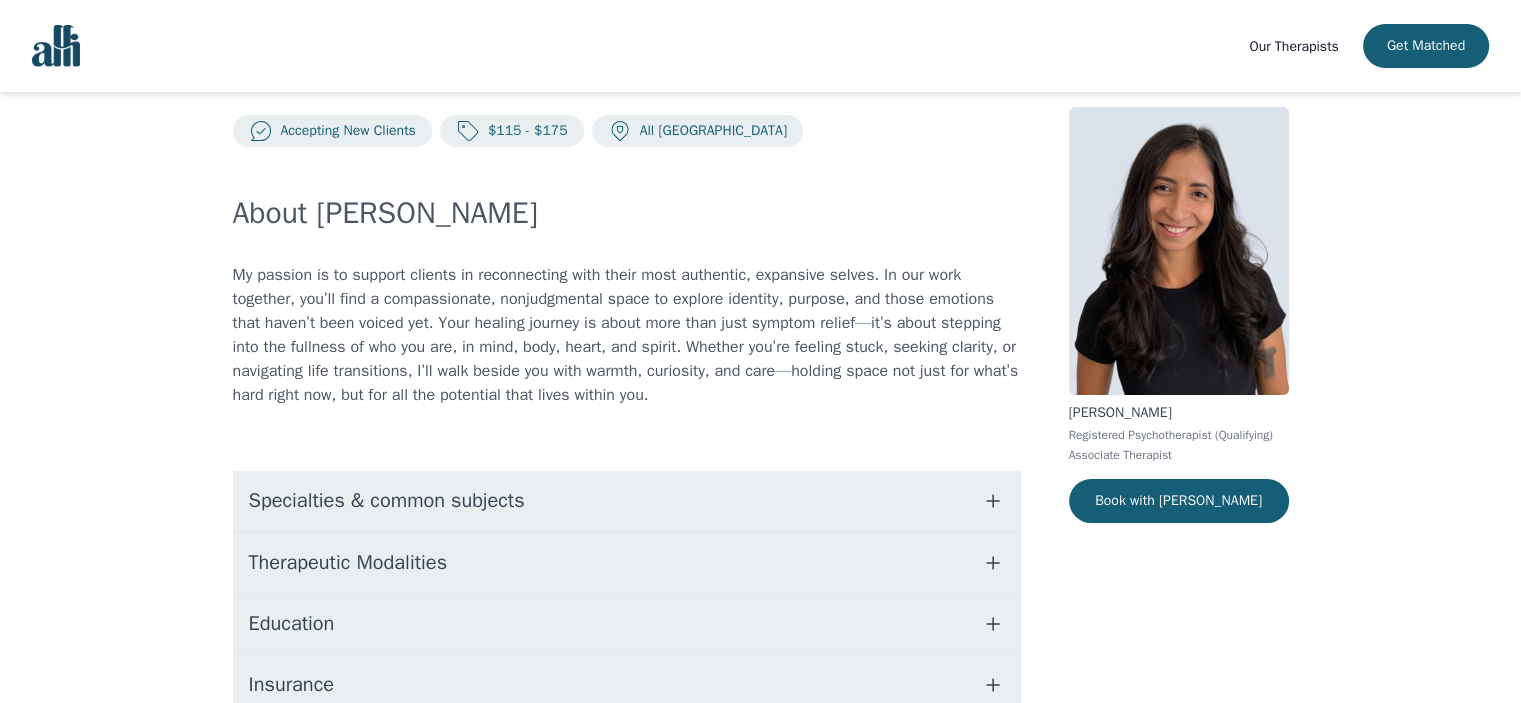 scroll, scrollTop: 0, scrollLeft: 0, axis: both 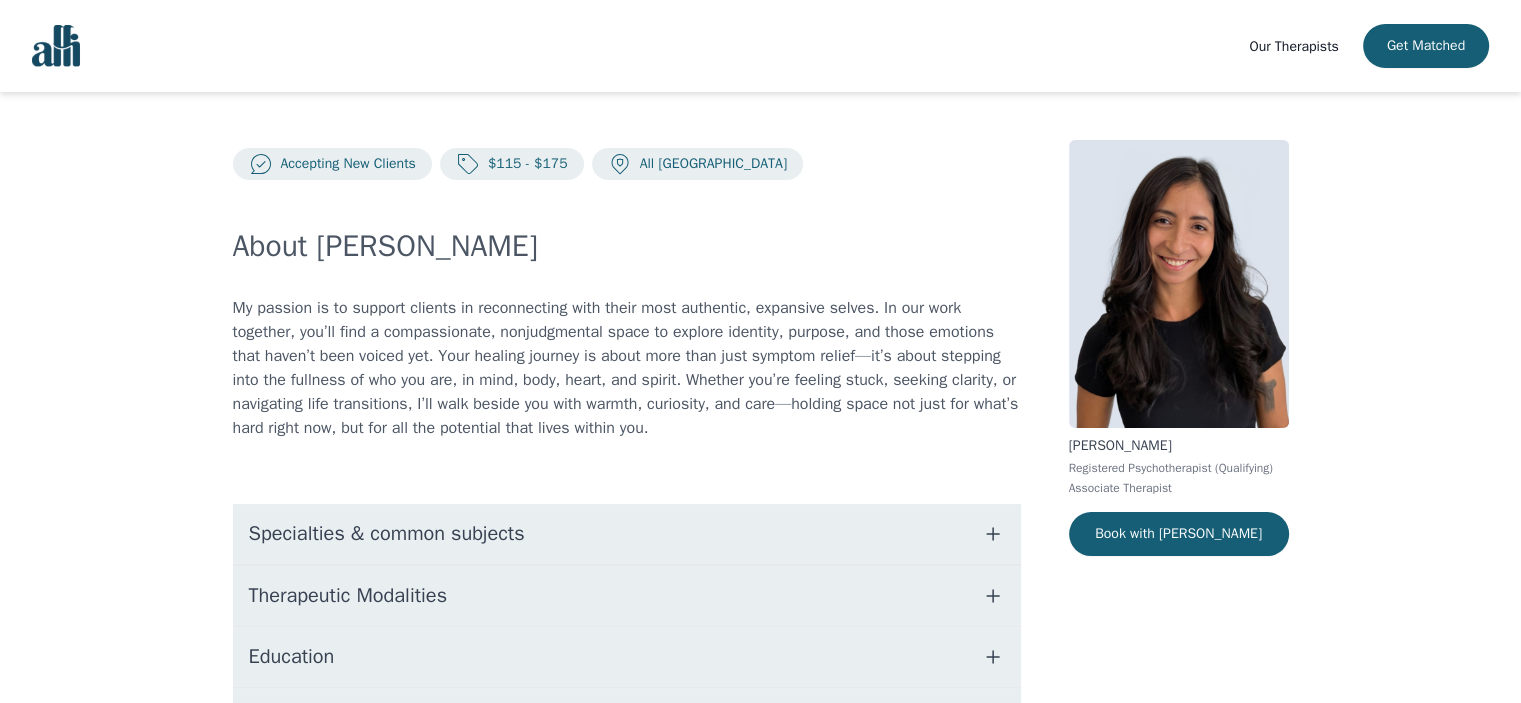 click 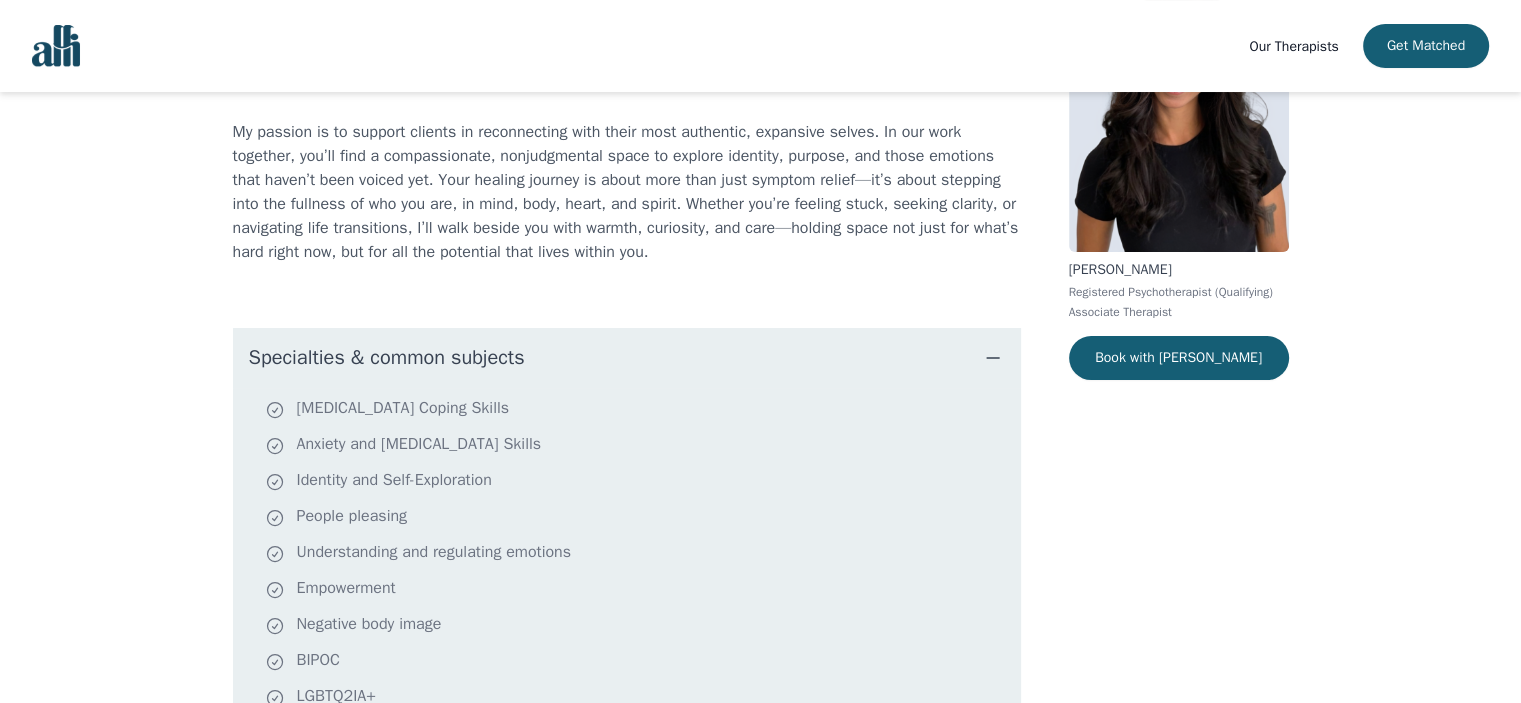 scroll, scrollTop: 300, scrollLeft: 0, axis: vertical 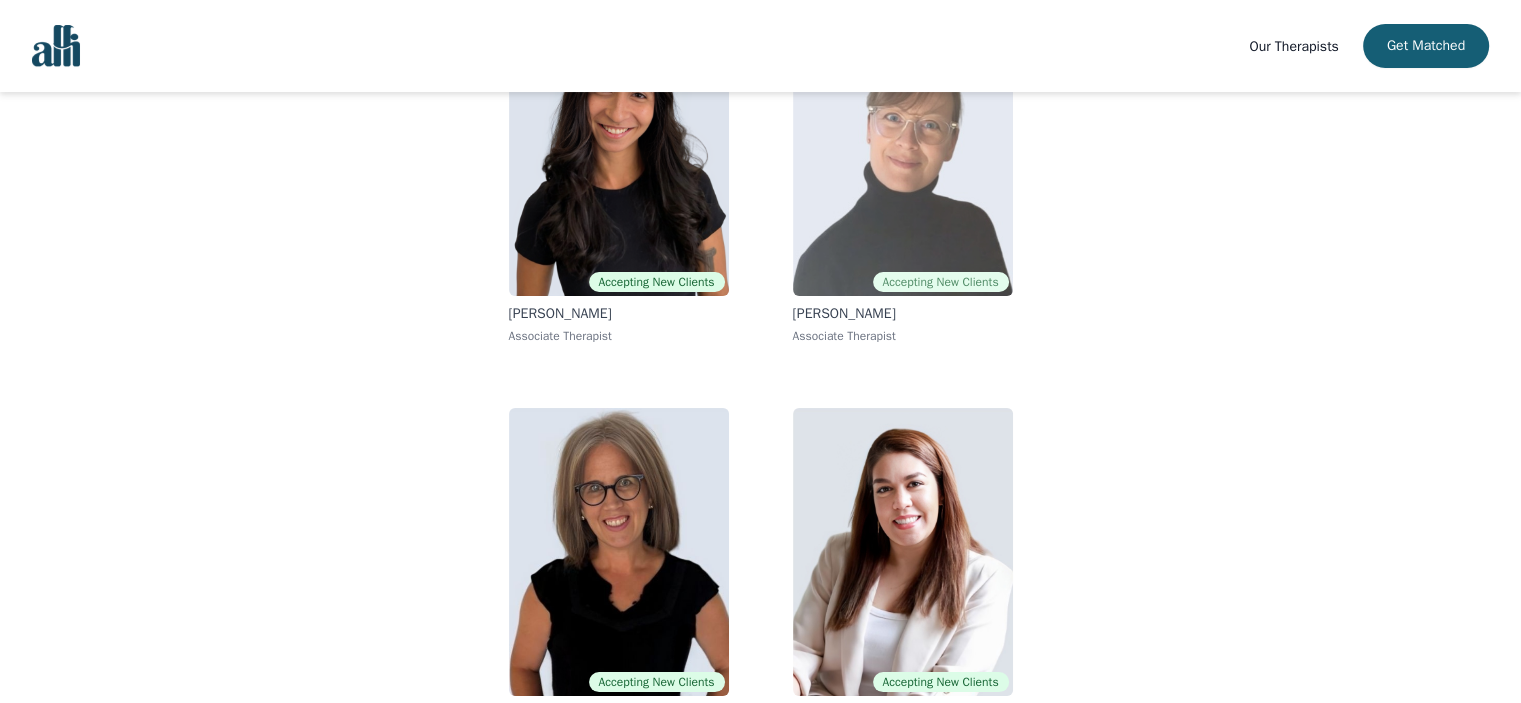 click at bounding box center (903, 152) 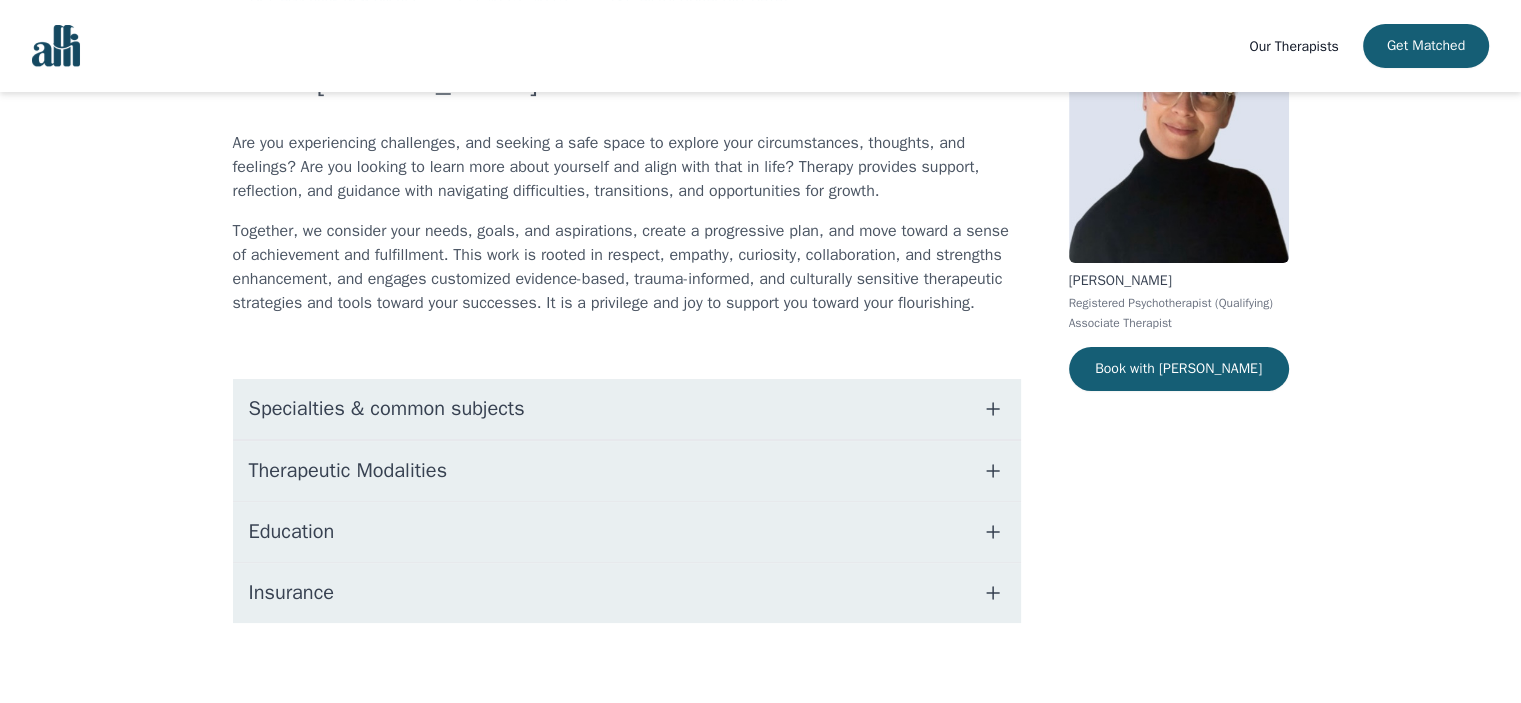 scroll, scrollTop: 180, scrollLeft: 0, axis: vertical 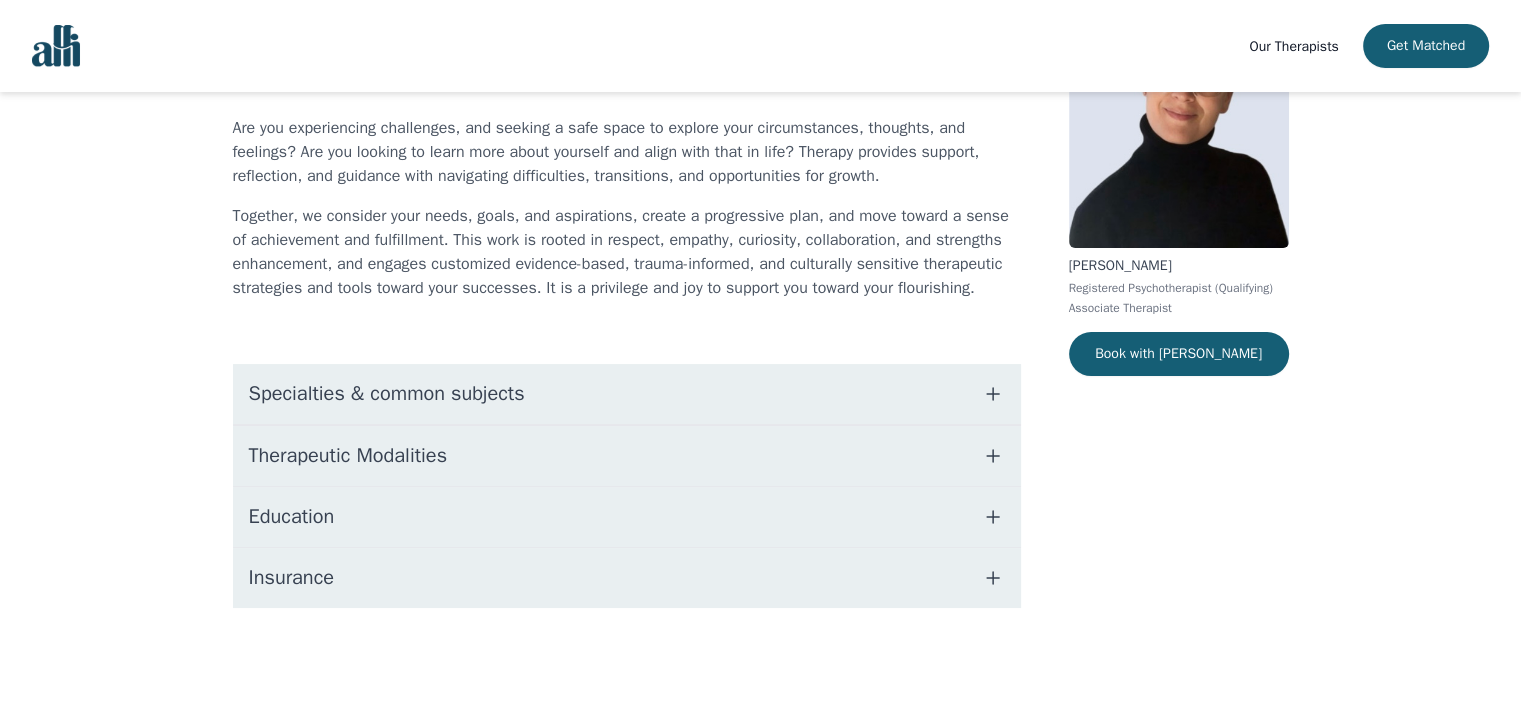 click 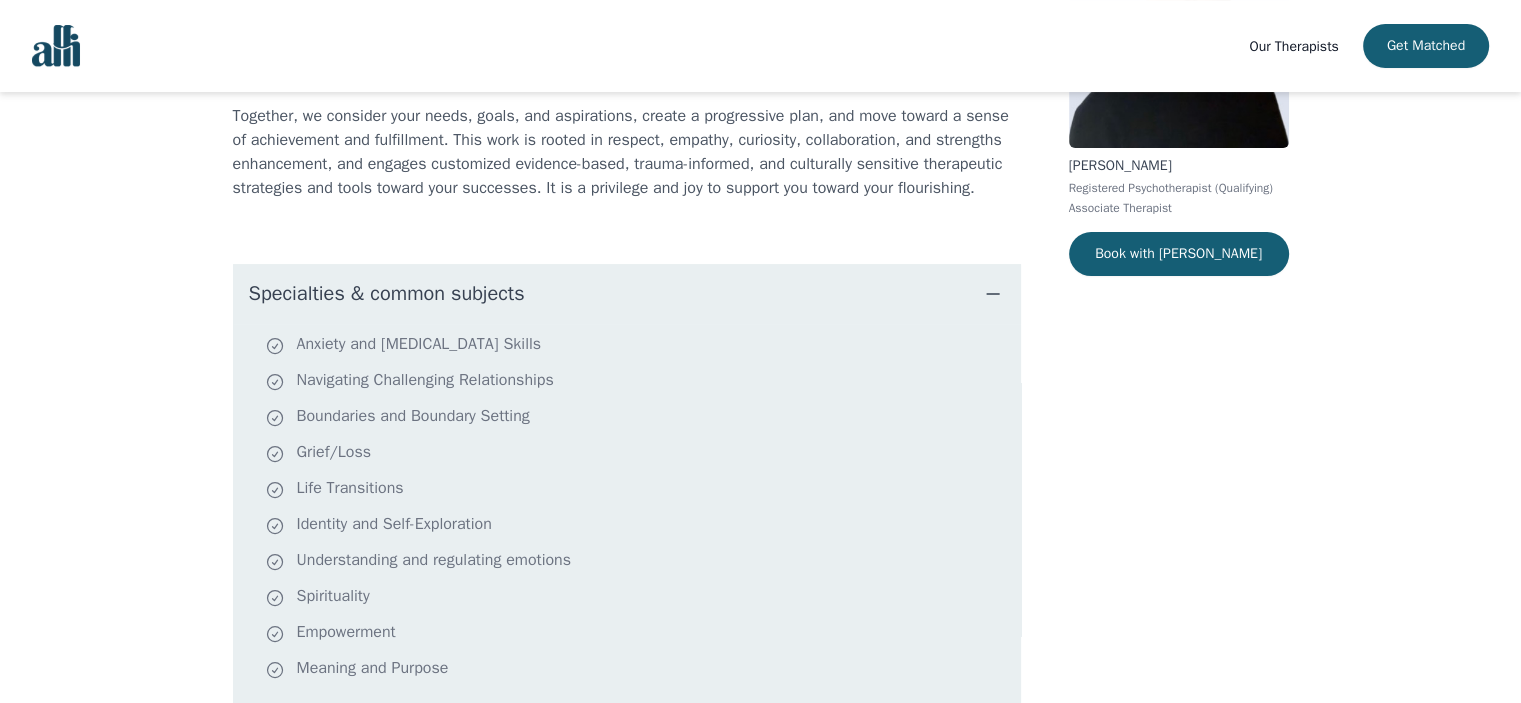 scroll, scrollTop: 380, scrollLeft: 0, axis: vertical 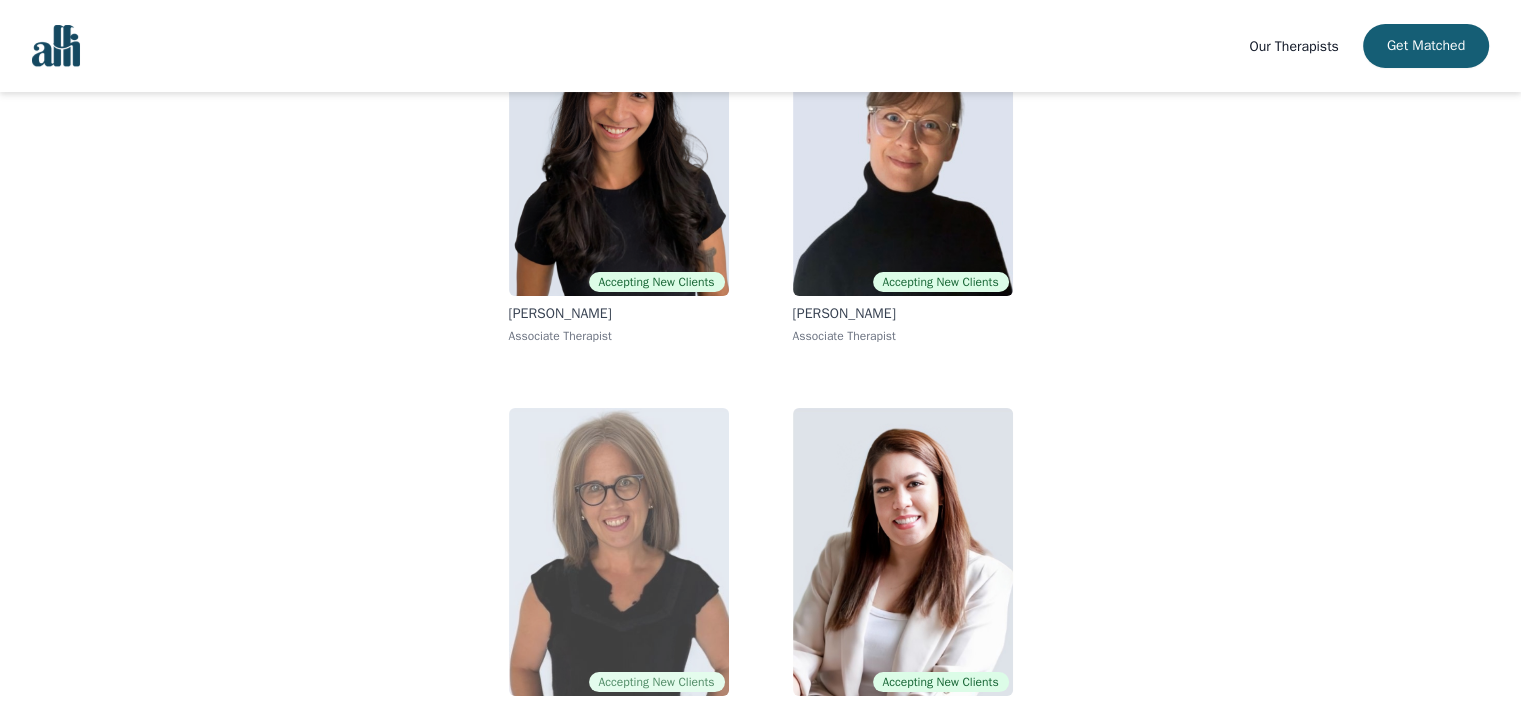 click at bounding box center (619, 552) 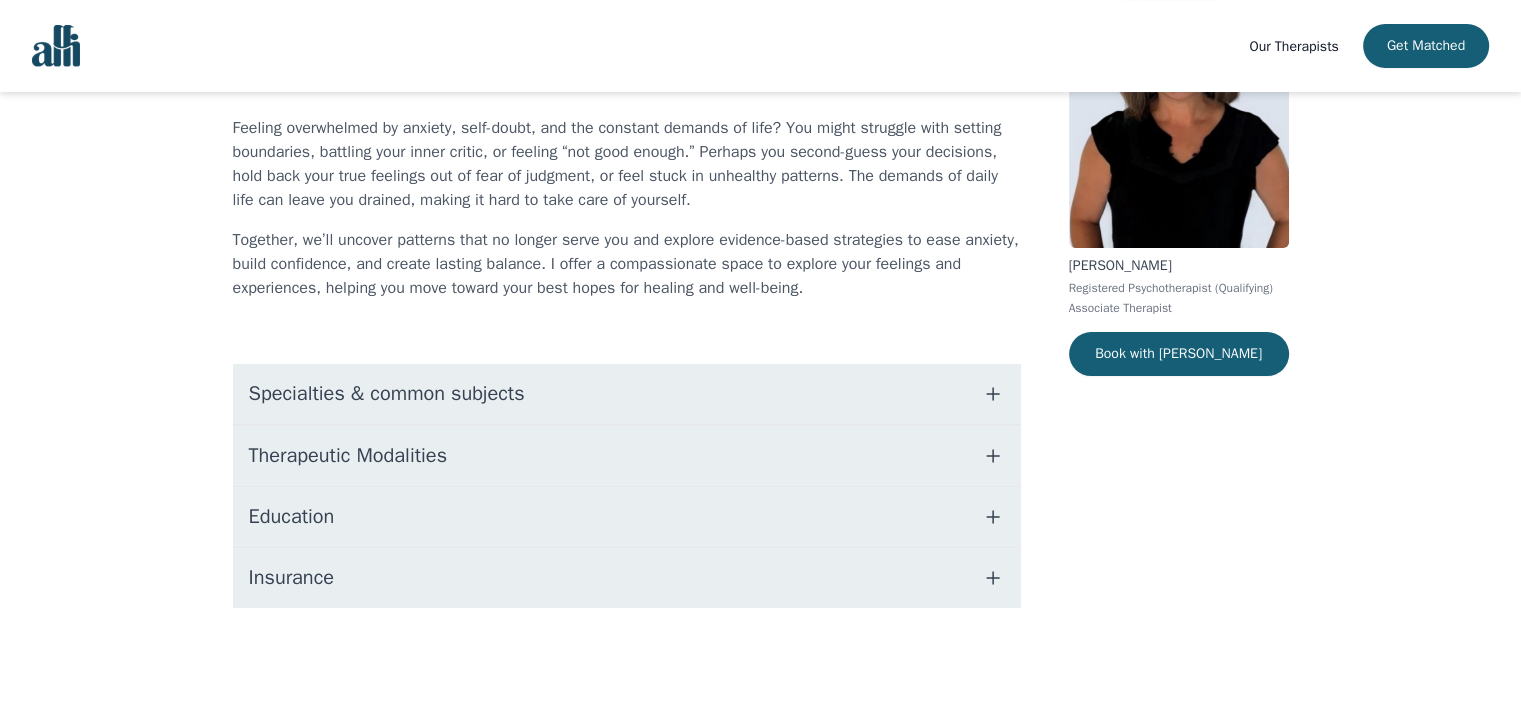 scroll, scrollTop: 0, scrollLeft: 0, axis: both 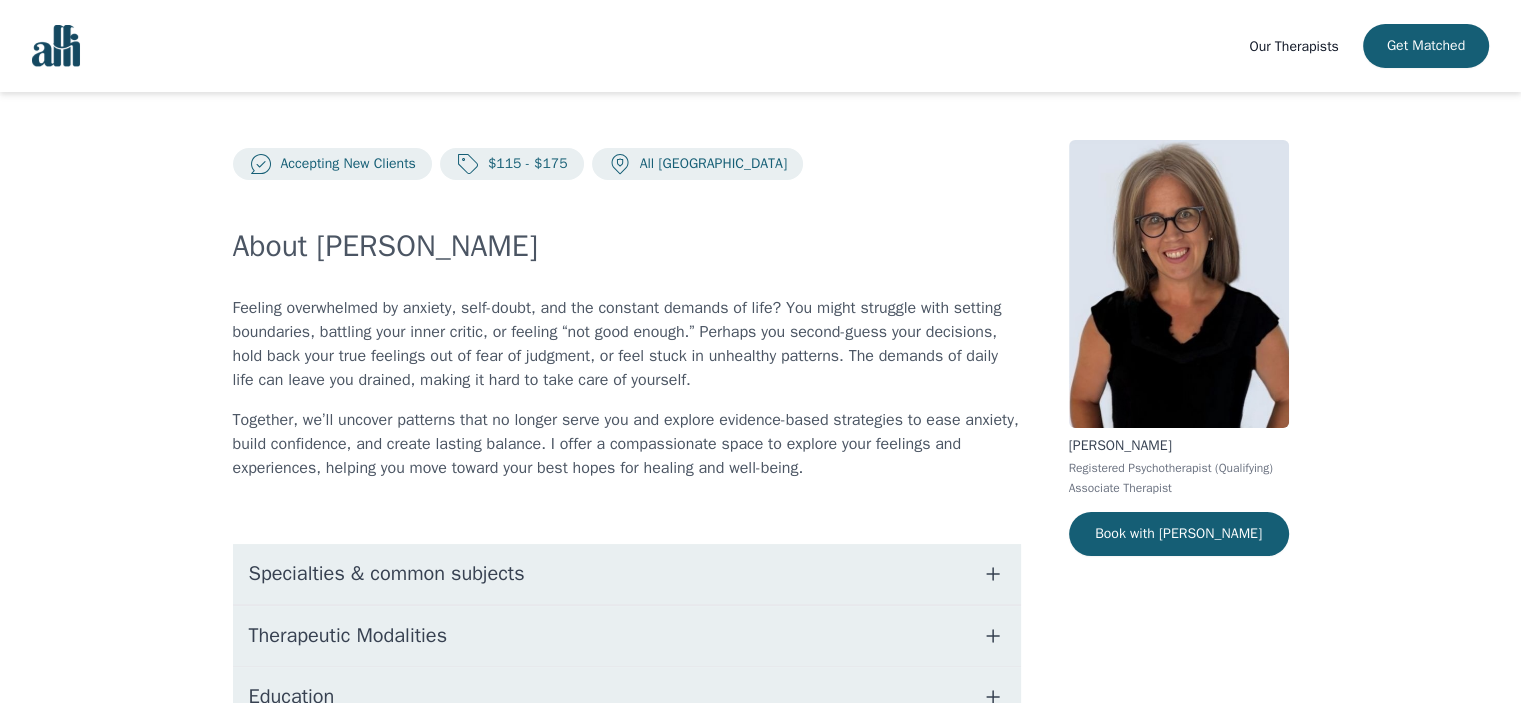 click on "Specialties & common subjects" at bounding box center (627, 574) 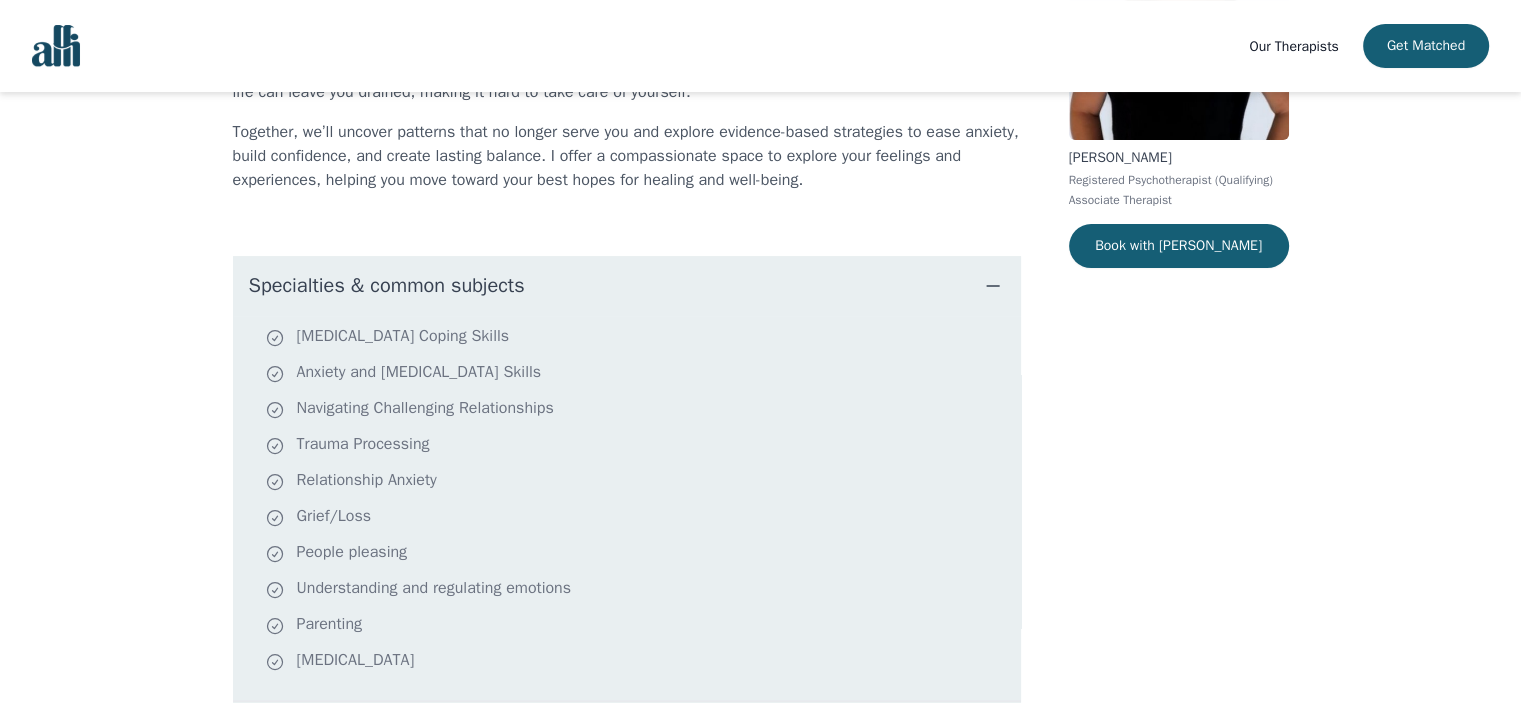 scroll, scrollTop: 300, scrollLeft: 0, axis: vertical 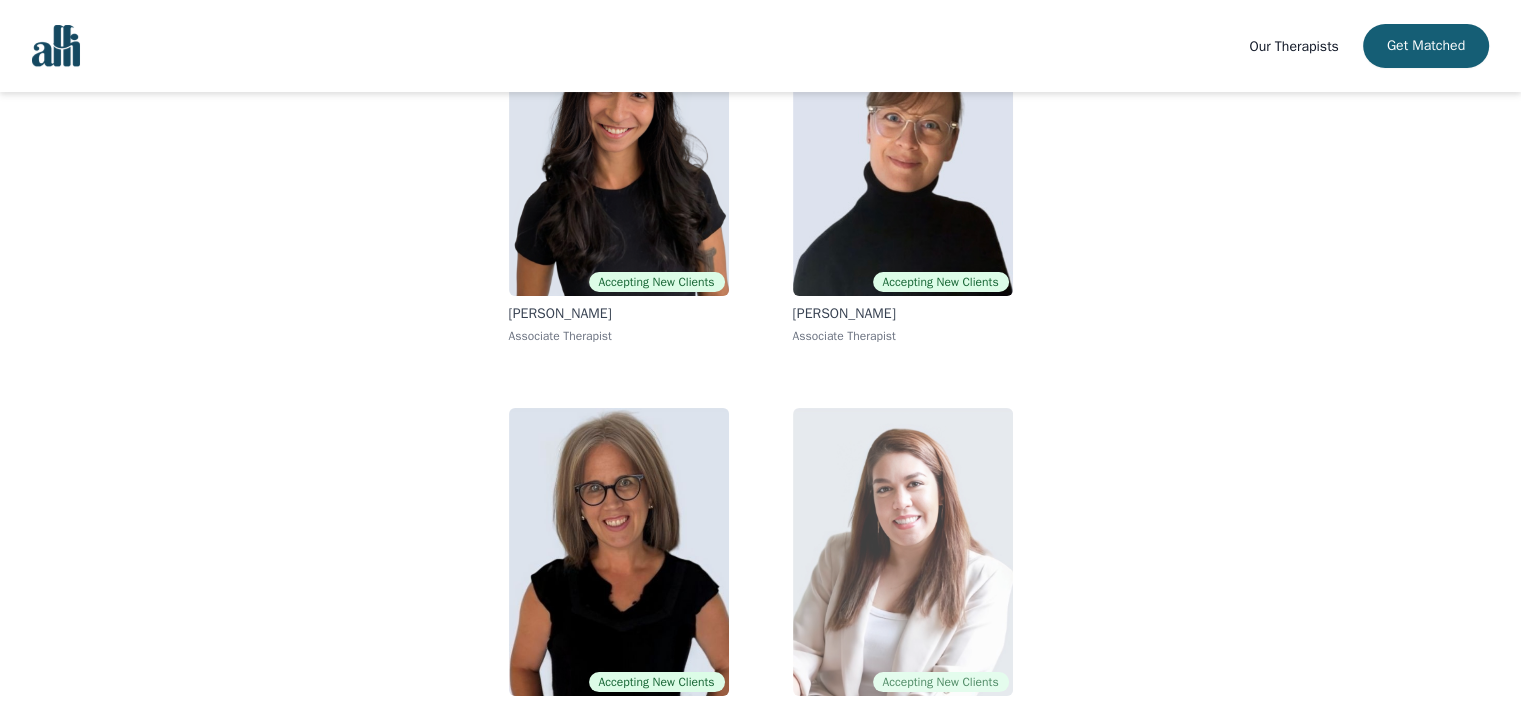 click at bounding box center (903, 552) 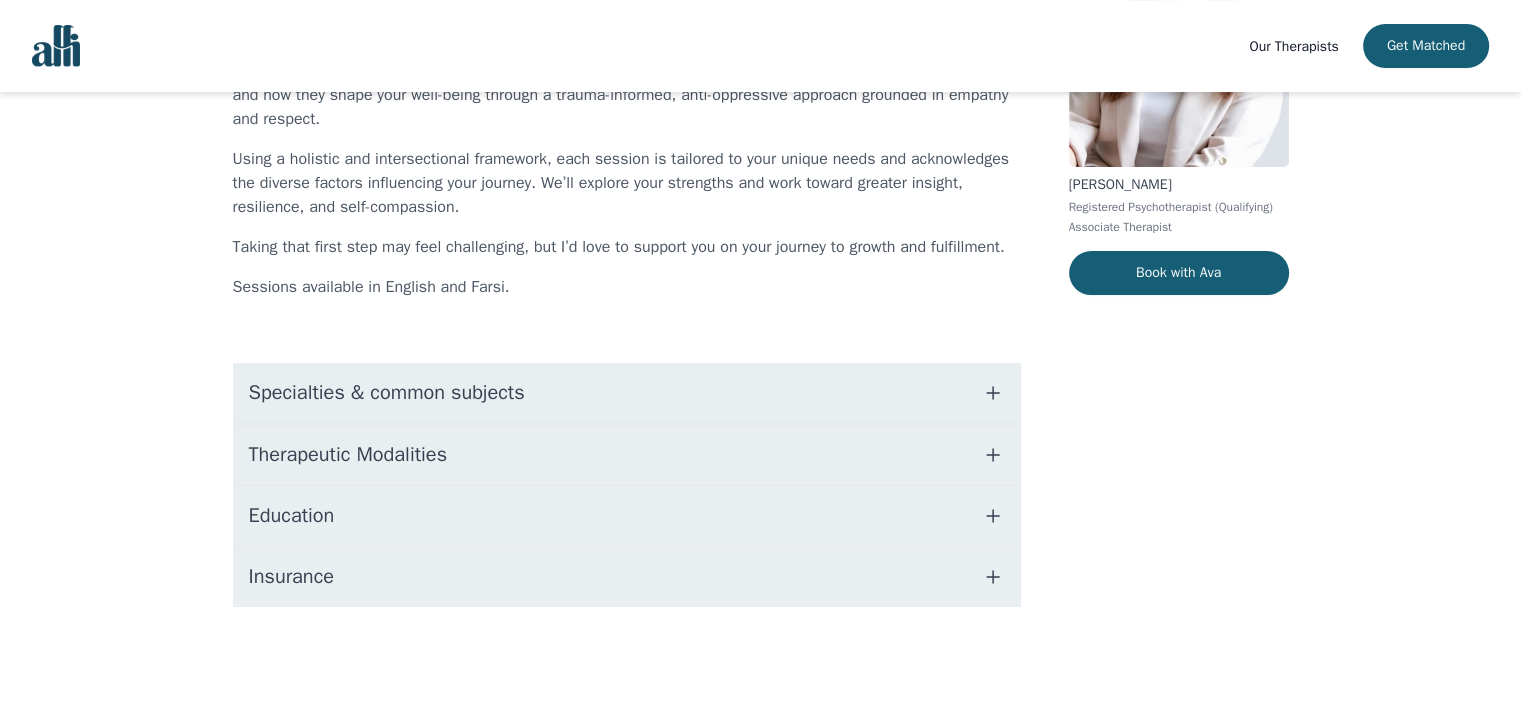 scroll, scrollTop: 284, scrollLeft: 0, axis: vertical 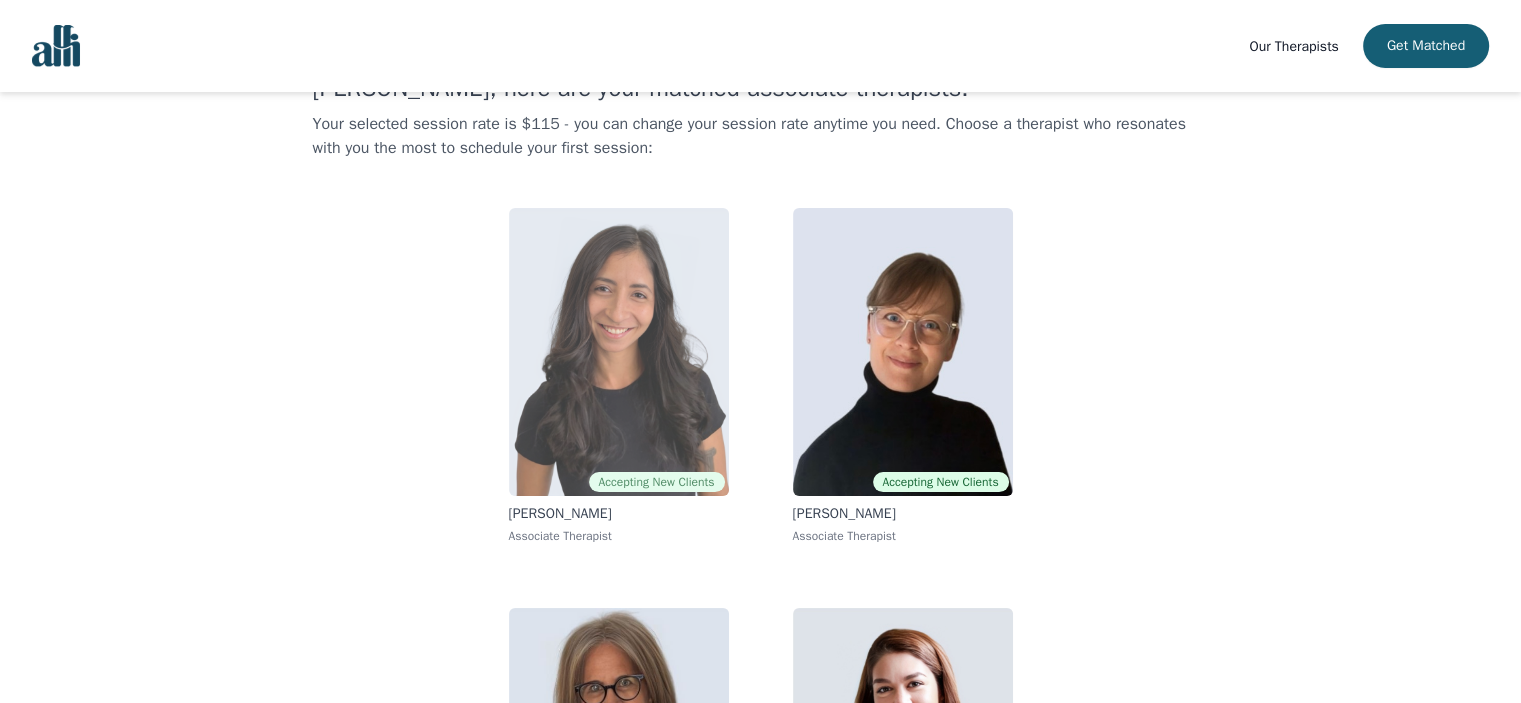click at bounding box center (619, 352) 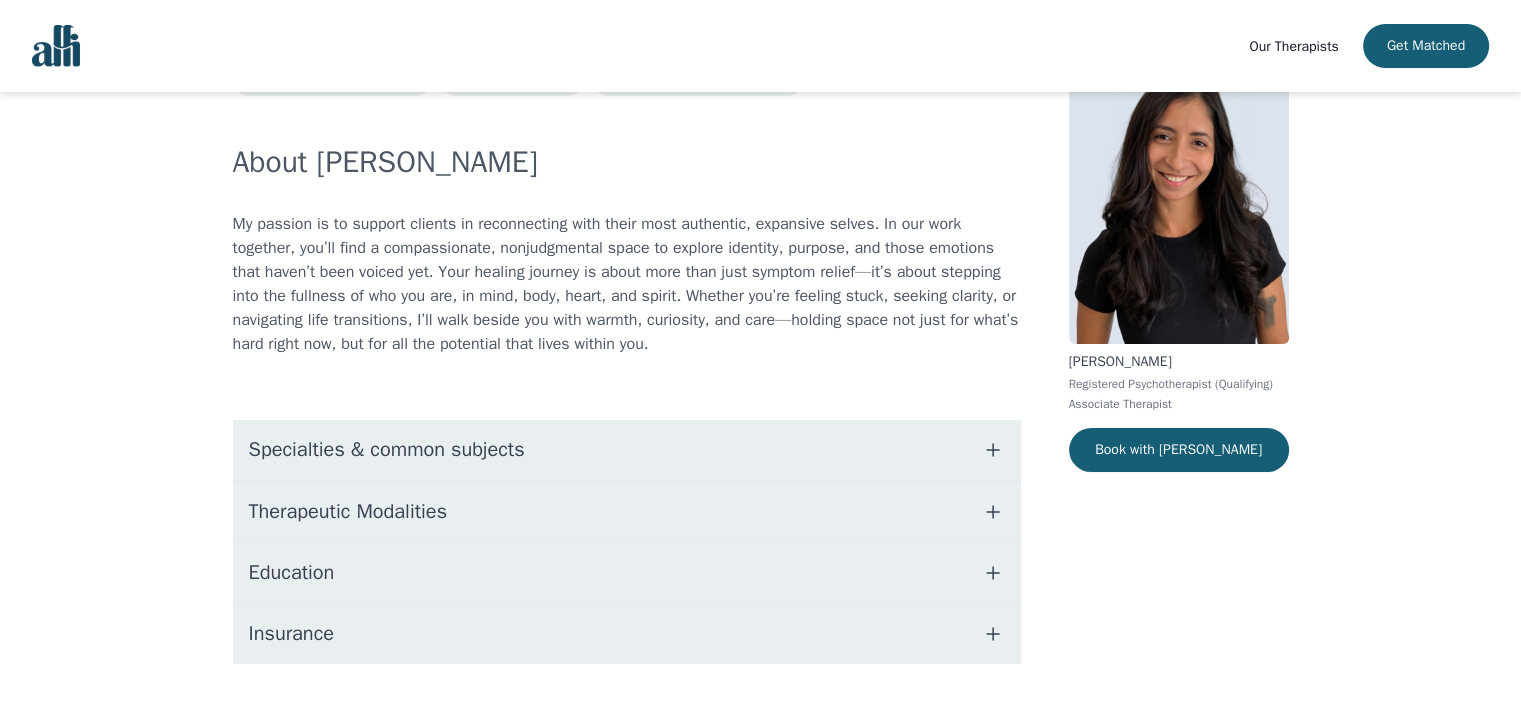 scroll, scrollTop: 0, scrollLeft: 0, axis: both 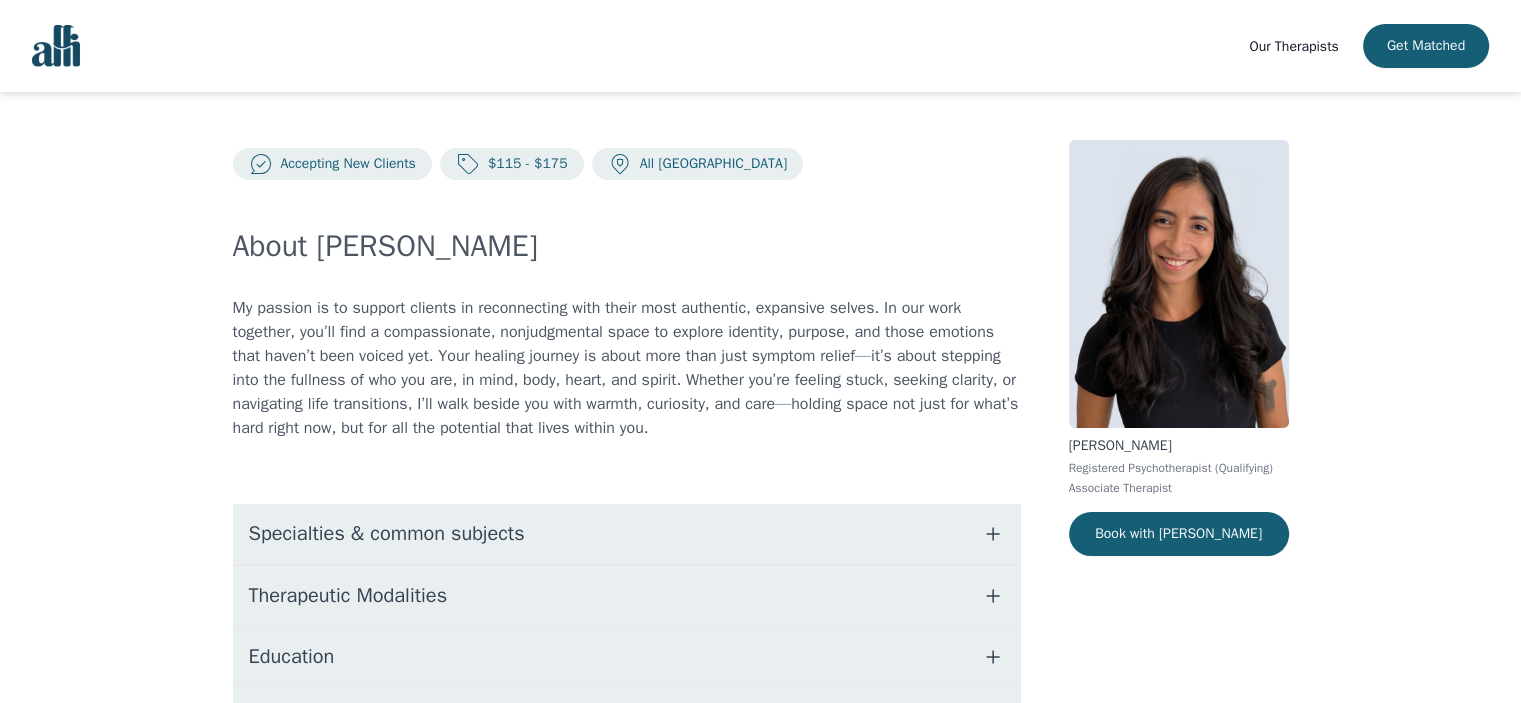 click on "Specialties & common subjects" at bounding box center [627, 534] 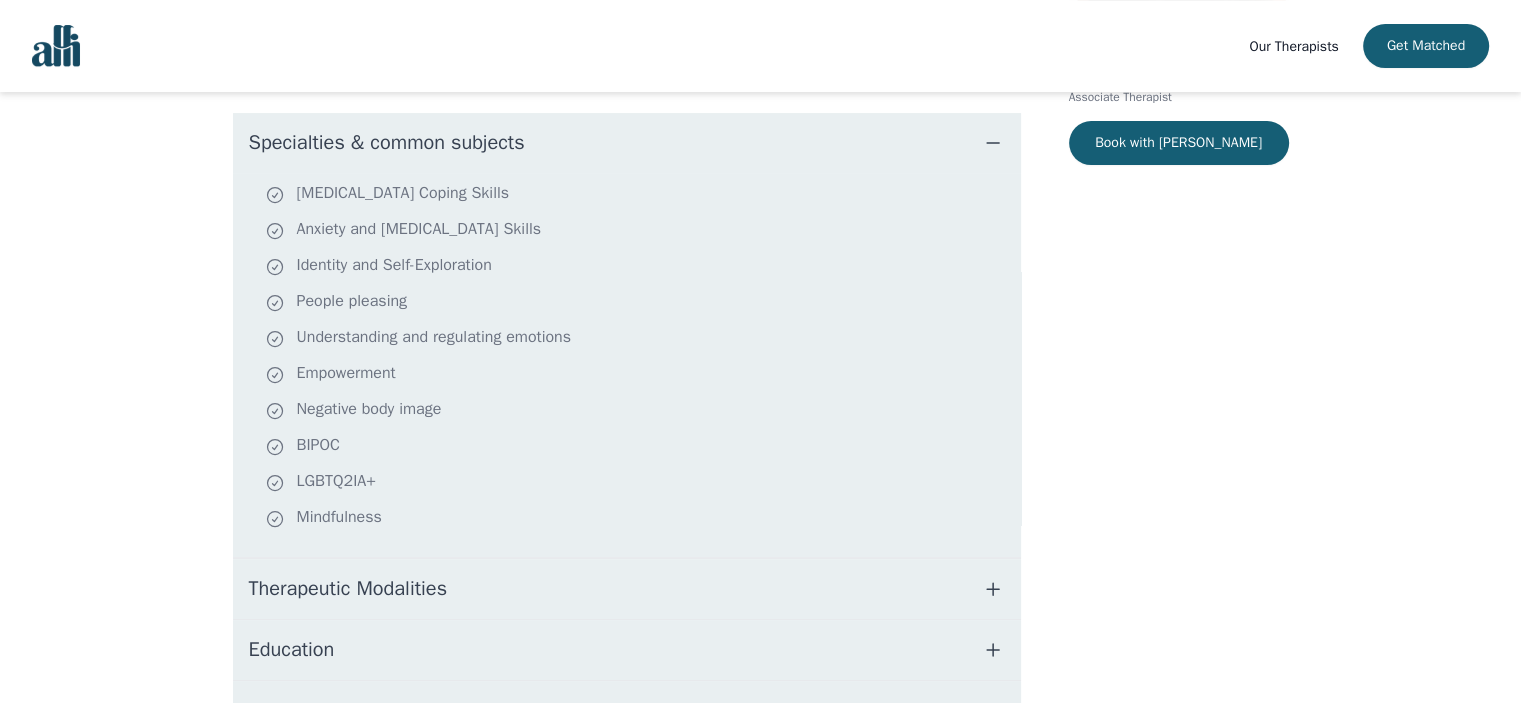 scroll, scrollTop: 400, scrollLeft: 0, axis: vertical 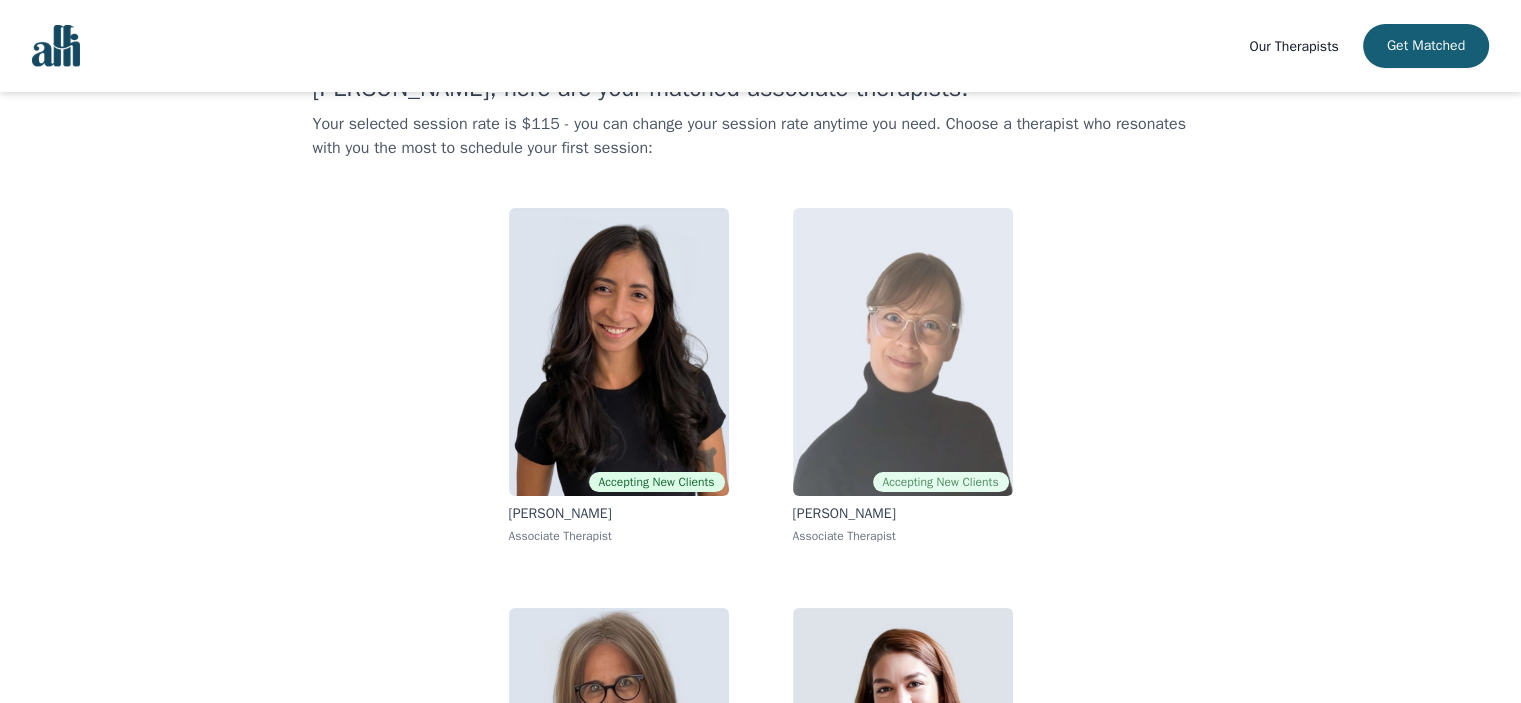 click at bounding box center [903, 352] 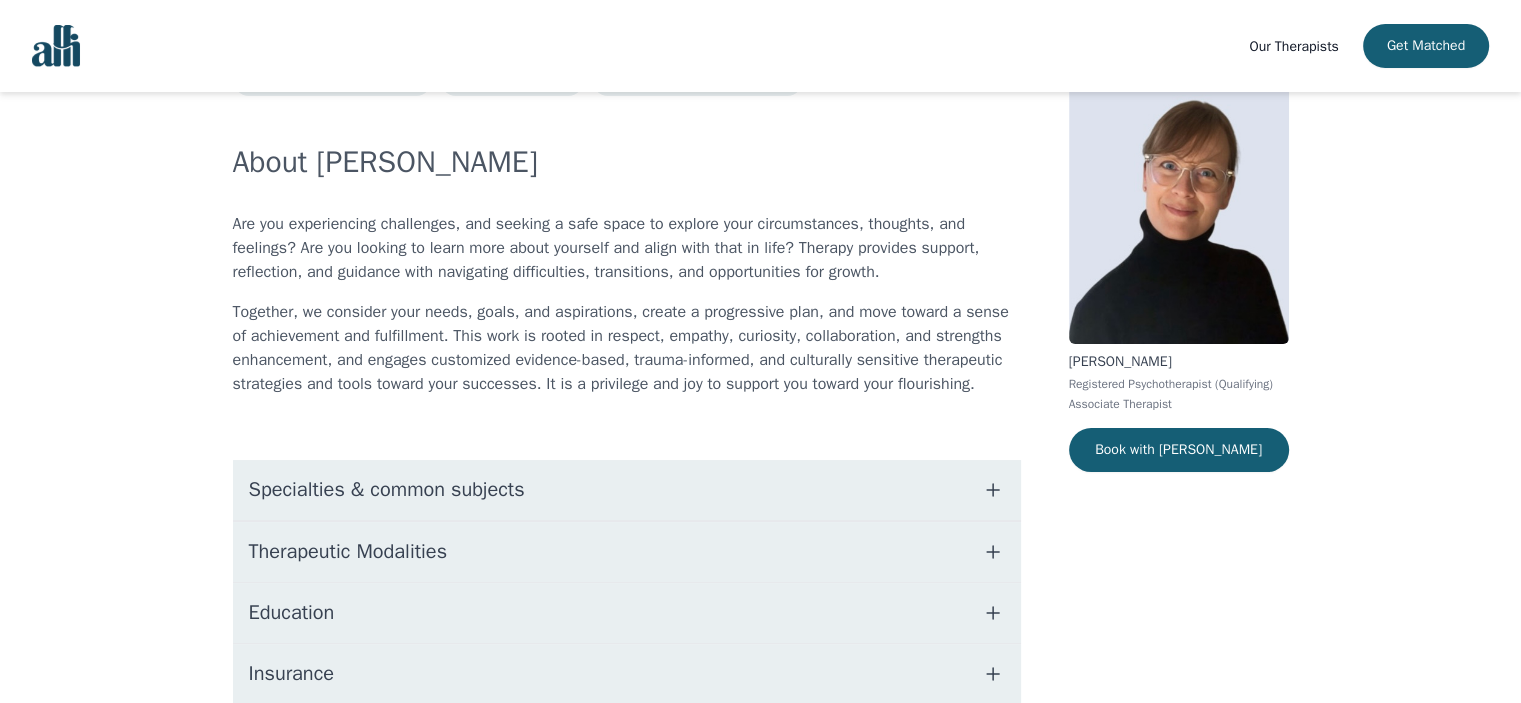 scroll, scrollTop: 0, scrollLeft: 0, axis: both 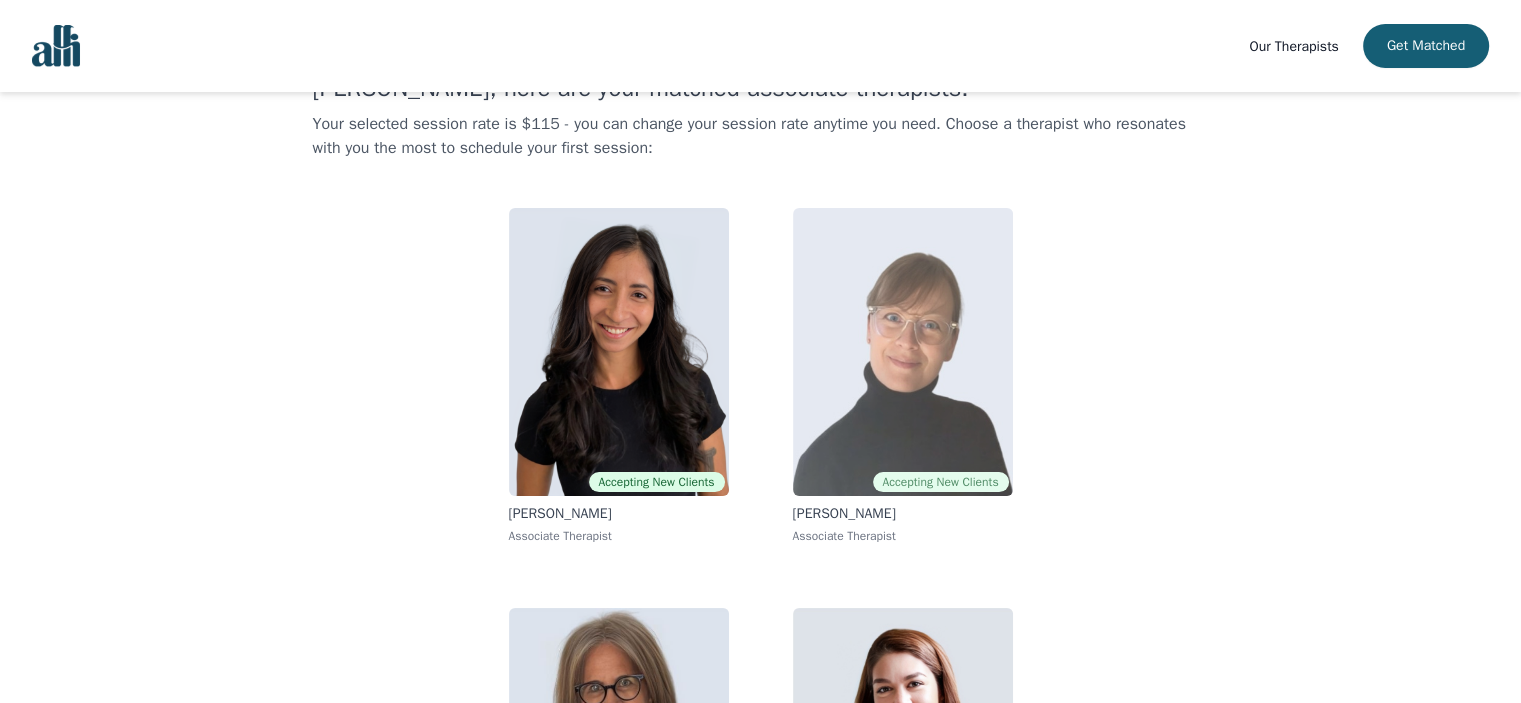 click at bounding box center [903, 352] 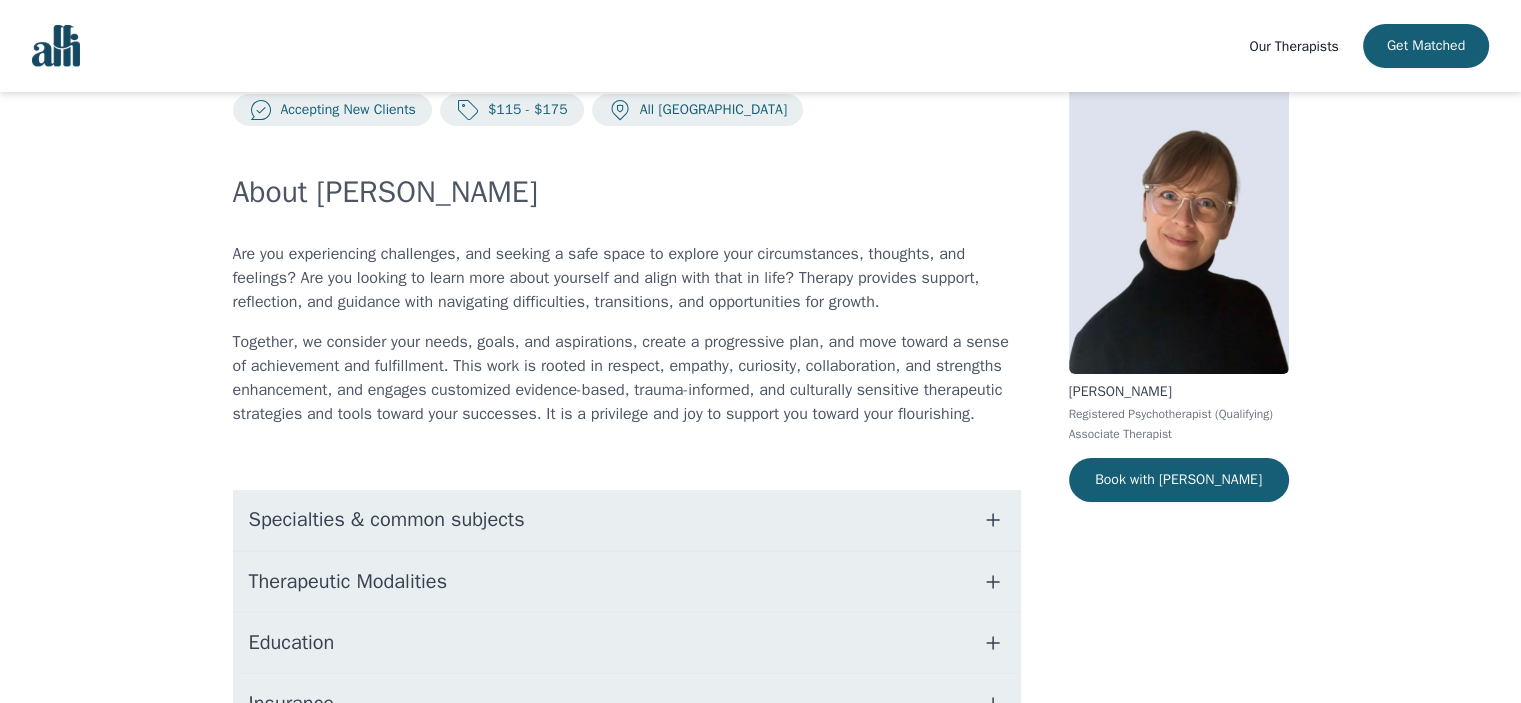 scroll, scrollTop: 100, scrollLeft: 0, axis: vertical 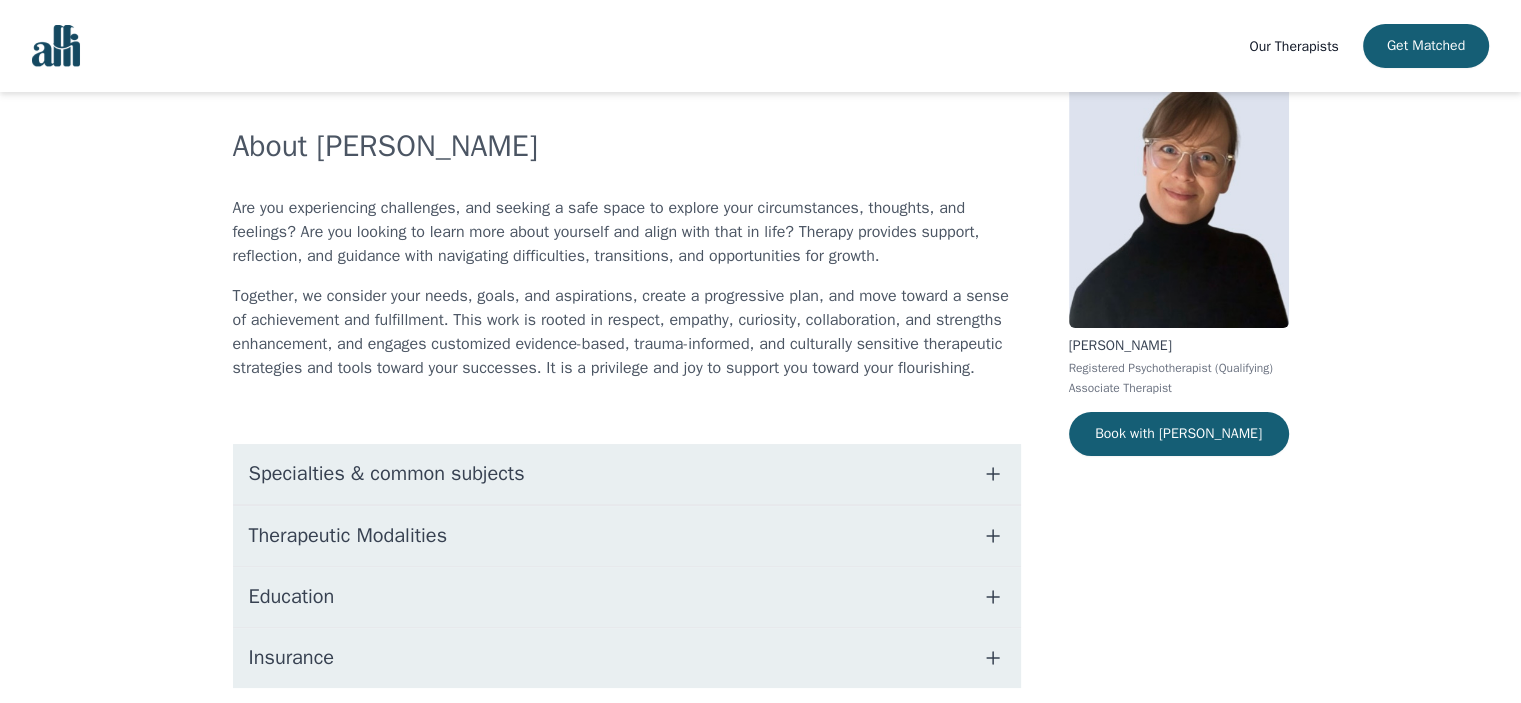 click 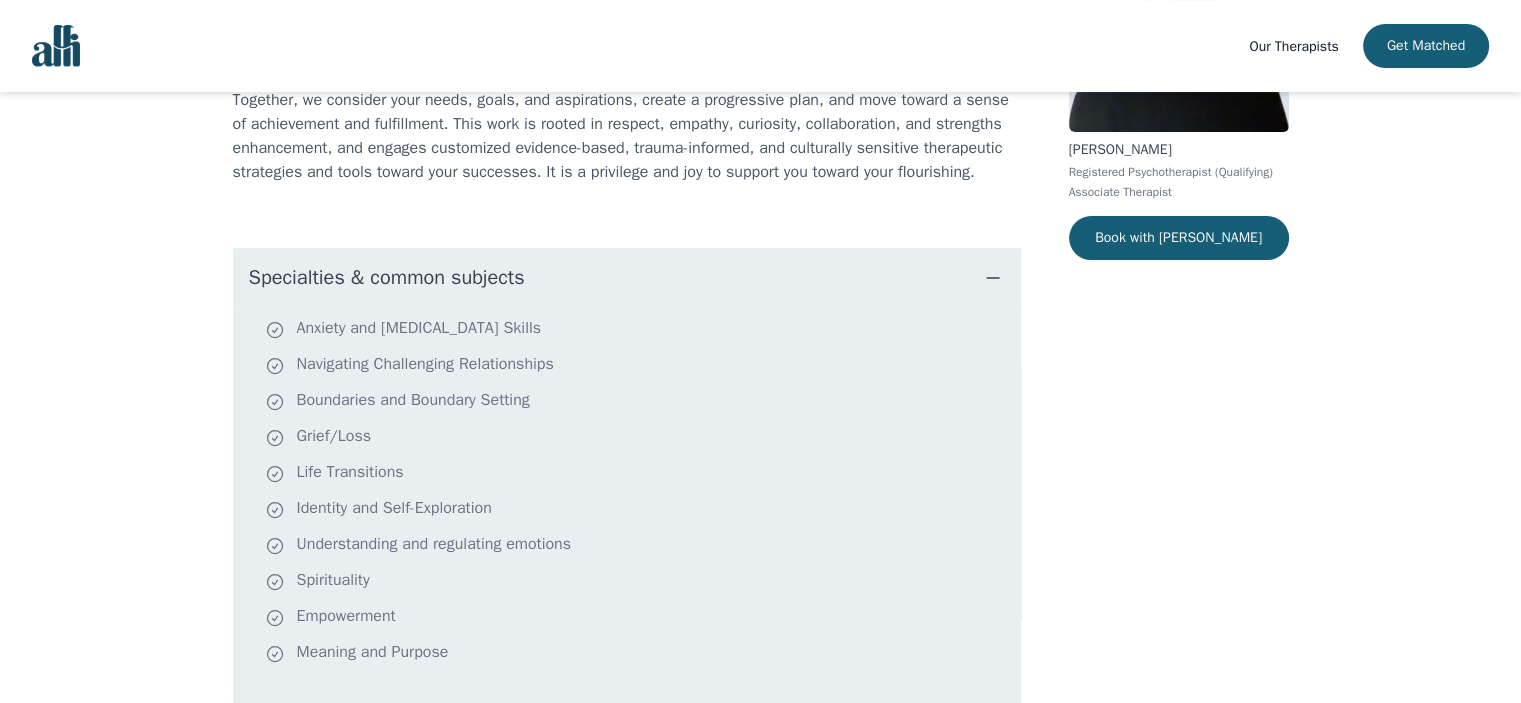 scroll, scrollTop: 300, scrollLeft: 0, axis: vertical 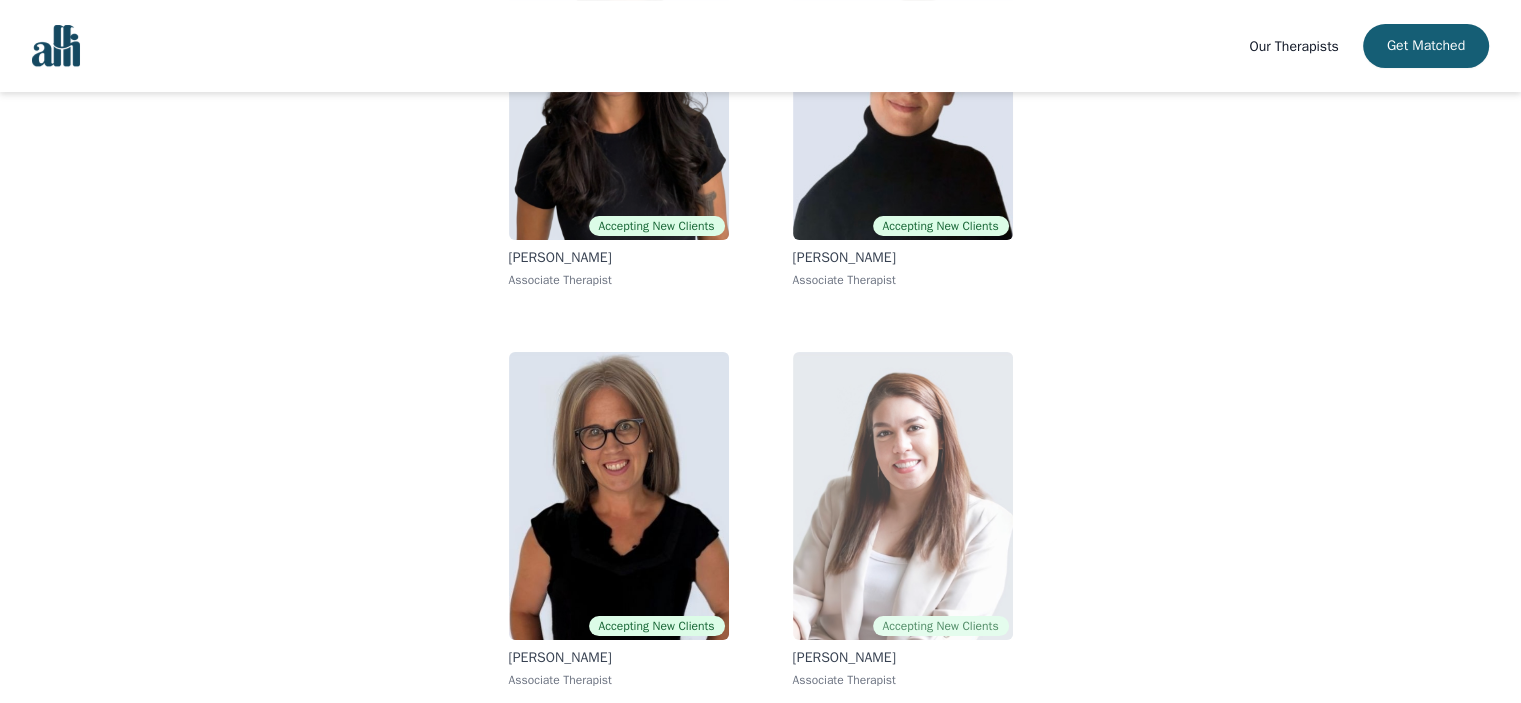 click at bounding box center (903, 496) 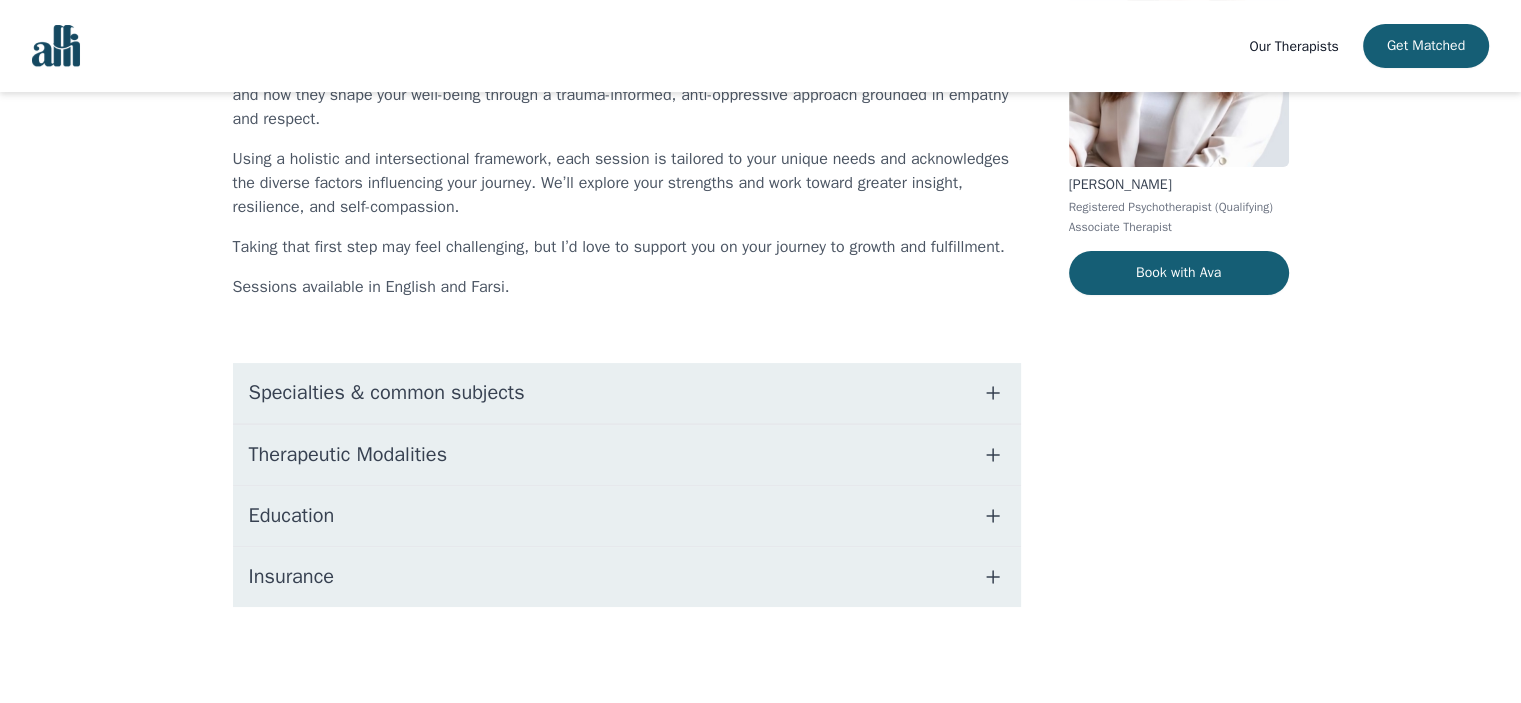 scroll, scrollTop: 284, scrollLeft: 0, axis: vertical 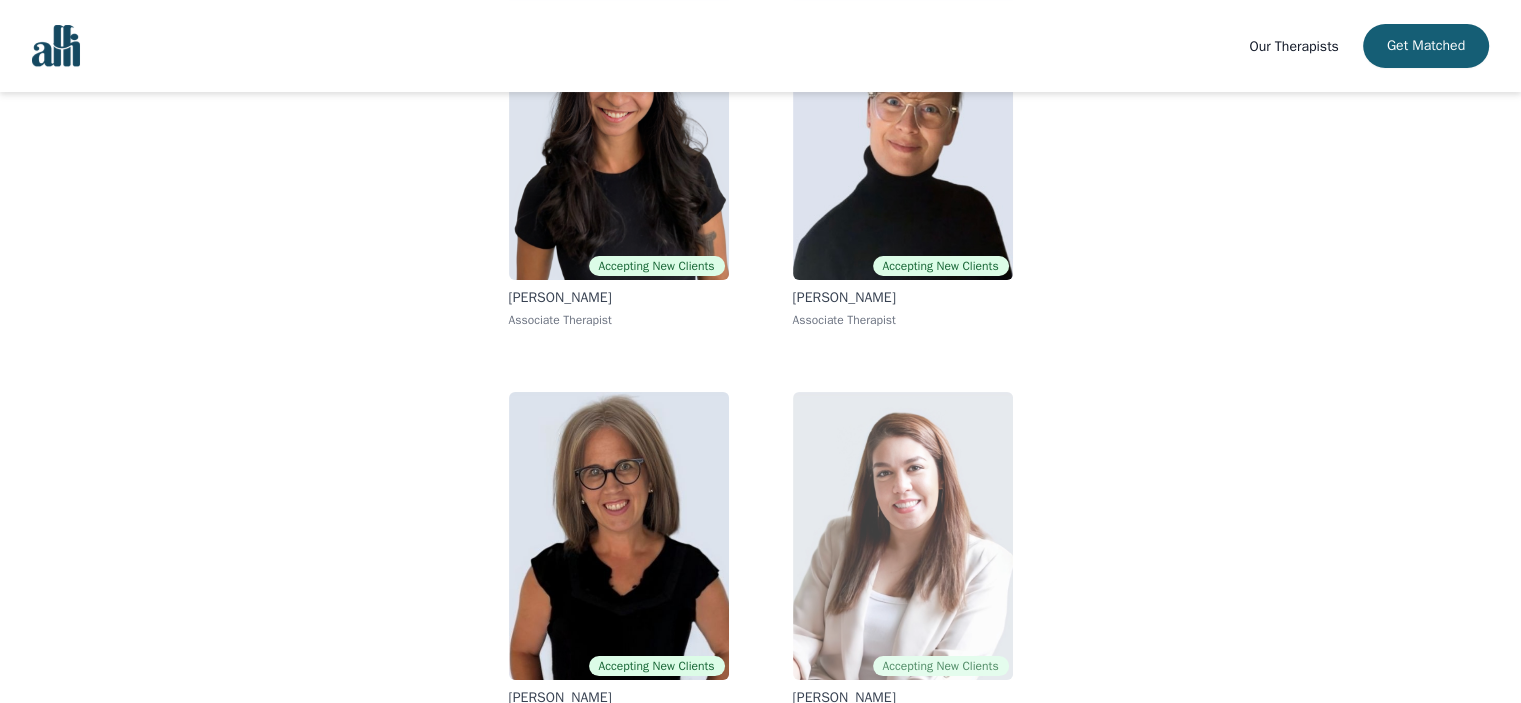click at bounding box center (903, 536) 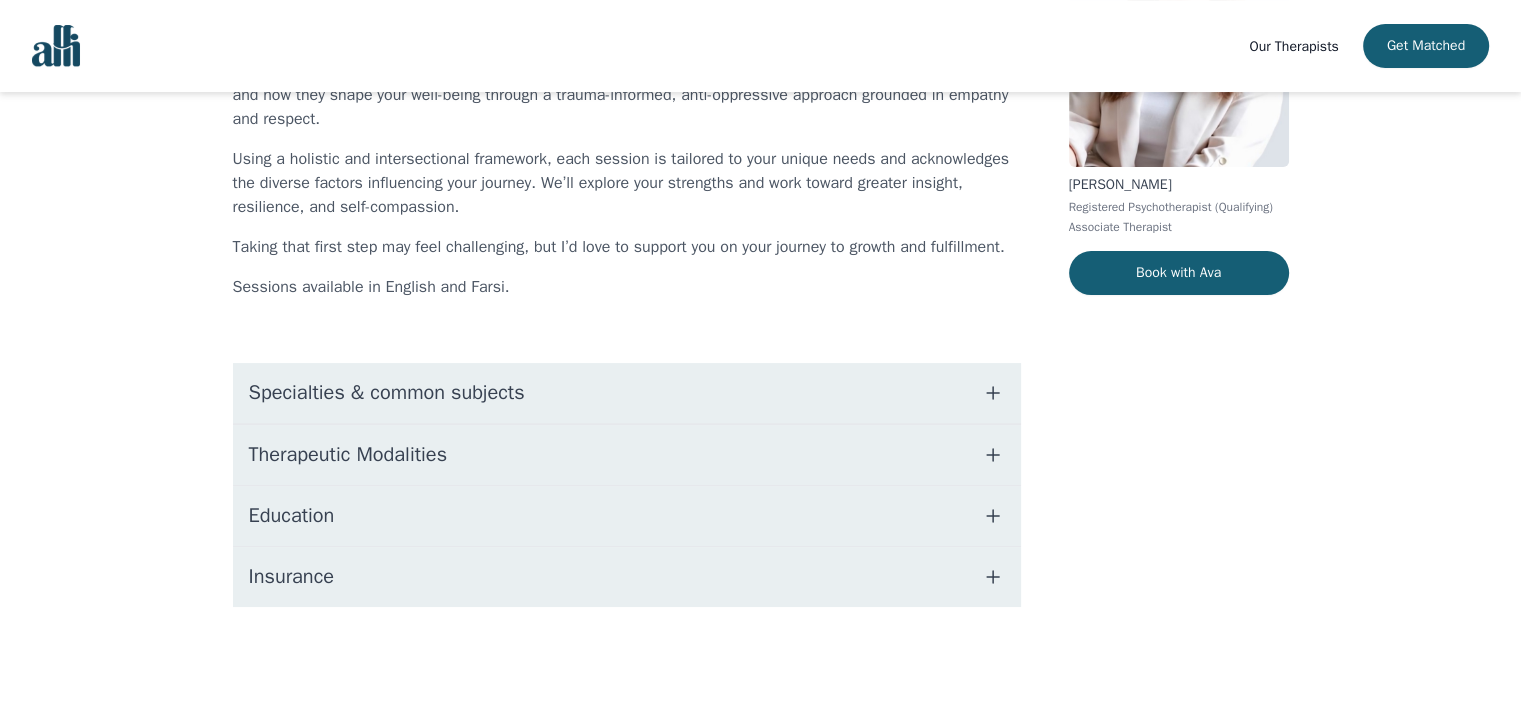 scroll, scrollTop: 0, scrollLeft: 0, axis: both 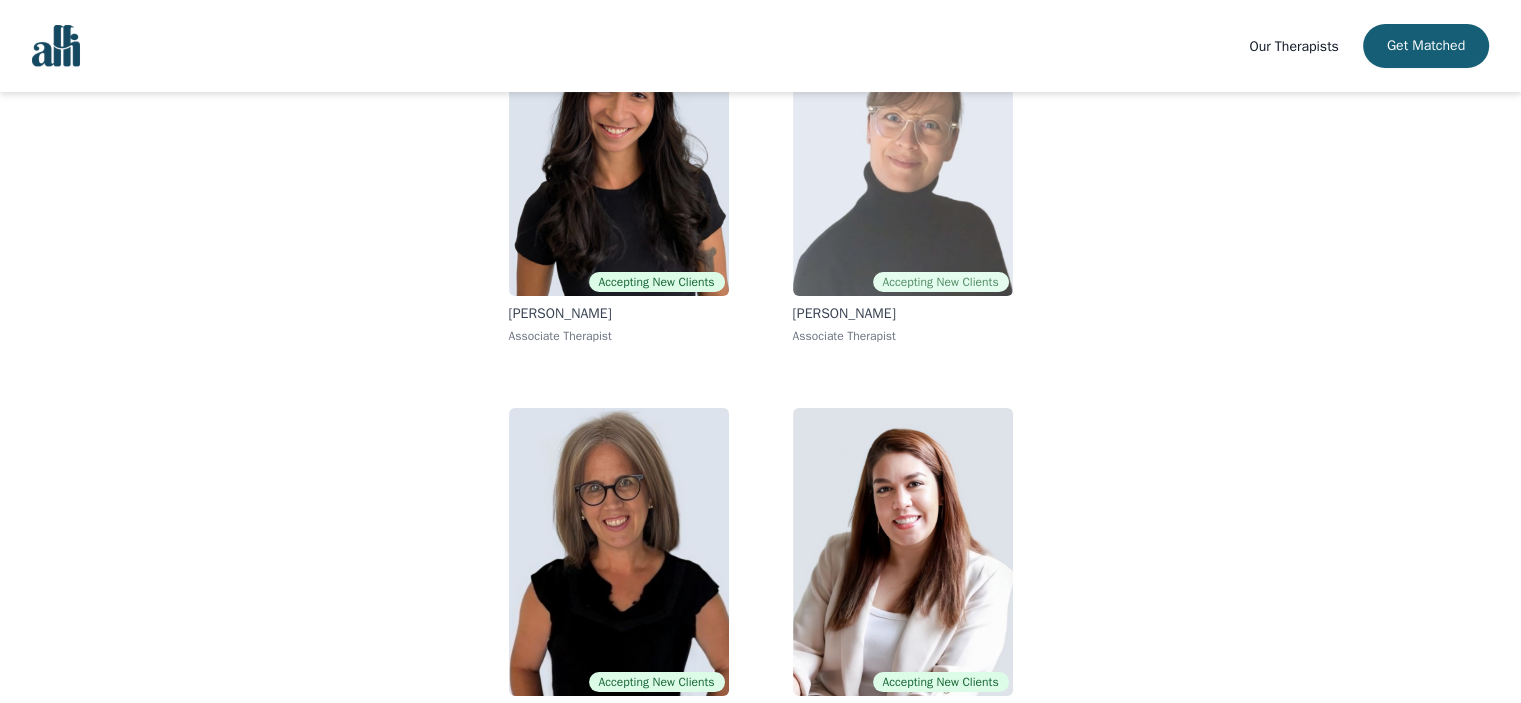 click at bounding box center [903, 152] 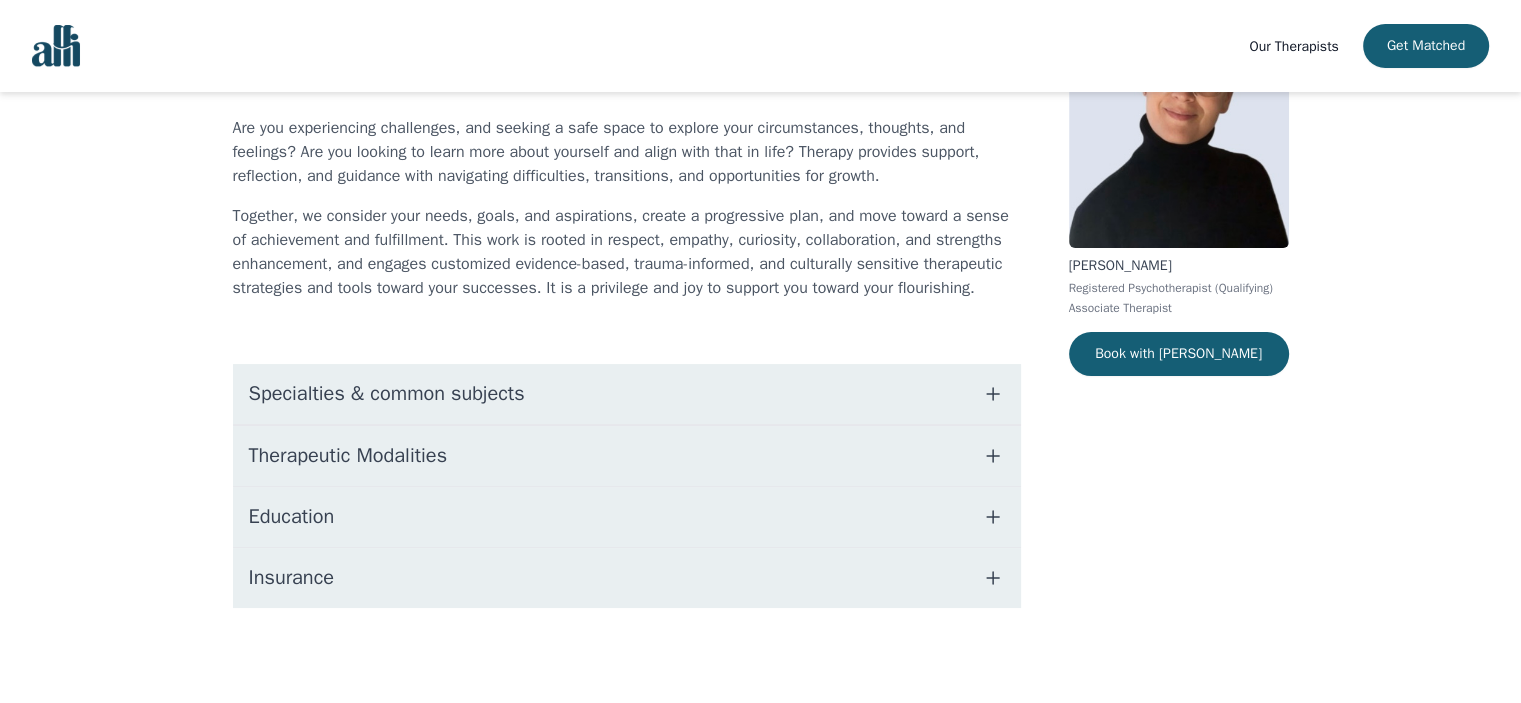 scroll, scrollTop: 0, scrollLeft: 0, axis: both 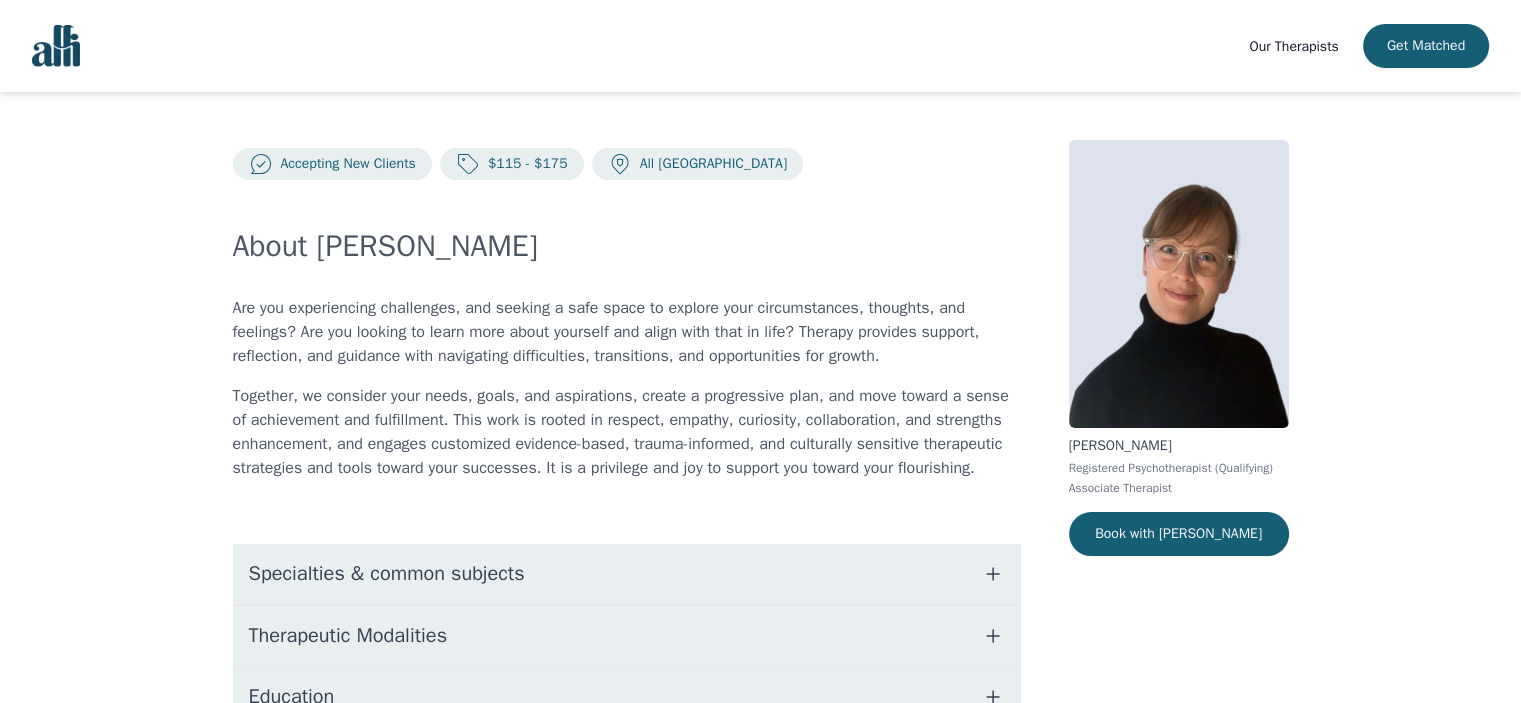 click on "Specialties & common subjects" at bounding box center (627, 574) 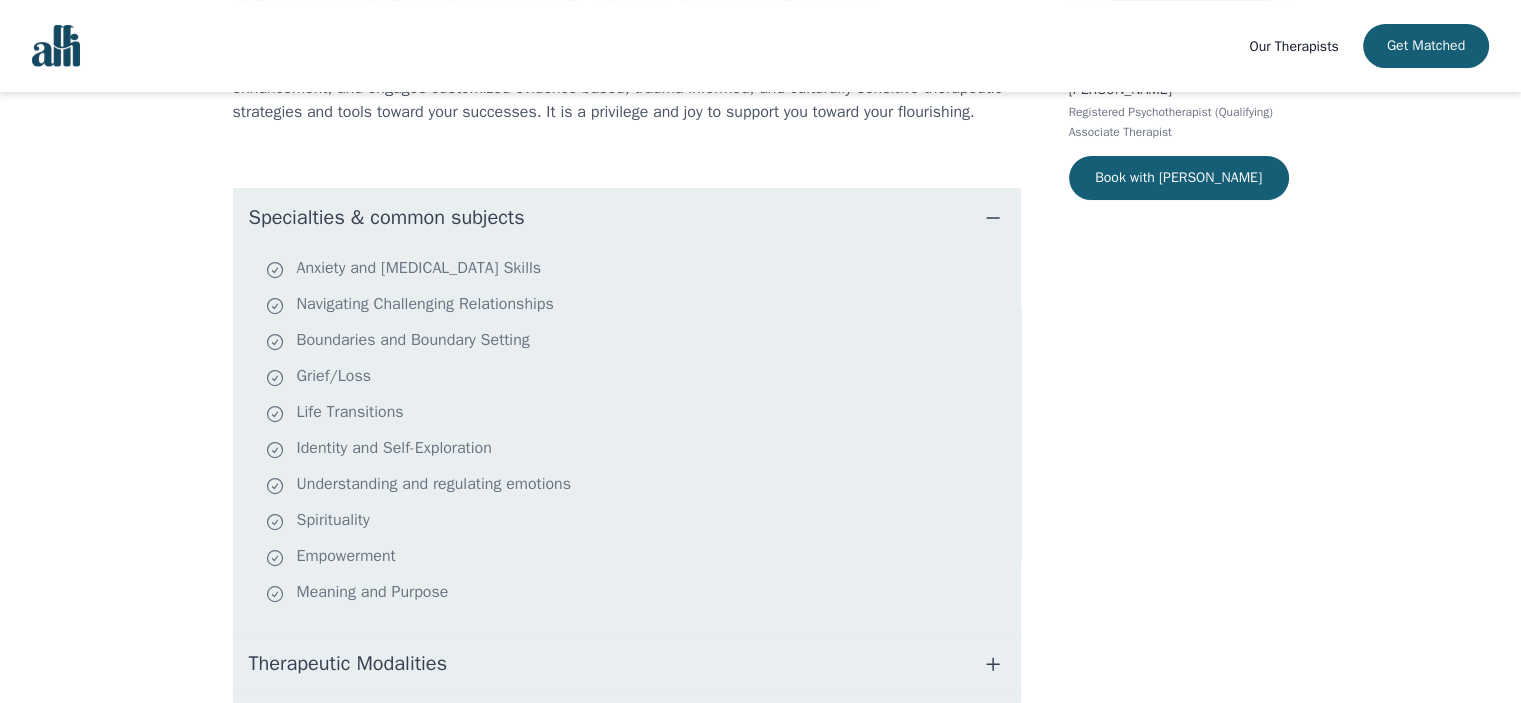 scroll, scrollTop: 400, scrollLeft: 0, axis: vertical 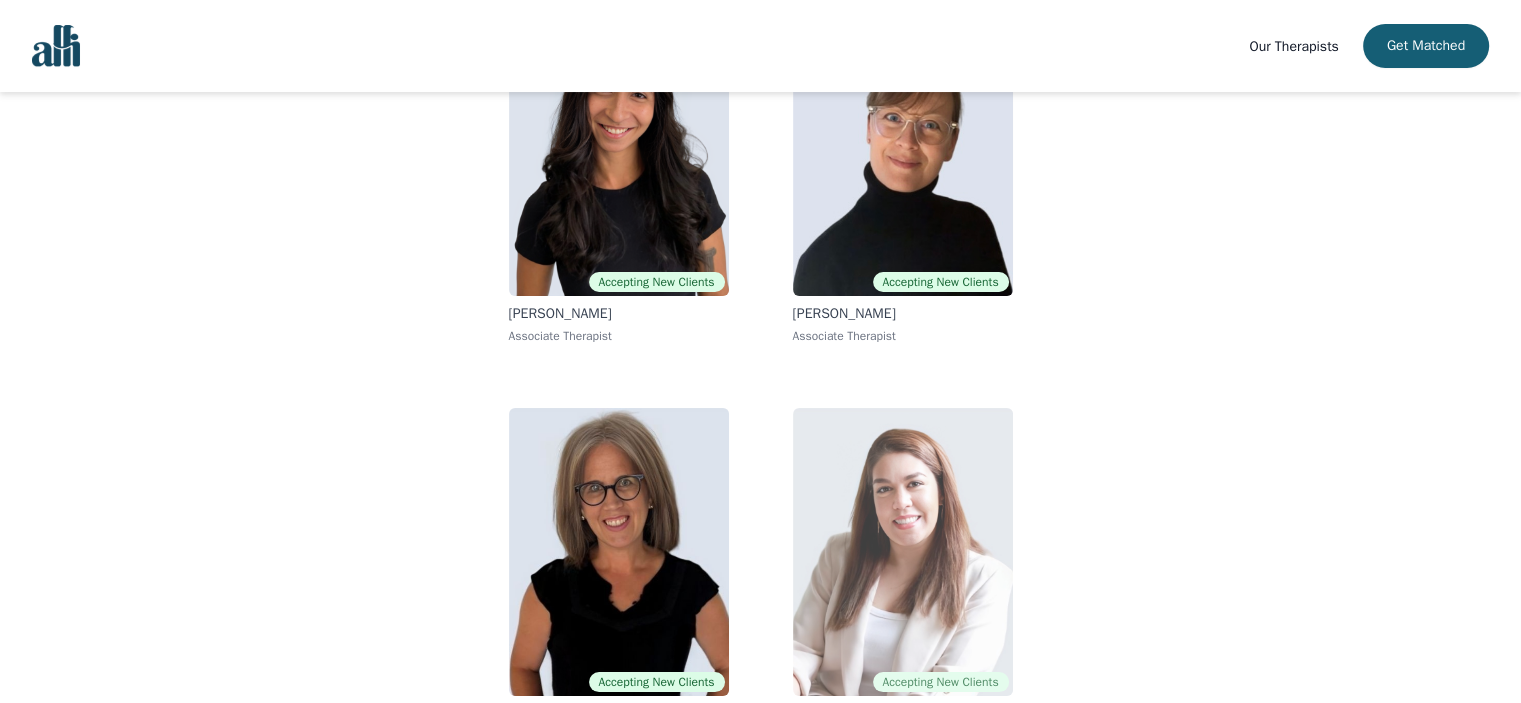 click at bounding box center (903, 552) 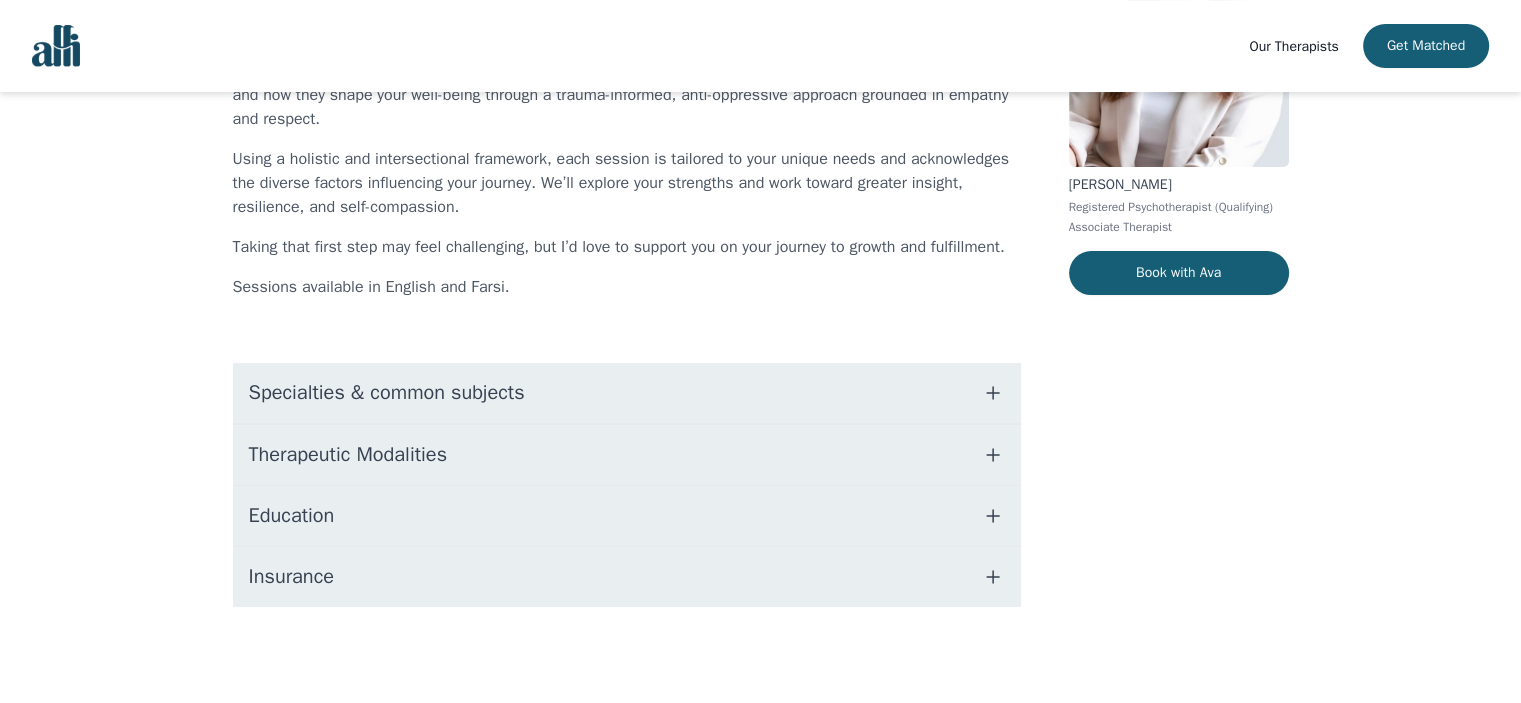 scroll, scrollTop: 0, scrollLeft: 0, axis: both 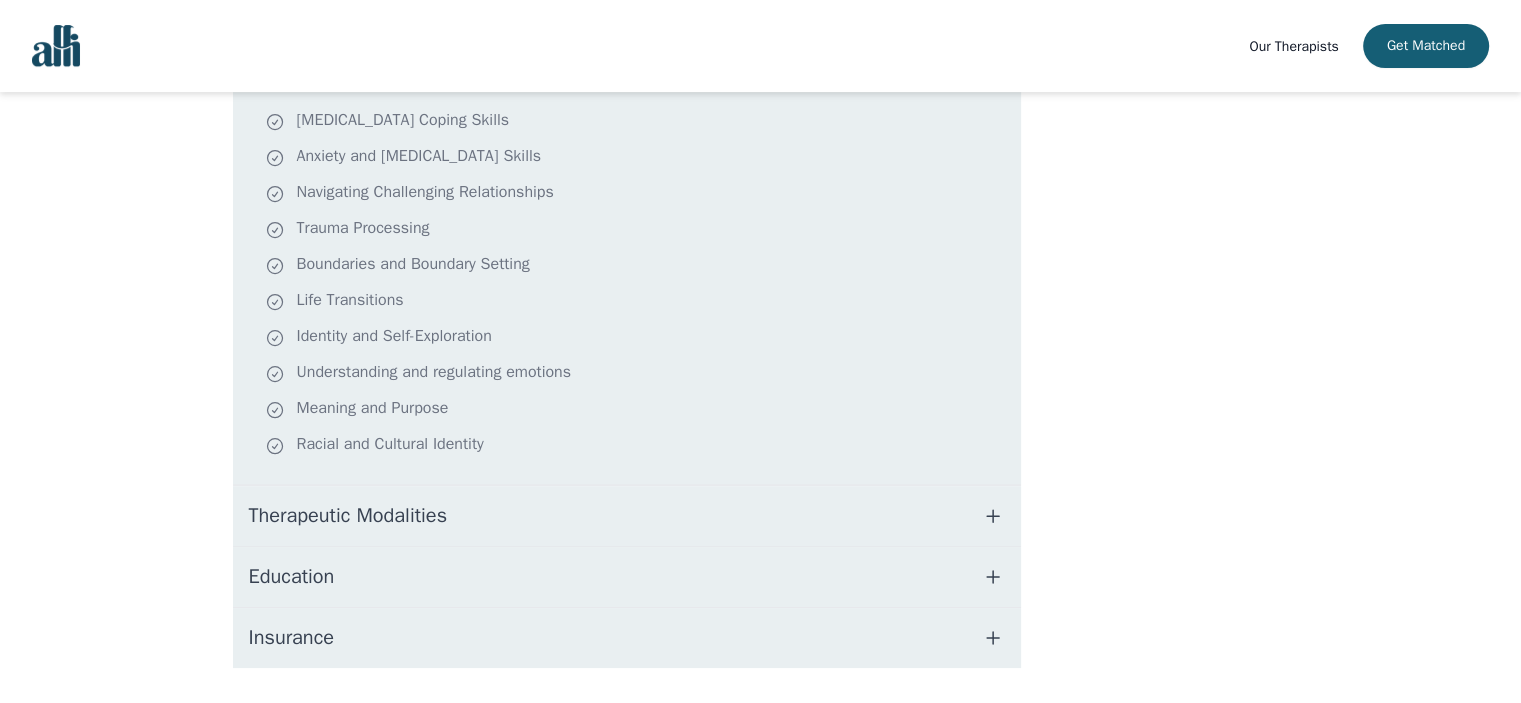 click 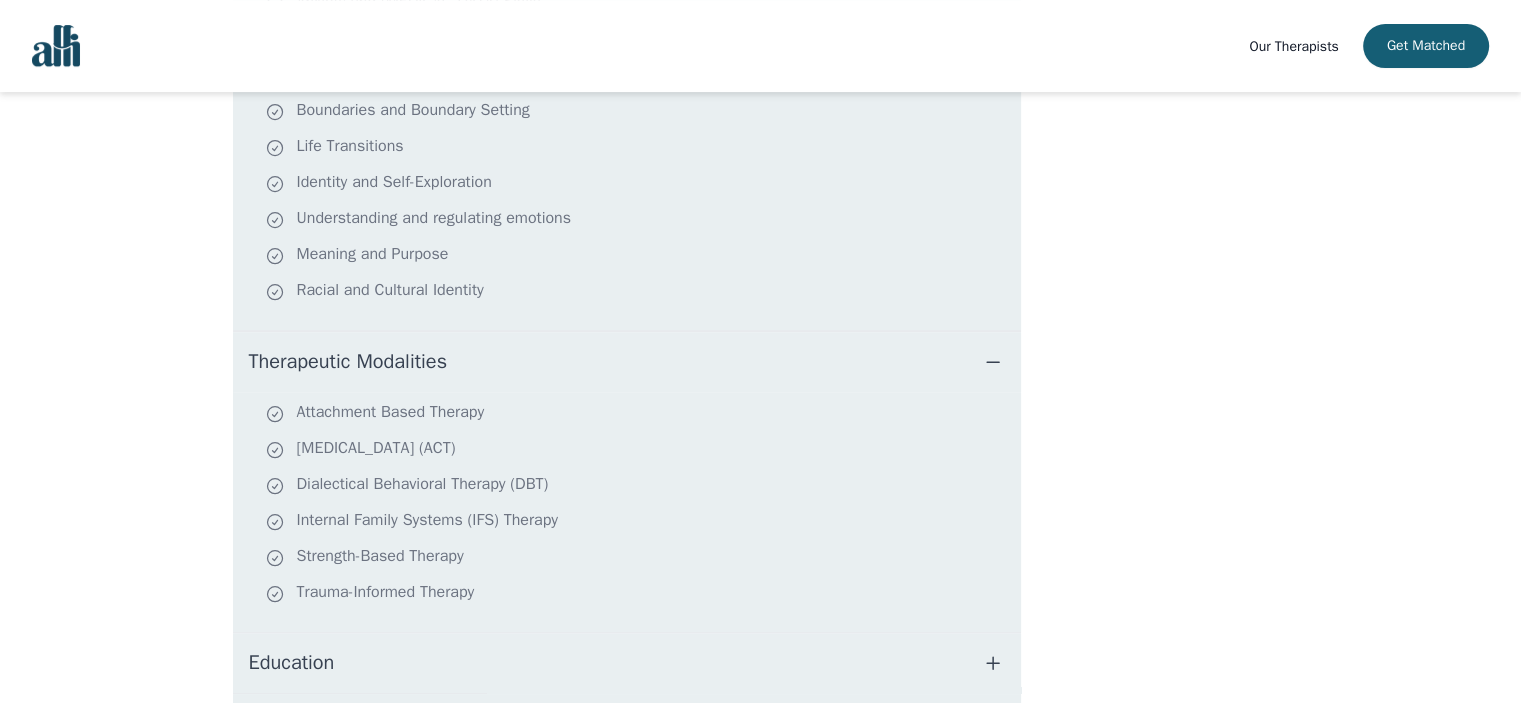 scroll, scrollTop: 784, scrollLeft: 0, axis: vertical 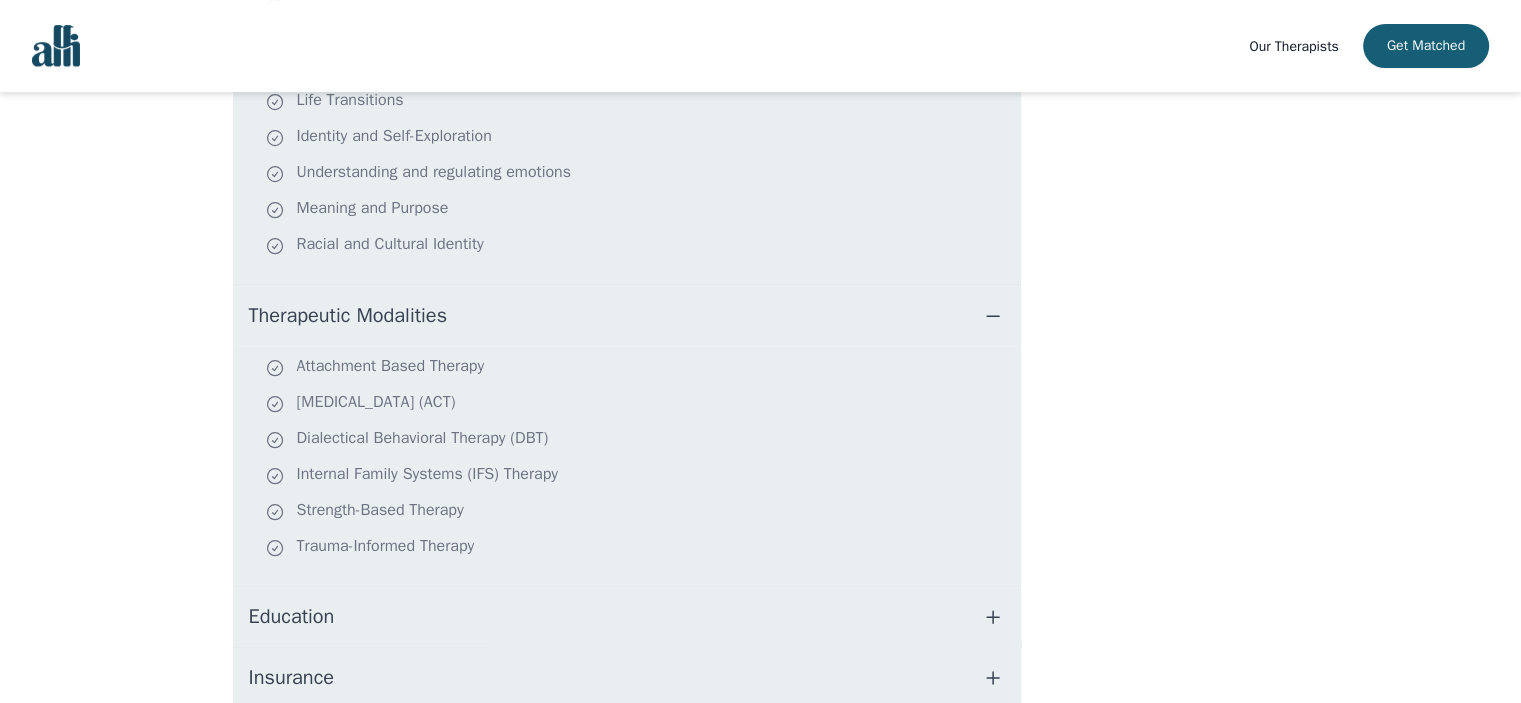 click 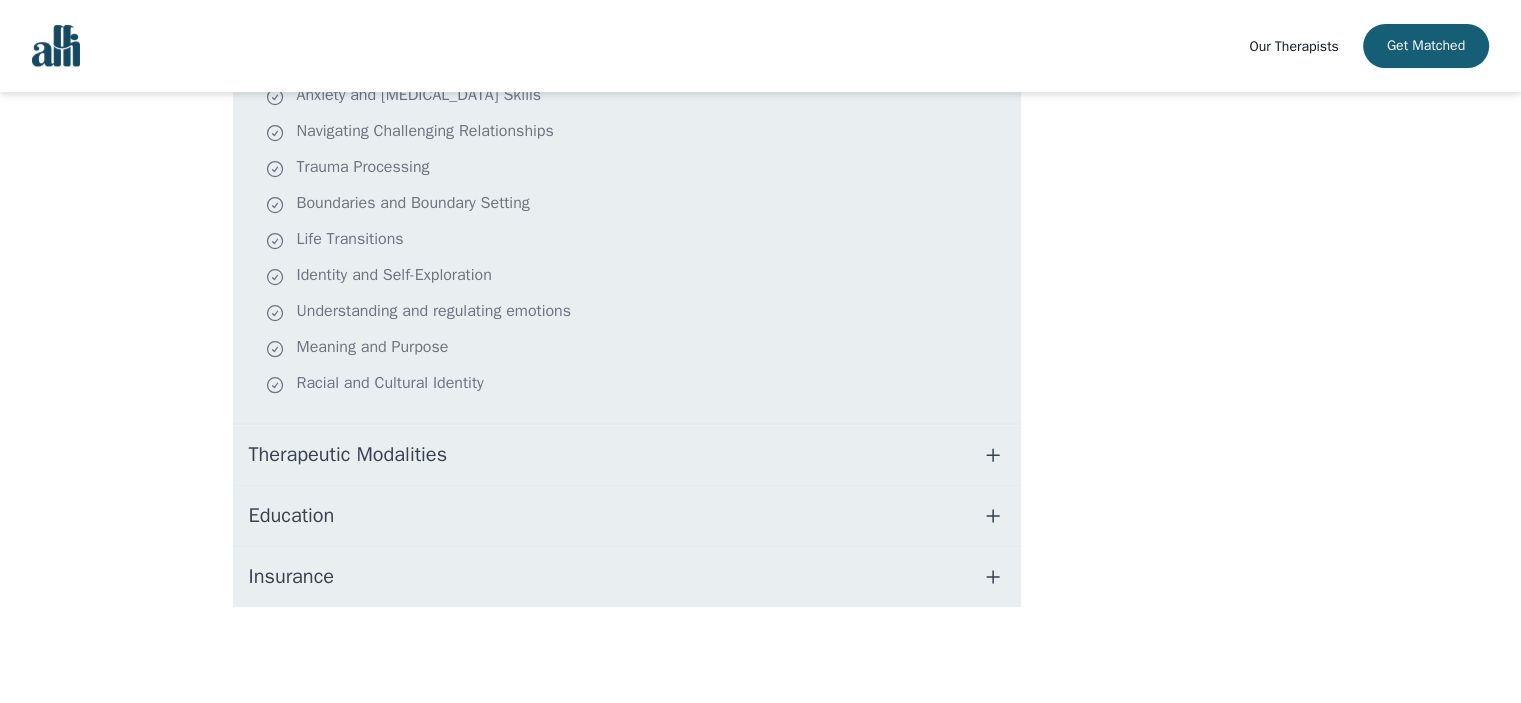 scroll, scrollTop: 668, scrollLeft: 0, axis: vertical 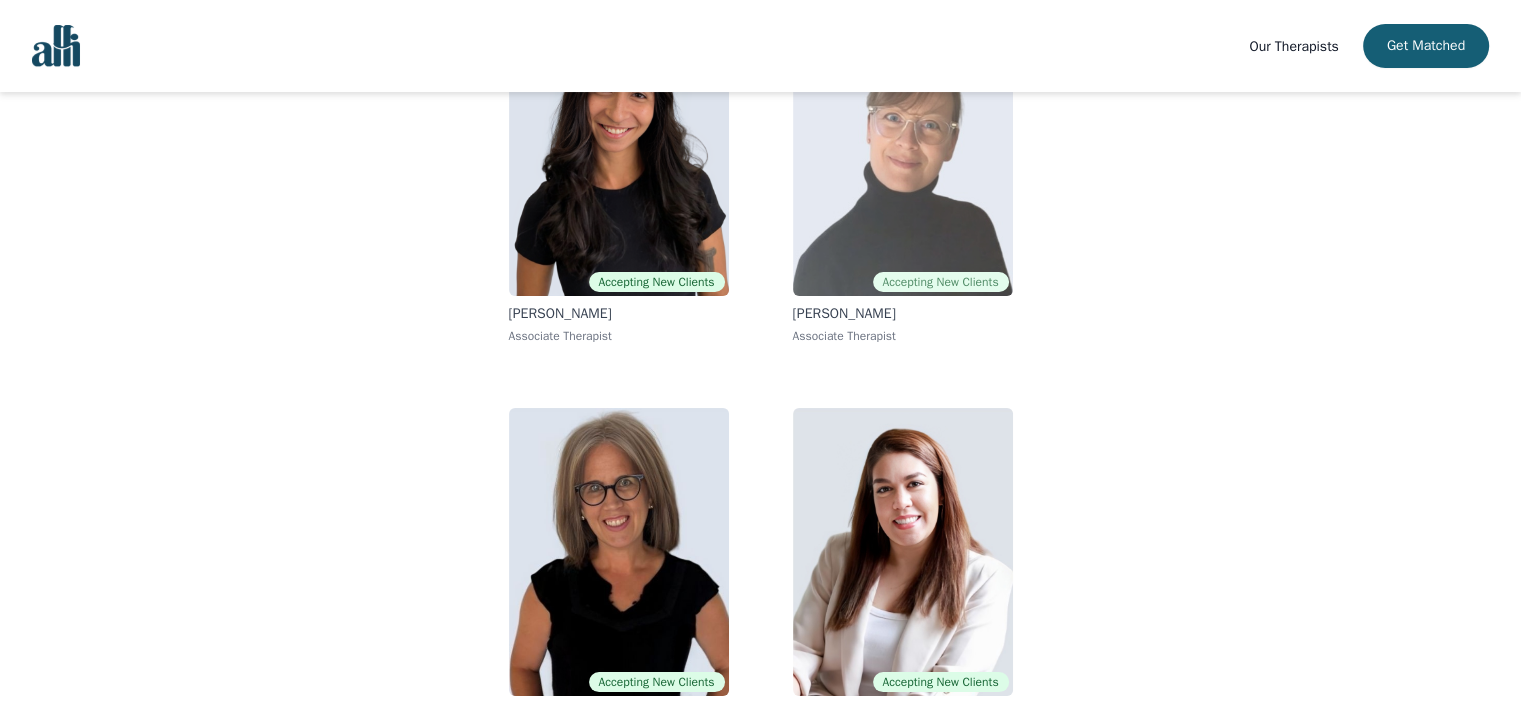 click at bounding box center [903, 152] 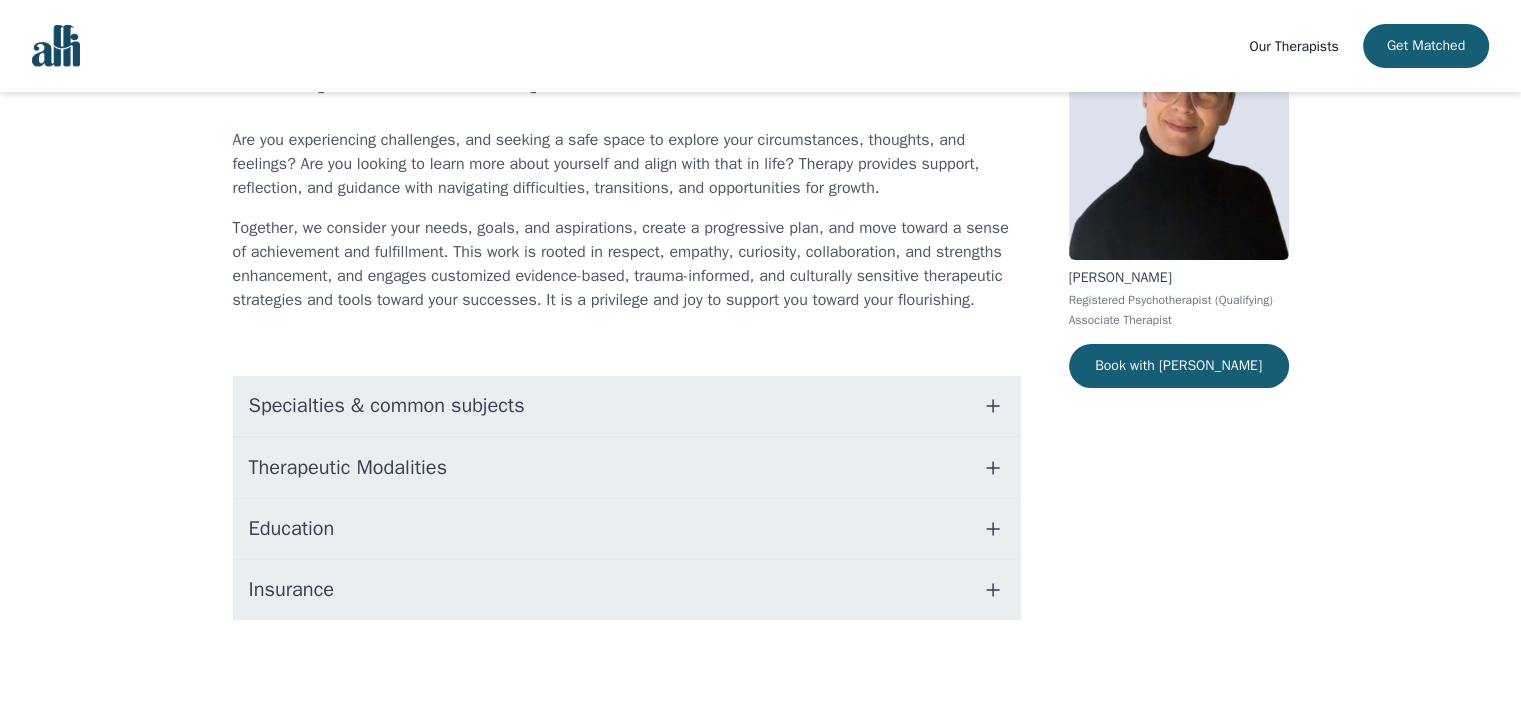 scroll, scrollTop: 180, scrollLeft: 0, axis: vertical 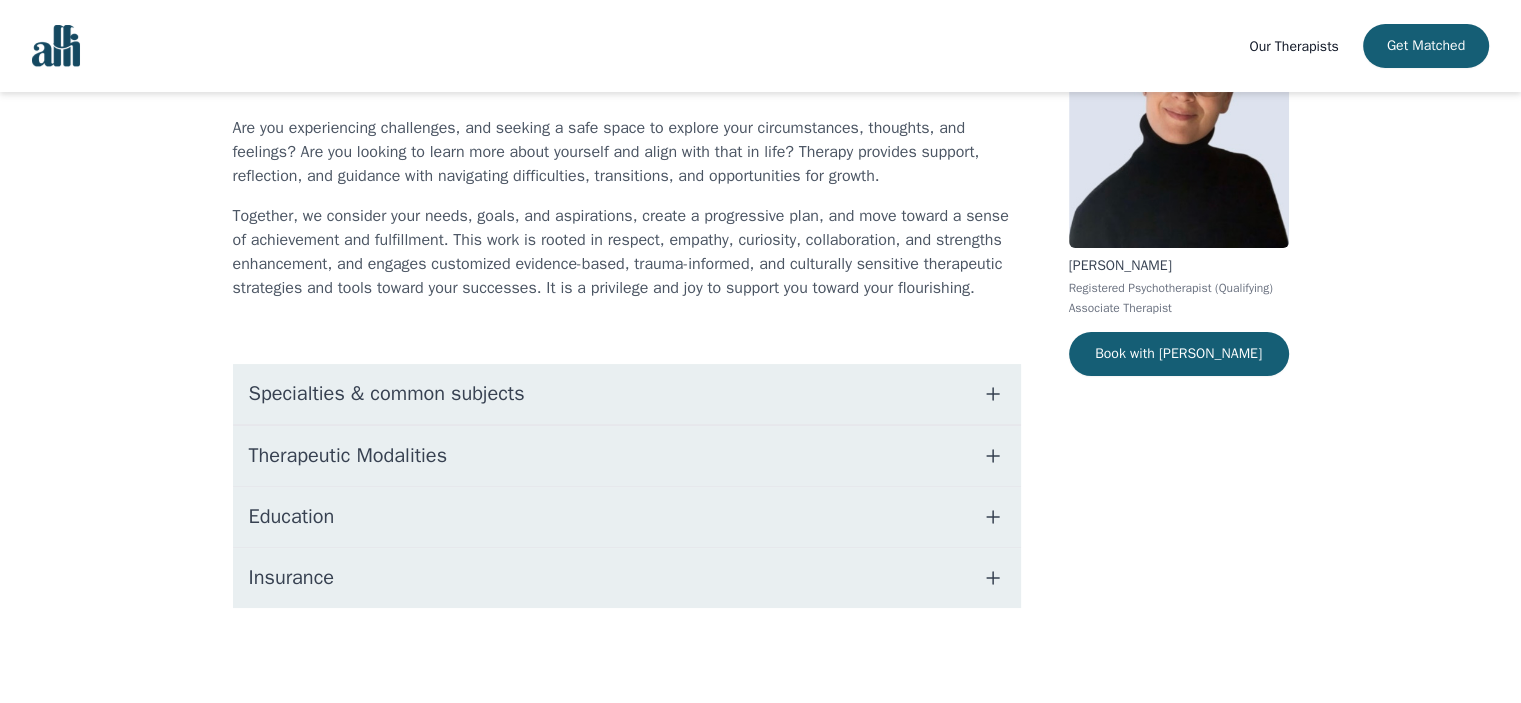 click 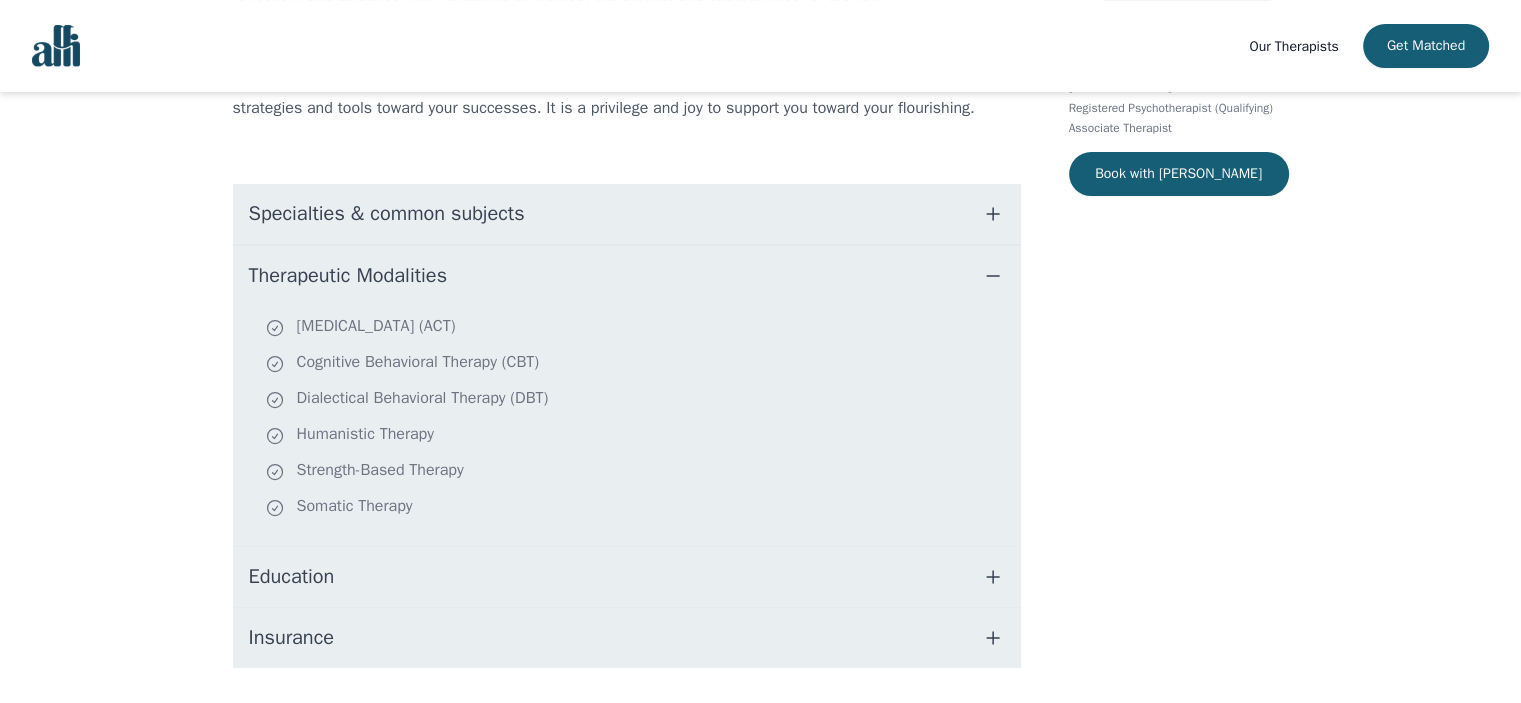 scroll, scrollTop: 380, scrollLeft: 0, axis: vertical 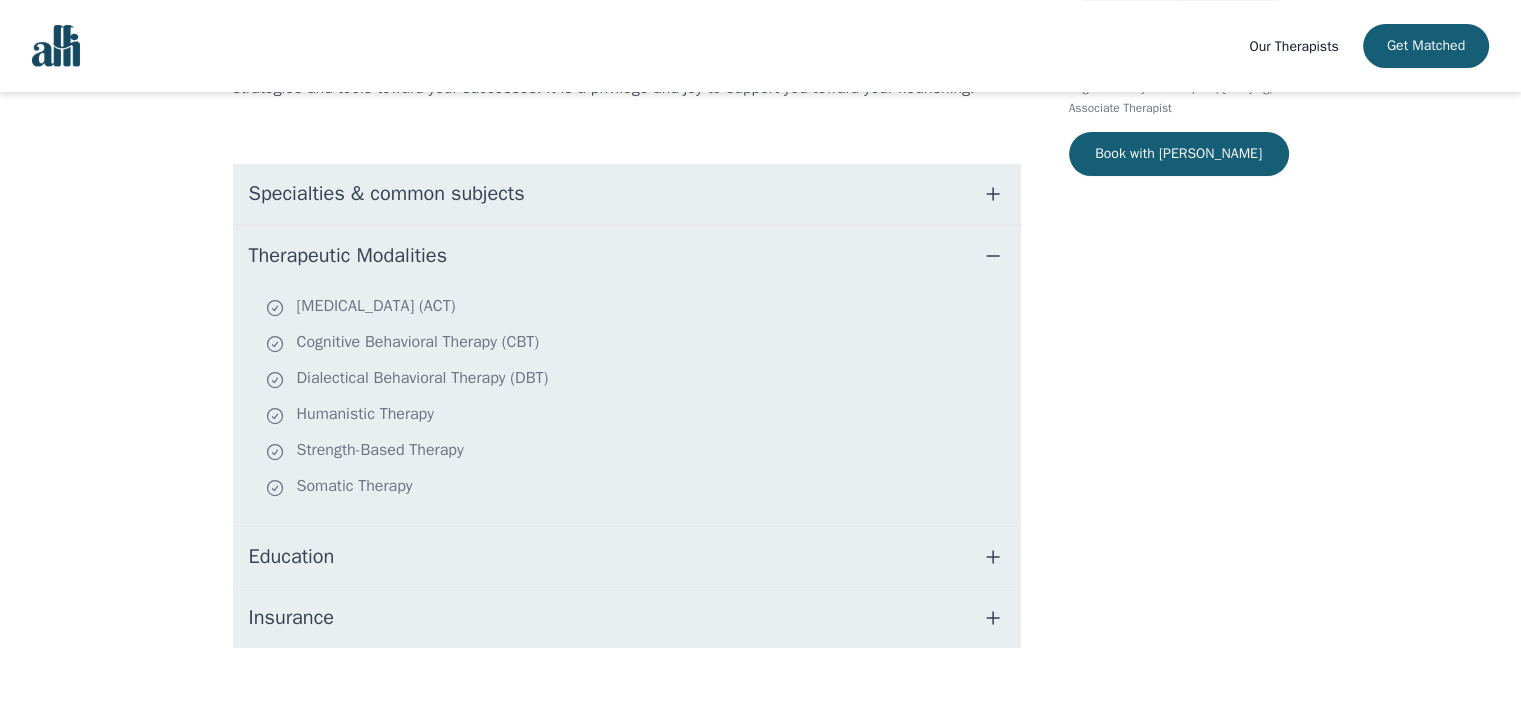 click at bounding box center (993, 256) 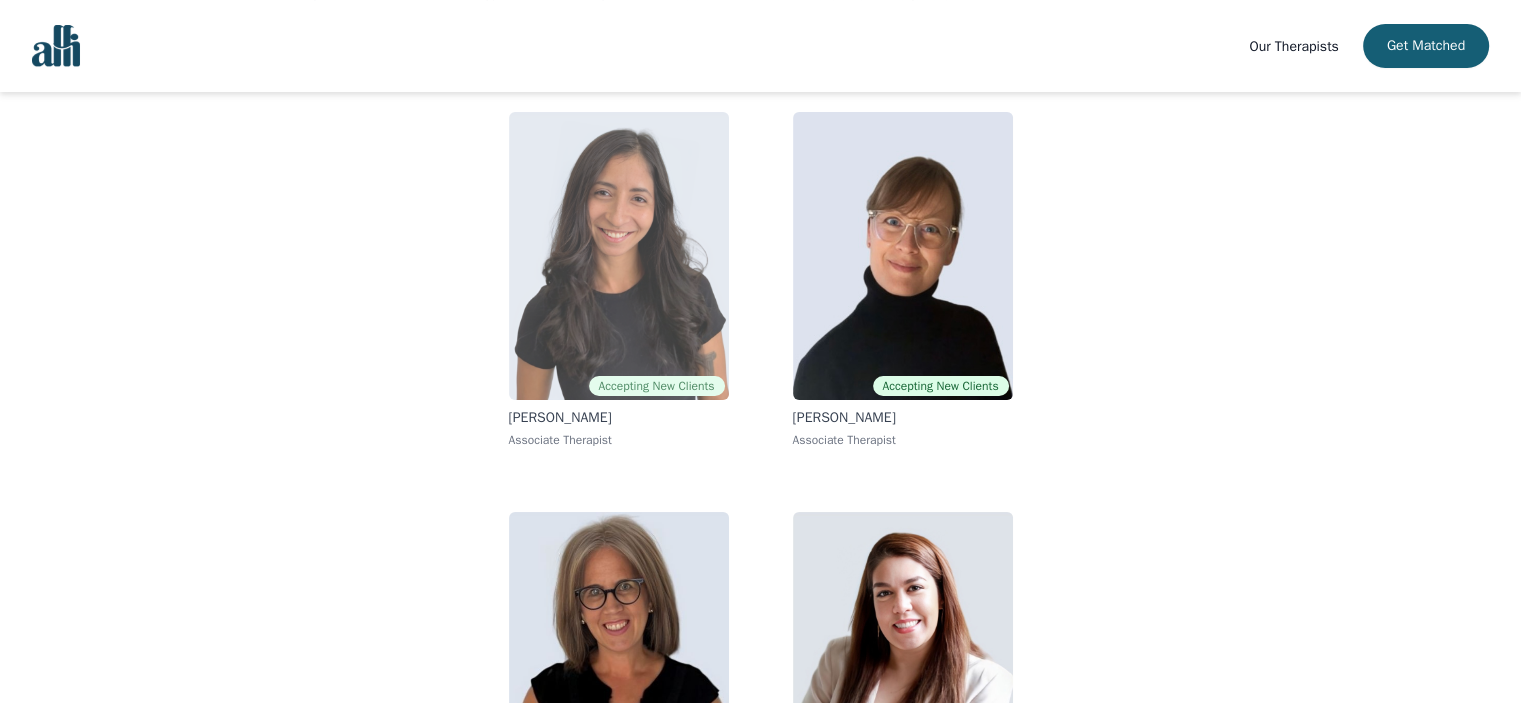 click at bounding box center [619, 256] 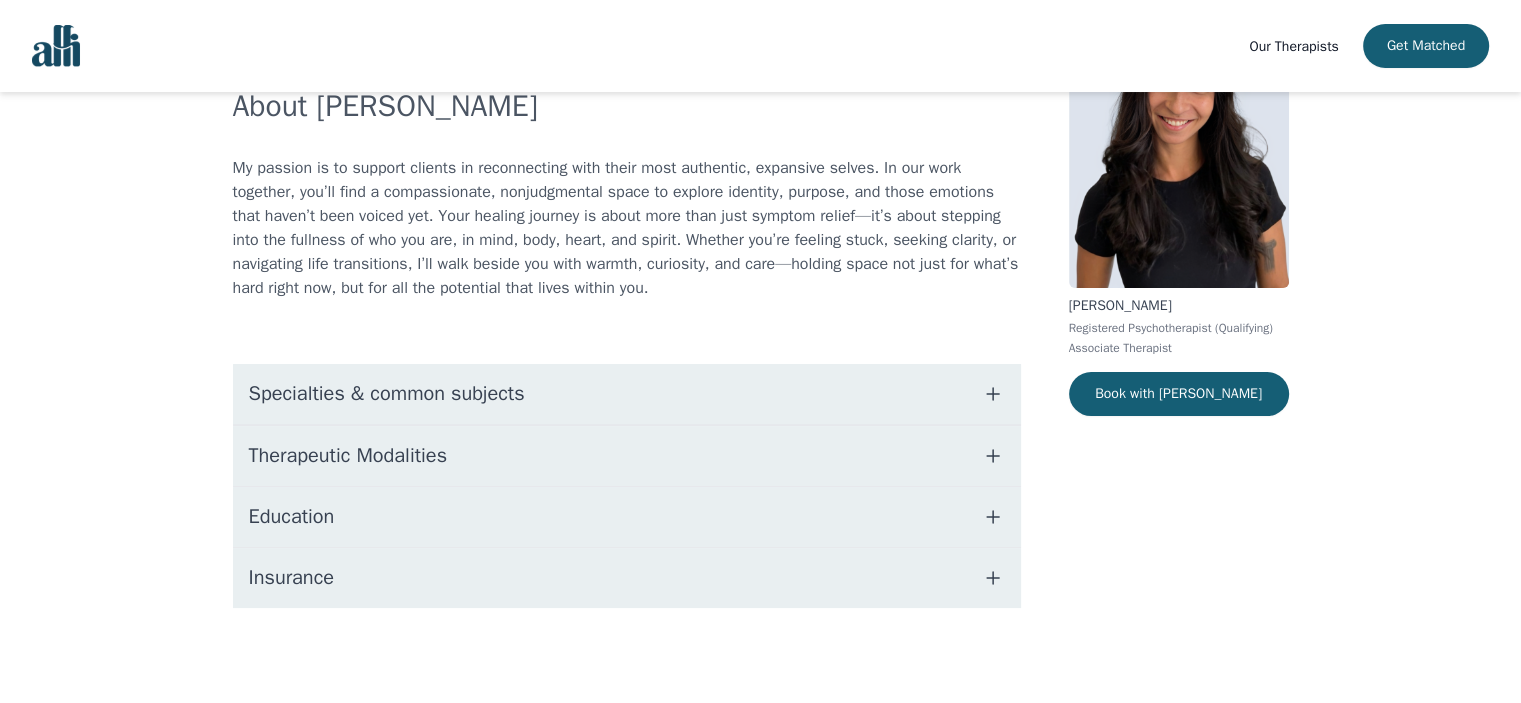 scroll, scrollTop: 0, scrollLeft: 0, axis: both 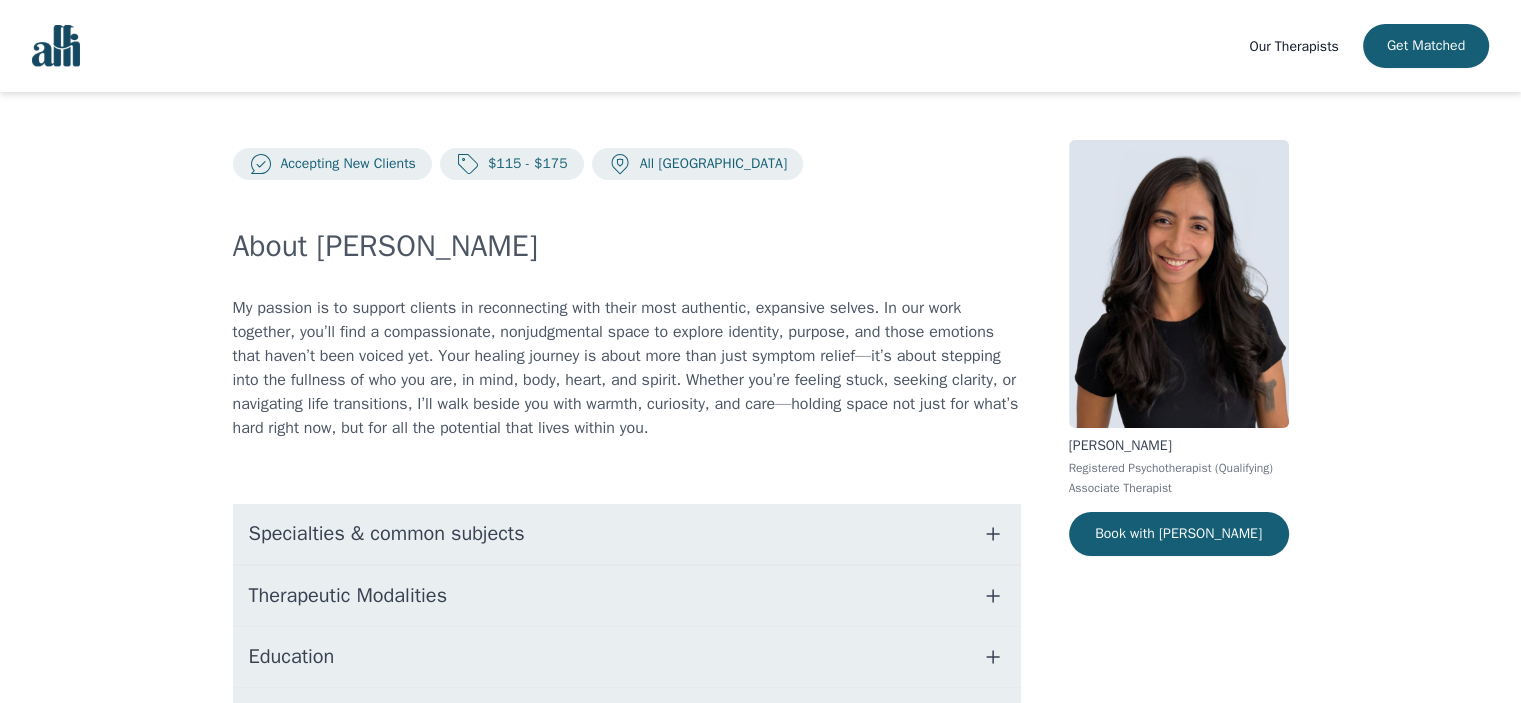 click on "Therapeutic Modalities" at bounding box center [627, 596] 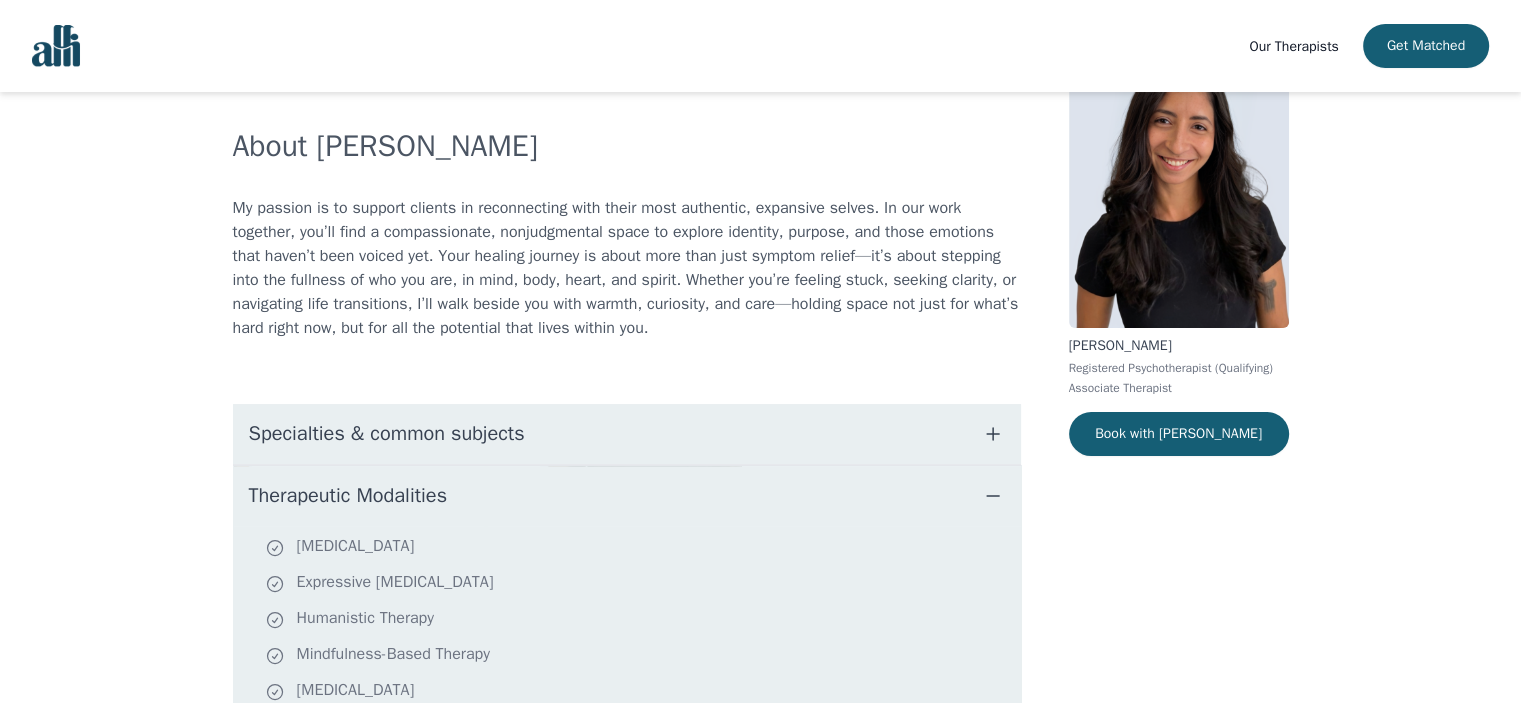 scroll, scrollTop: 0, scrollLeft: 0, axis: both 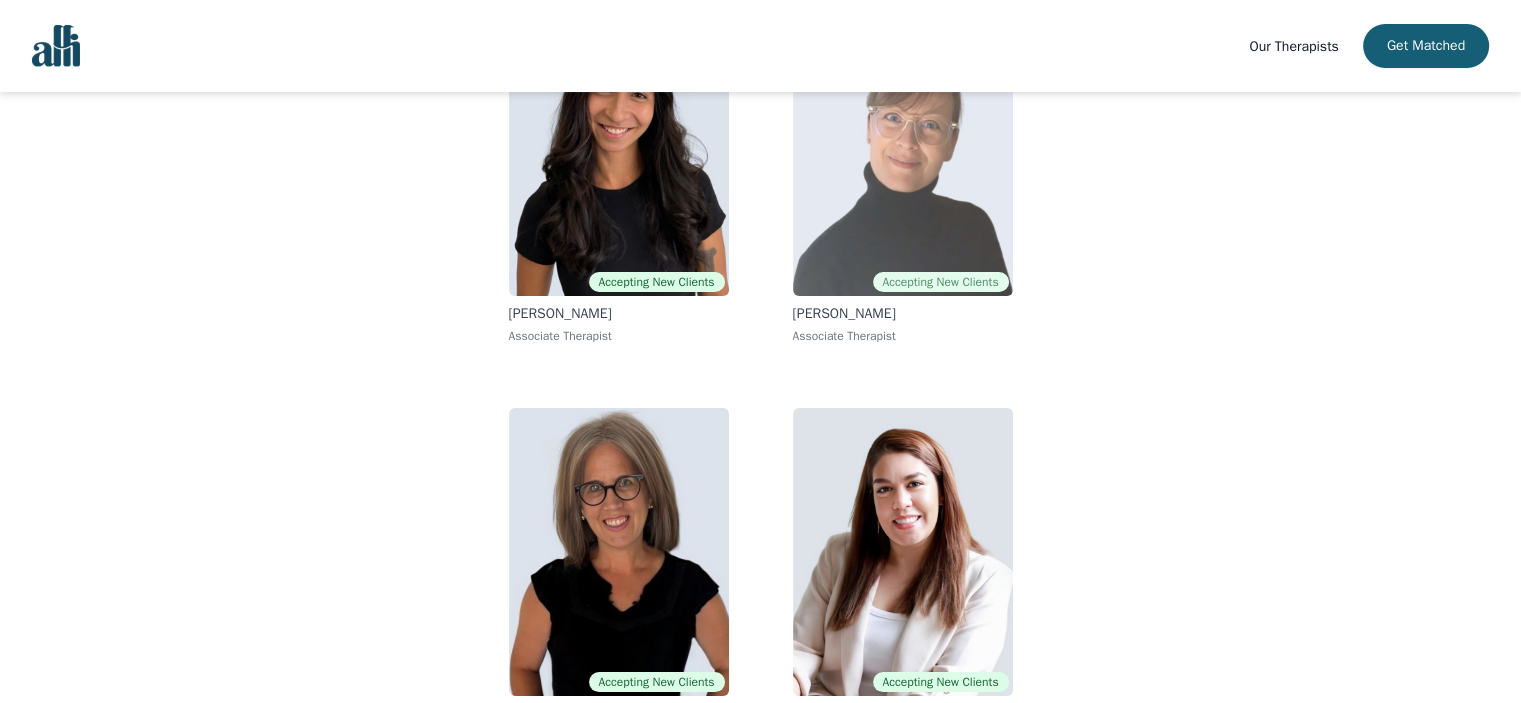 click at bounding box center (903, 152) 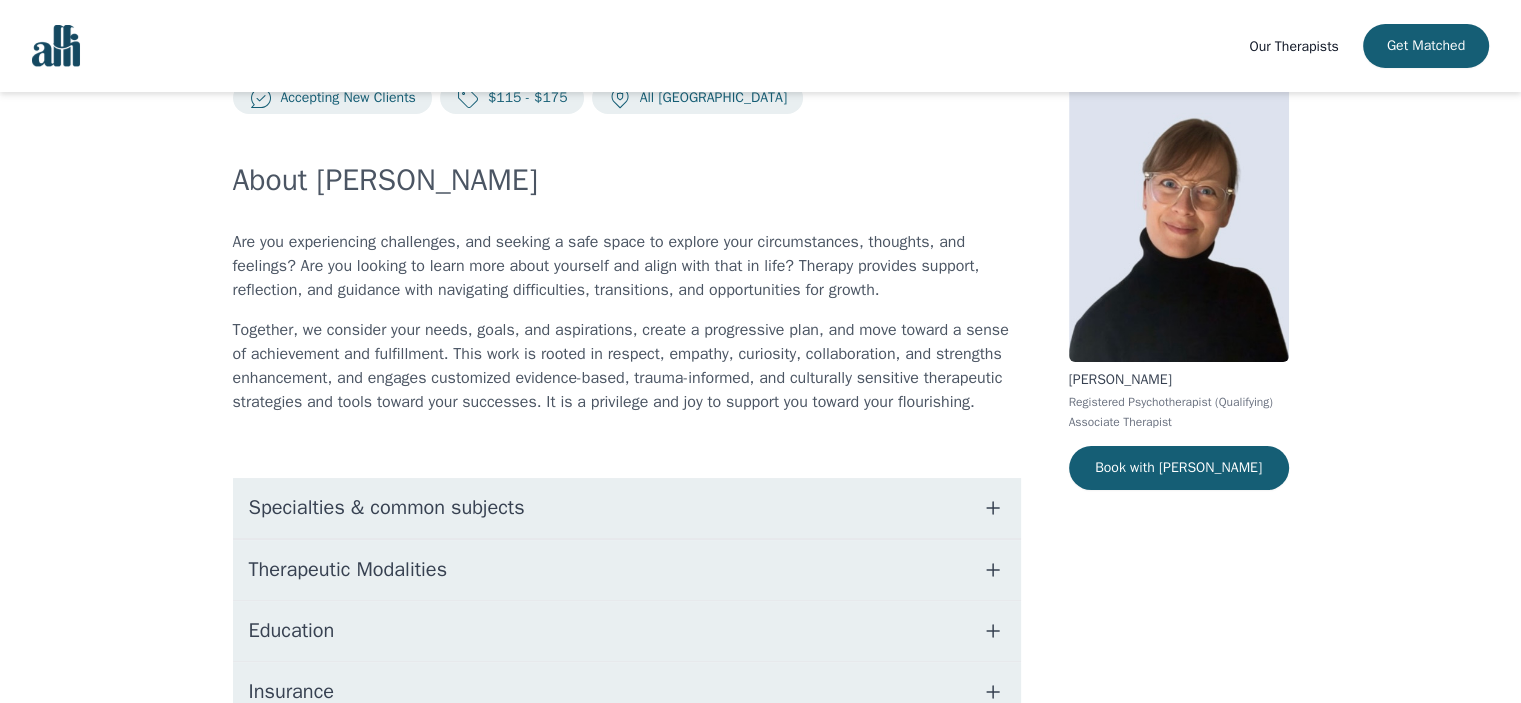 scroll, scrollTop: 180, scrollLeft: 0, axis: vertical 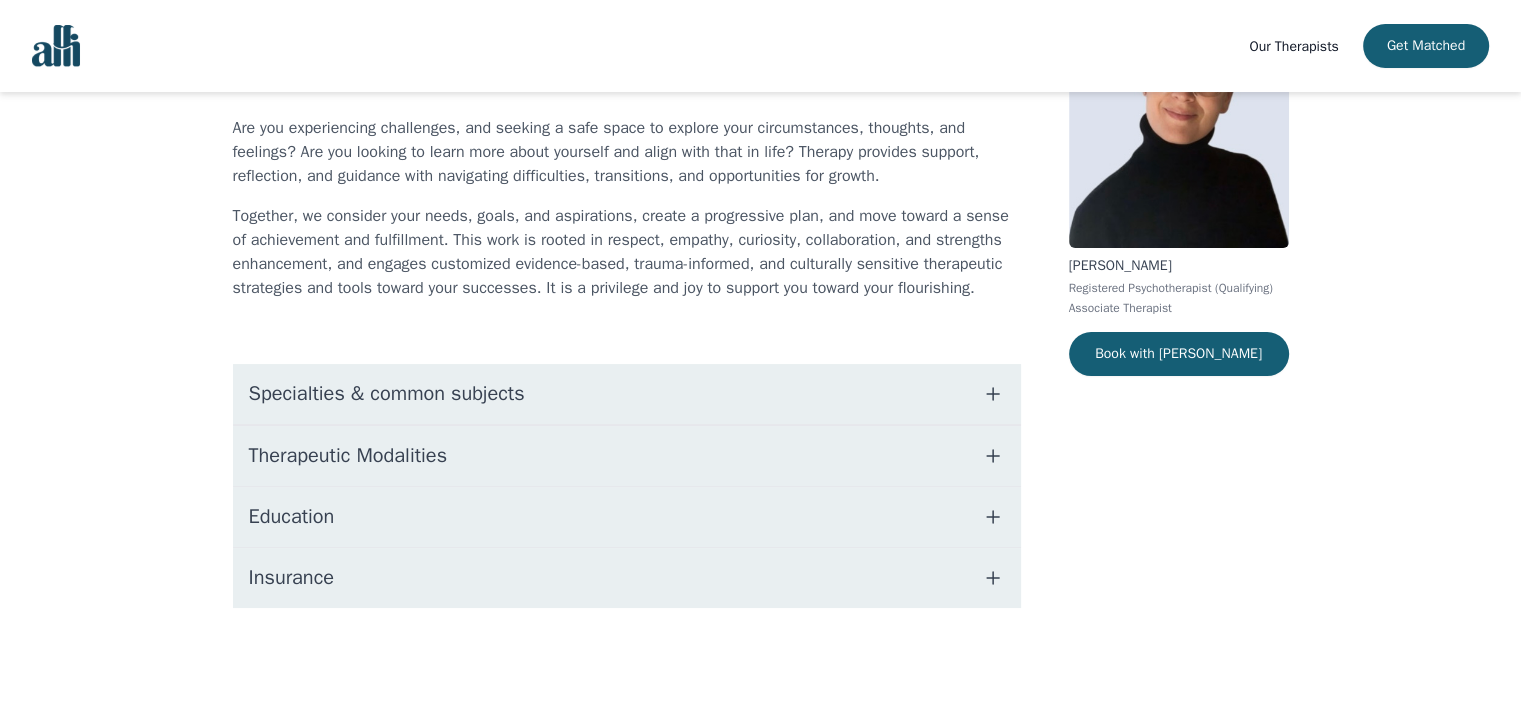 click on "Therapeutic Modalities" at bounding box center (627, 456) 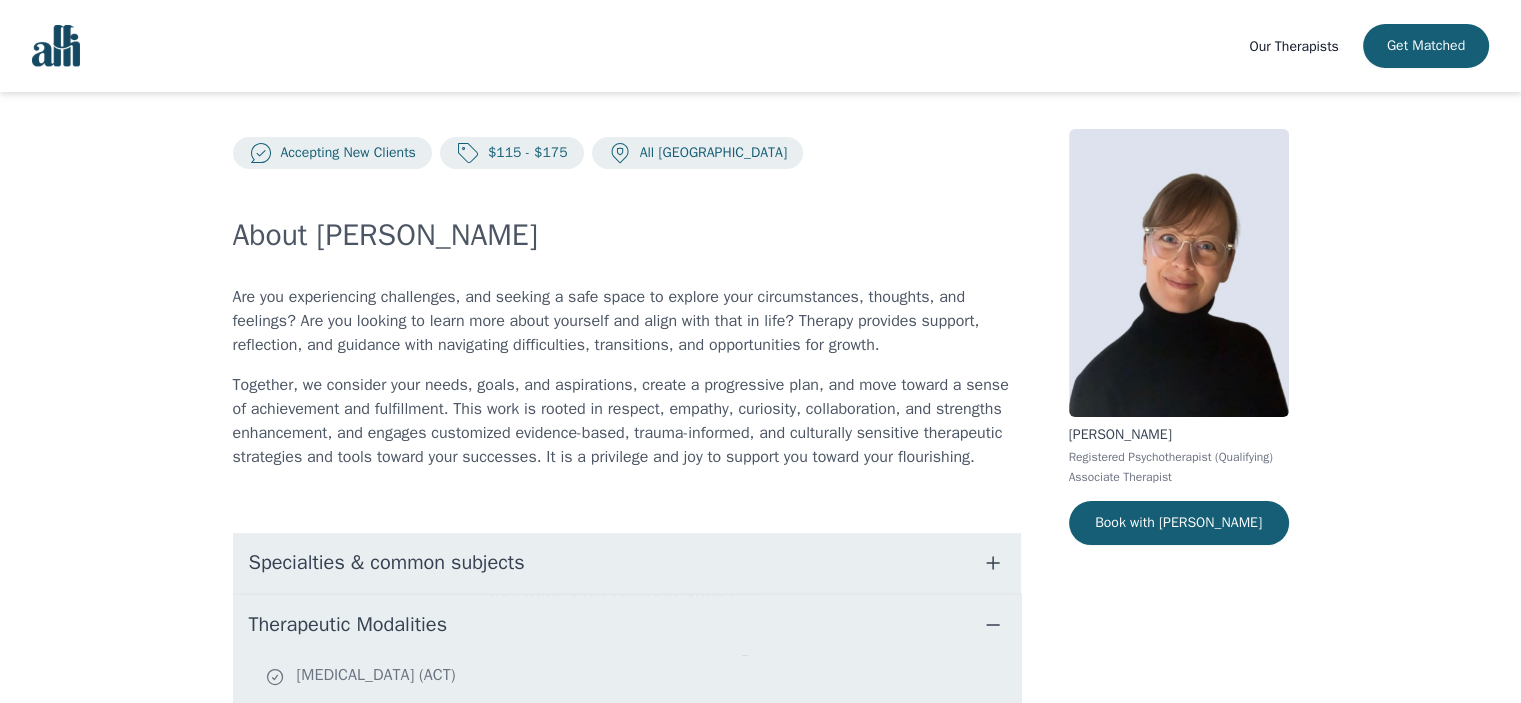 scroll, scrollTop: 0, scrollLeft: 0, axis: both 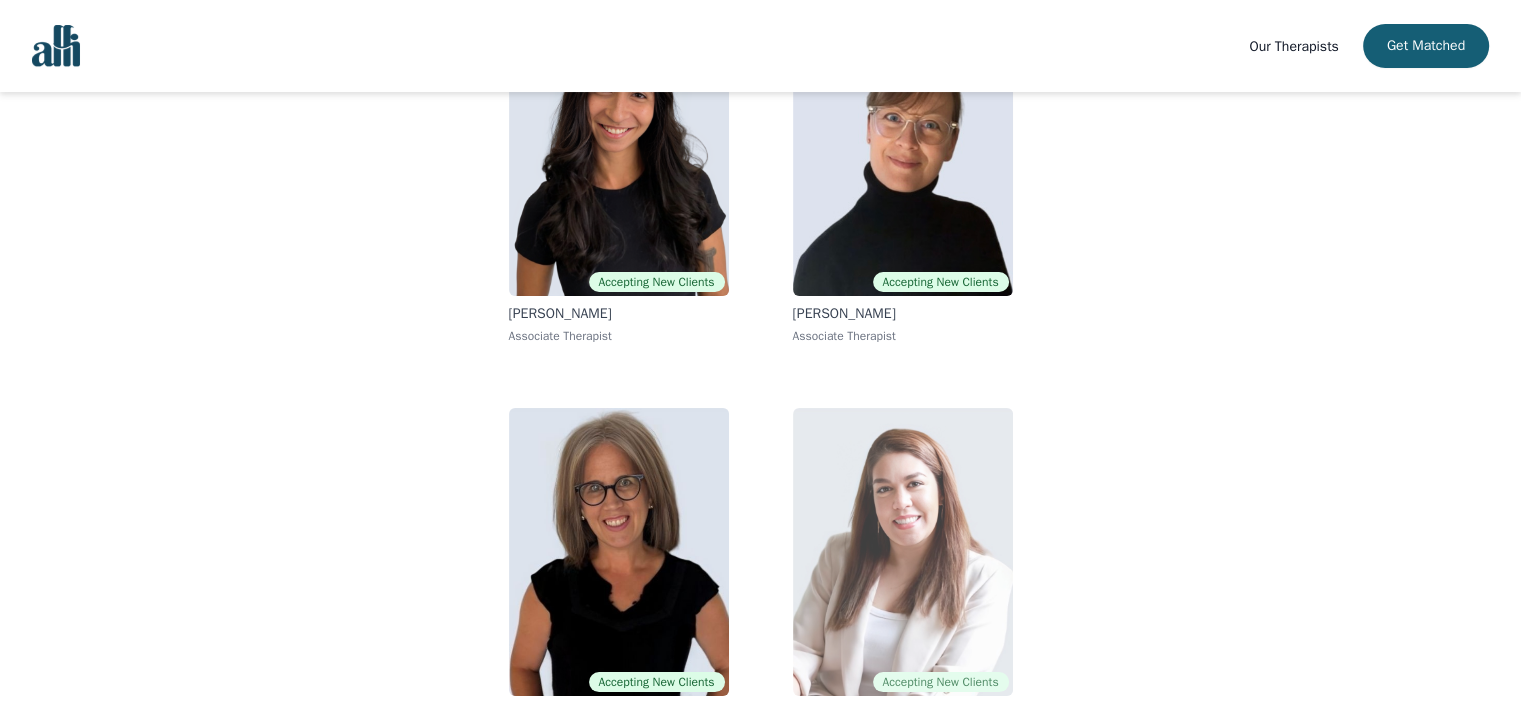 click at bounding box center (903, 552) 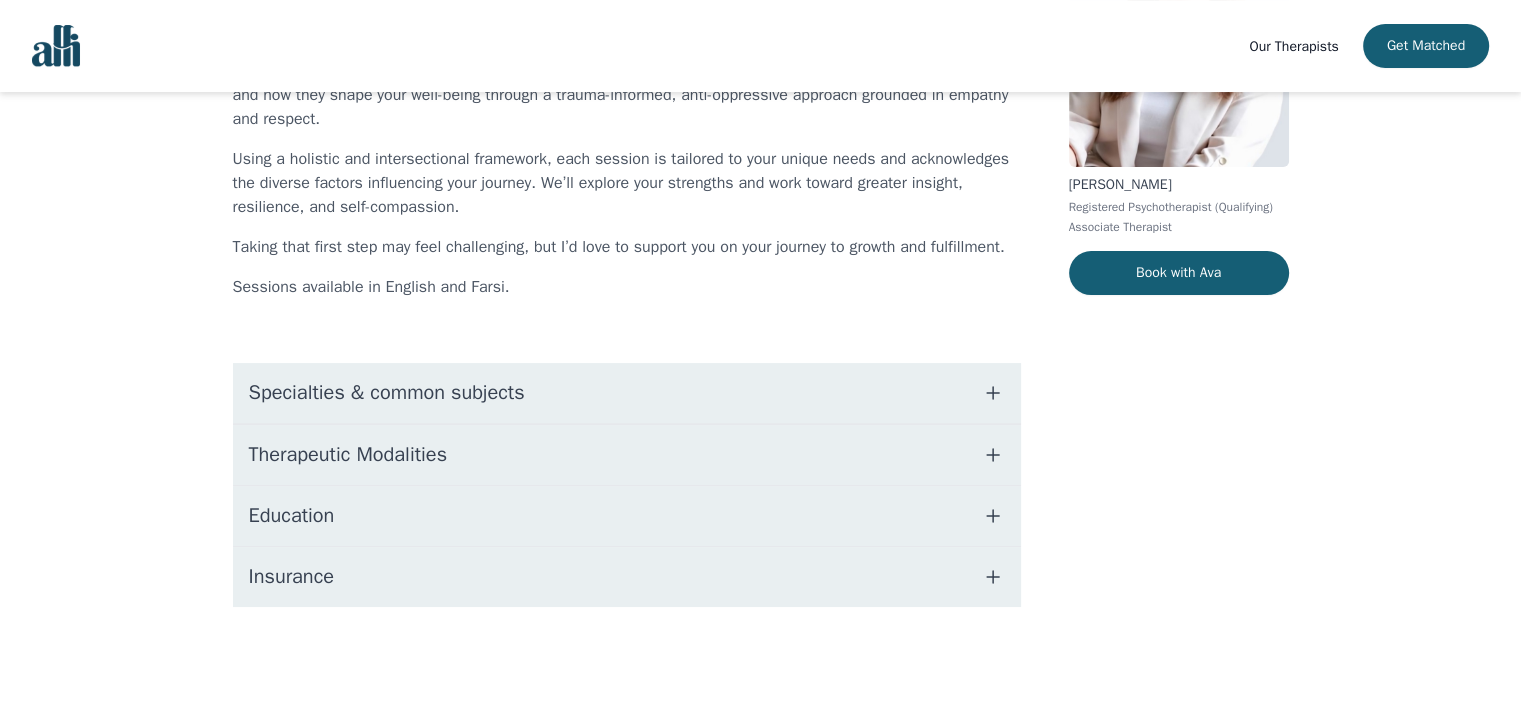 scroll, scrollTop: 284, scrollLeft: 0, axis: vertical 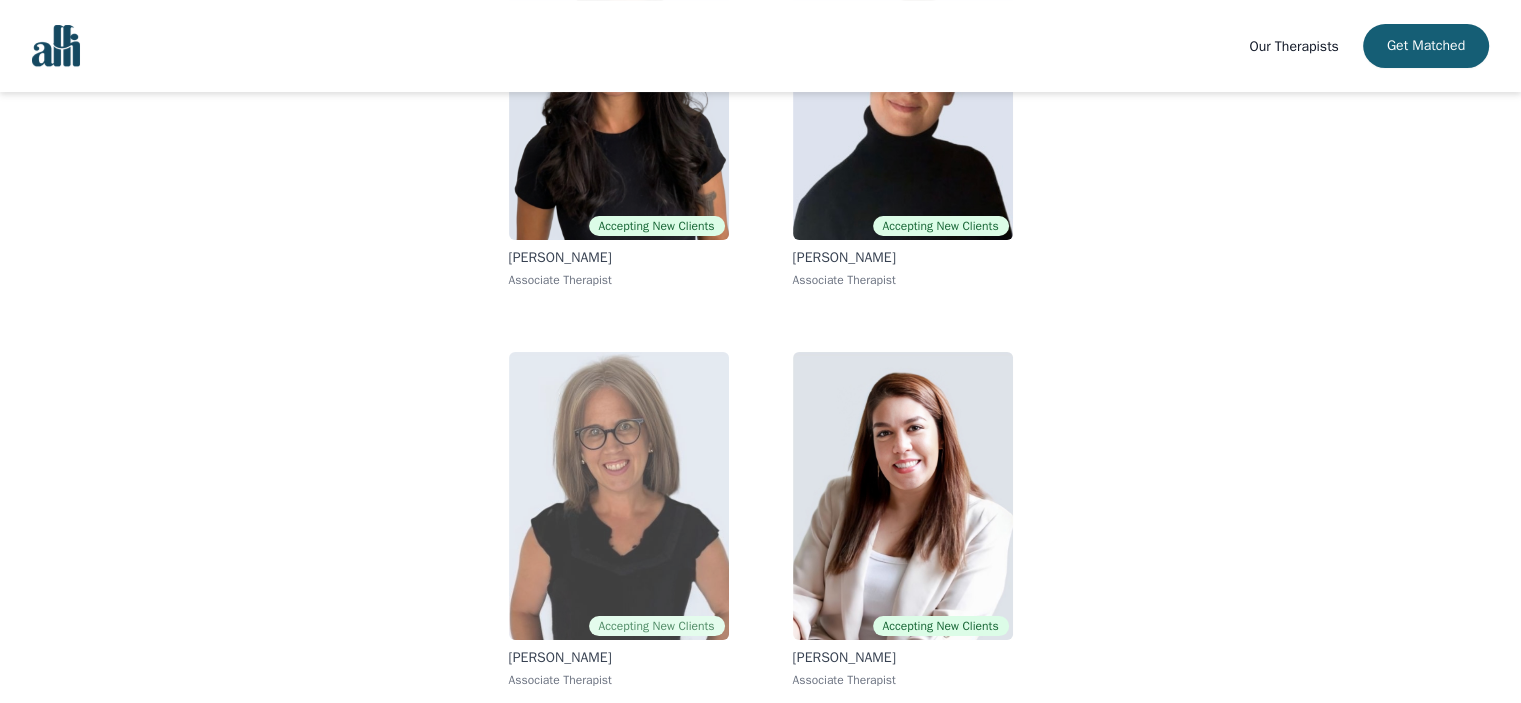 click at bounding box center (619, 496) 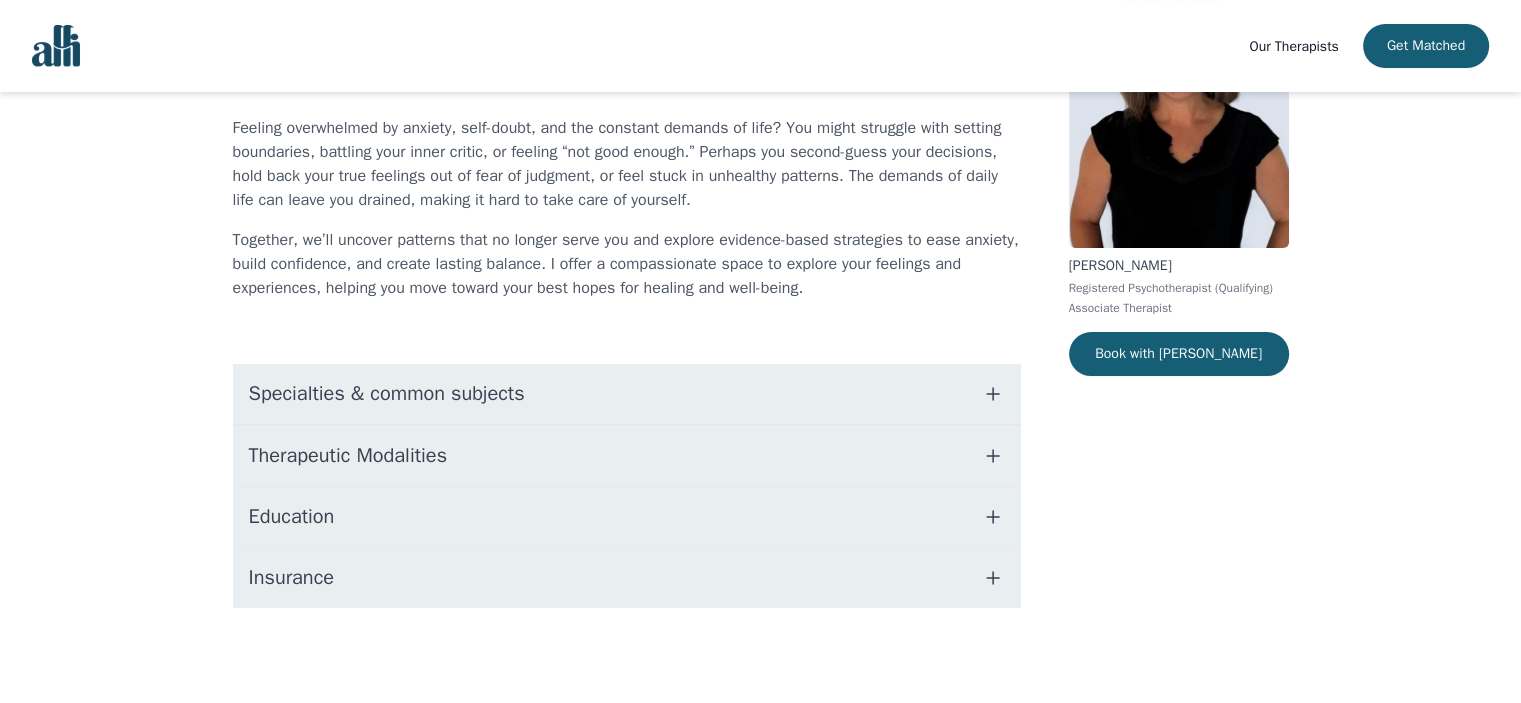 scroll, scrollTop: 0, scrollLeft: 0, axis: both 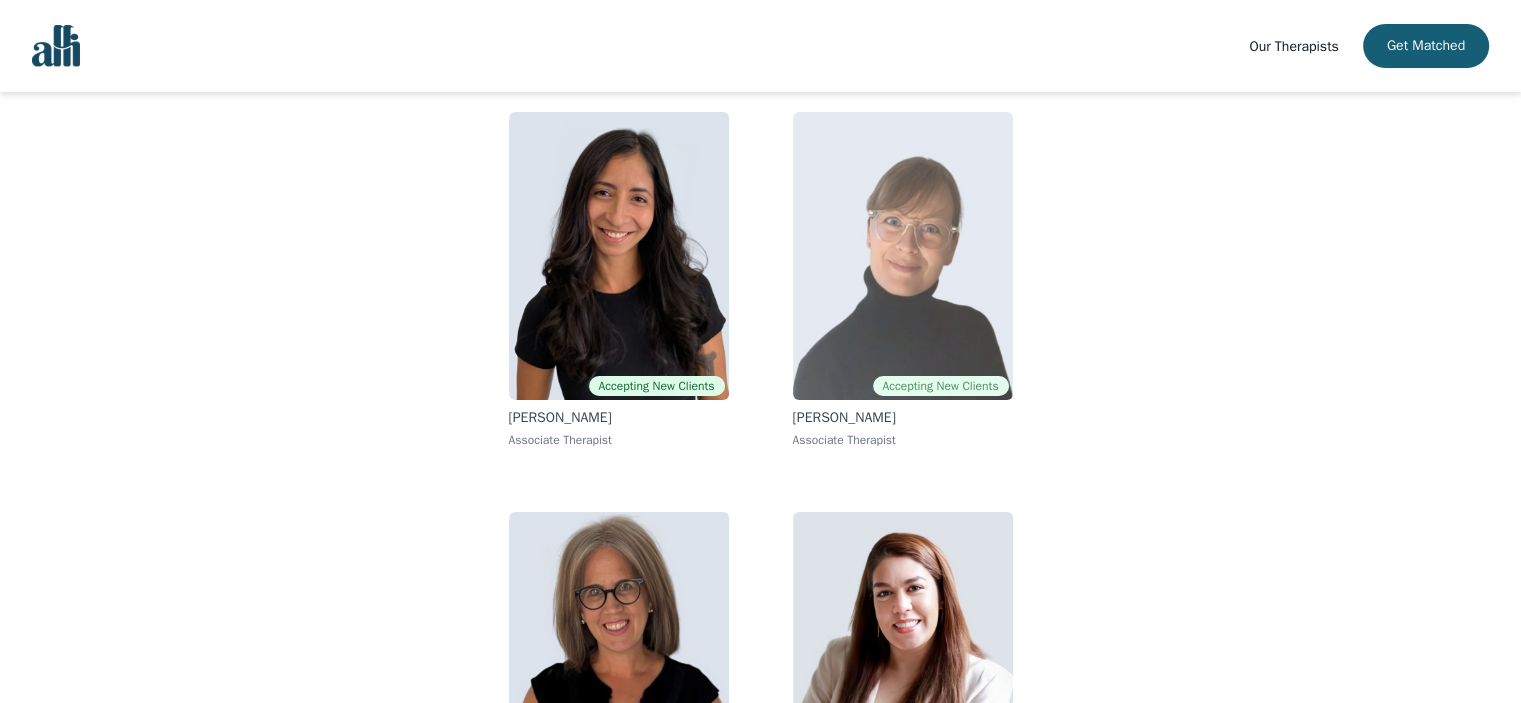 click at bounding box center (903, 256) 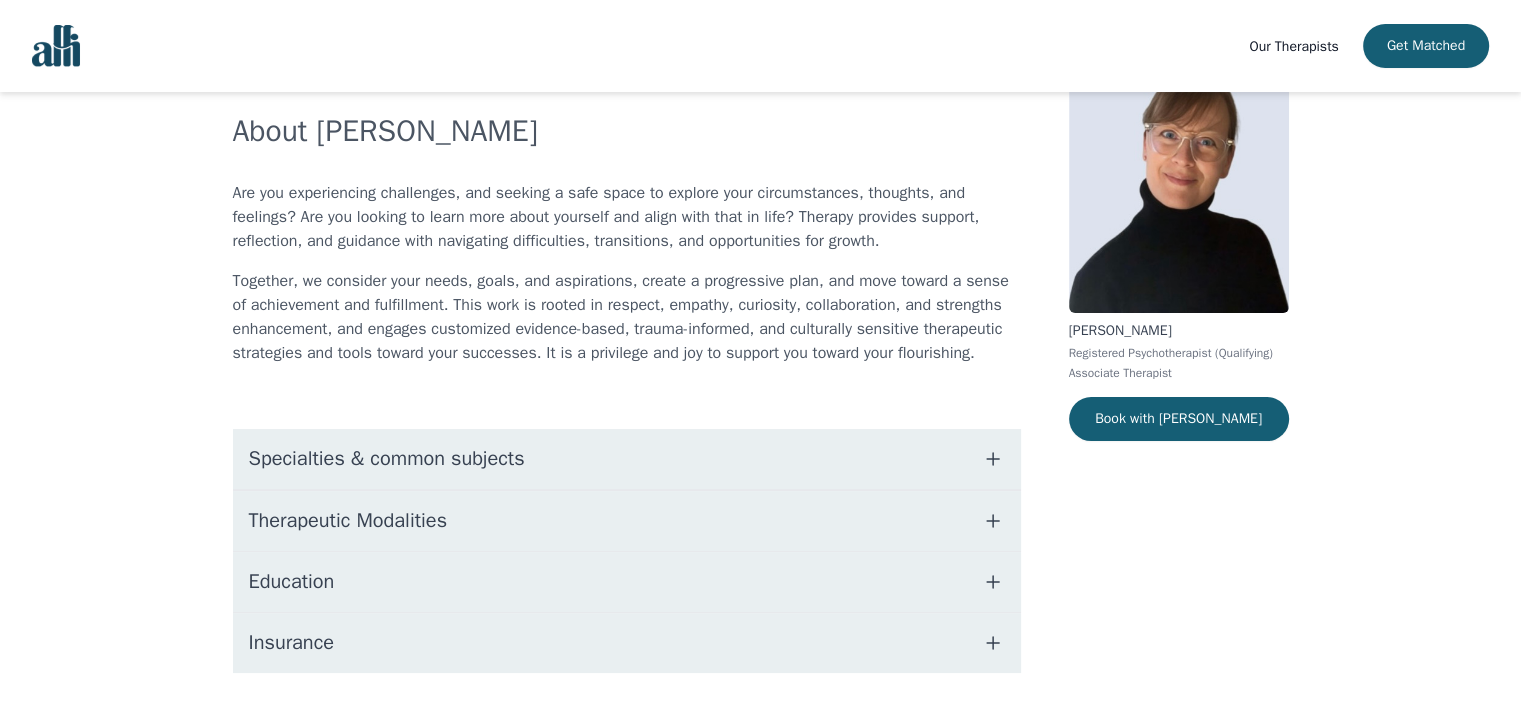 scroll, scrollTop: 80, scrollLeft: 0, axis: vertical 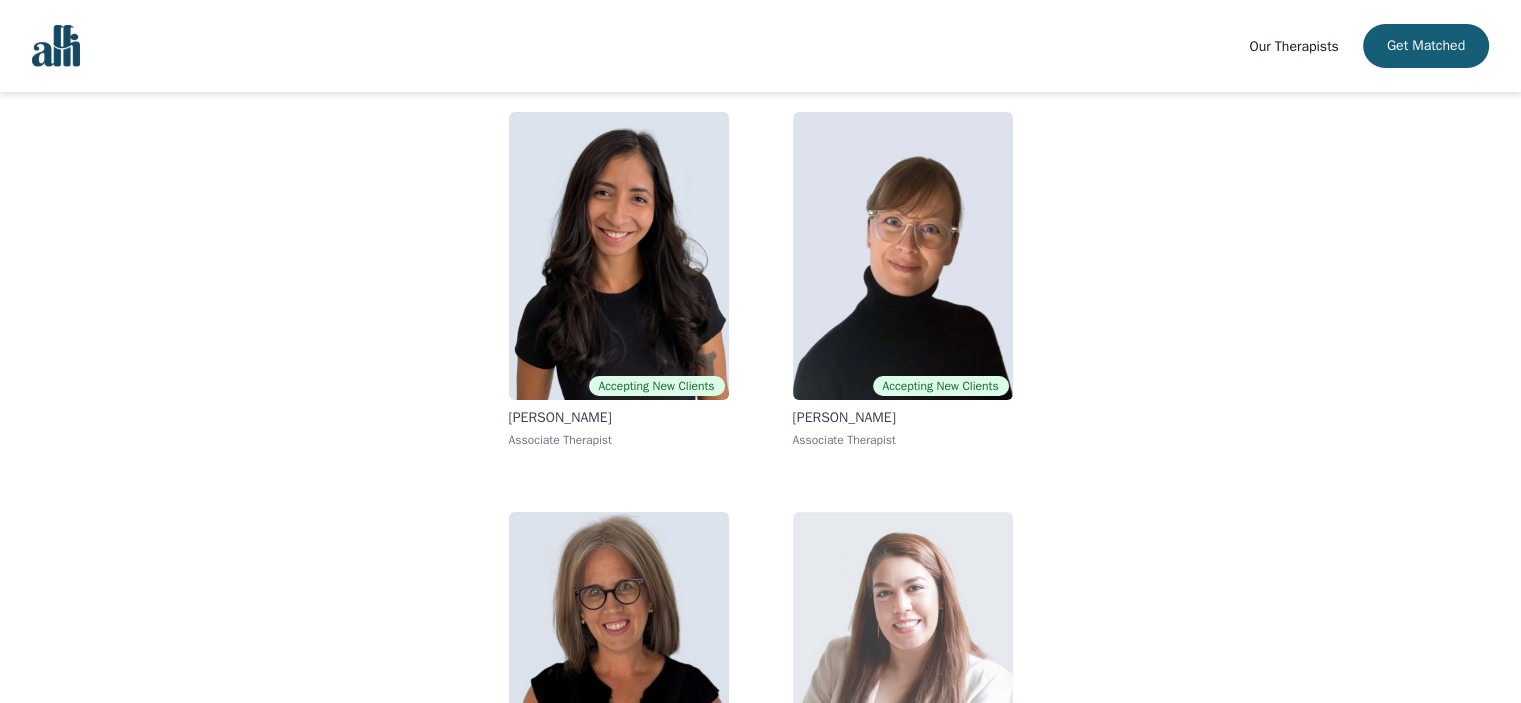 click at bounding box center [903, 656] 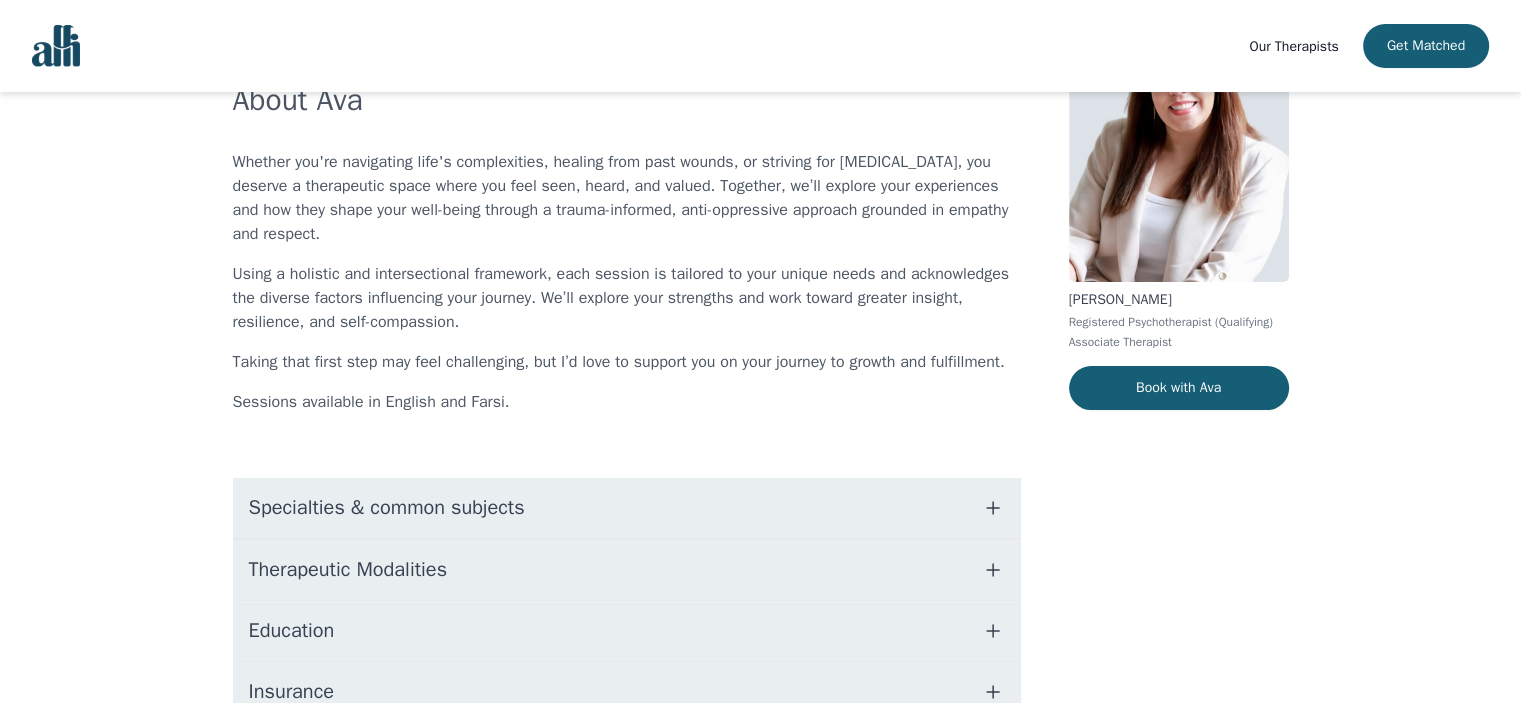 scroll, scrollTop: 100, scrollLeft: 0, axis: vertical 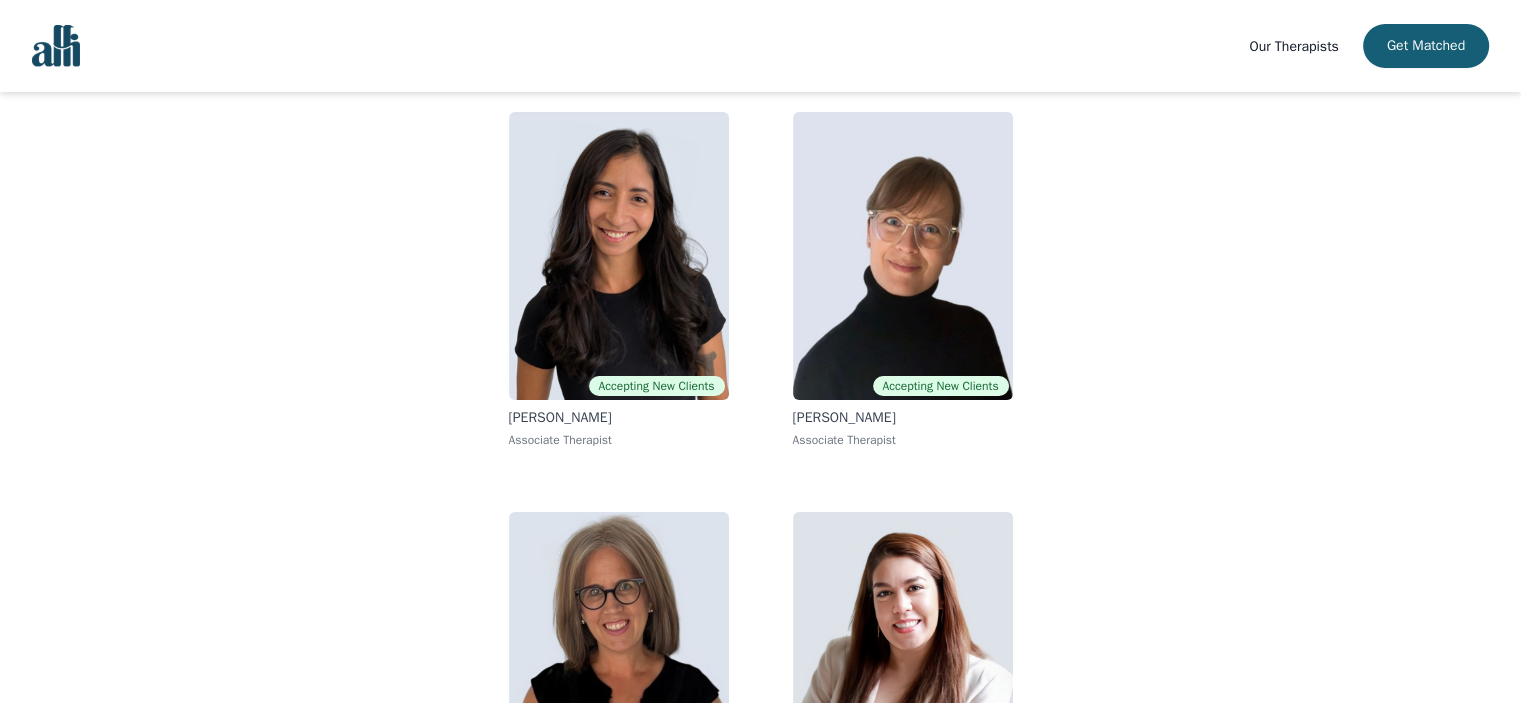 click on "Accepting New Clients [PERSON_NAME] Associate Therapist Accepting New Clients [PERSON_NAME] Associate Therapist Accepting New Clients [PERSON_NAME] Associate Therapist Accepting New Clients [PERSON_NAME] Associate Therapist" at bounding box center (761, 480) 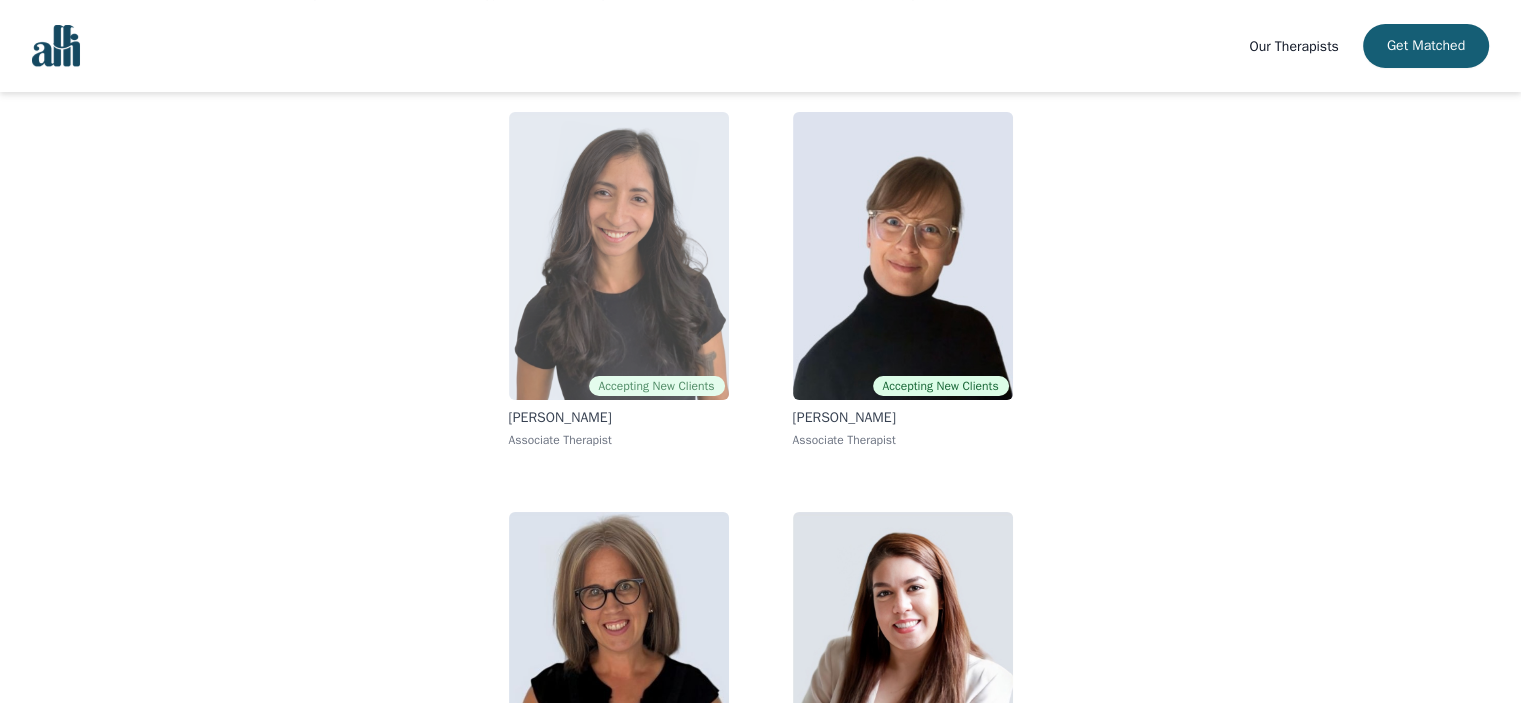 click at bounding box center [619, 256] 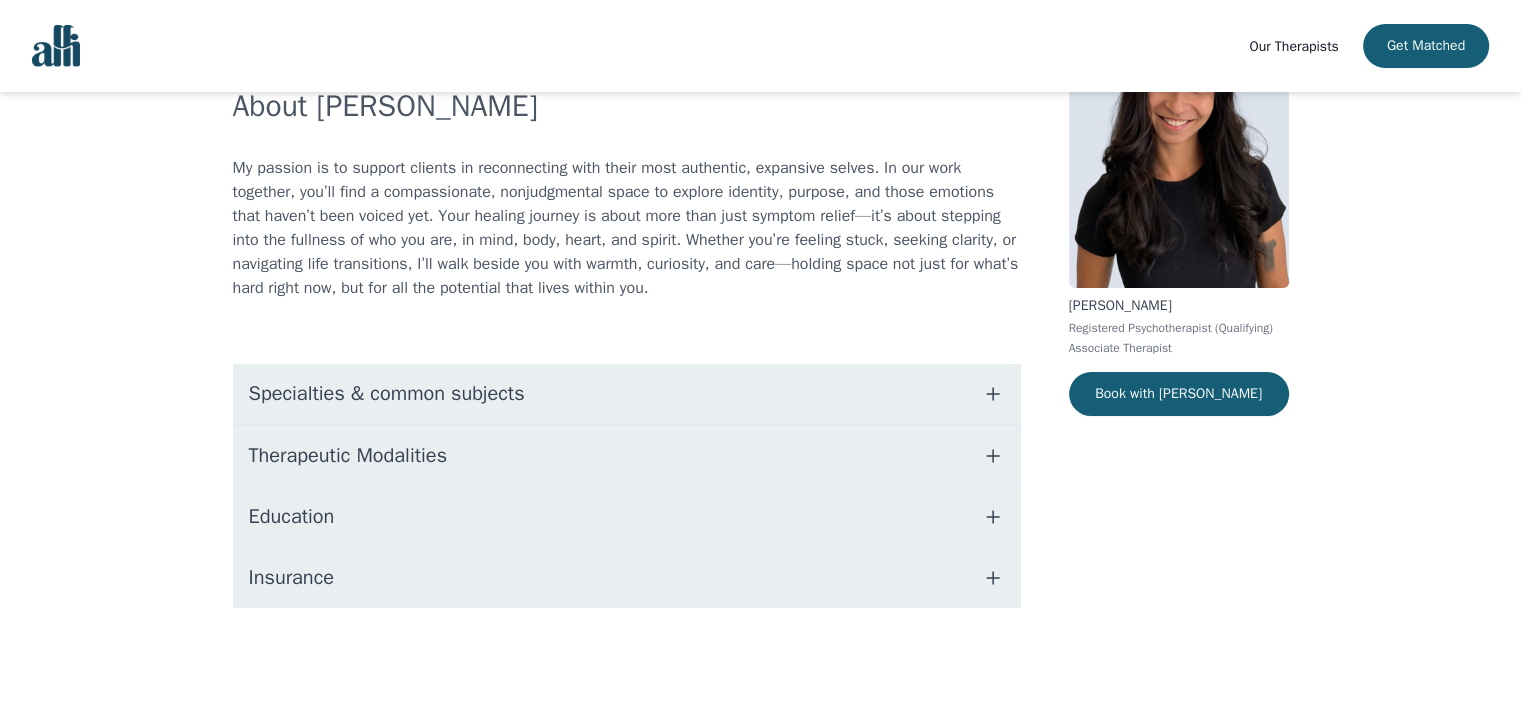 scroll, scrollTop: 0, scrollLeft: 0, axis: both 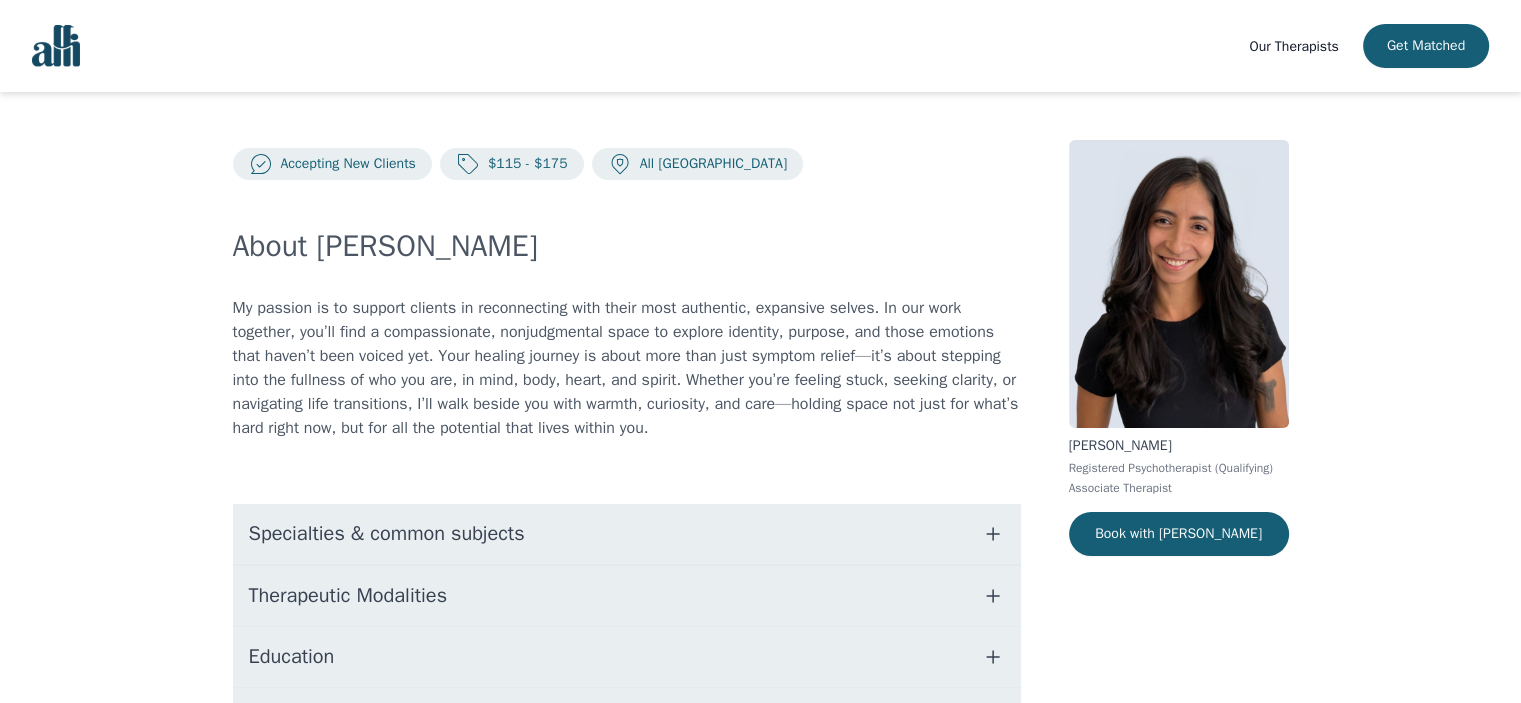 click on "Specialties & common subjects" at bounding box center (627, 534) 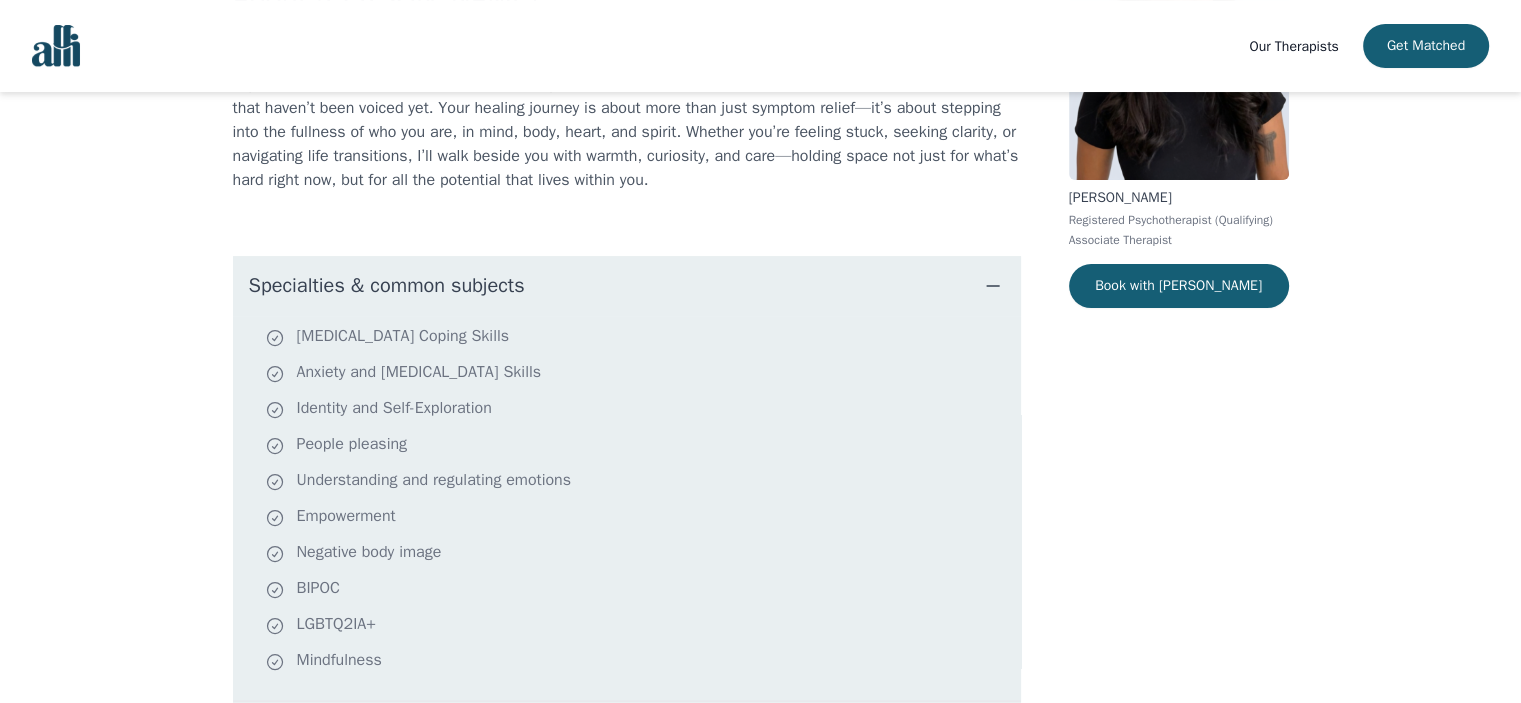 scroll, scrollTop: 100, scrollLeft: 0, axis: vertical 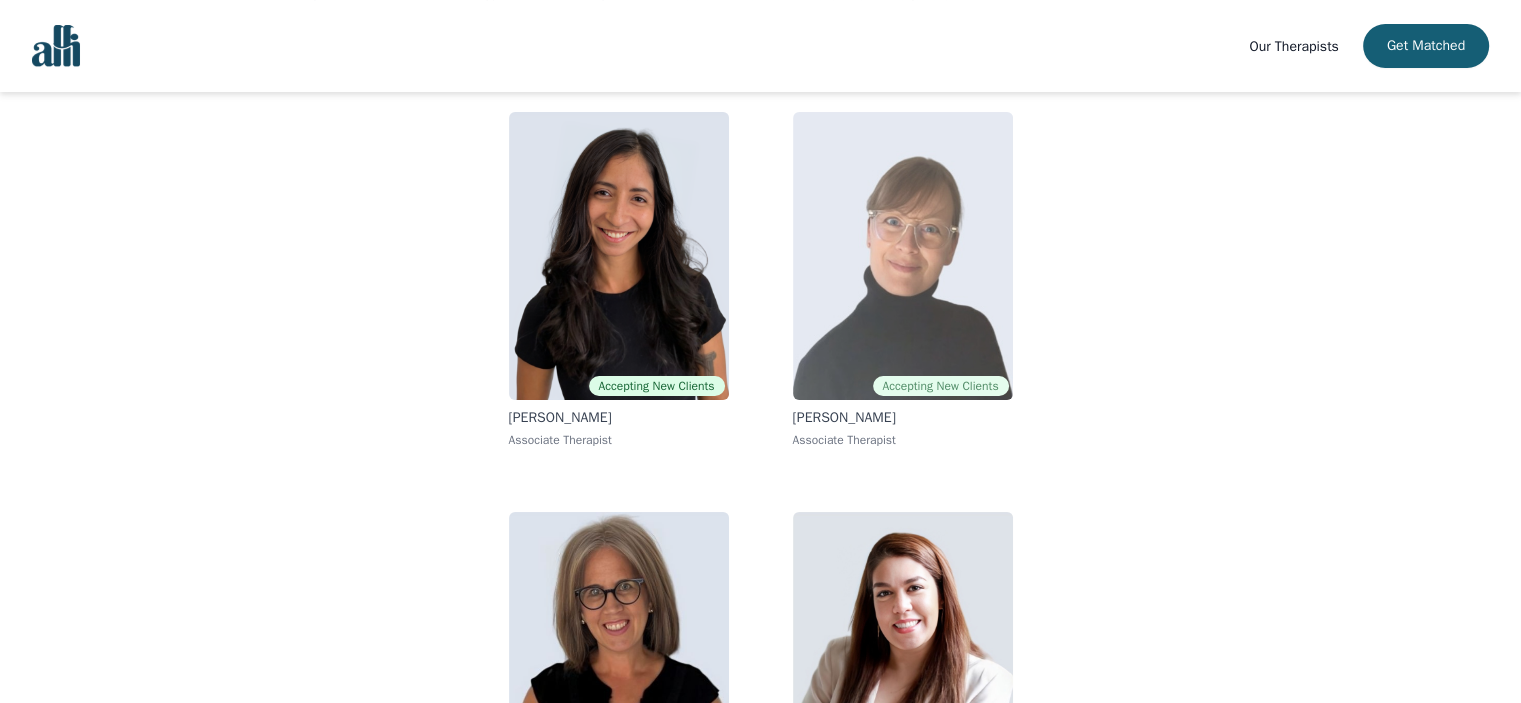 click at bounding box center (903, 256) 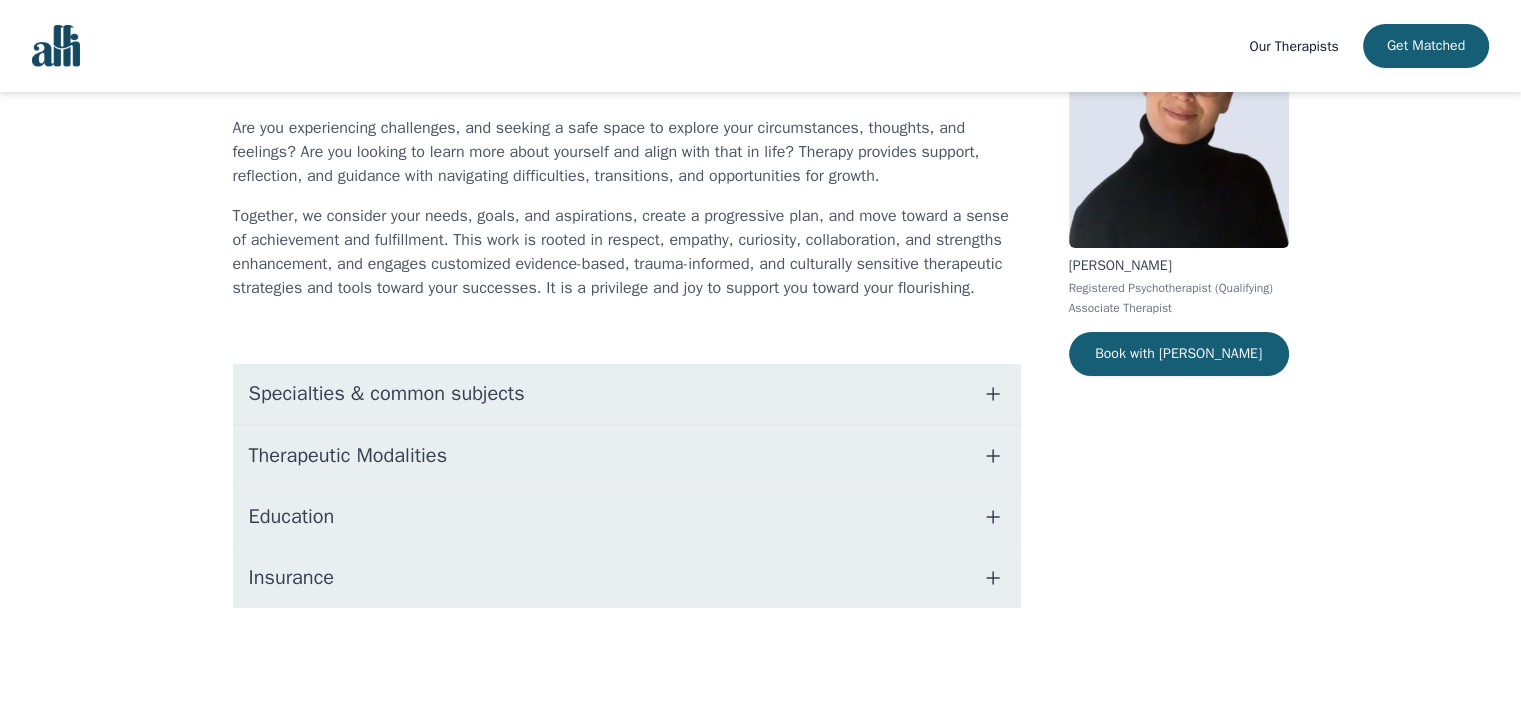 scroll, scrollTop: 0, scrollLeft: 0, axis: both 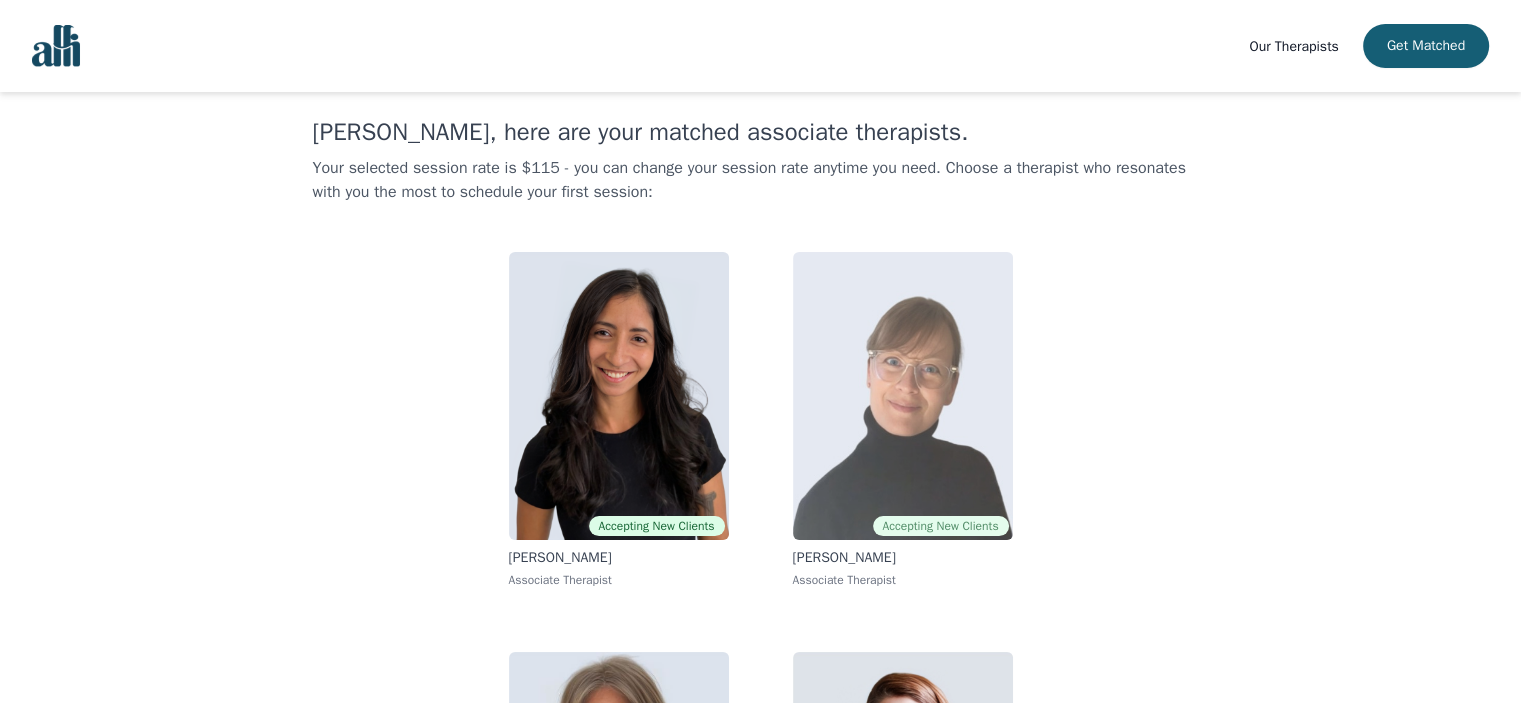click at bounding box center (903, 396) 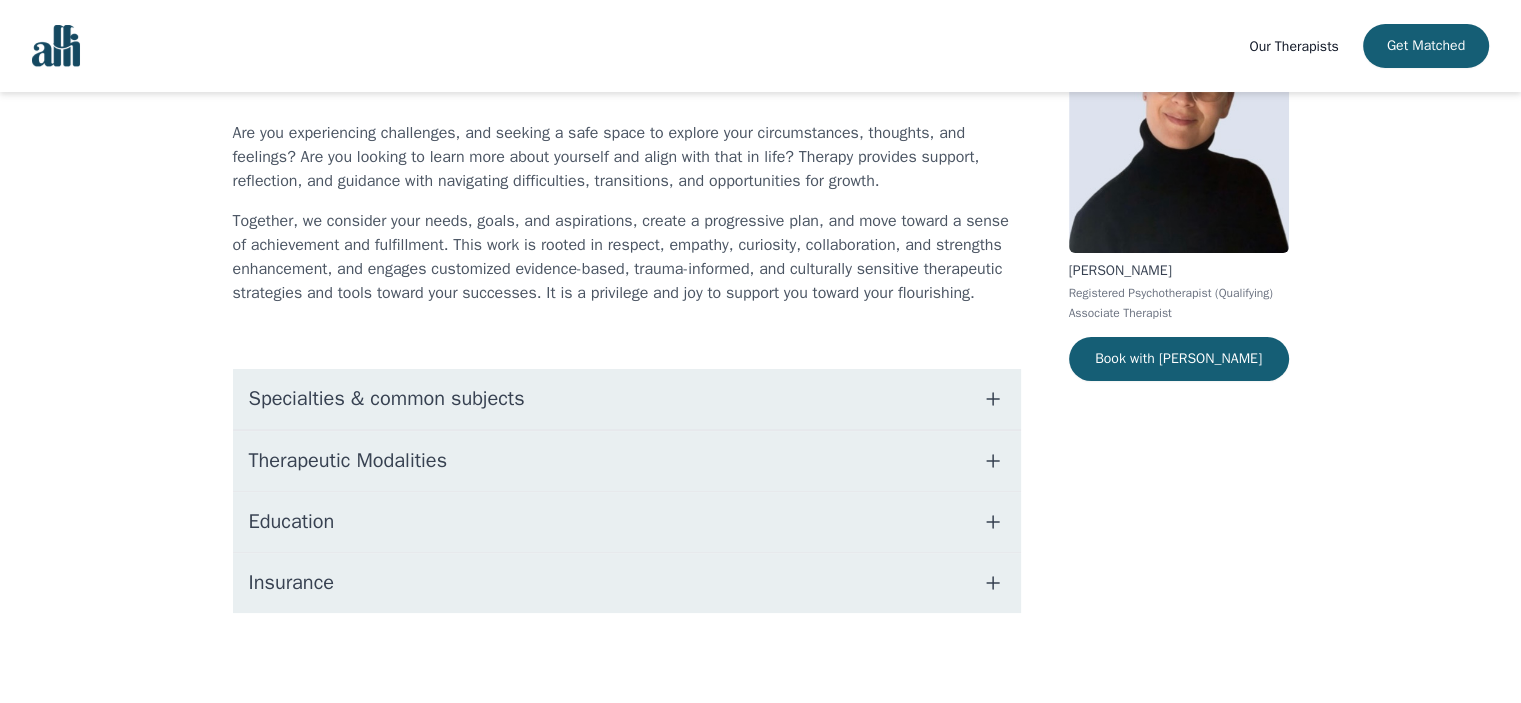 scroll, scrollTop: 180, scrollLeft: 0, axis: vertical 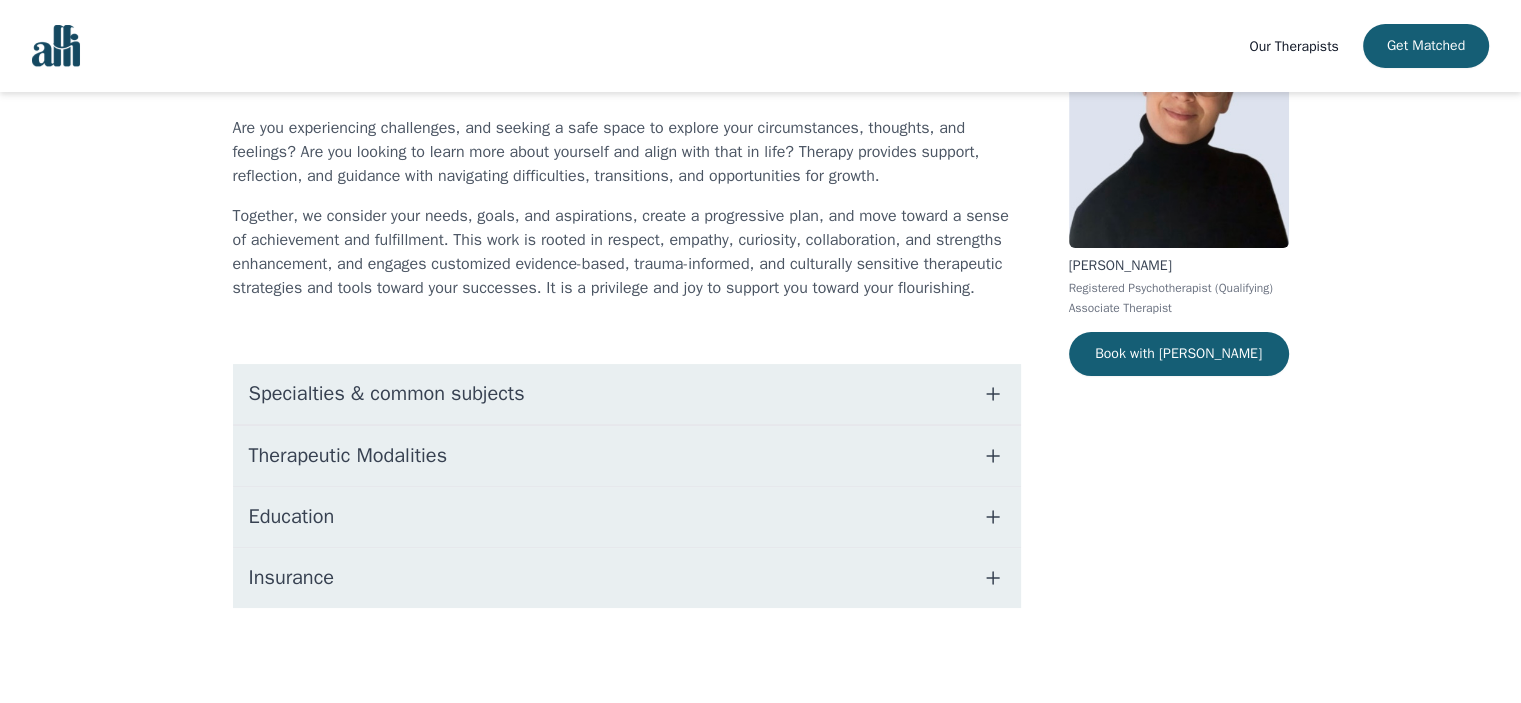 click 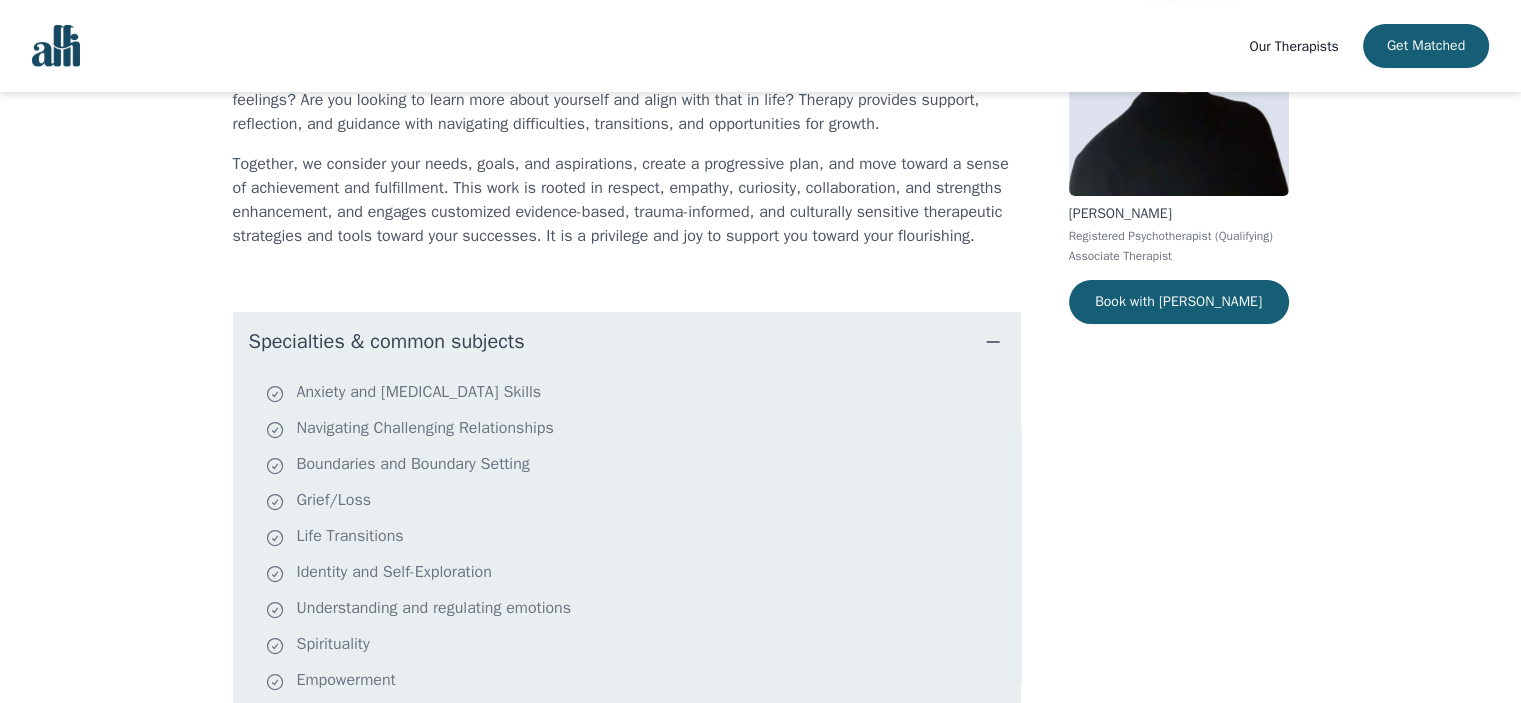scroll, scrollTop: 280, scrollLeft: 0, axis: vertical 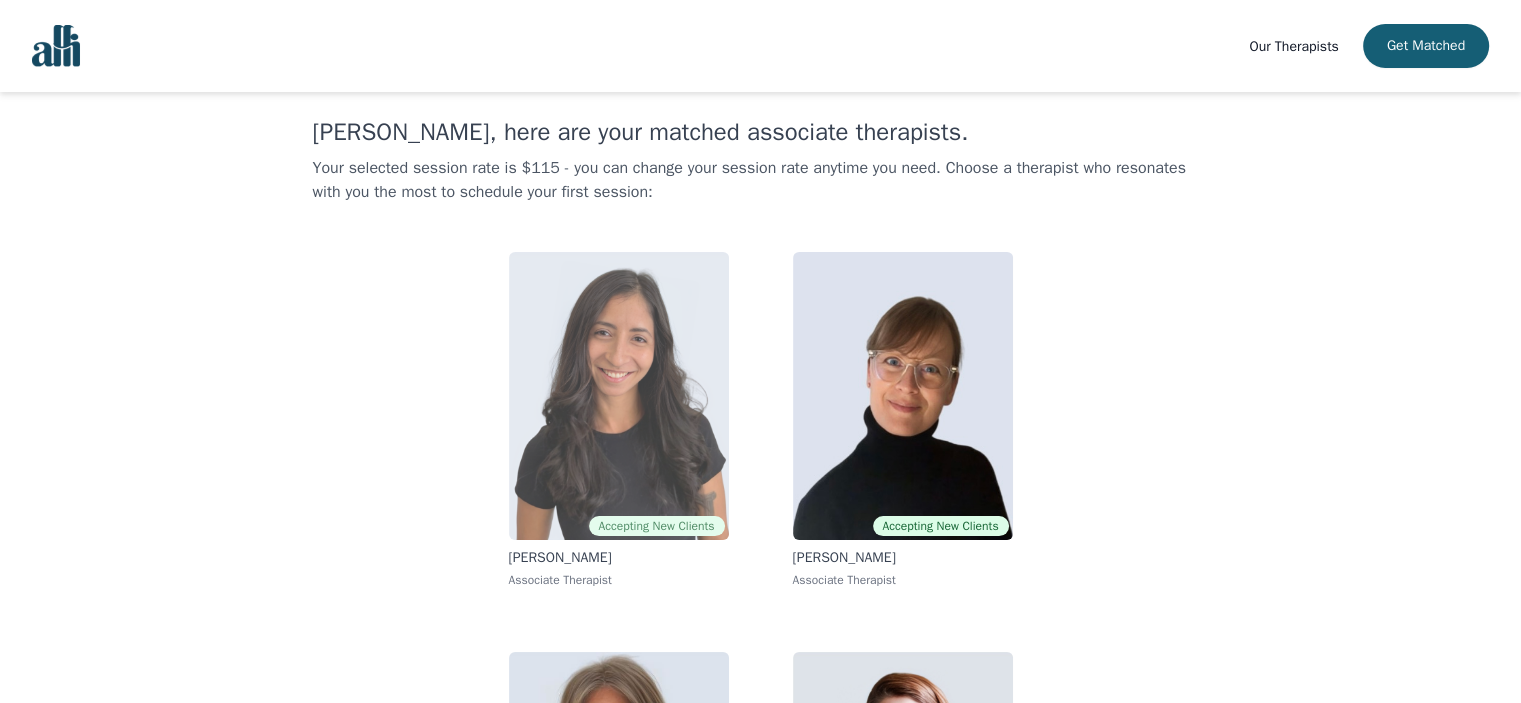 click at bounding box center (619, 396) 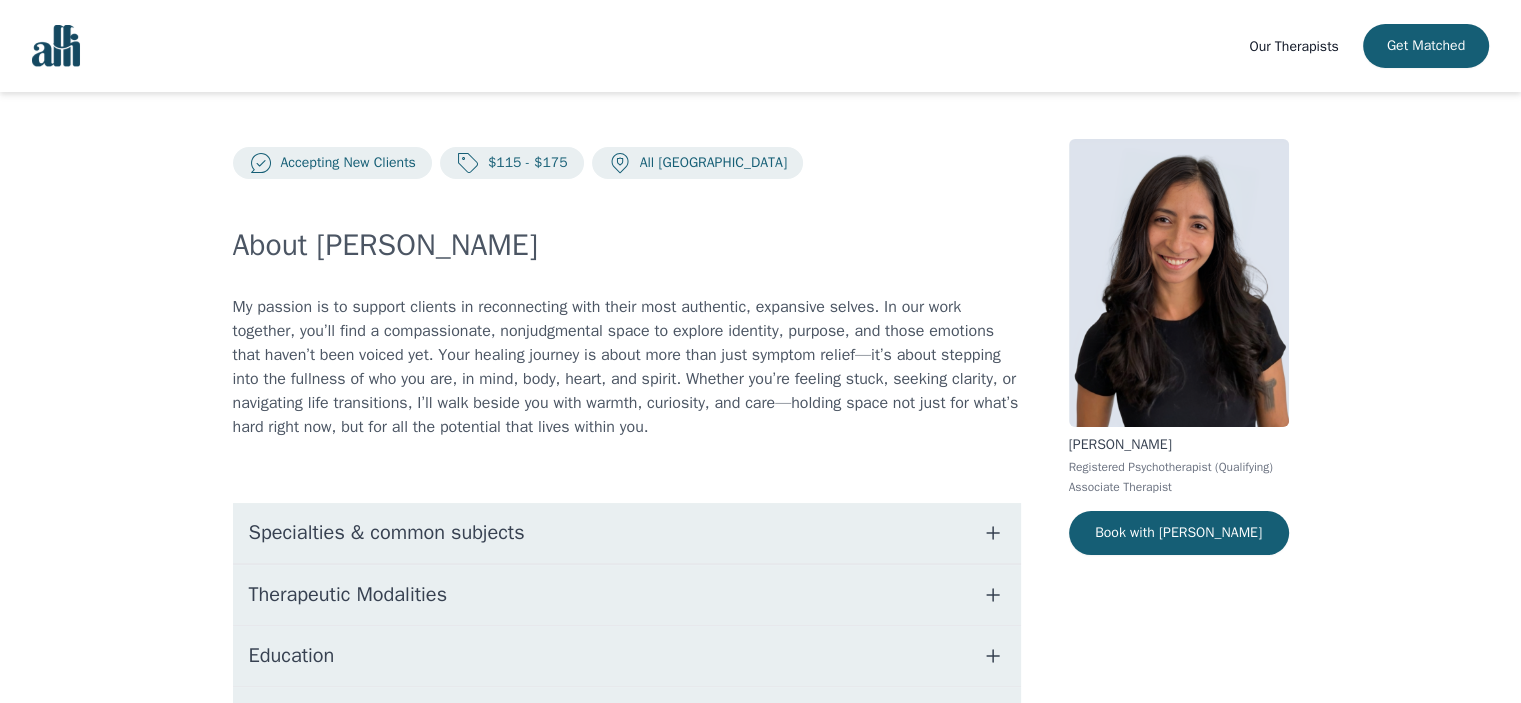 scroll, scrollTop: 100, scrollLeft: 0, axis: vertical 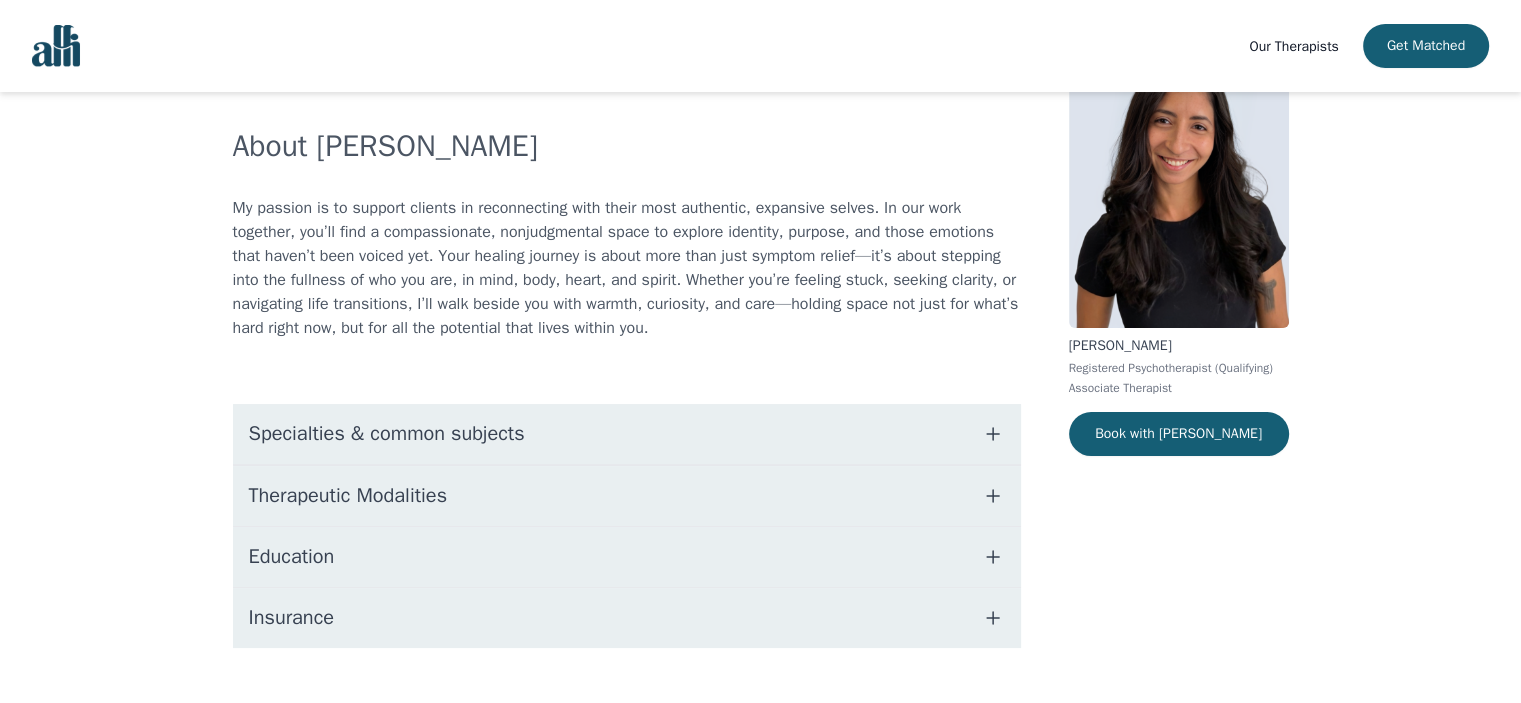 click on "Specialties & common subjects" at bounding box center (627, 434) 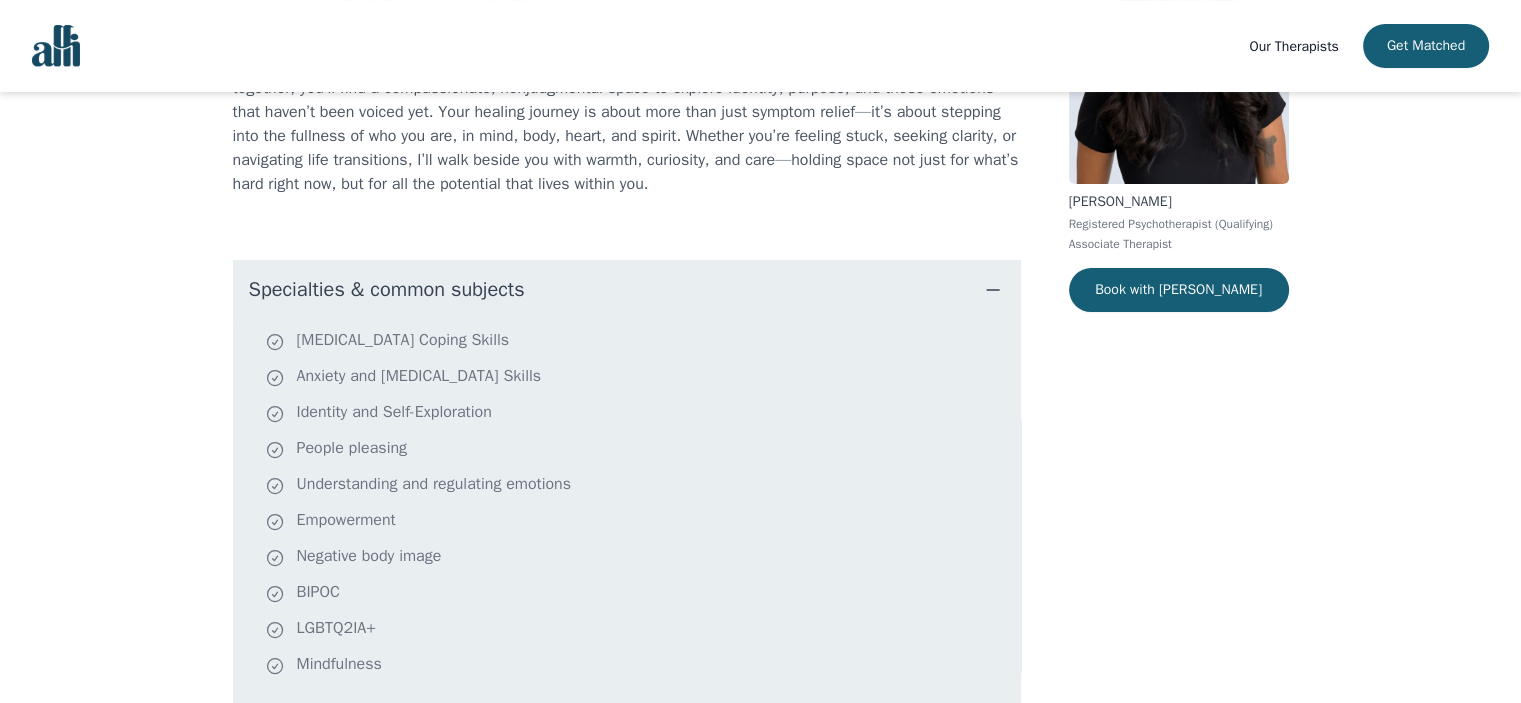 scroll, scrollTop: 200, scrollLeft: 0, axis: vertical 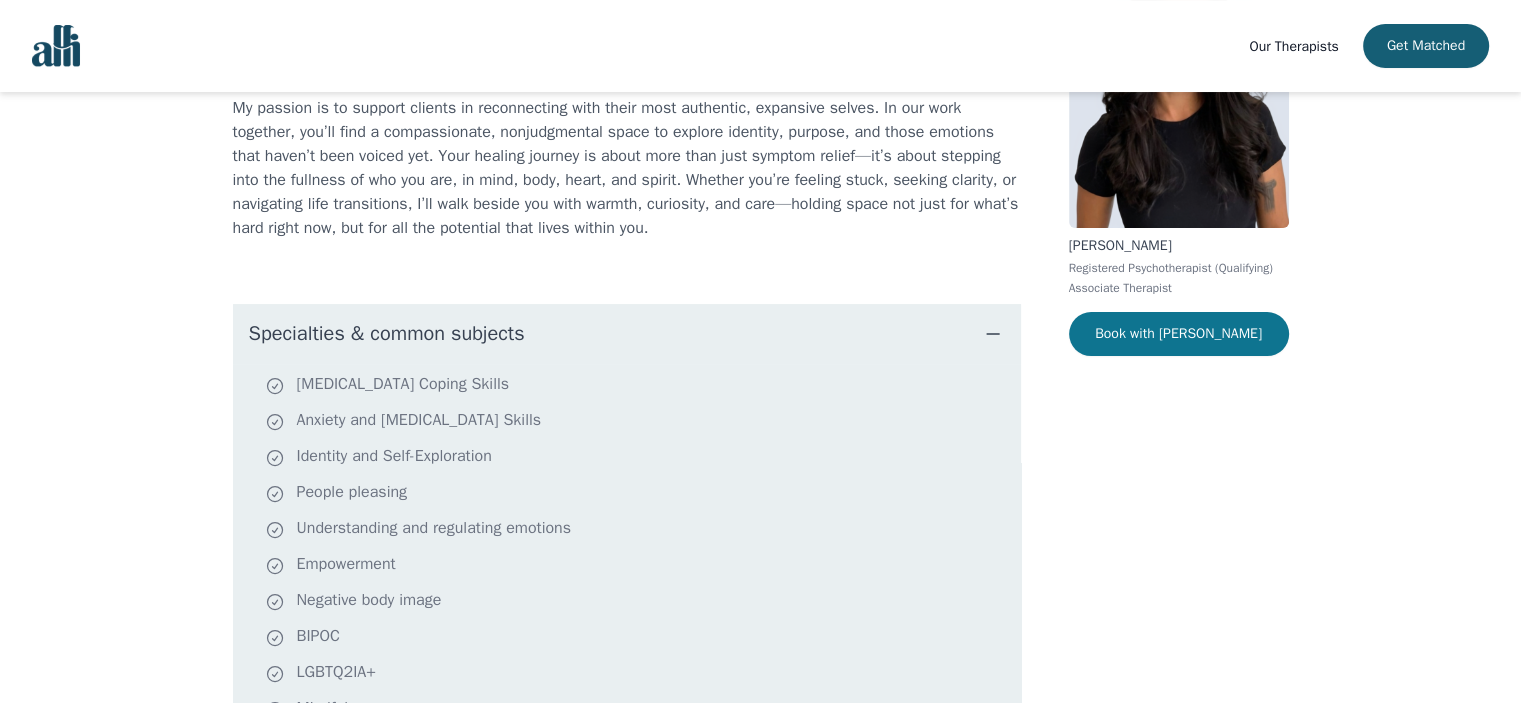 click on "Book with [PERSON_NAME]" at bounding box center [1179, 334] 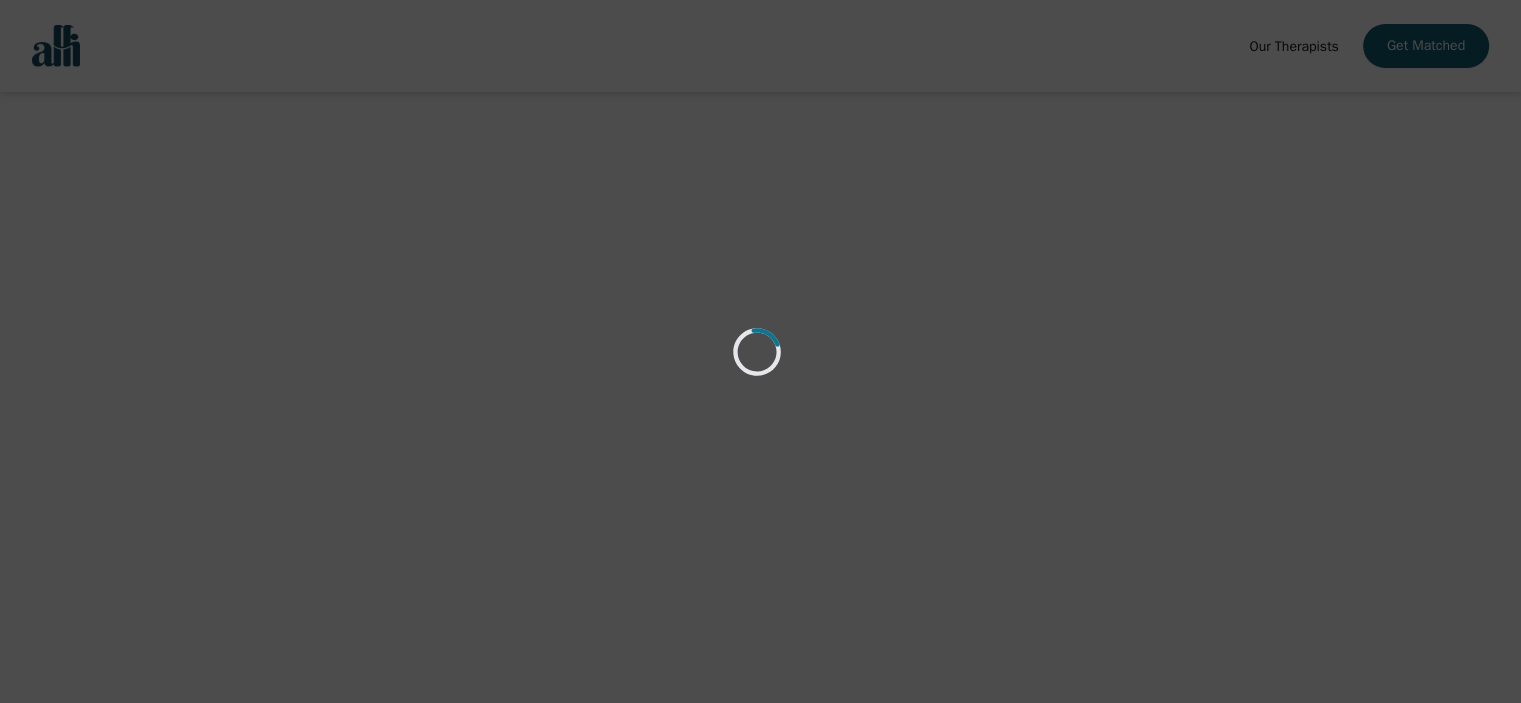 scroll, scrollTop: 0, scrollLeft: 0, axis: both 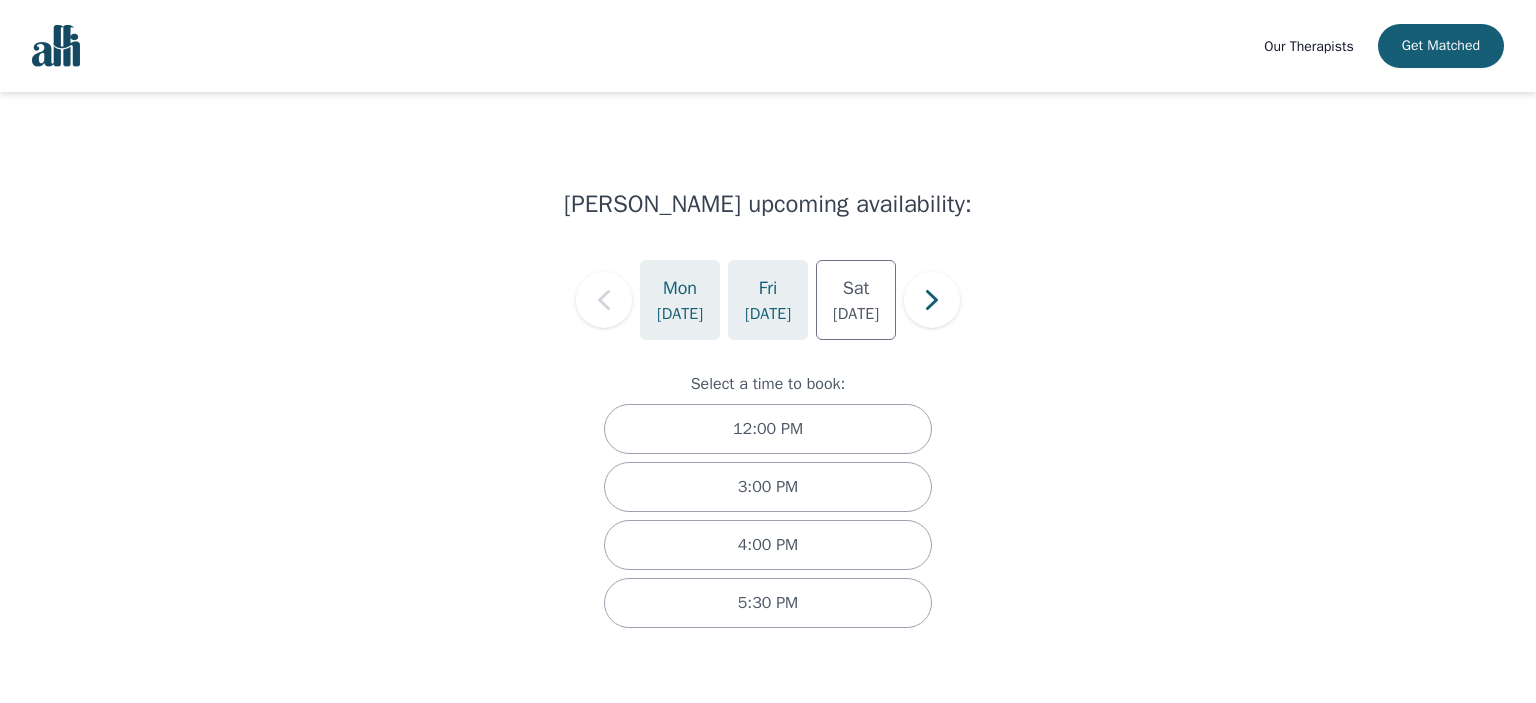 click on "[DATE]" at bounding box center [768, 314] 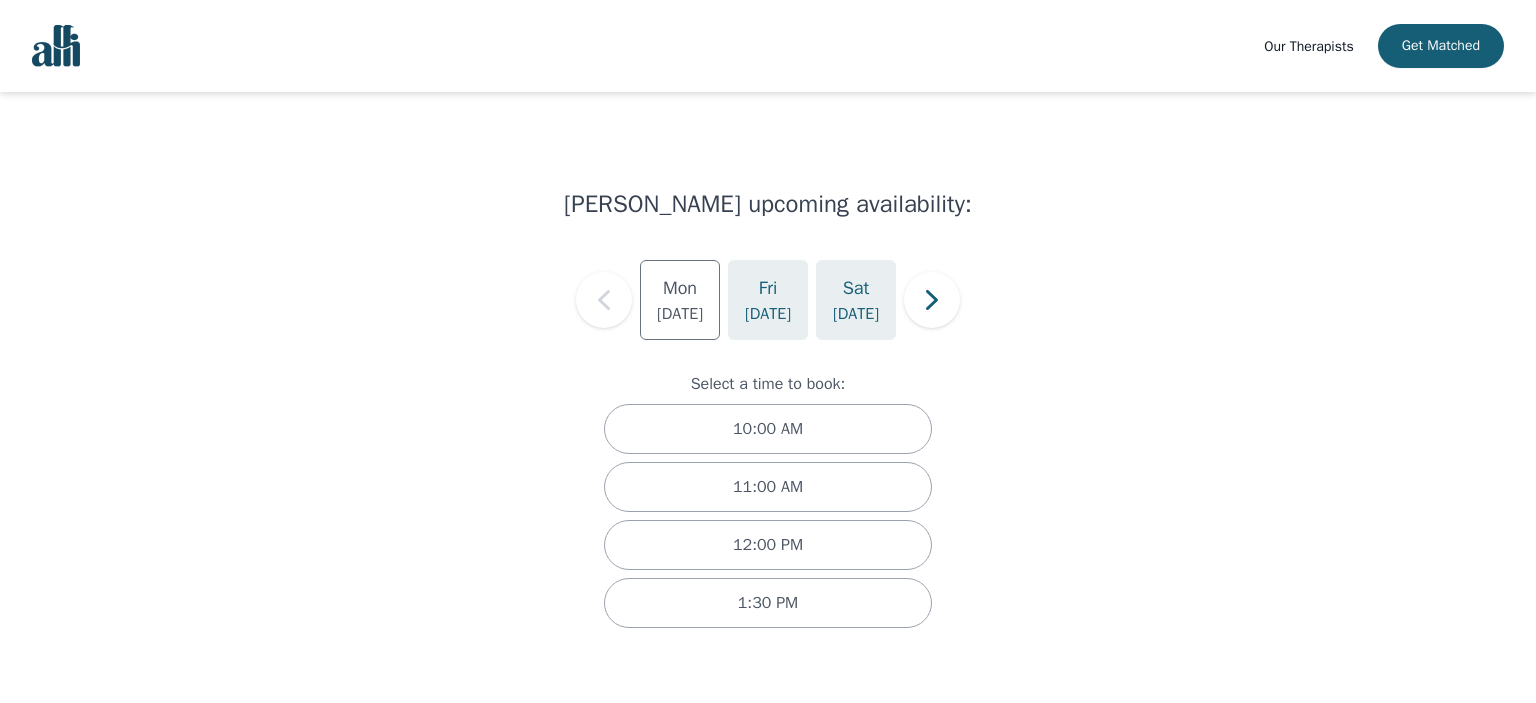 click on "[DATE]" at bounding box center [856, 300] 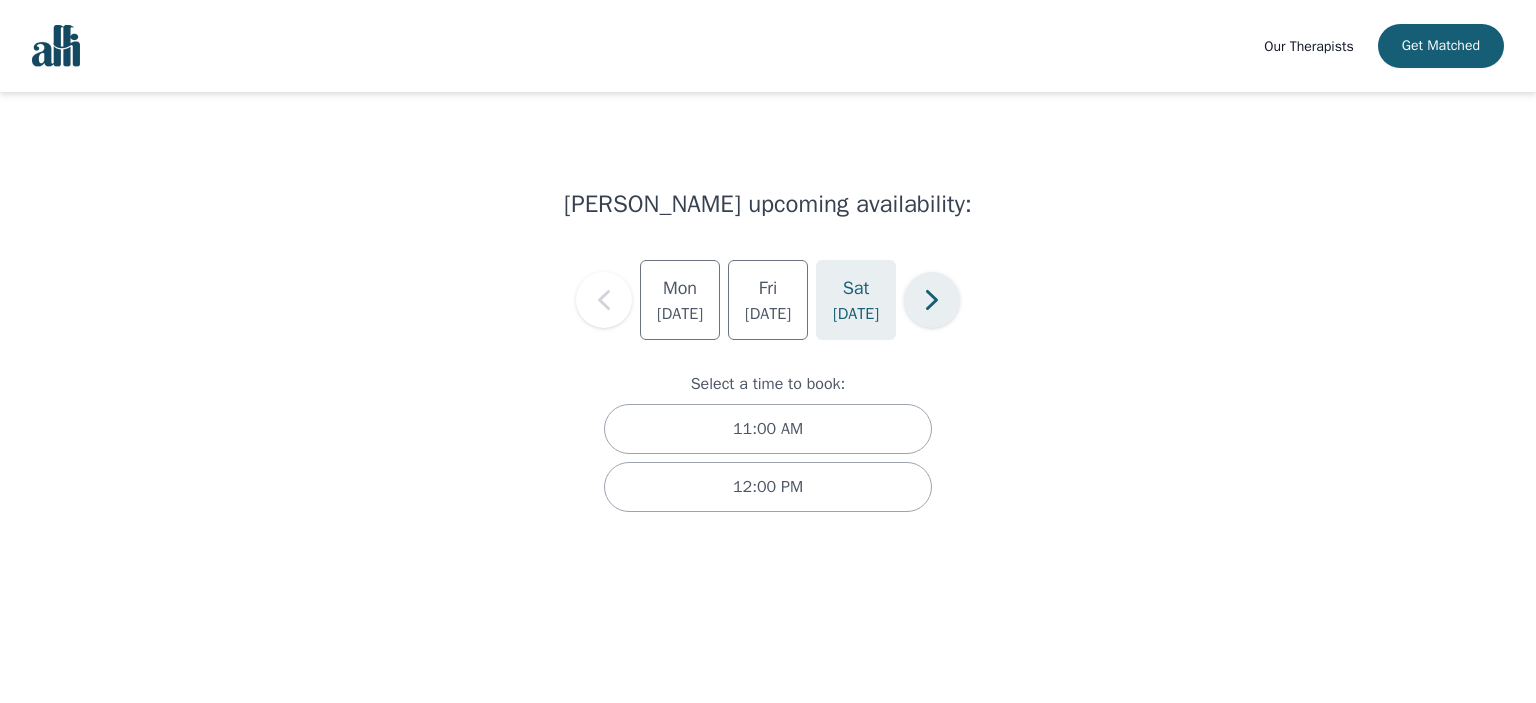 click 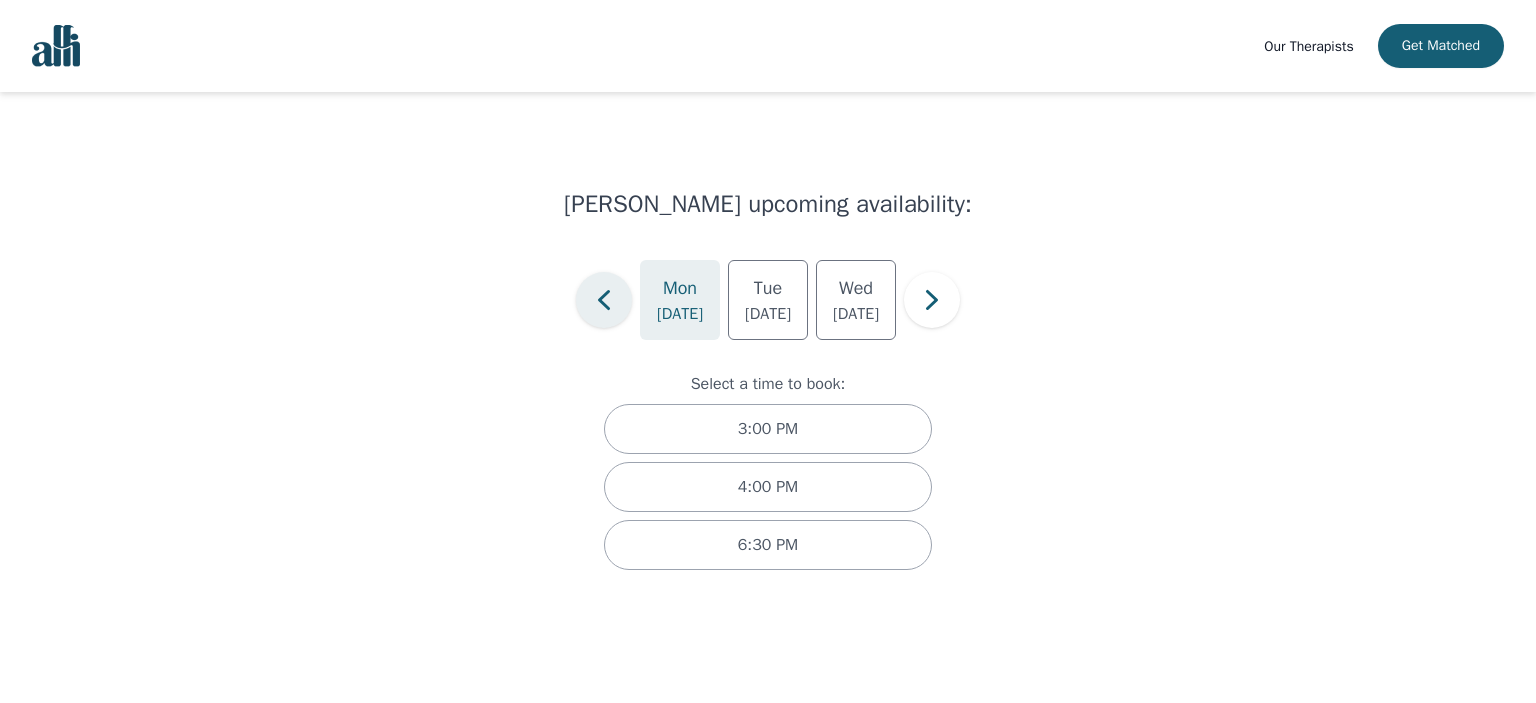 click 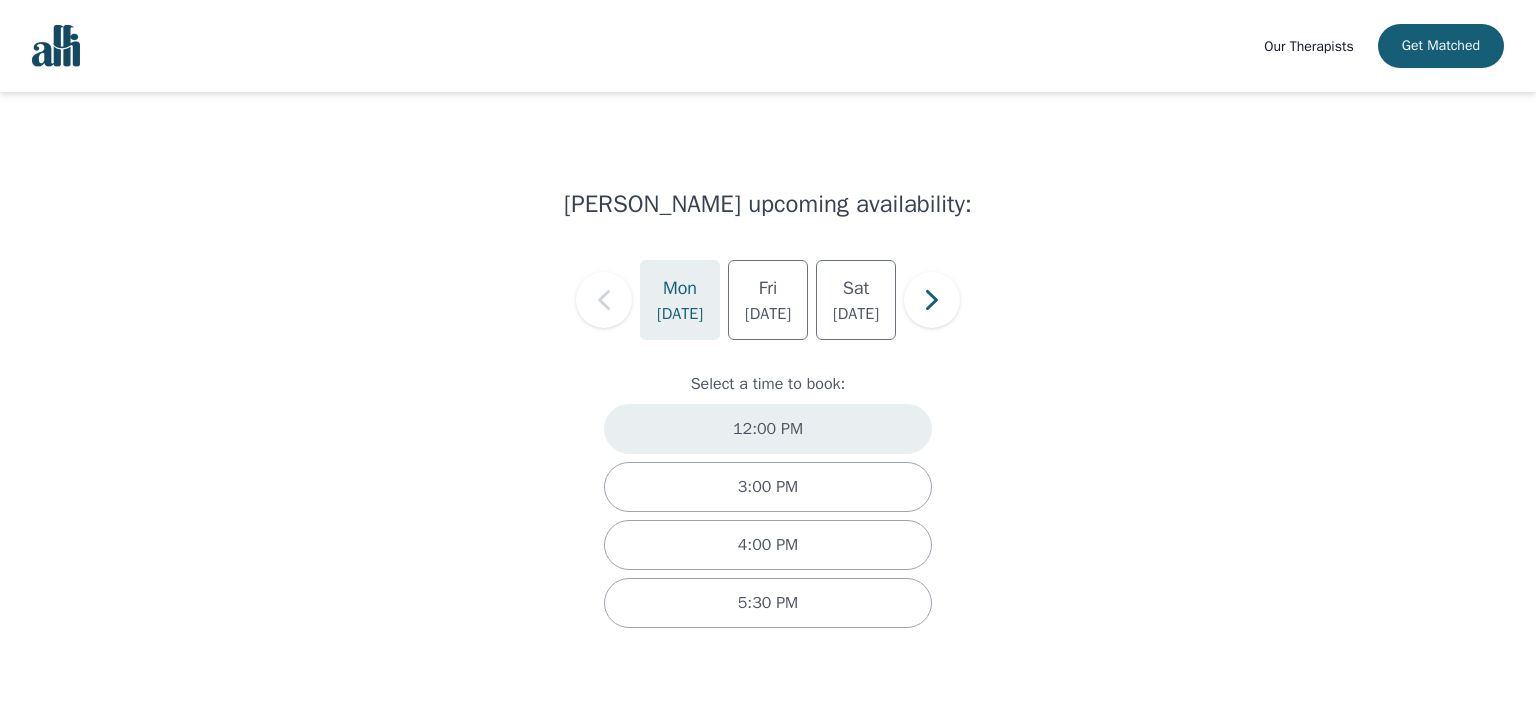 click on "12:00 PM" at bounding box center (768, 429) 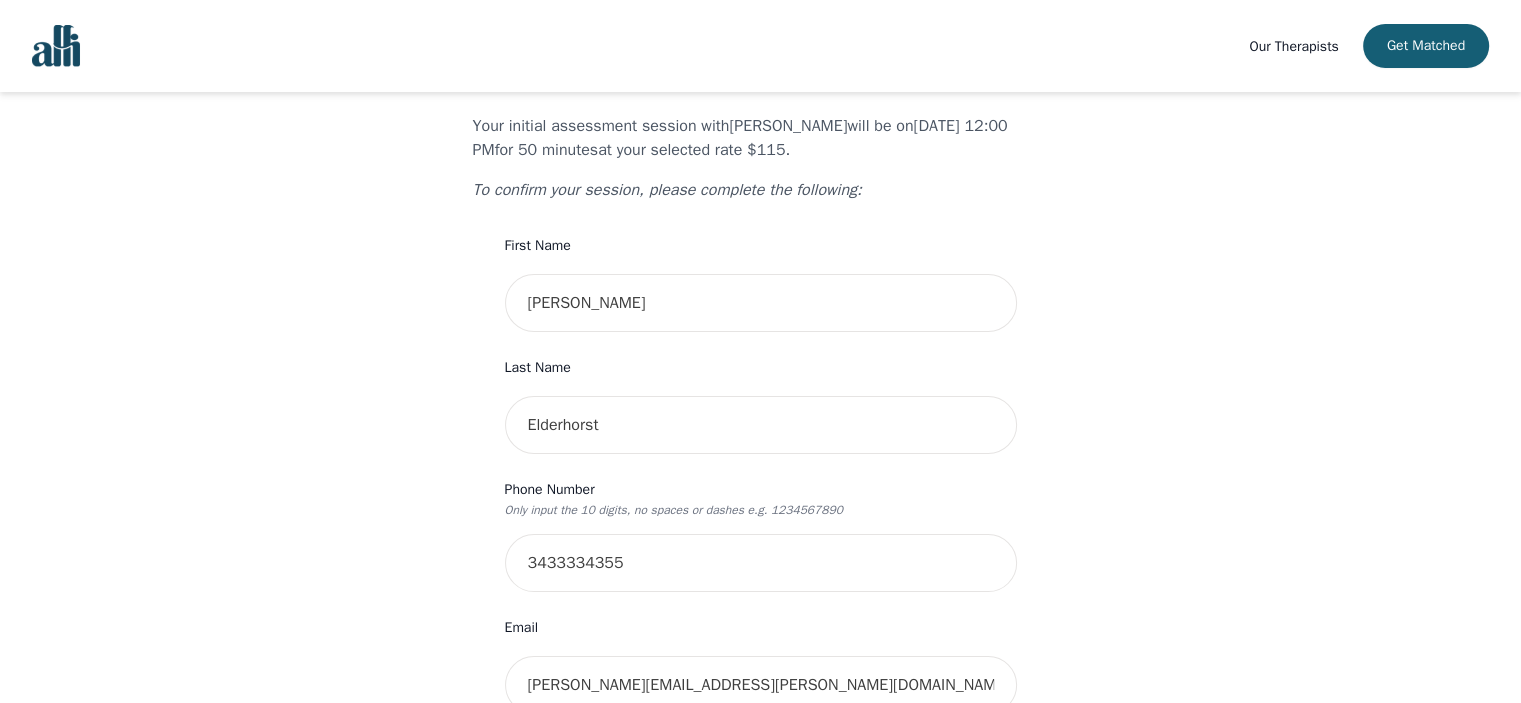 scroll, scrollTop: 0, scrollLeft: 0, axis: both 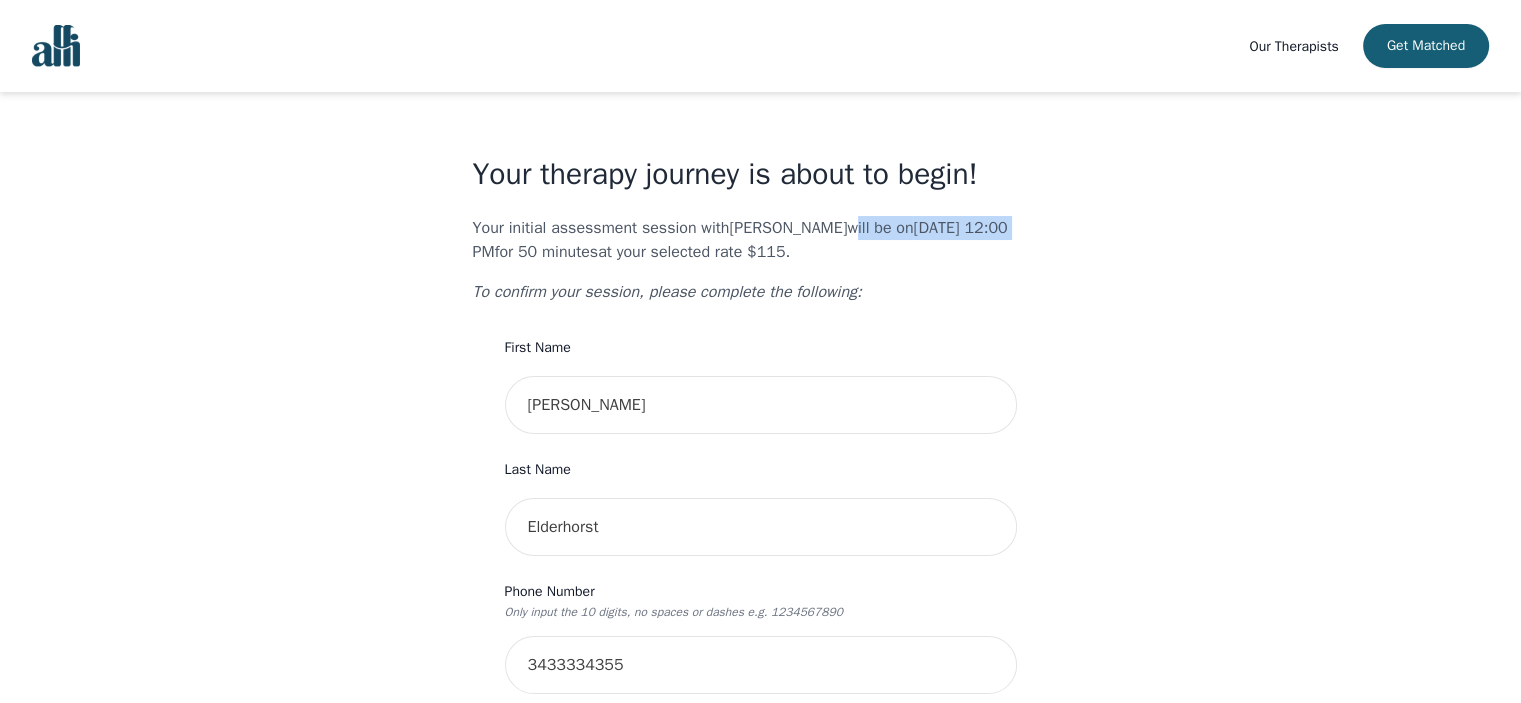 drag, startPoint x: 866, startPoint y: 227, endPoint x: 1114, endPoint y: 215, distance: 248.29015 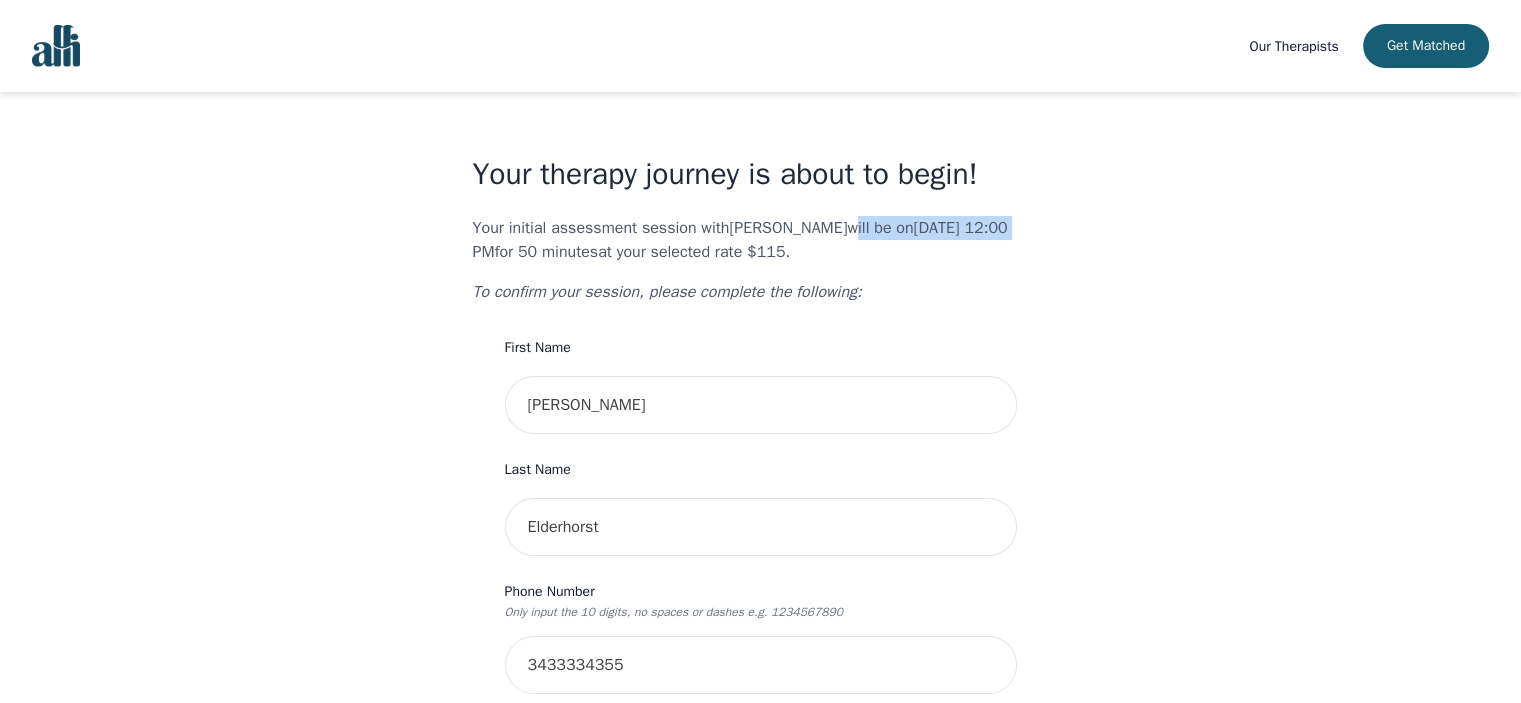 click on "Your therapy journey is about to begin! Your initial assessment session with   [PERSON_NAME]  will be on  [DATE] 12:00 PM  for 50 minutes  at your selected rate $115. To confirm your session, please complete the following: First Name [PERSON_NAME] Last Name [PERSON_NAME] Phone Number Only input the 10 digits, no spaces or dashes e.g. 1234567890 3433334355 Email [PERSON_NAME][EMAIL_ADDRESS][PERSON_NAME][DOMAIN_NAME] Address Unit Number (Optional) Emergency Contact Name [PERSON_NAME] Emergency Contact Phone Number [PHONE_NUMBER] I have a promo code I have read and accept the  consent to counselling and [MEDICAL_DATA] services I have read and accept  [PERSON_NAME]'s Terms of Services I understand that I will be charged the full session rate if I cancel within 24 hours of my scheduled appointment or if I miss it all together. (*Note: This does not apply to your very first session with [PERSON_NAME]. You may cancel your first session at any time without incurring fees). Submit" at bounding box center [760, 947] 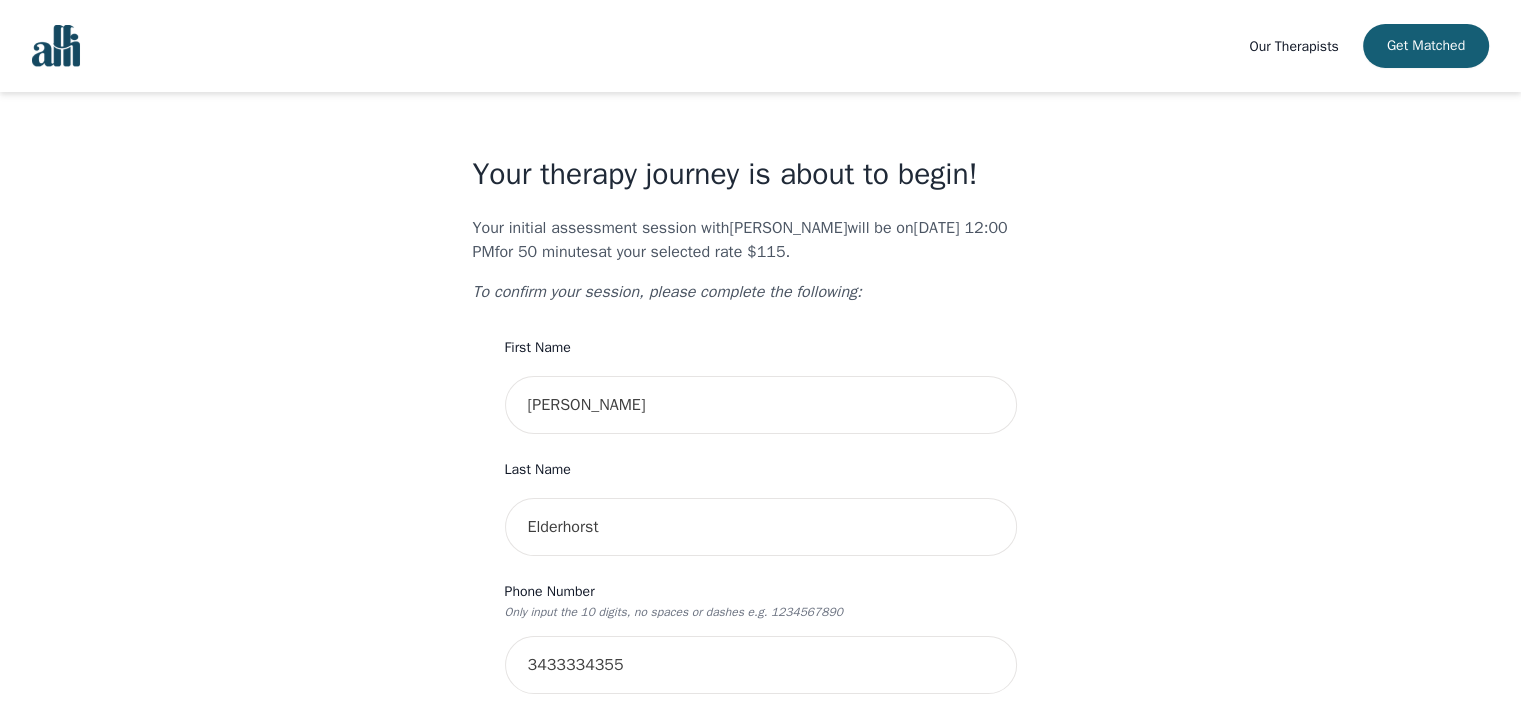 click on "Your initial assessment session with   [PERSON_NAME]  will be on  [DATE] 12:00 PM  for 50 minutes  at your selected rate $115." at bounding box center (761, 240) 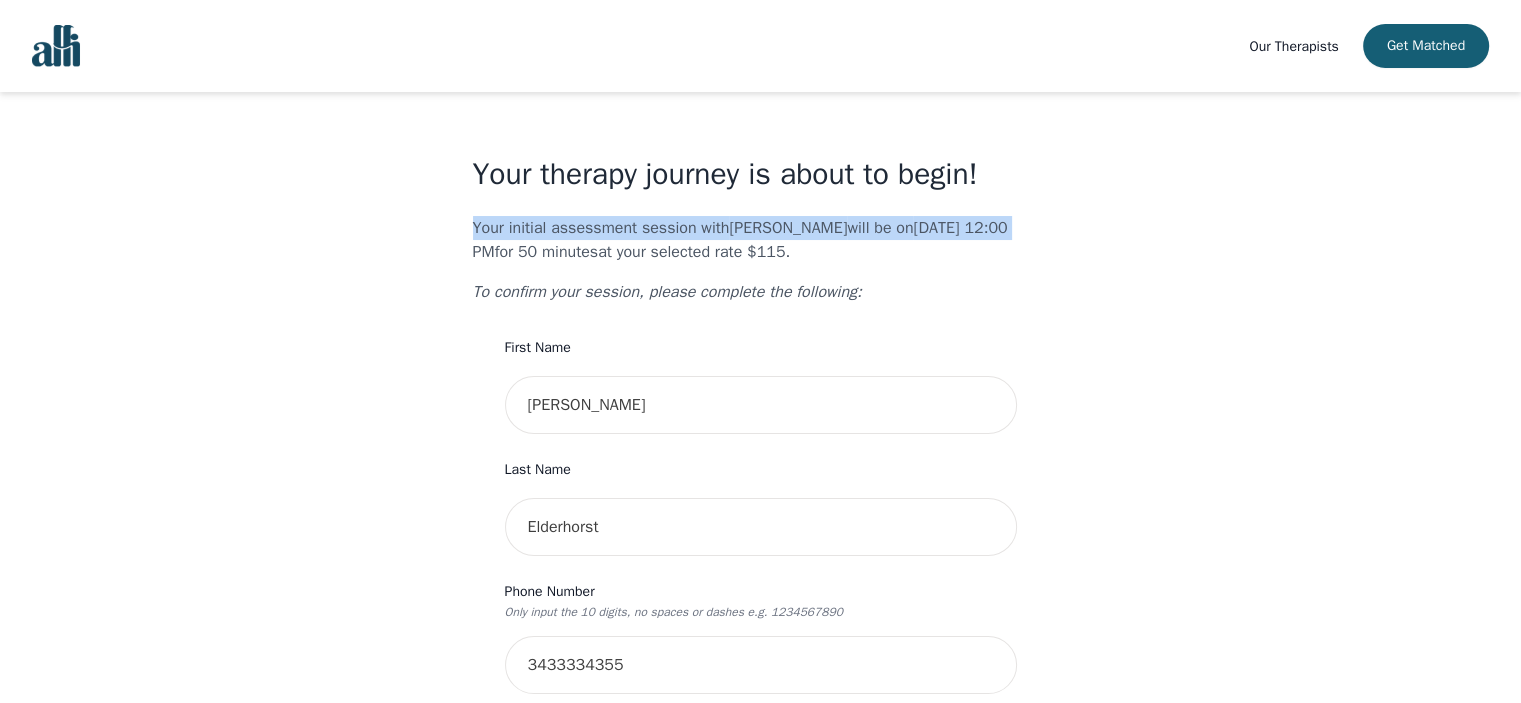 drag, startPoint x: 1040, startPoint y: 227, endPoint x: 460, endPoint y: 239, distance: 580.12415 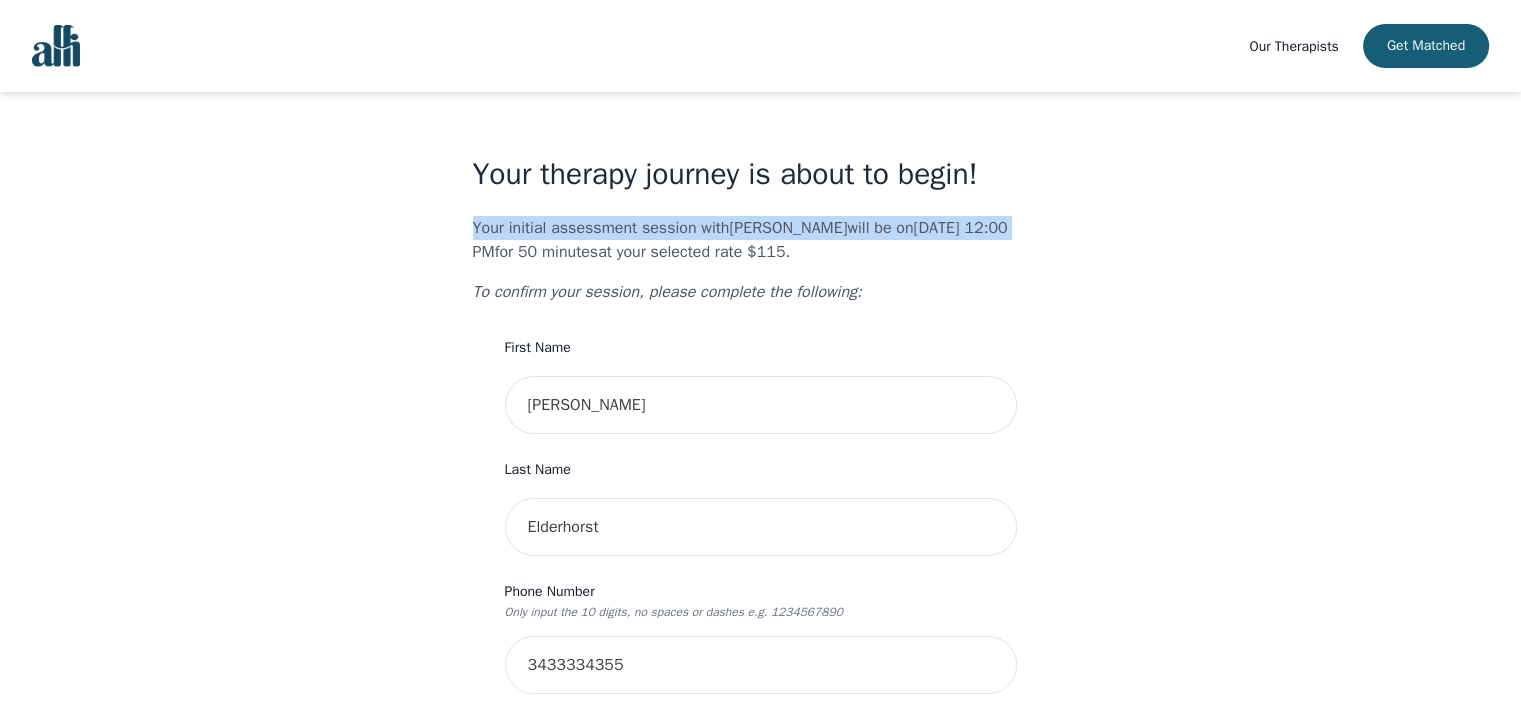 click on "Your therapy journey is about to begin! Your initial assessment session with   [PERSON_NAME]  will be on  [DATE] 12:00 PM  for 50 minutes  at your selected rate $115. To confirm your session, please complete the following: First Name [PERSON_NAME] Last Name [PERSON_NAME] Phone Number Only input the 10 digits, no spaces or dashes e.g. 1234567890 3433334355 Email [PERSON_NAME][EMAIL_ADDRESS][PERSON_NAME][DOMAIN_NAME] Address Unit Number (Optional) Emergency Contact Name [PERSON_NAME] Emergency Contact Phone Number [PHONE_NUMBER] I have a promo code I have read and accept the  consent to counselling and [MEDICAL_DATA] services I have read and accept  [PERSON_NAME]'s Terms of Services I understand that I will be charged the full session rate if I cancel within 24 hours of my scheduled appointment or if I miss it all together. (*Note: This does not apply to your very first session with [PERSON_NAME]. You may cancel your first session at any time without incurring fees). Submit" at bounding box center (760, 947) 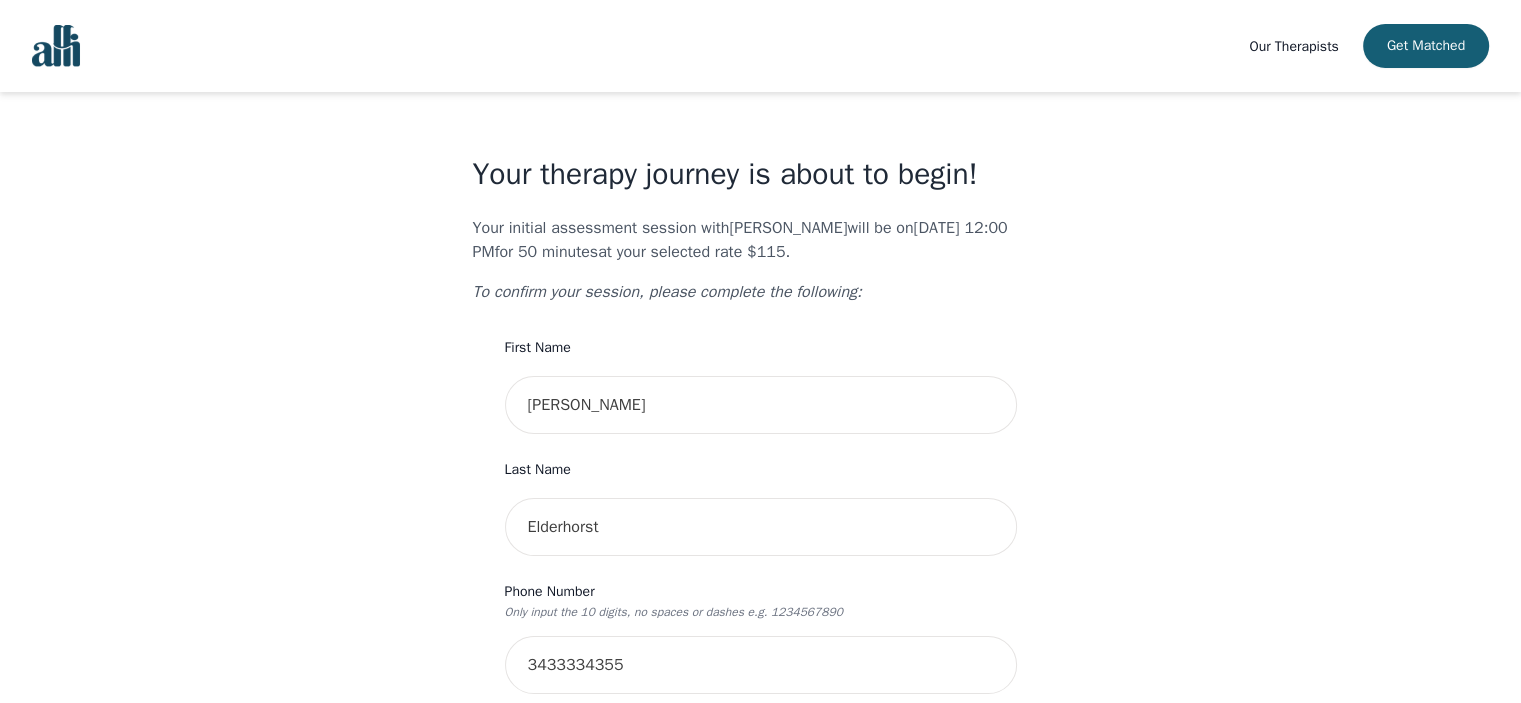 click on "Your therapy journey is about to begin! Your initial assessment session with   [PERSON_NAME]  will be on  [DATE] 12:00 PM  for 50 minutes  at your selected rate $115. To confirm your session, please complete the following: First Name [PERSON_NAME] Last Name [PERSON_NAME] Phone Number Only input the 10 digits, no spaces or dashes e.g. 1234567890 3433334355 Email [PERSON_NAME][EMAIL_ADDRESS][PERSON_NAME][DOMAIN_NAME] Address Unit Number (Optional) Emergency Contact Name [PERSON_NAME] Emergency Contact Phone Number [PHONE_NUMBER] I have a promo code I have read and accept the  consent to counselling and [MEDICAL_DATA] services I have read and accept  [PERSON_NAME]'s Terms of Services I understand that I will be charged the full session rate if I cancel within 24 hours of my scheduled appointment or if I miss it all together. (*Note: This does not apply to your very first session with [PERSON_NAME]. You may cancel your first session at any time without incurring fees). Submit" at bounding box center [760, 947] 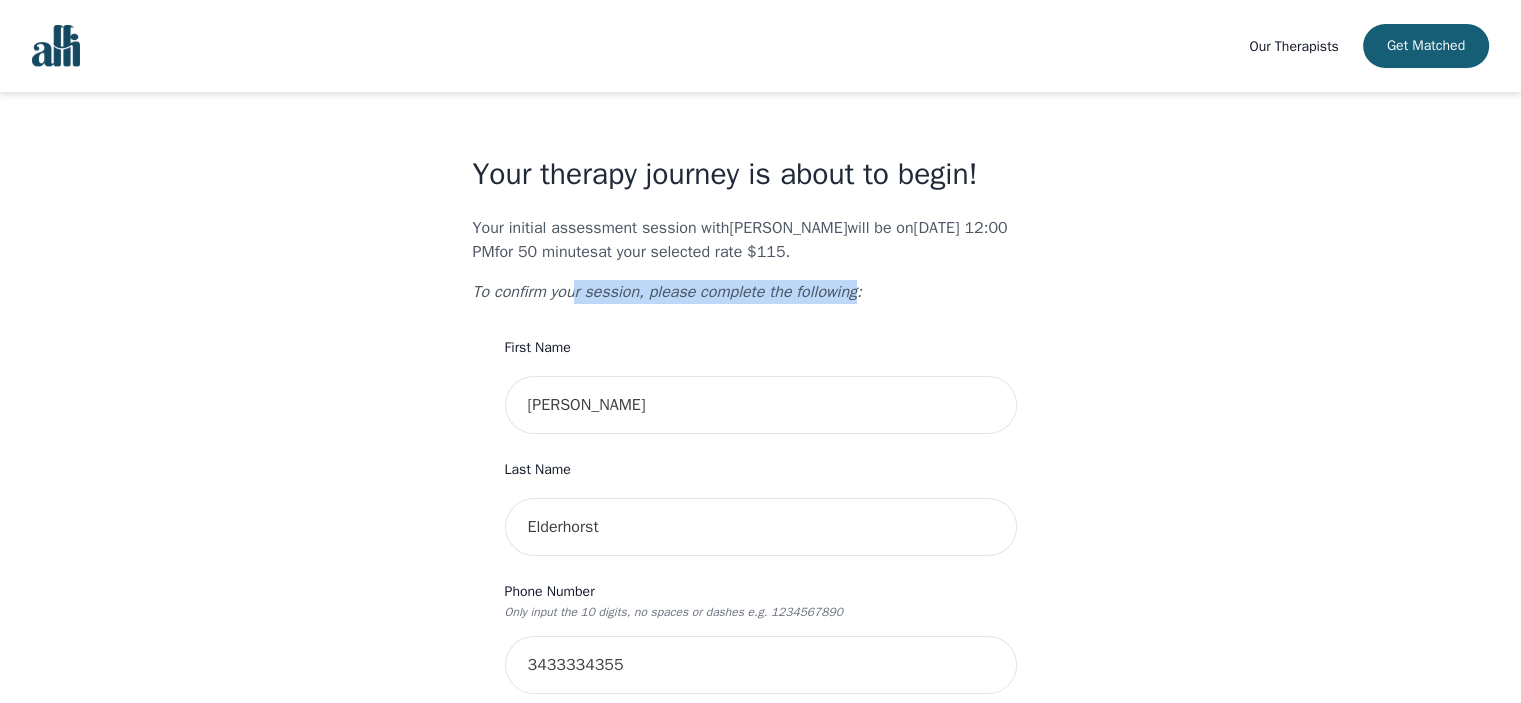 drag, startPoint x: 846, startPoint y: 293, endPoint x: 572, endPoint y: 279, distance: 274.35742 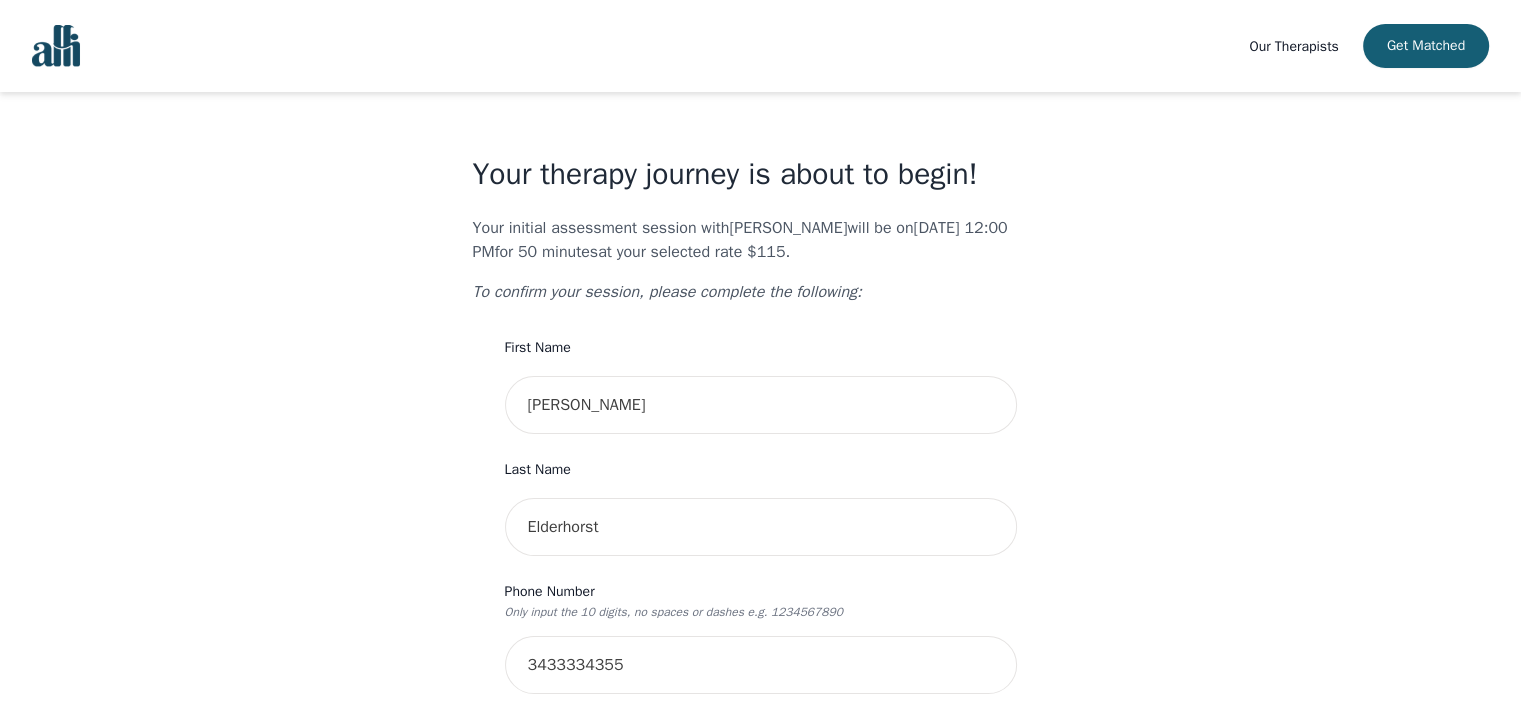 click on "To confirm your session, please complete the following:" at bounding box center [761, 292] 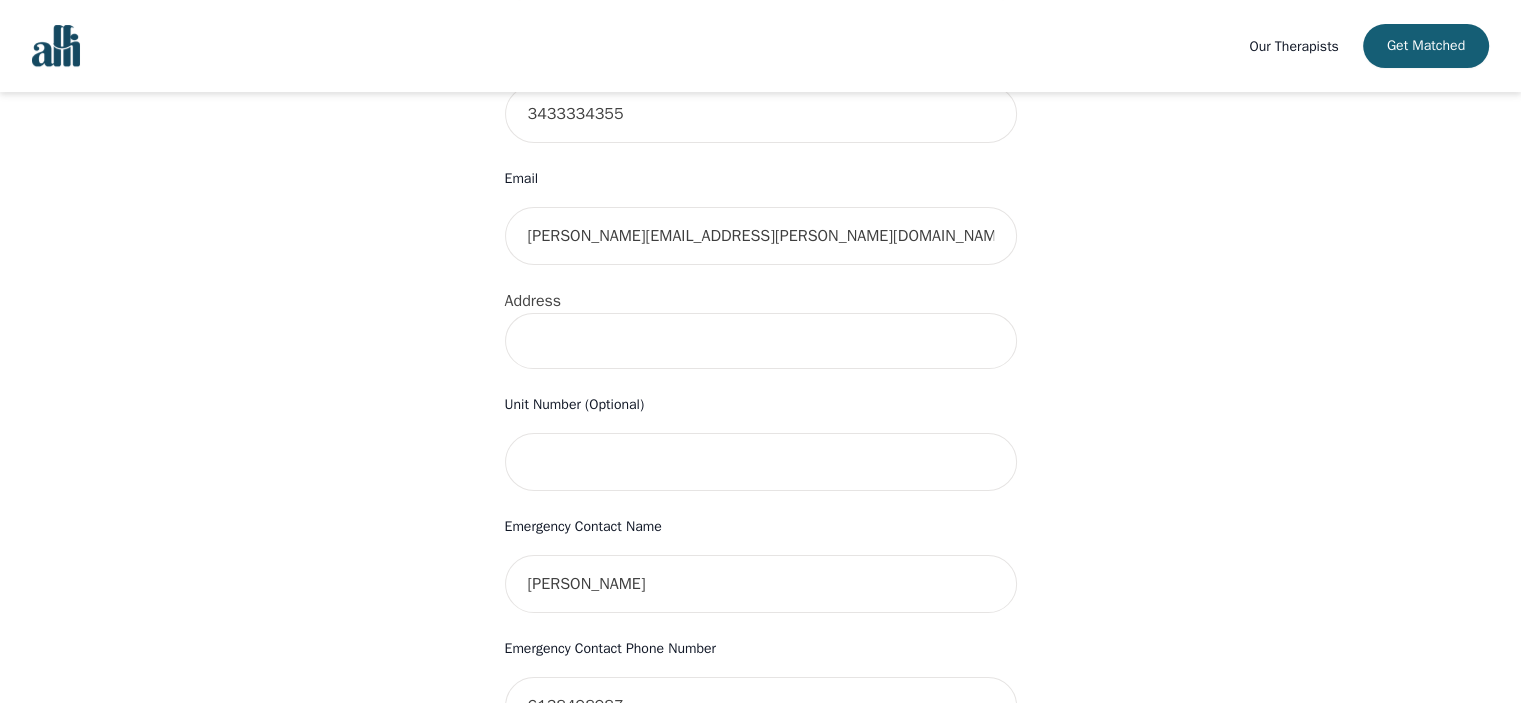 scroll, scrollTop: 600, scrollLeft: 0, axis: vertical 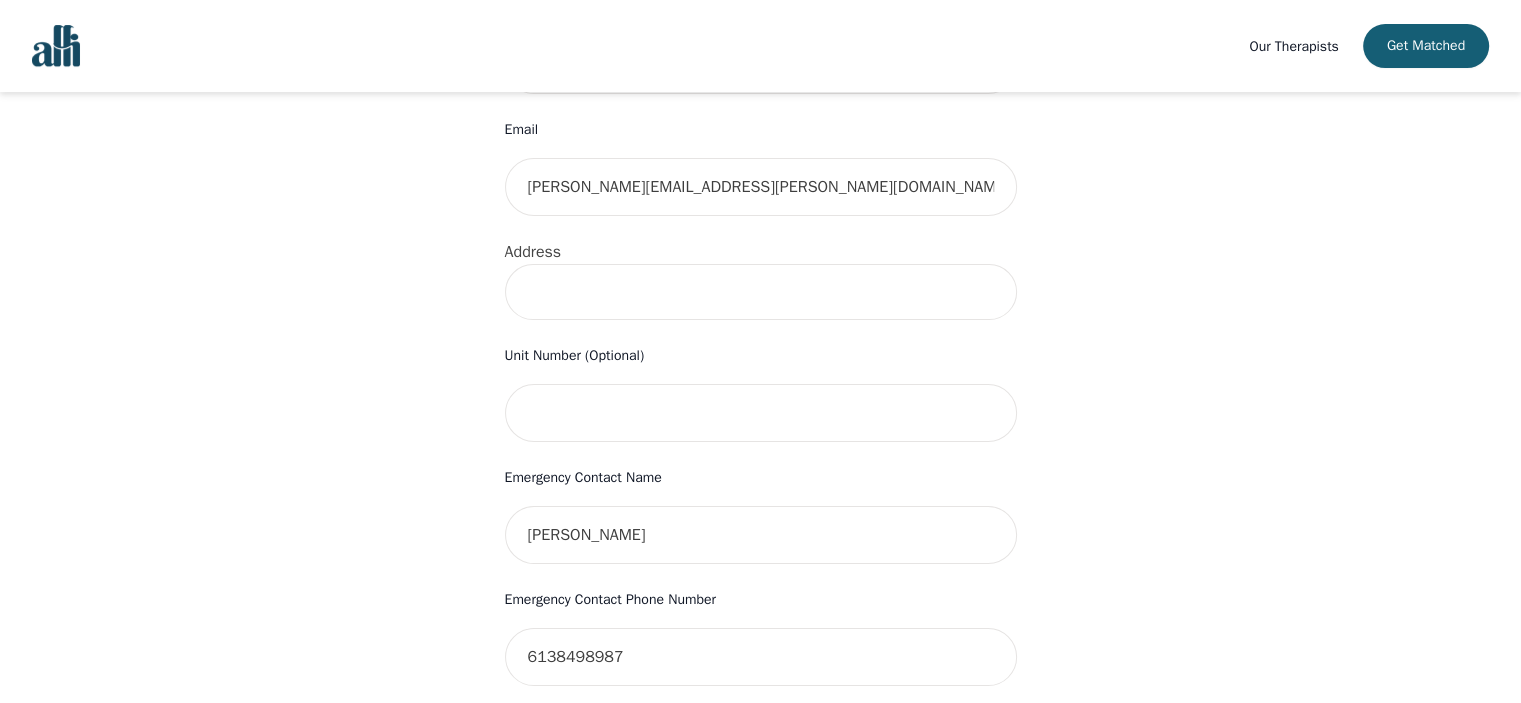 click at bounding box center [761, 292] 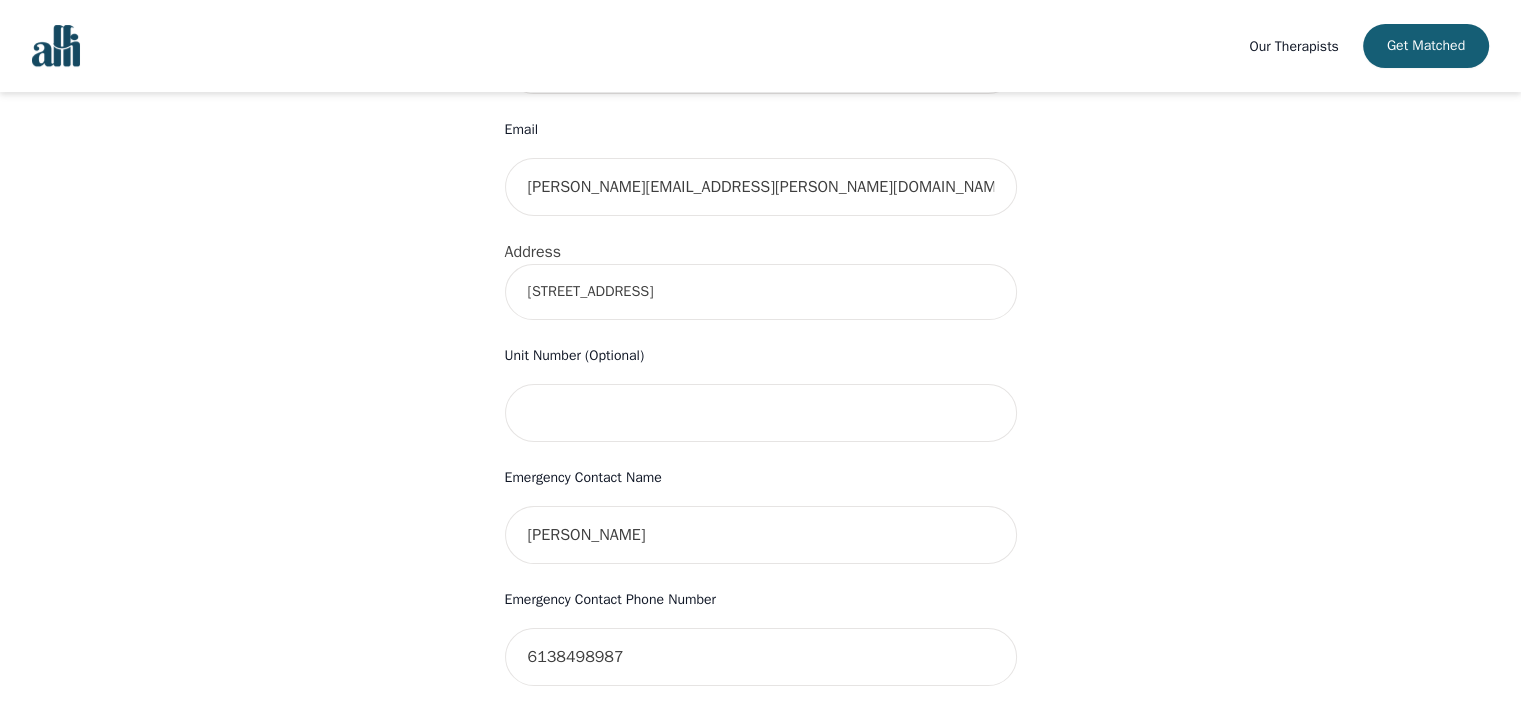 click on "[STREET_ADDRESS]" at bounding box center (761, 292) 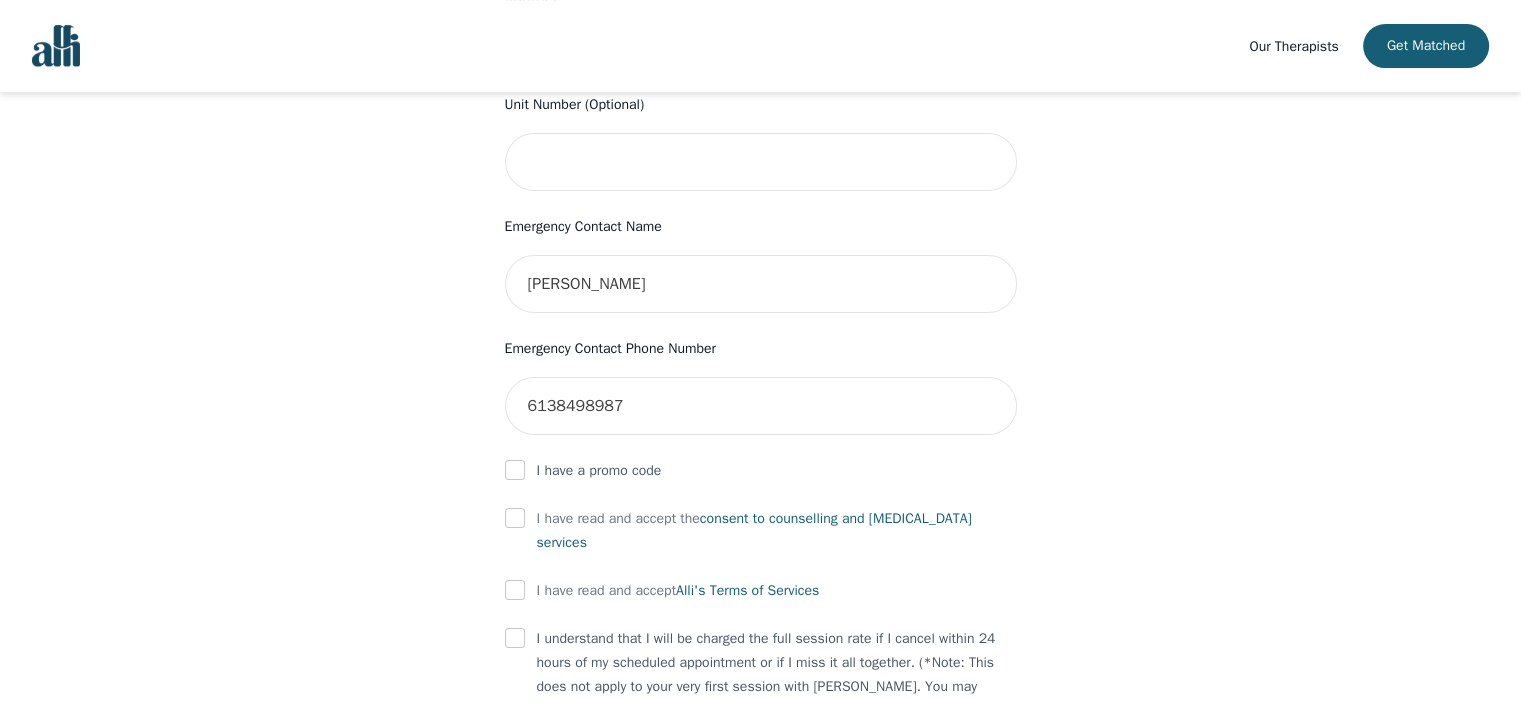 scroll, scrollTop: 900, scrollLeft: 0, axis: vertical 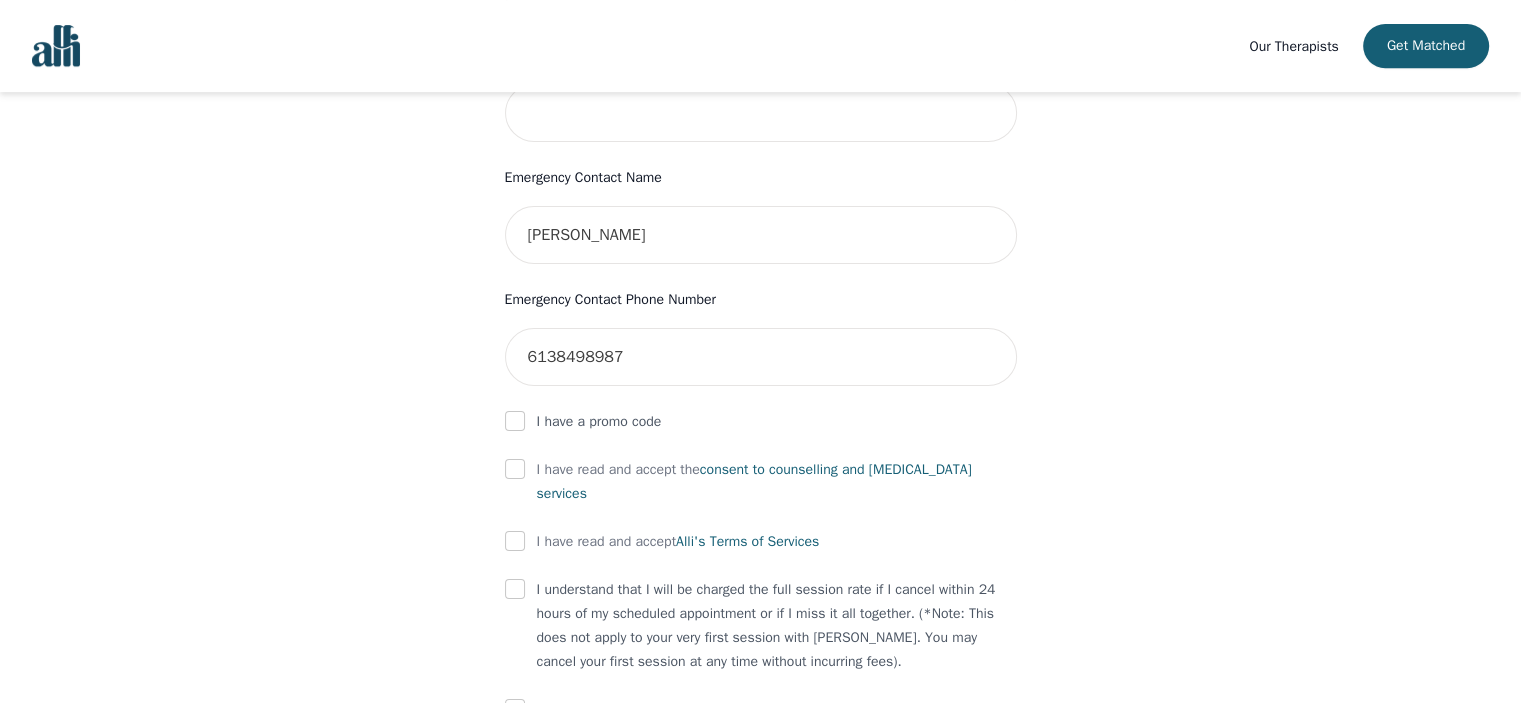 type on "[STREET_ADDRESS]" 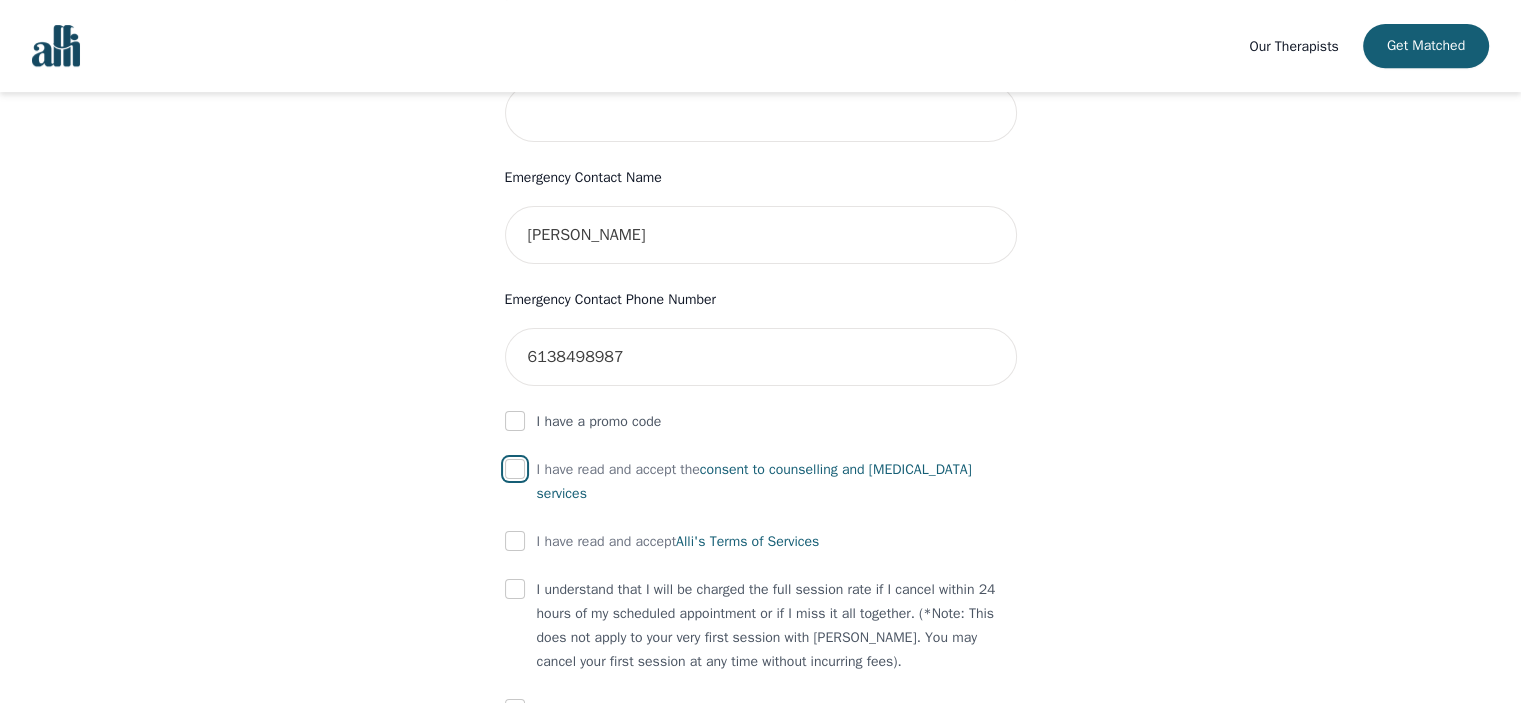 click at bounding box center [515, 469] 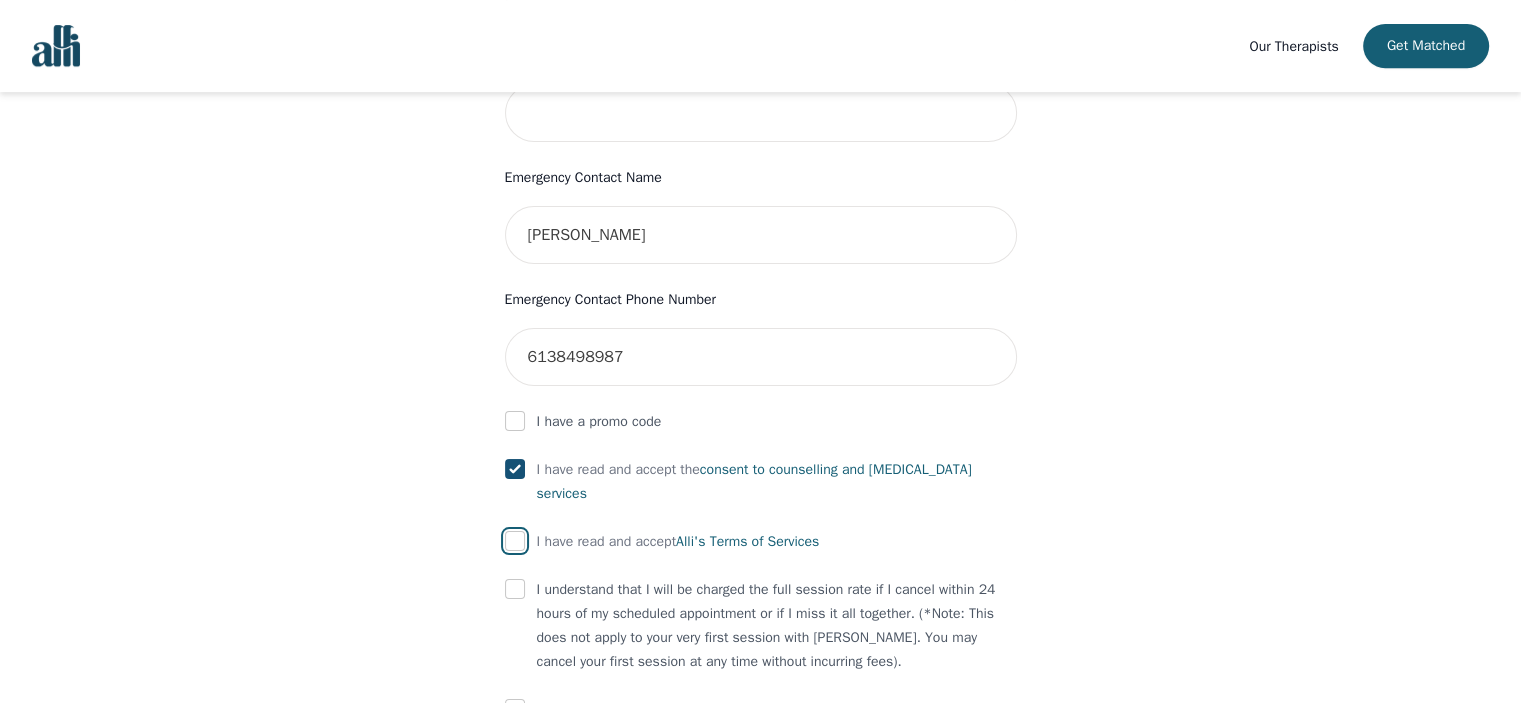 click at bounding box center [515, 541] 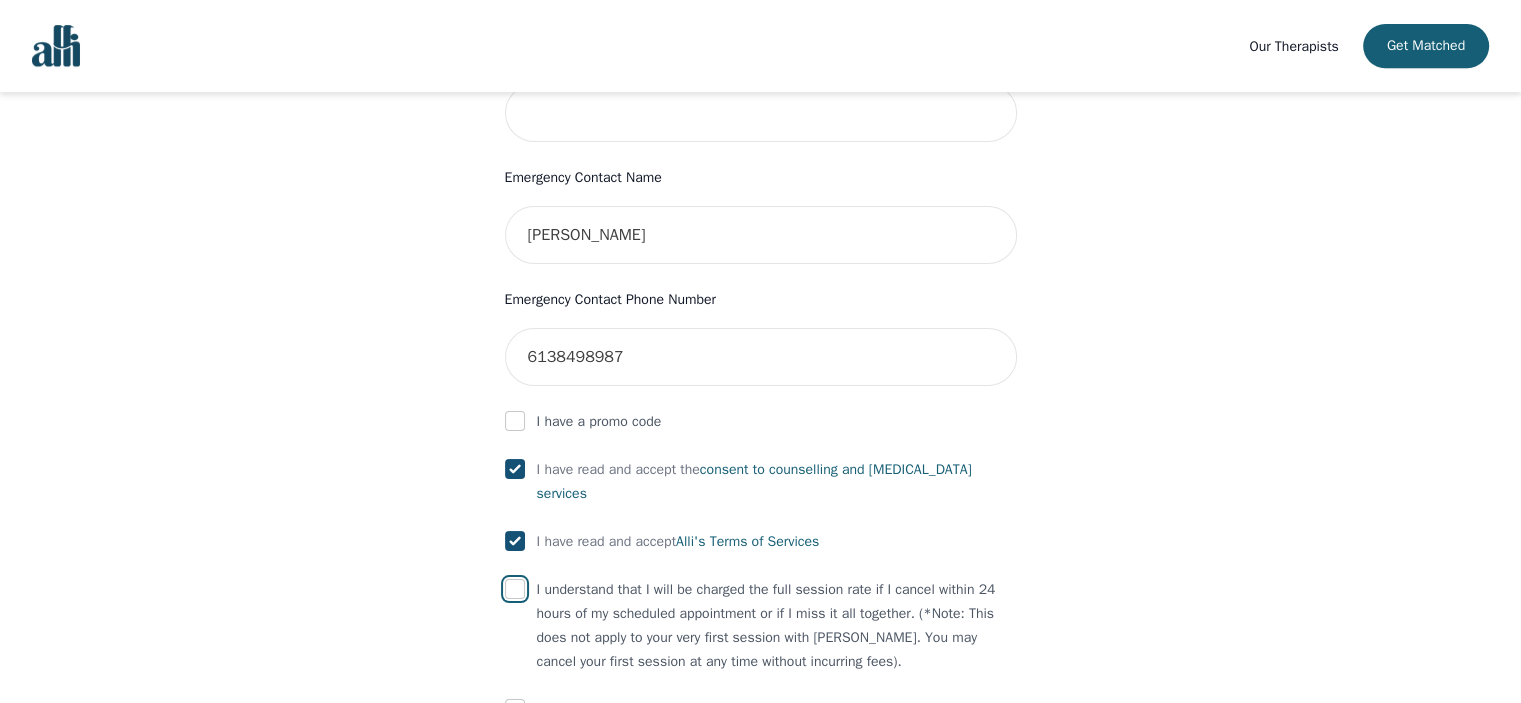 click at bounding box center (515, 589) 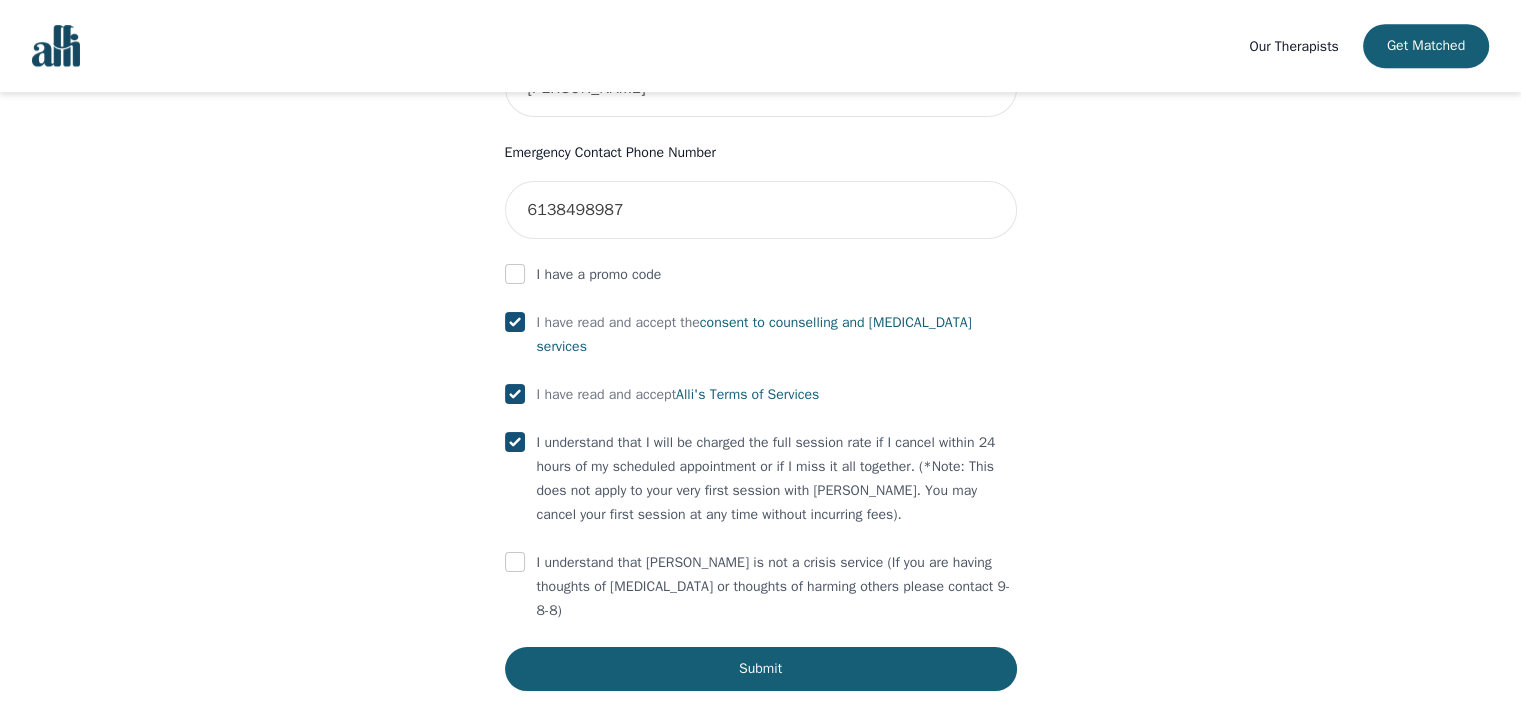 scroll, scrollTop: 1071, scrollLeft: 0, axis: vertical 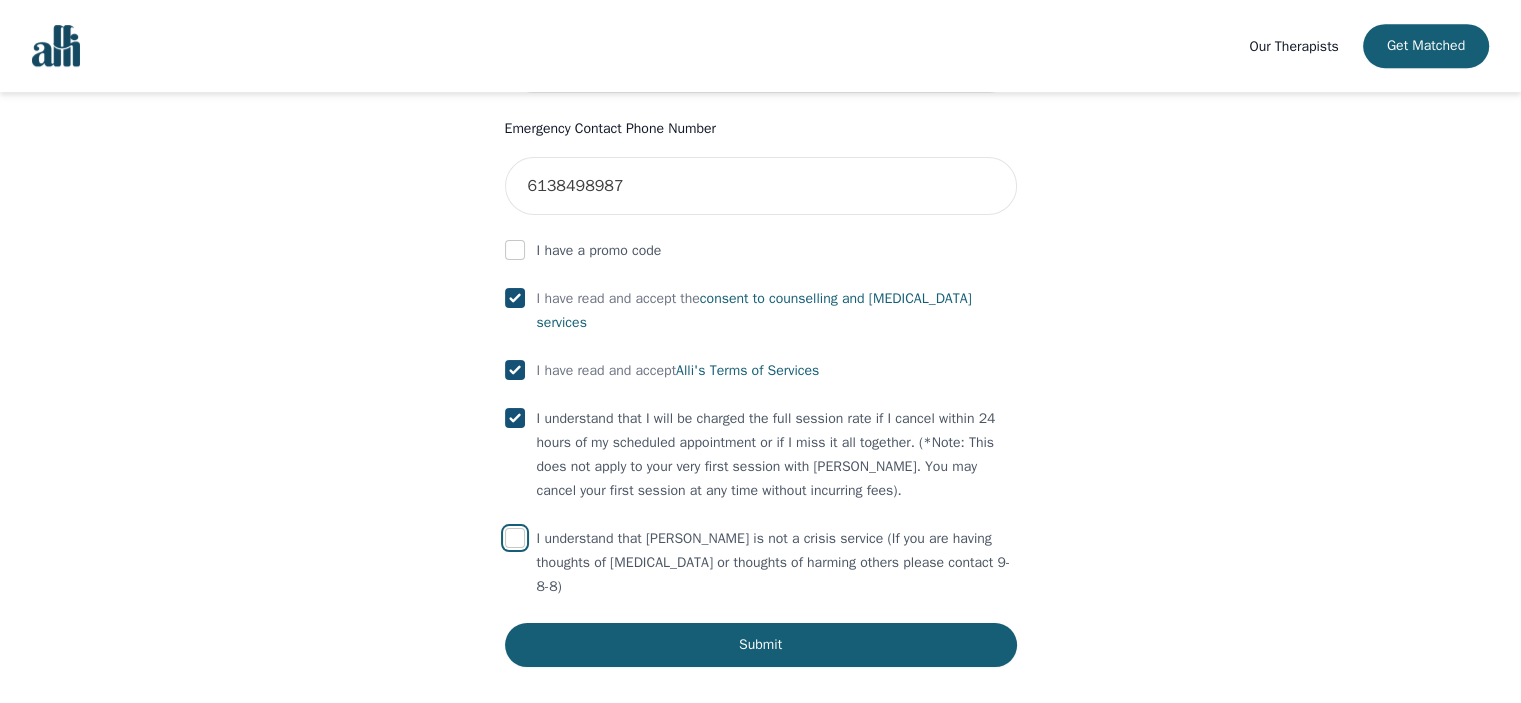 click at bounding box center [515, 538] 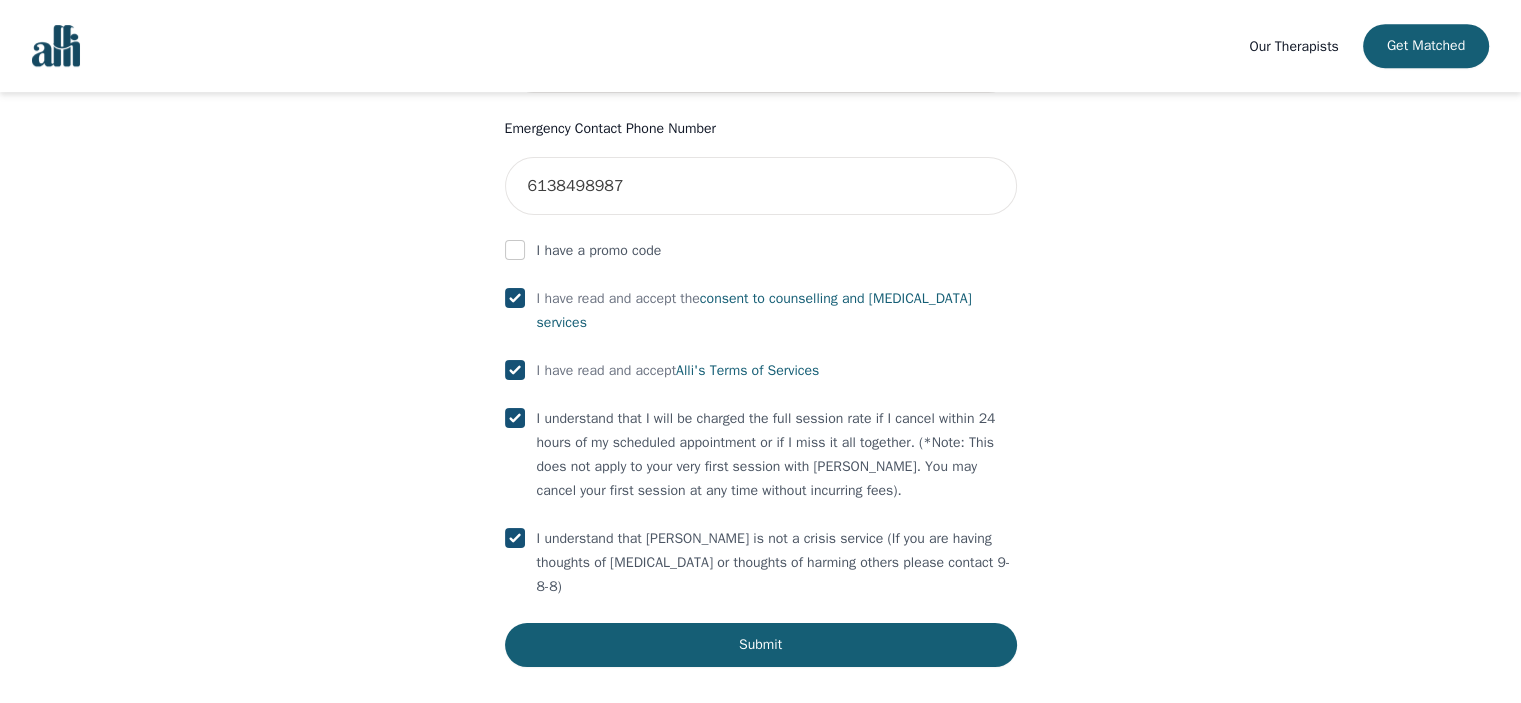 checkbox on "true" 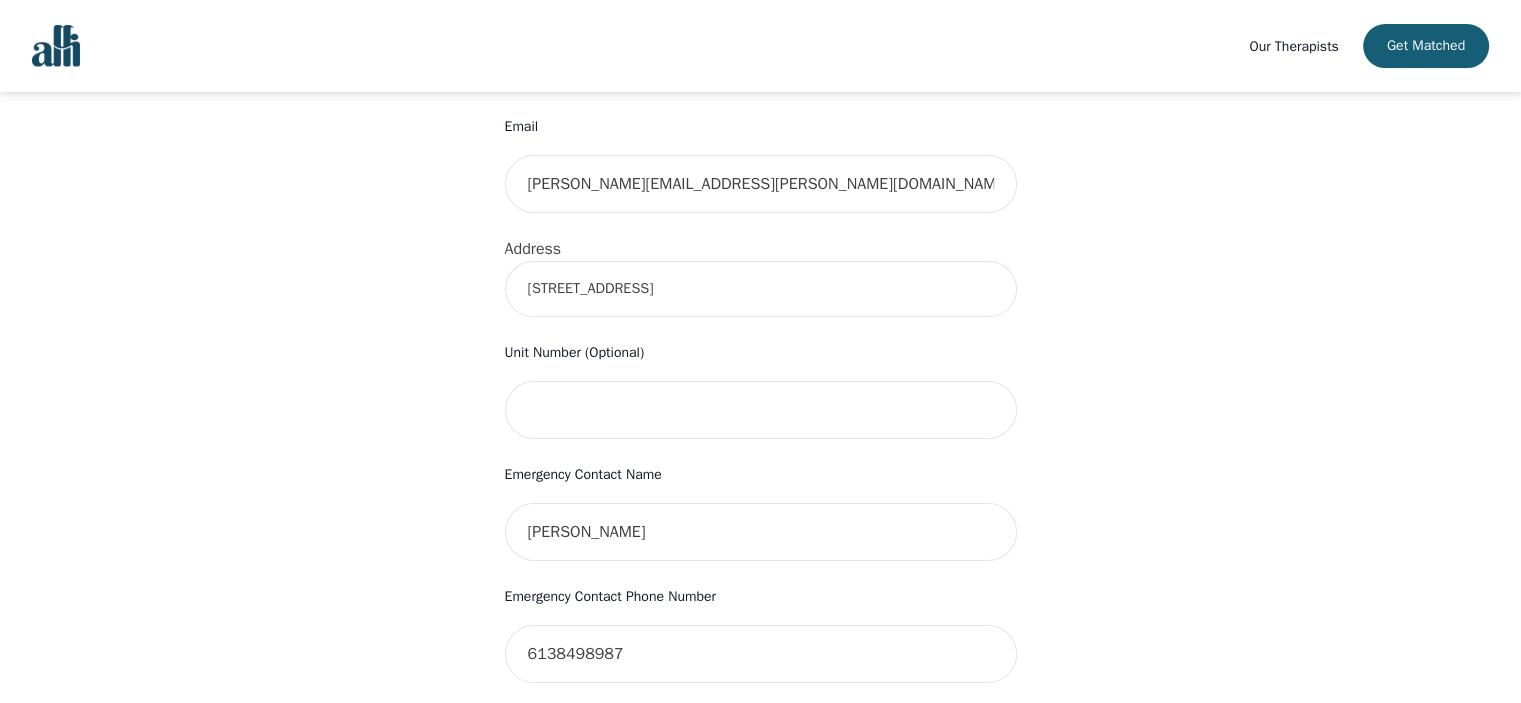 scroll, scrollTop: 571, scrollLeft: 0, axis: vertical 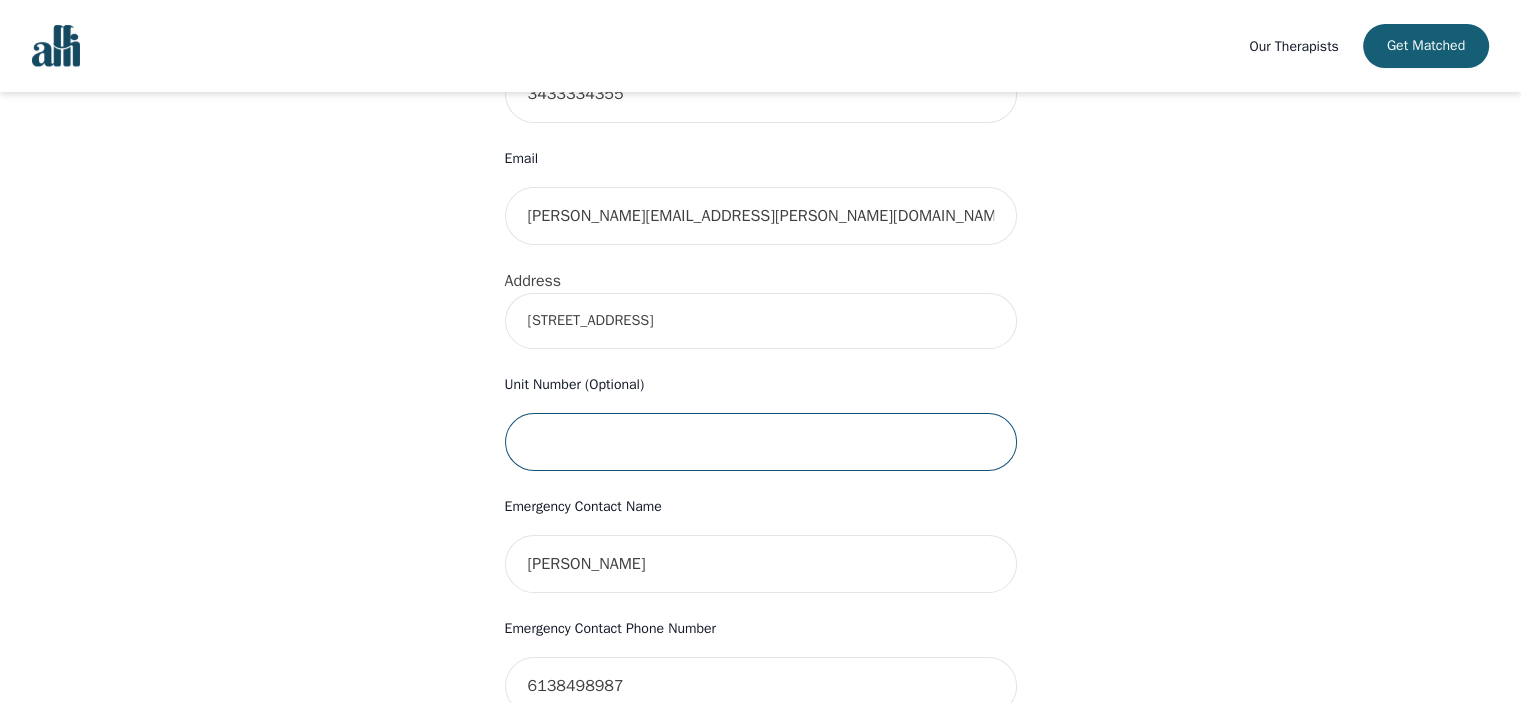 click at bounding box center (761, 442) 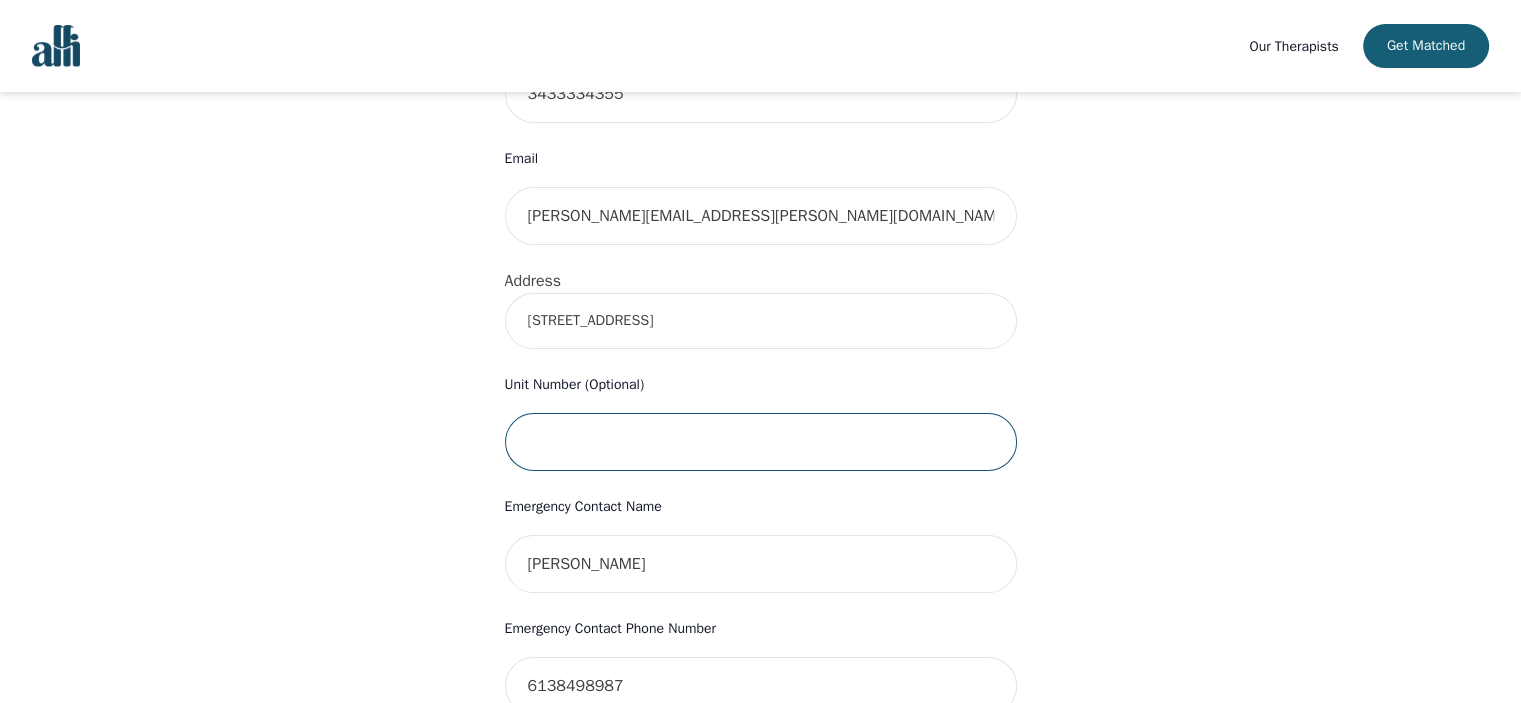 type on "3 (P.O. Box 100)" 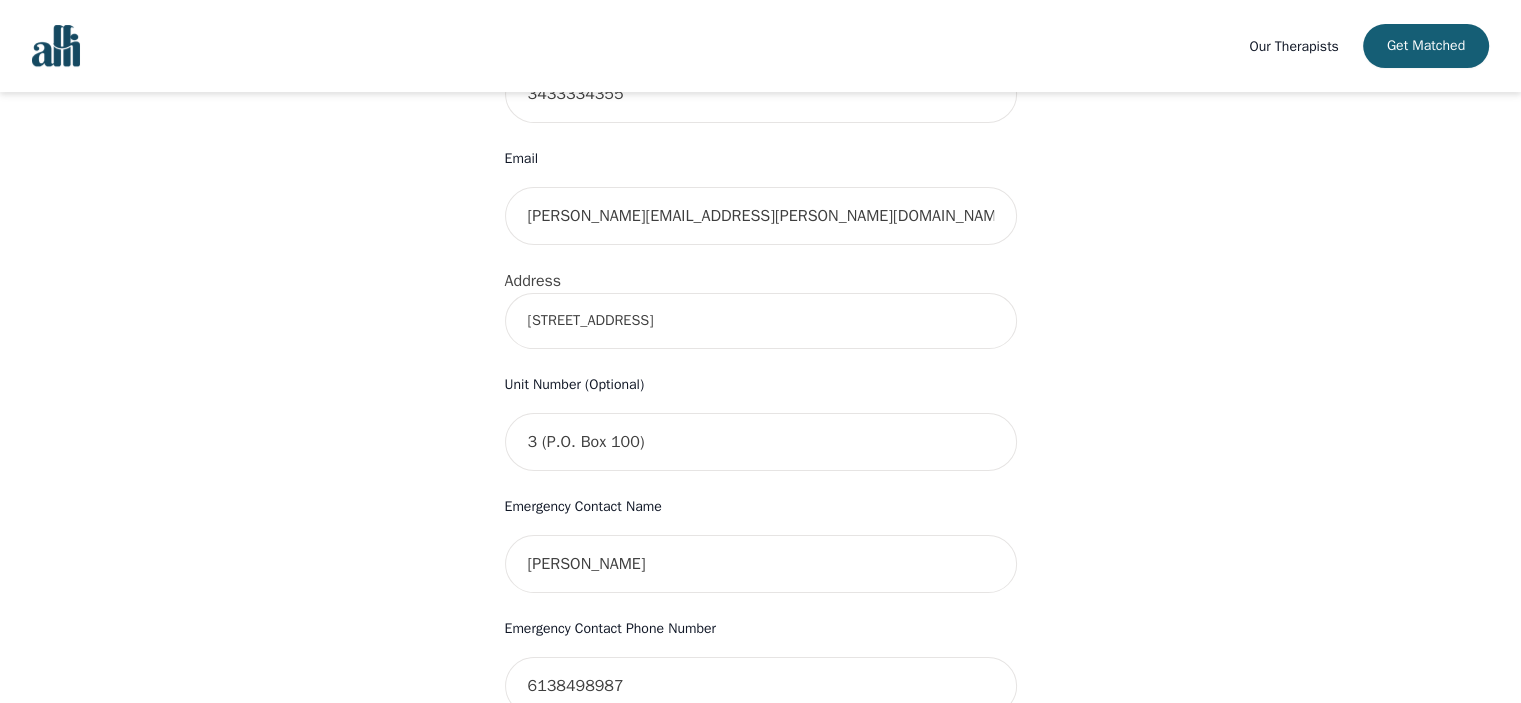 drag, startPoint x: 609, startPoint y: 317, endPoint x: 499, endPoint y: 319, distance: 110.01818 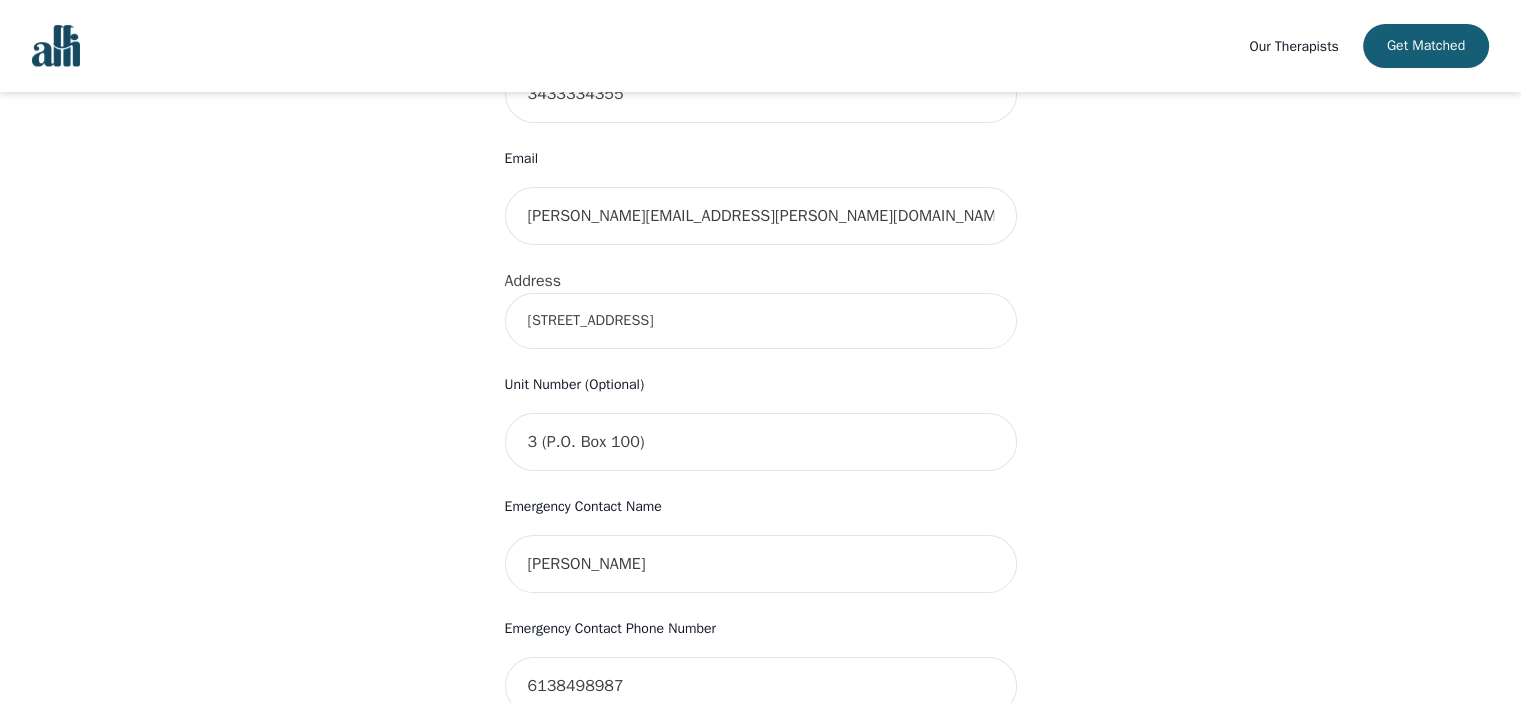 type on "[STREET_ADDRESS]" 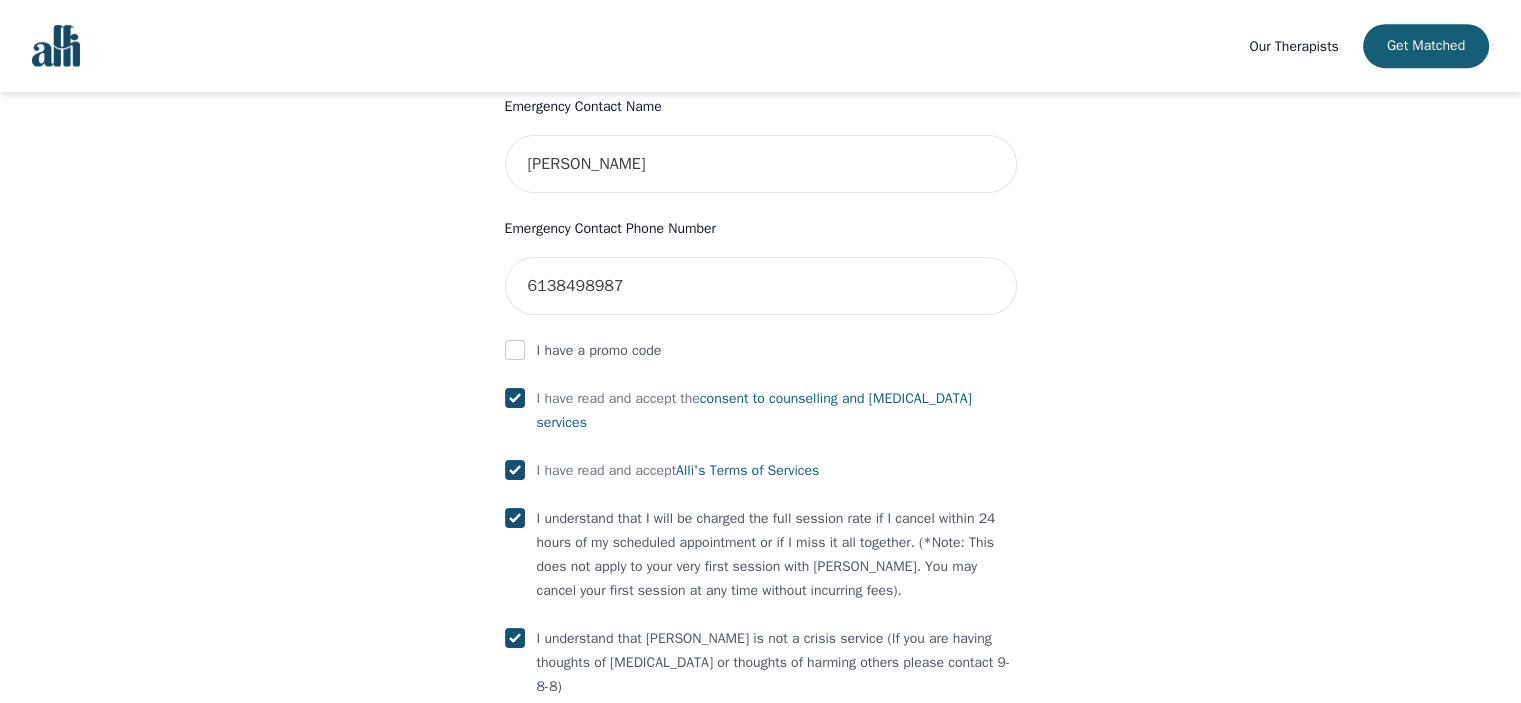 scroll, scrollTop: 1071, scrollLeft: 0, axis: vertical 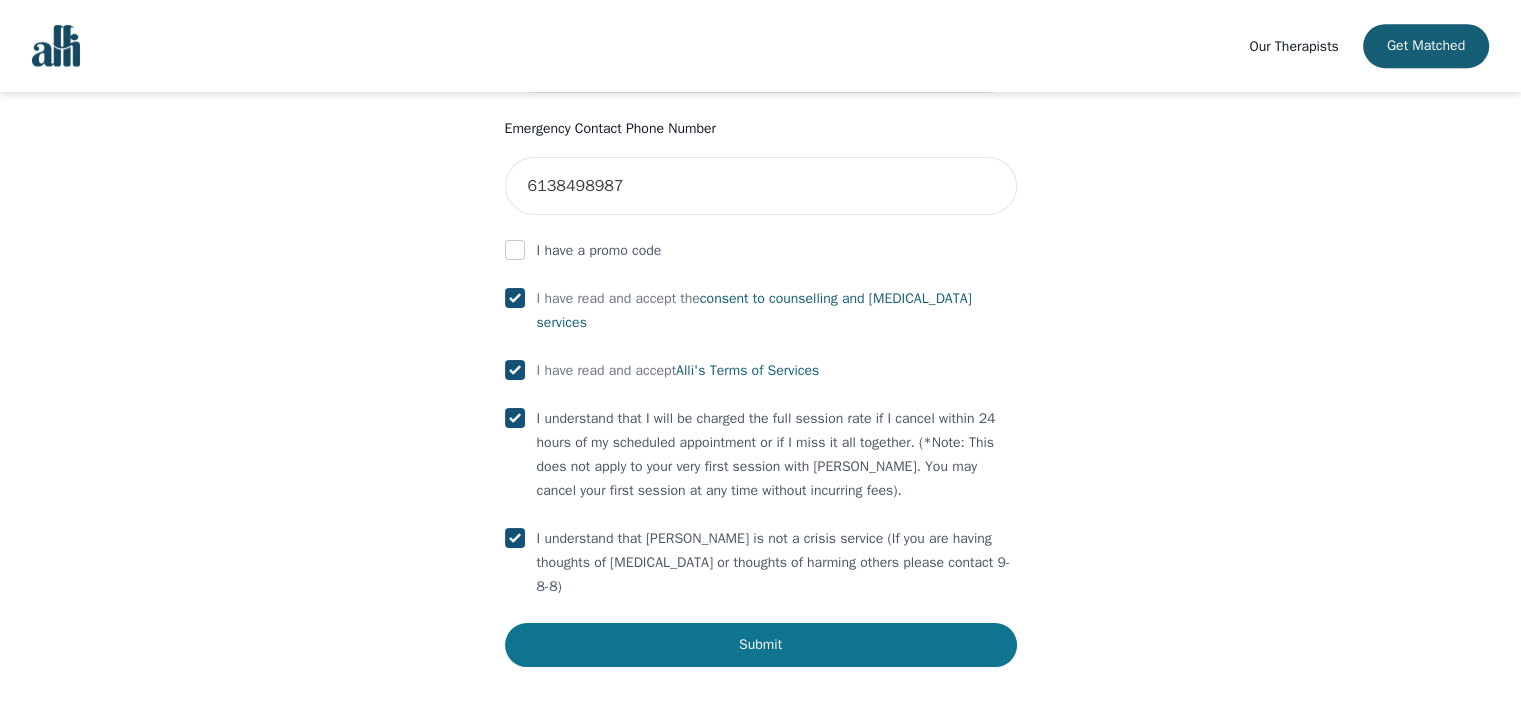 click on "Submit" at bounding box center [761, 645] 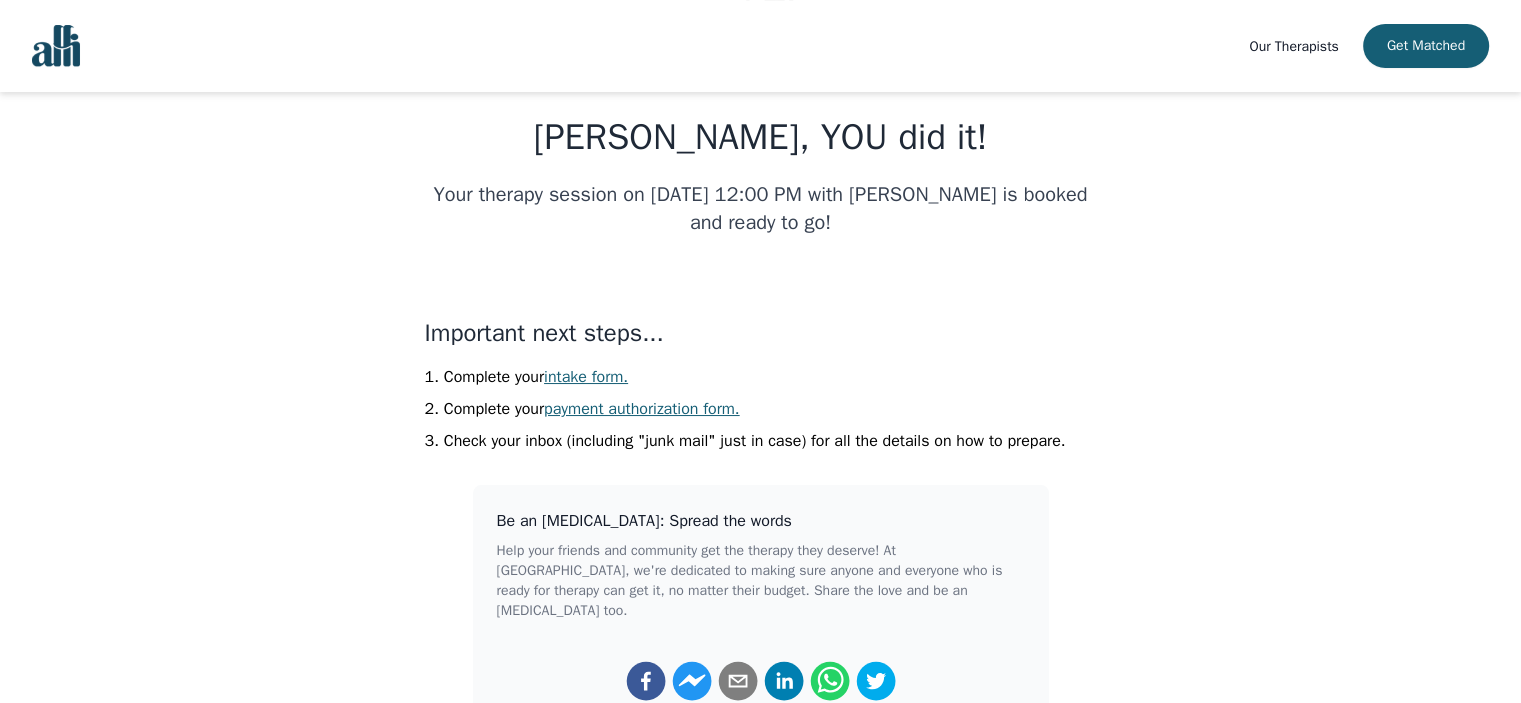 scroll, scrollTop: 300, scrollLeft: 0, axis: vertical 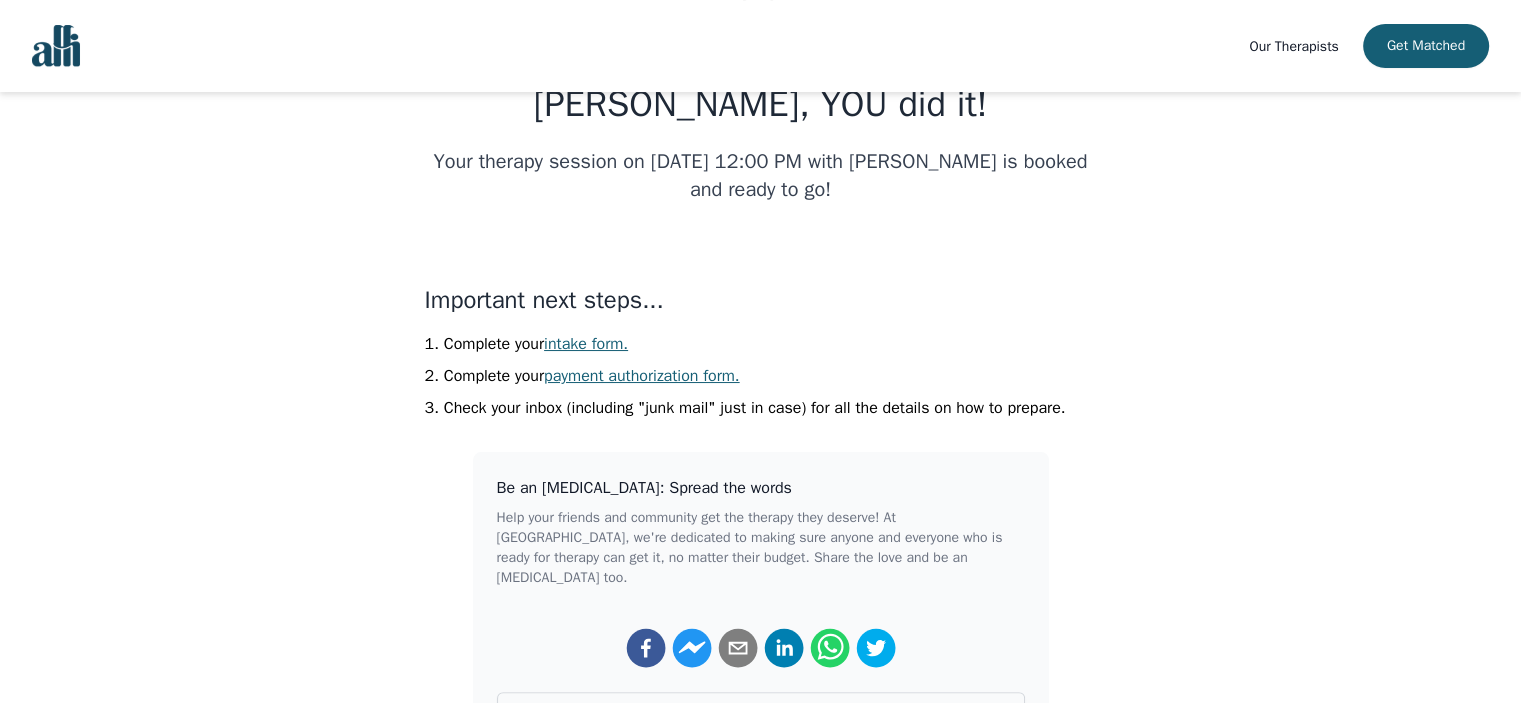 click on "intake form." at bounding box center (586, 344) 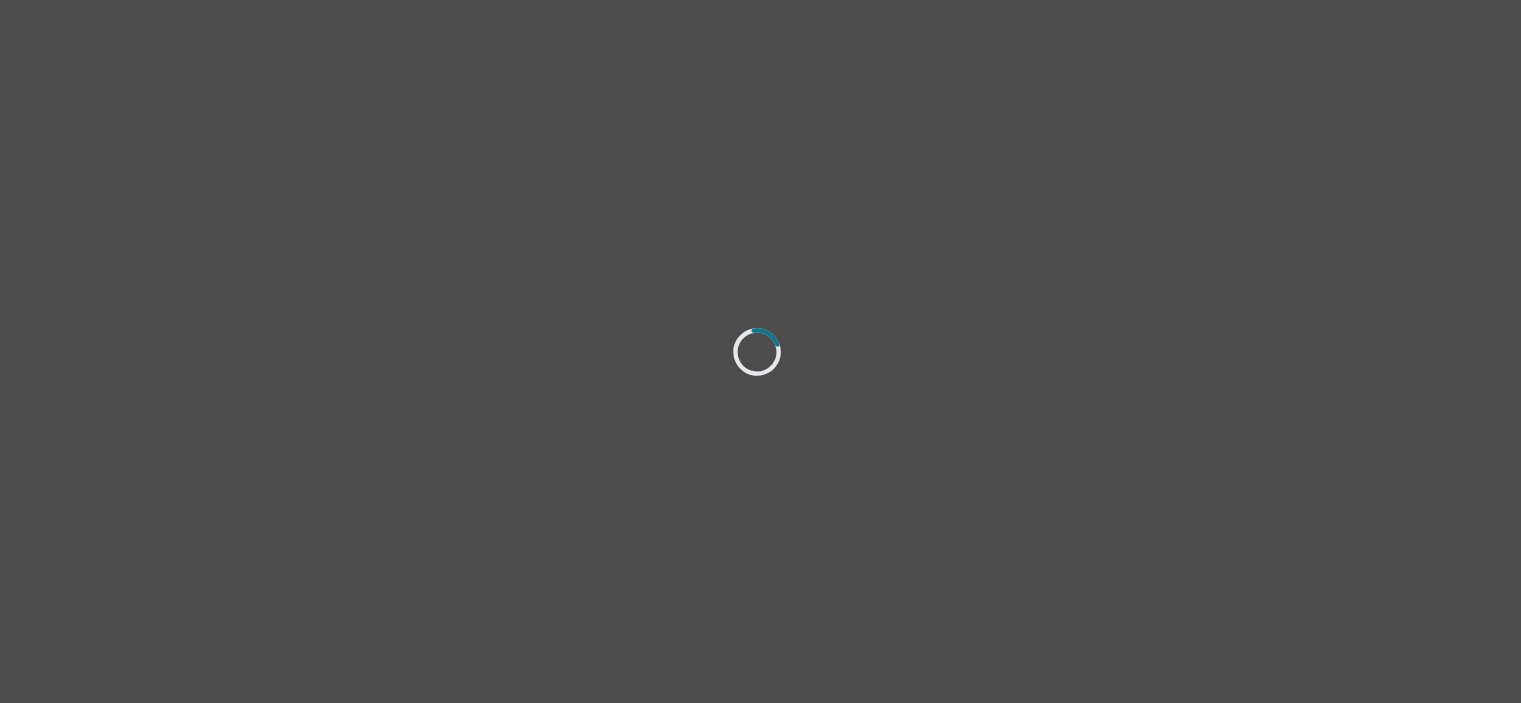 scroll, scrollTop: 0, scrollLeft: 0, axis: both 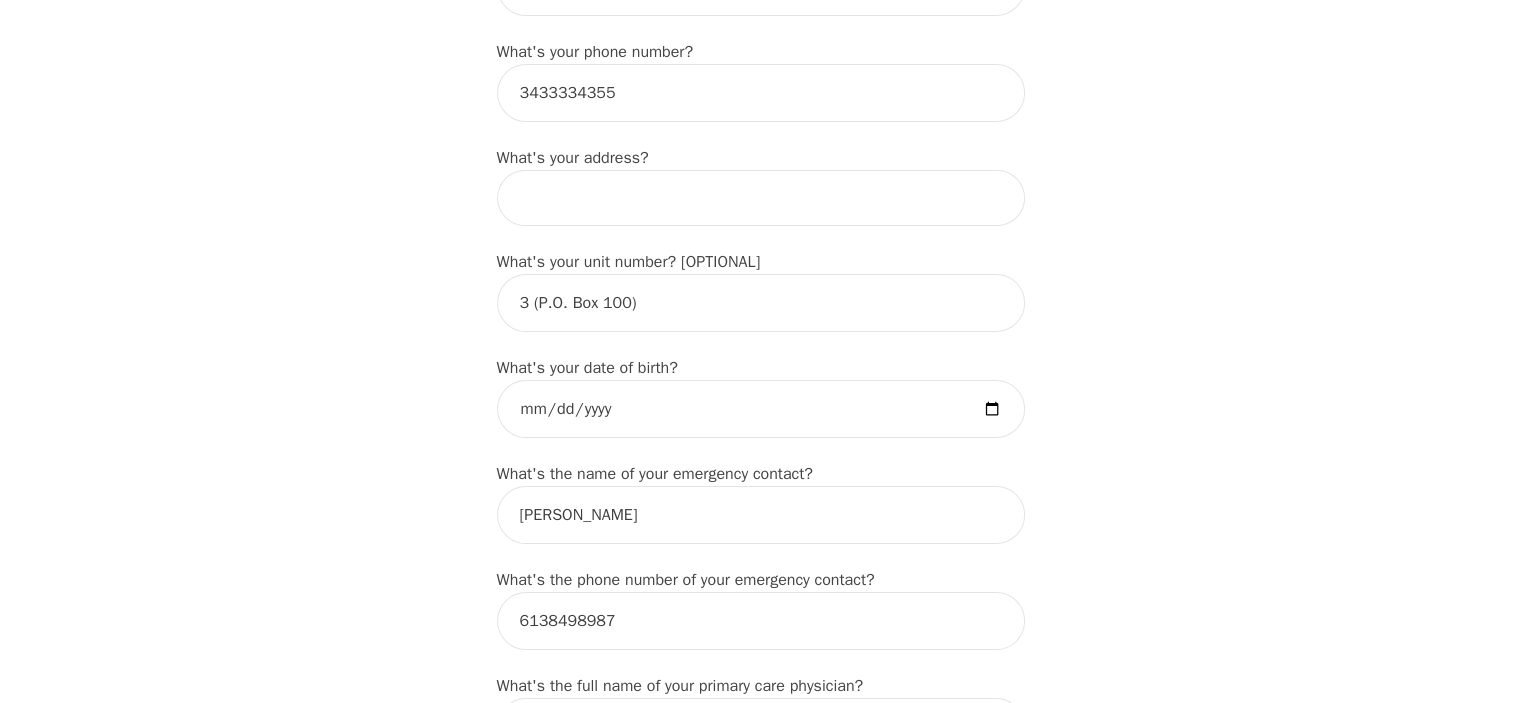 click at bounding box center (761, 198) 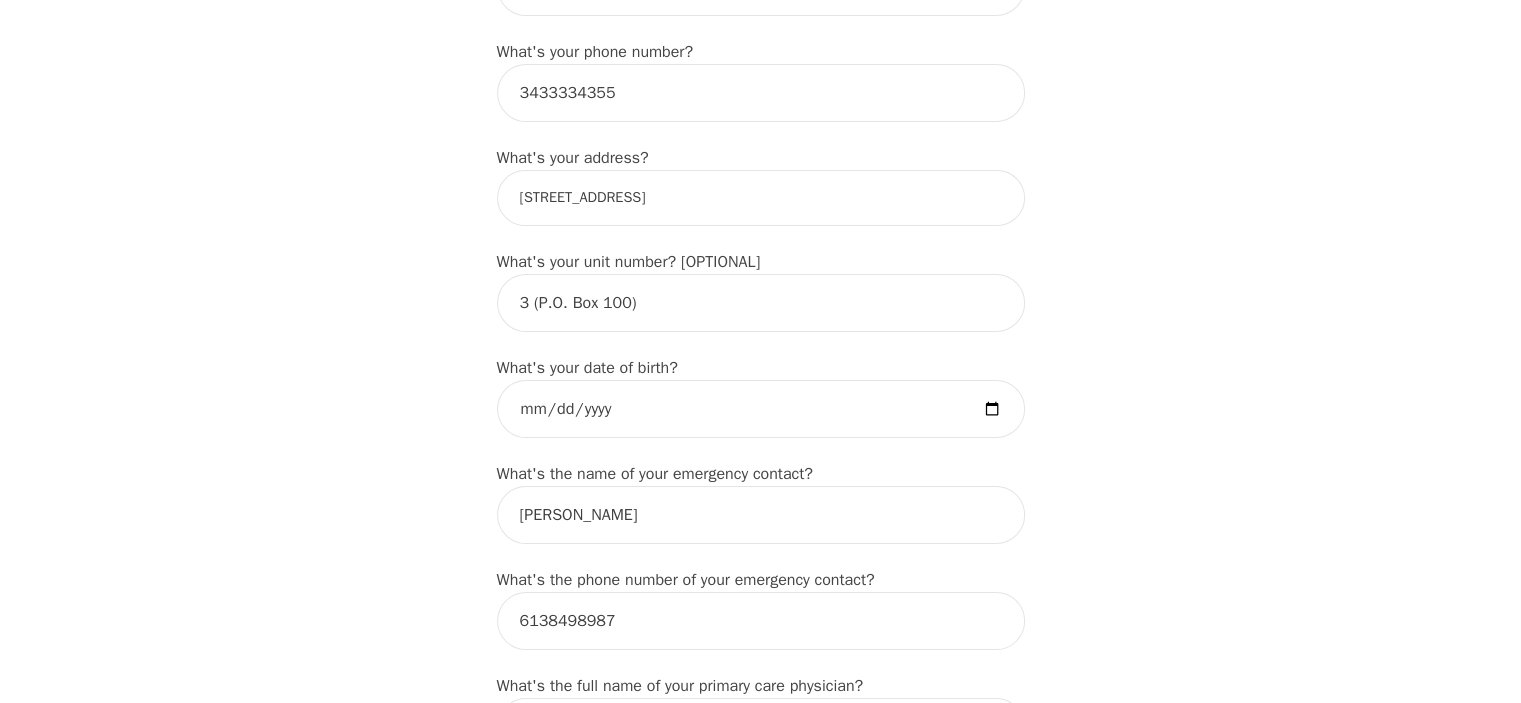 type on "[PERSON_NAME]" 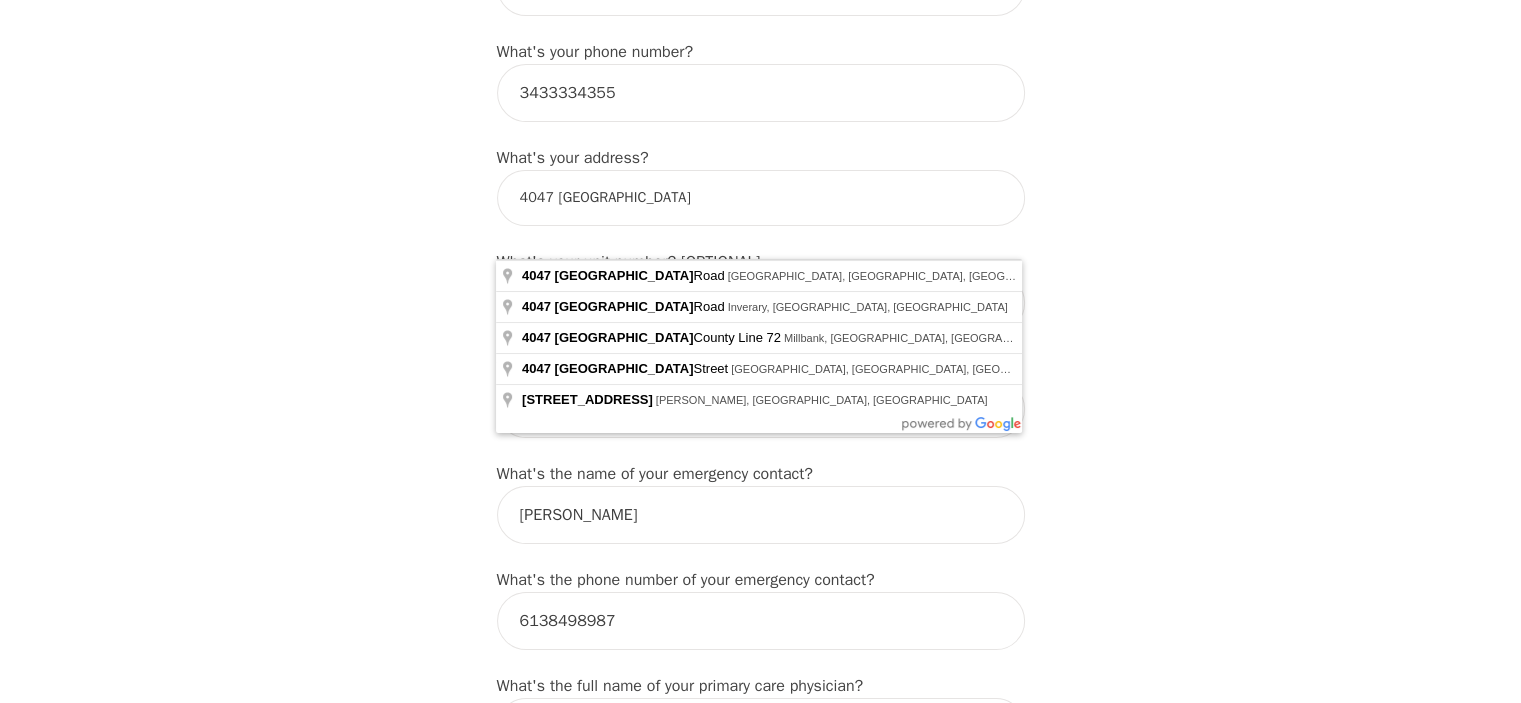 click on "Intake Assessment for [PERSON_NAME] Part 1 of 2: Tell Us About Yourself Please complete the following information before your initial session. This step is crucial to kickstart your therapeutic journey with your therapist: What's your first name? (This will be the name on your insurance receipt) [PERSON_NAME] What's your last name? [PERSON_NAME] What's your preferred name? [OPTIONAL] [PERSON_NAME] What's your email? [PERSON_NAME][EMAIL_ADDRESS][PERSON_NAME][DOMAIN_NAME] What's your phone number? [PHONE_NUMBER] What's your address? 4047 [GEOGRAPHIC_DATA] What's your unit number? [OPTIONAL] 3 (P.O. Box 100) What's your date of birth? [DEMOGRAPHIC_DATA] What's the name of your emergency contact? [PERSON_NAME] What's the phone number of your emergency contact? [PHONE_NUMBER] What's the full name of your primary care physician? [PERSON_NAME] What's the phone number of your primary care physician? 6135497477 Below are optional questions - Please tell us more about yourself: What is your gender? -Select- [DEMOGRAPHIC_DATA] [DEMOGRAPHIC_DATA] [DEMOGRAPHIC_DATA] [DEMOGRAPHIC_DATA] [DEMOGRAPHIC_DATA] prefer_not_to_say e/e" at bounding box center [760, 862] 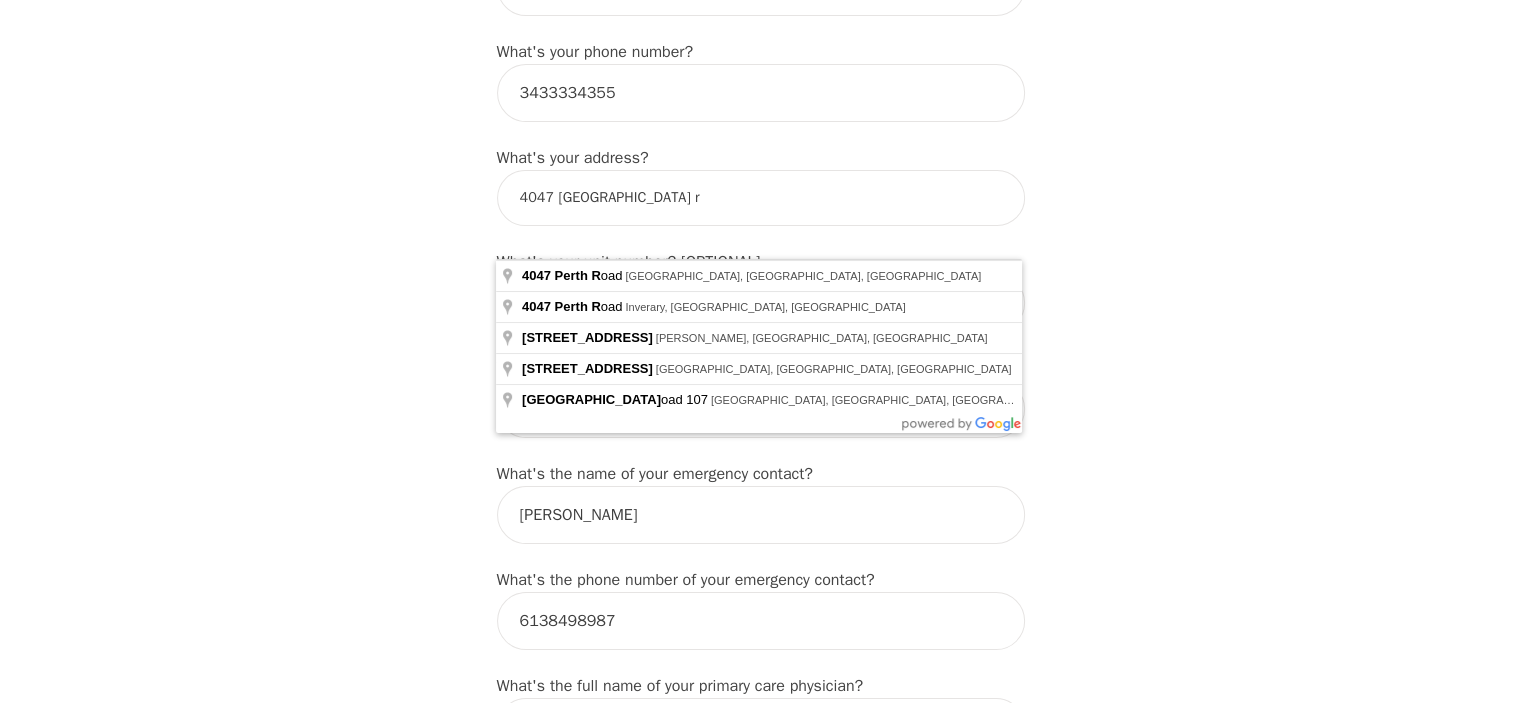 click on "4047 [GEOGRAPHIC_DATA] r" at bounding box center (761, 198) 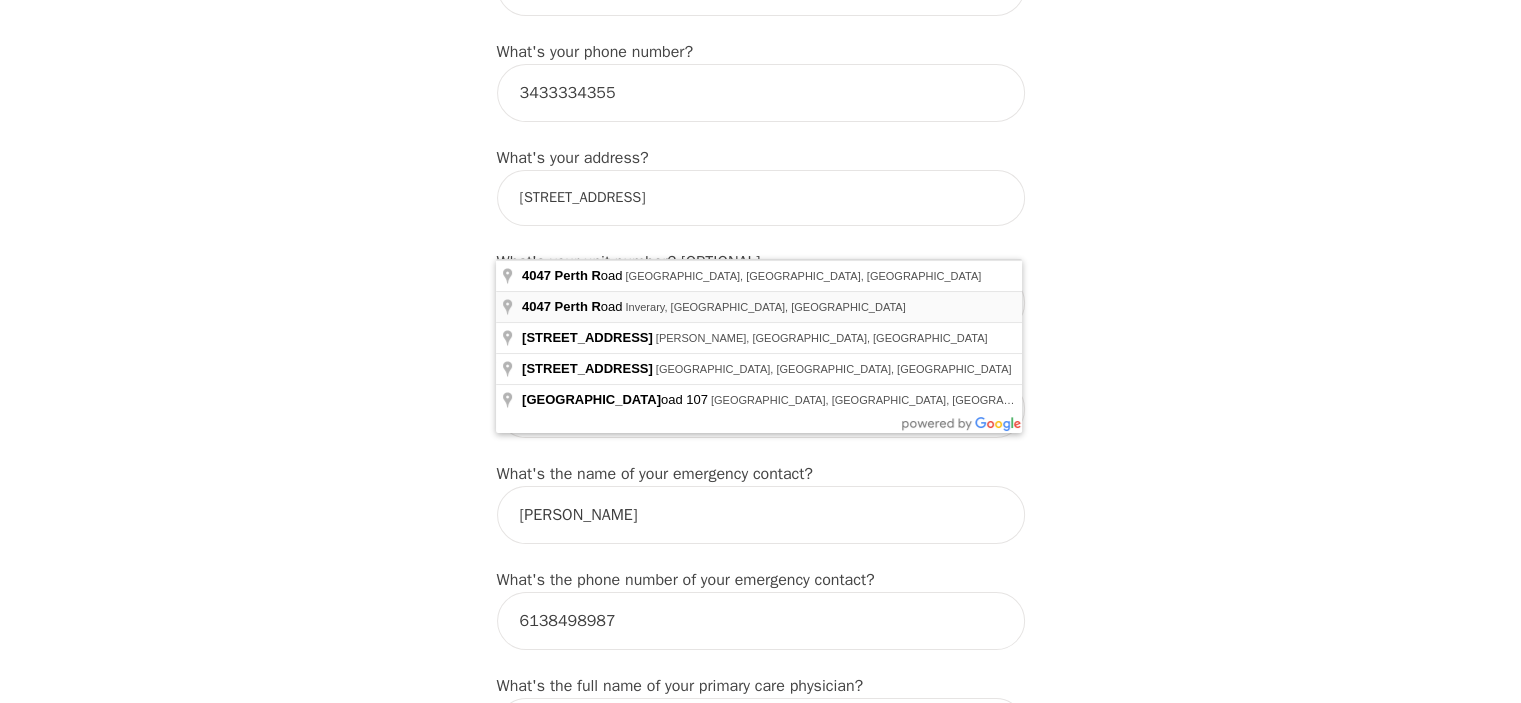 type on "[STREET_ADDRESS]" 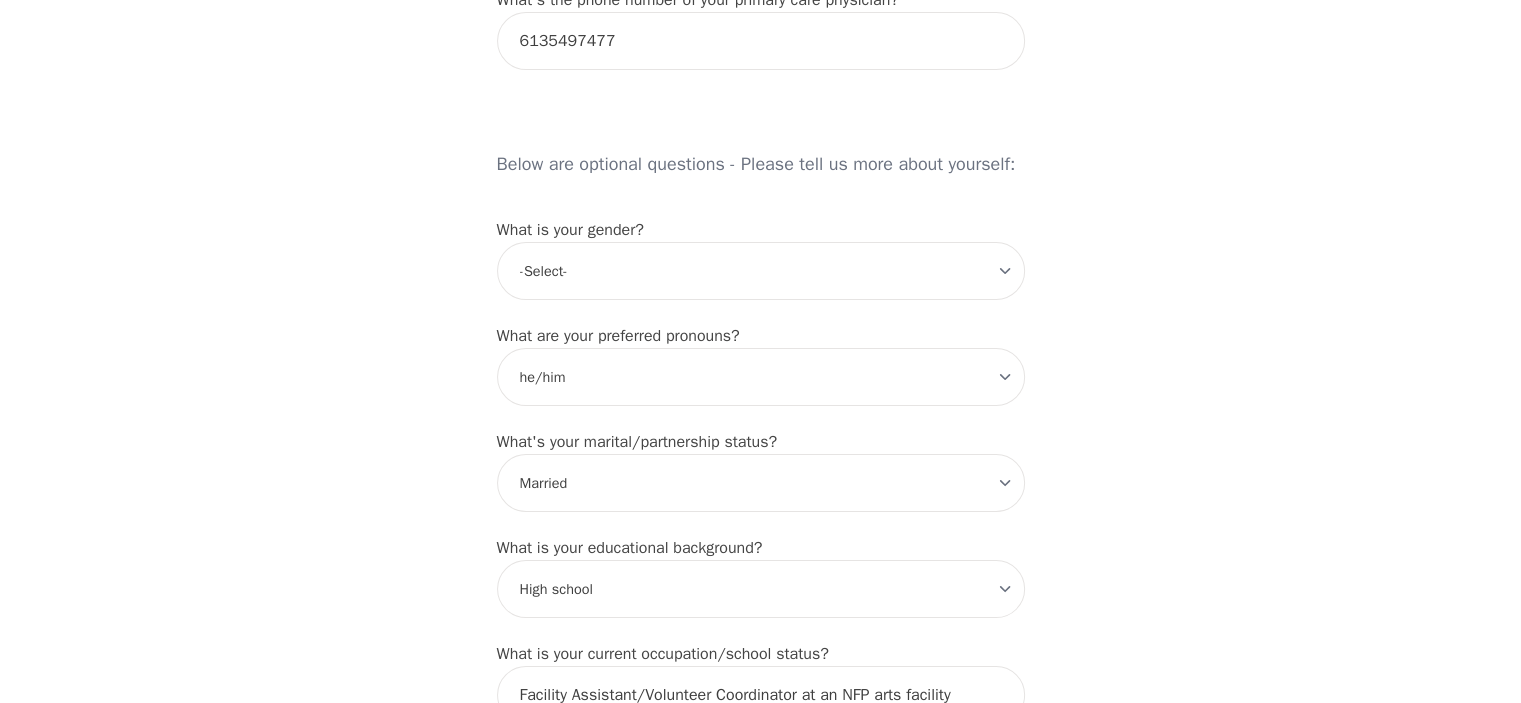 scroll, scrollTop: 1500, scrollLeft: 0, axis: vertical 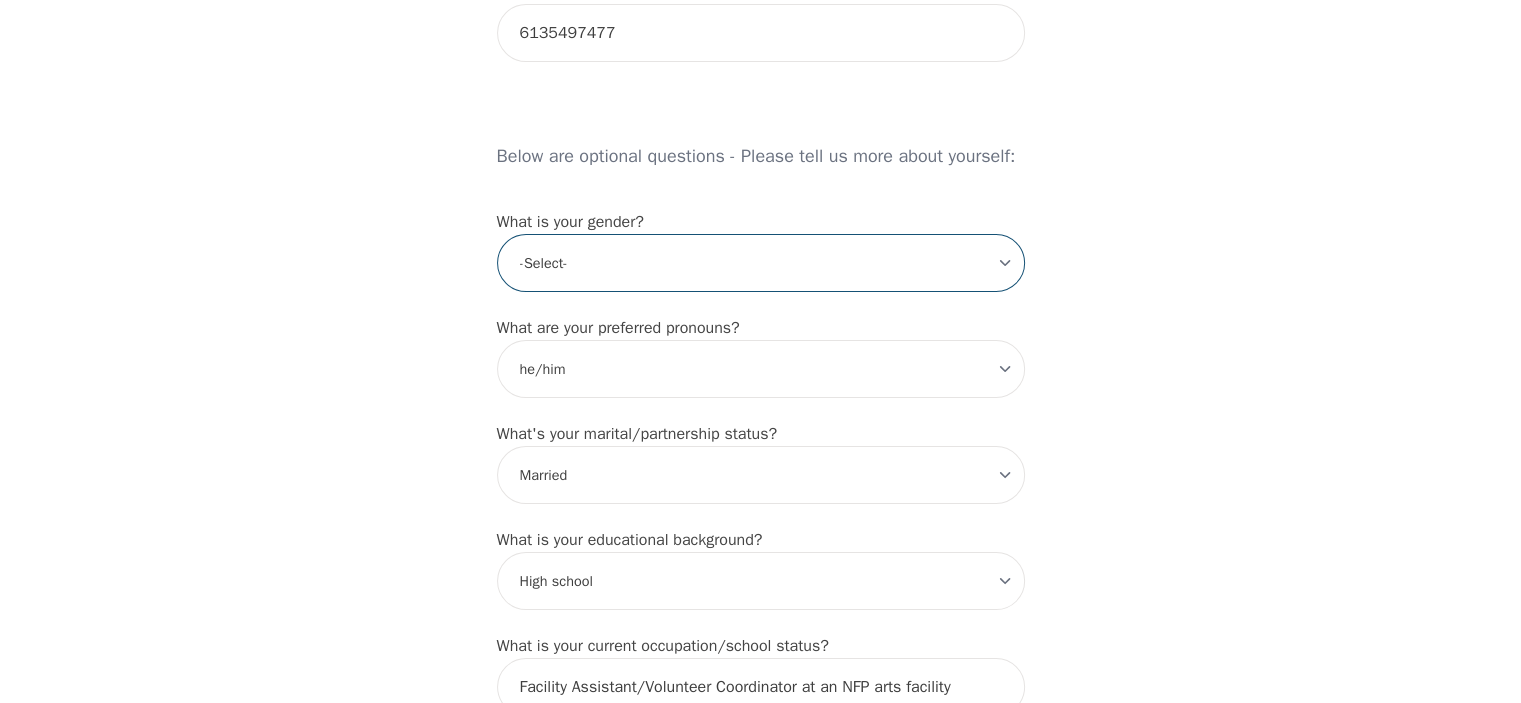 click on "-Select- [DEMOGRAPHIC_DATA] [DEMOGRAPHIC_DATA] [DEMOGRAPHIC_DATA] [DEMOGRAPHIC_DATA] [DEMOGRAPHIC_DATA] prefer_not_to_say" at bounding box center [761, 263] 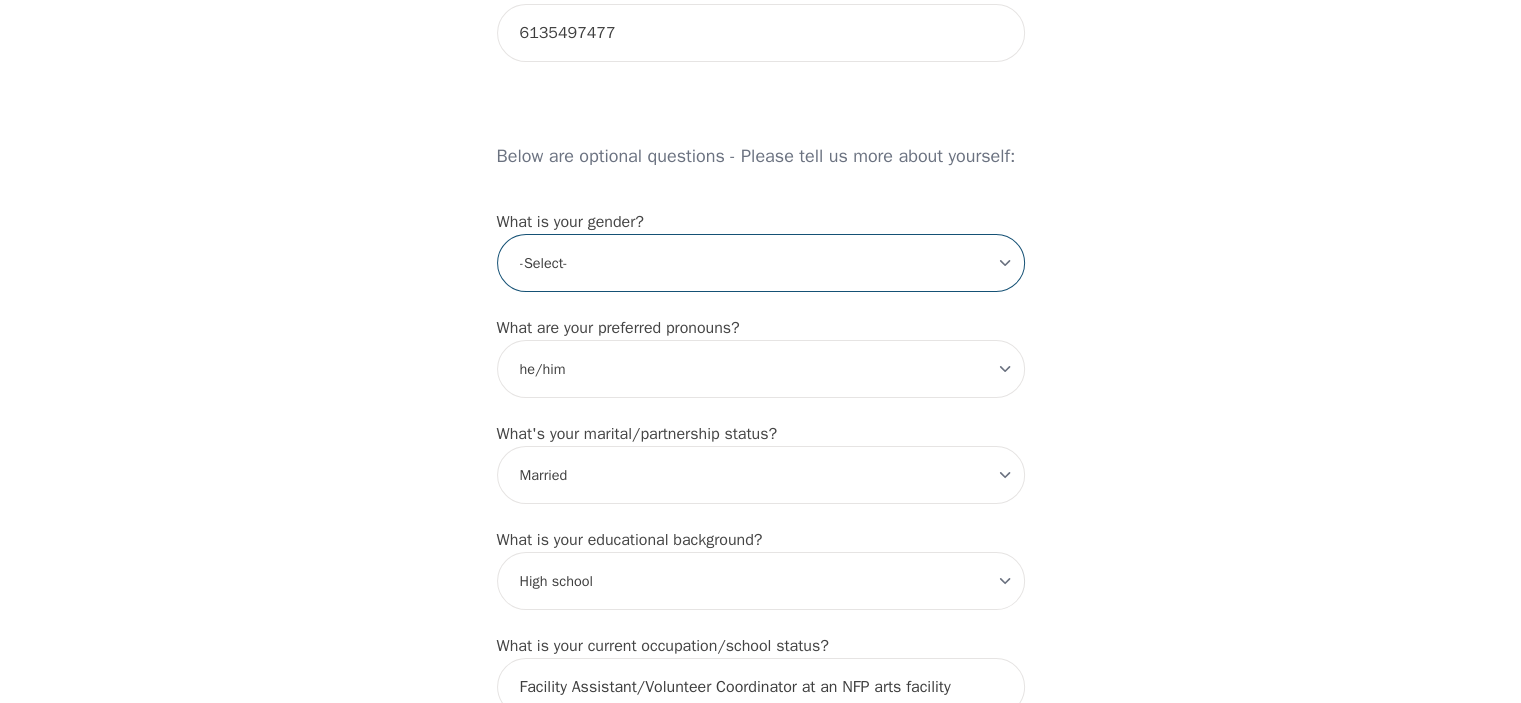 select on "[DEMOGRAPHIC_DATA]" 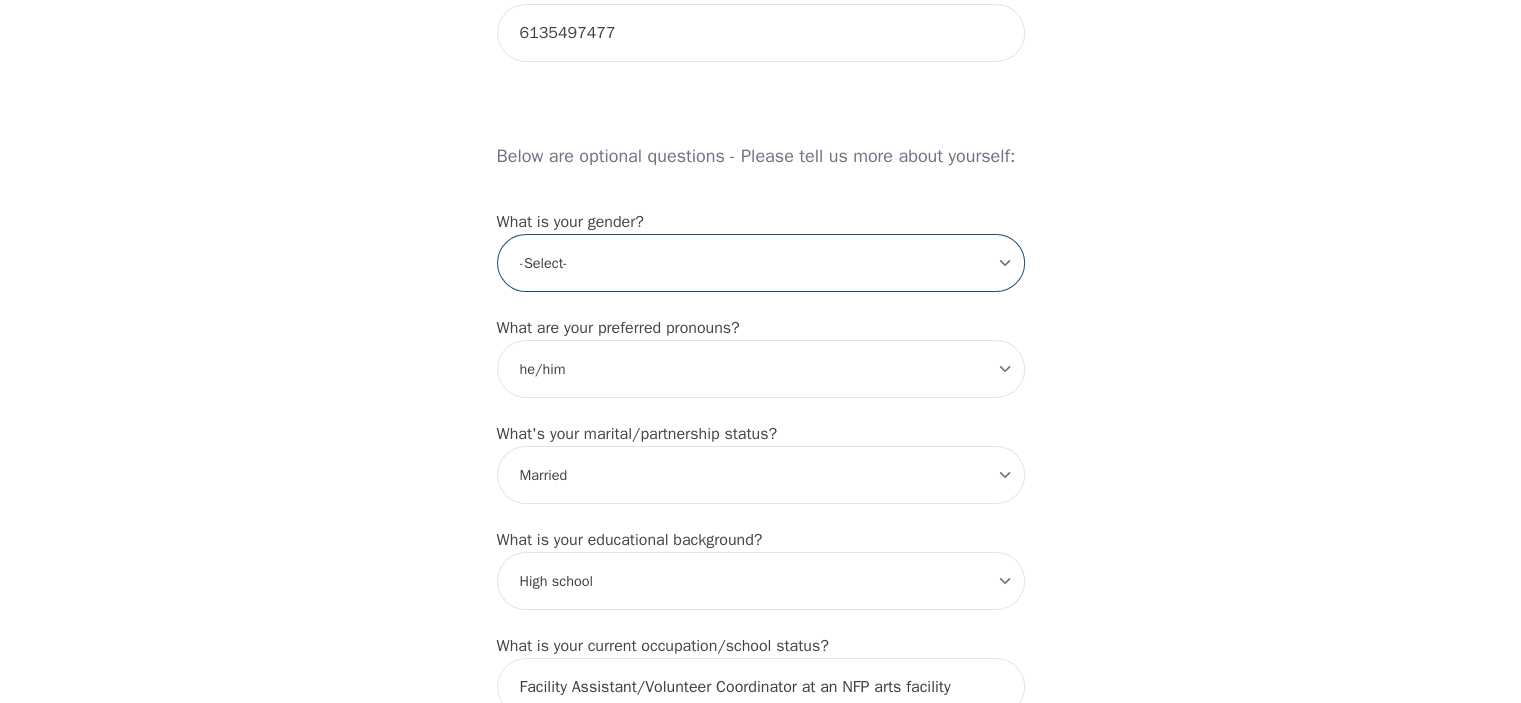 click on "-Select- [DEMOGRAPHIC_DATA] [DEMOGRAPHIC_DATA] [DEMOGRAPHIC_DATA] [DEMOGRAPHIC_DATA] [DEMOGRAPHIC_DATA] prefer_not_to_say" at bounding box center (761, 263) 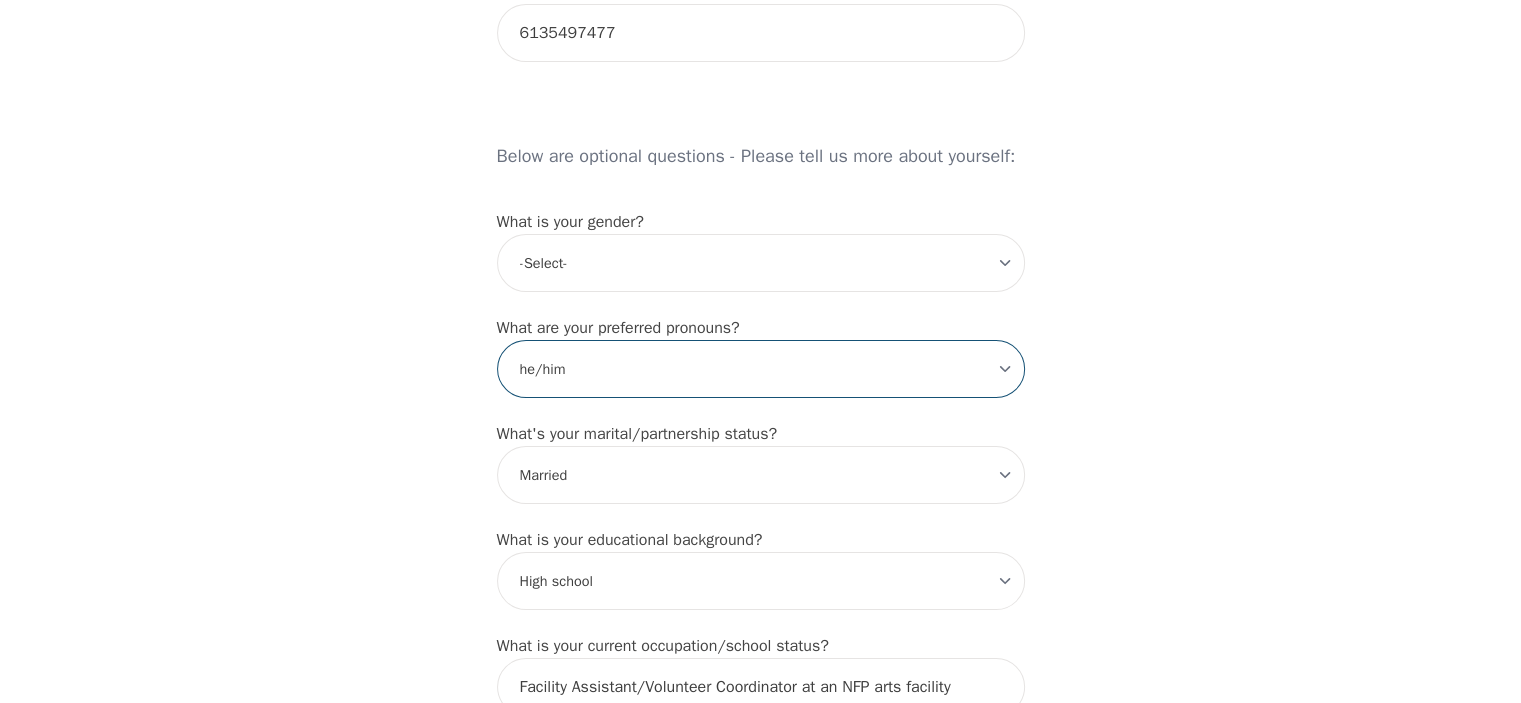 click on "-Select- he/him she/her they/them ze/zir xe/xem ey/em ve/ver tey/ter e/e per/per prefer_not_to_say" at bounding box center (761, 369) 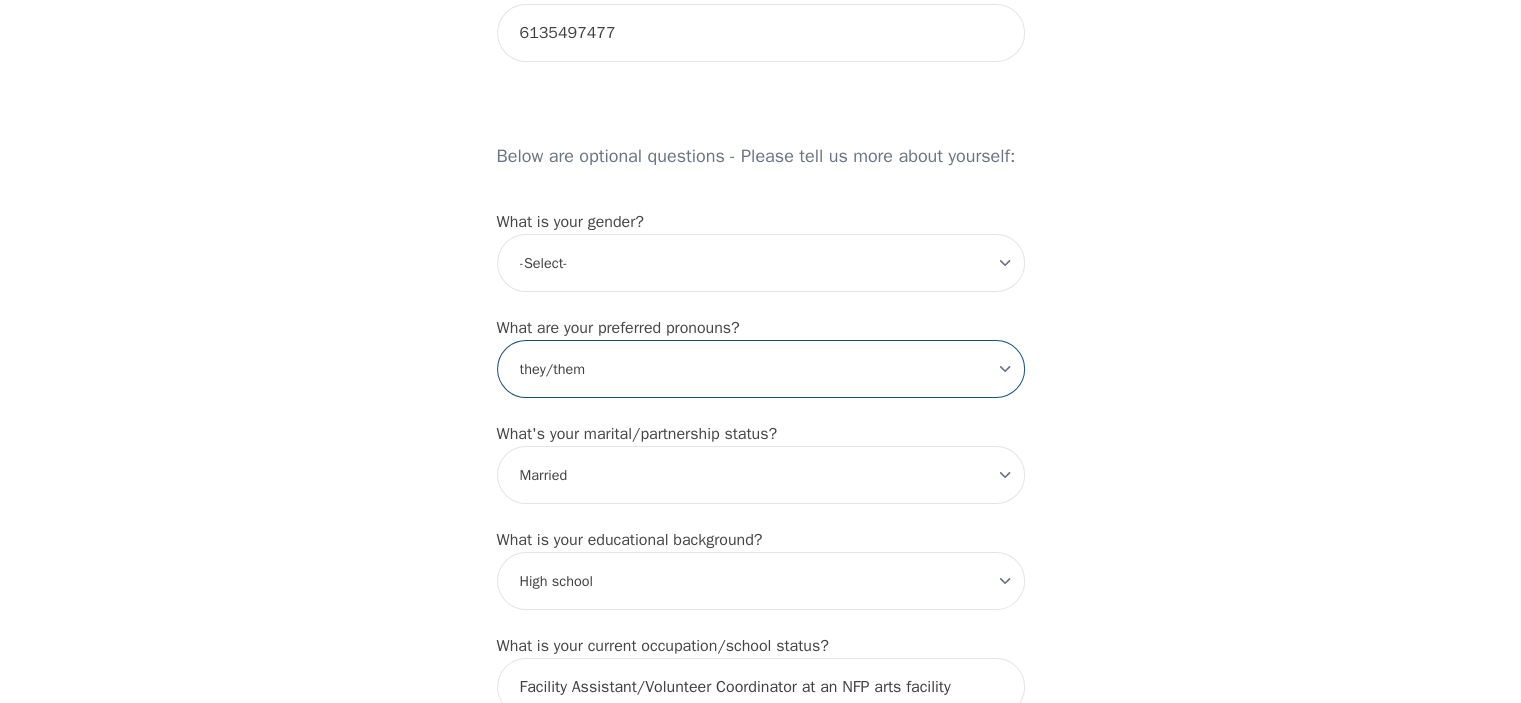 click on "-Select- he/him she/her they/them ze/zir xe/xem ey/em ve/ver tey/ter e/e per/per prefer_not_to_say" at bounding box center [761, 369] 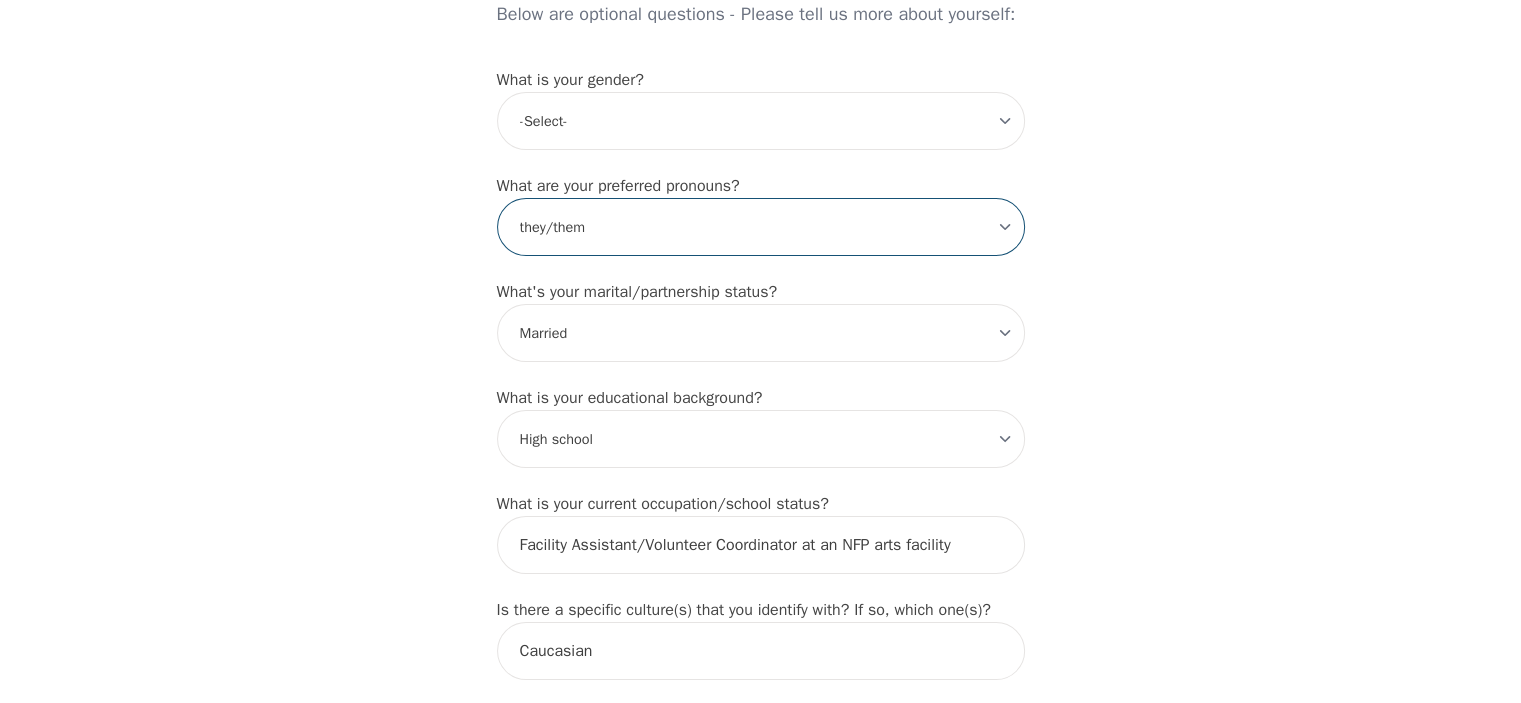 scroll, scrollTop: 1700, scrollLeft: 0, axis: vertical 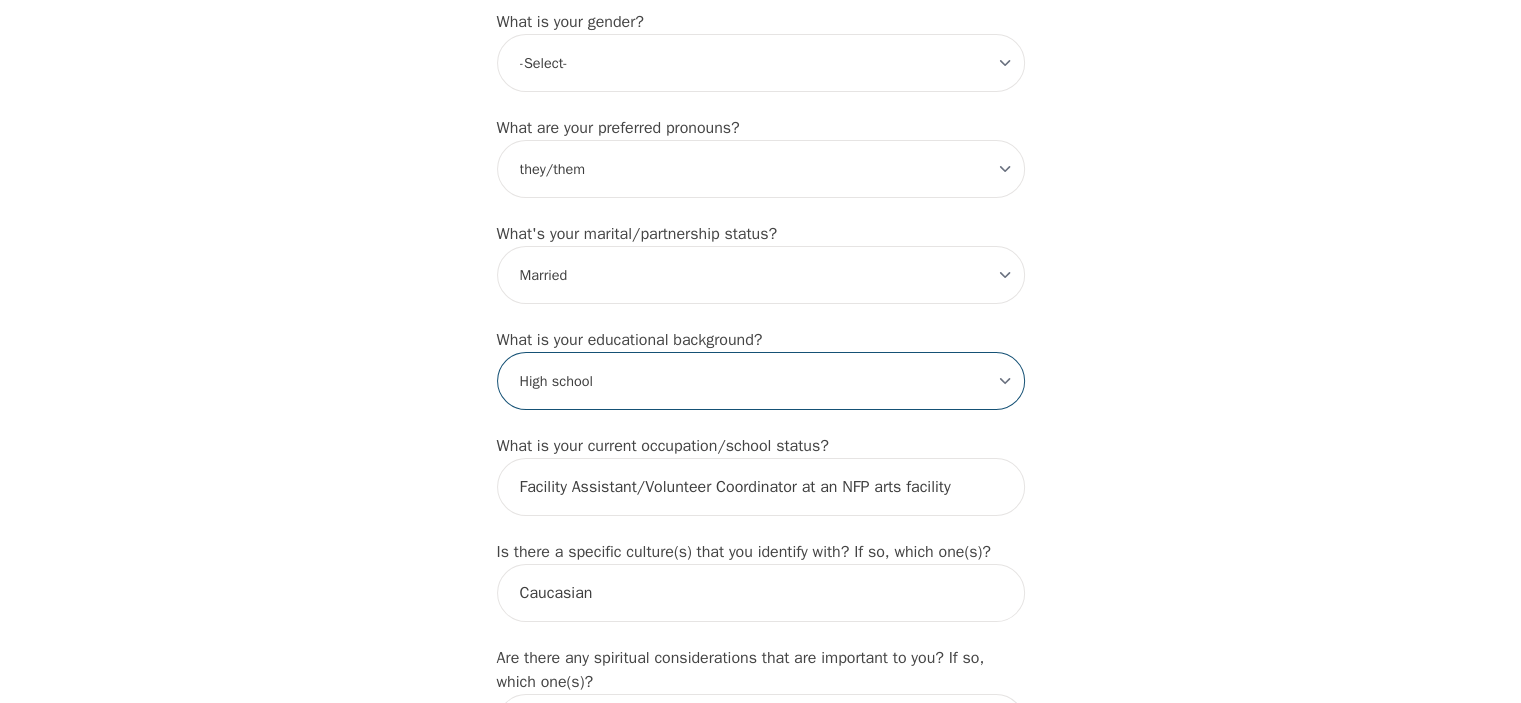 click on "-Select- Less than high school High school Associate degree Bachelor degree Master's degree Professional degree Doctorial degree" at bounding box center [761, 381] 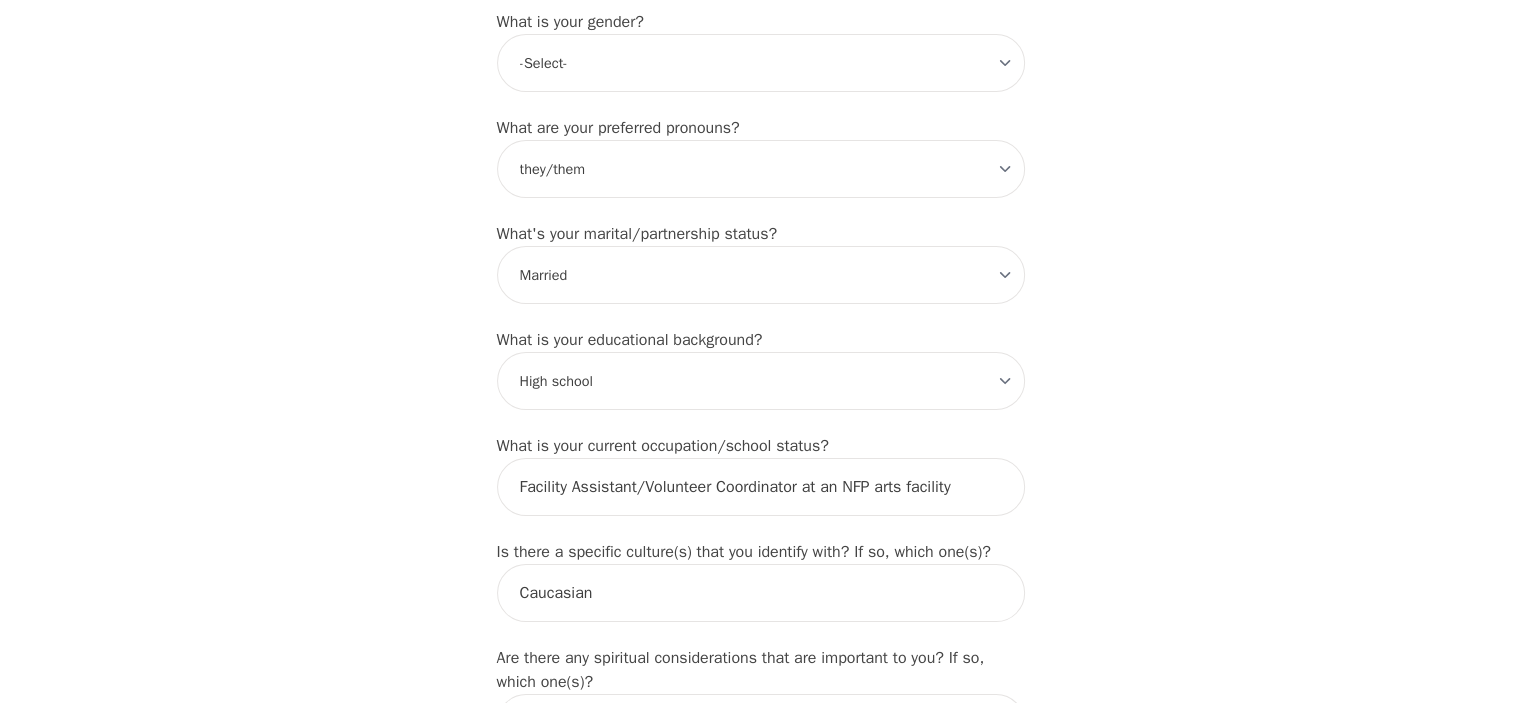 click on "Intake Assessment for [PERSON_NAME] Part 1 of 2: Tell Us About Yourself Please complete the following information before your initial session. This step is crucial to kickstart your therapeutic journey with your therapist: What's your first name? (This will be the name on your insurance receipt) [PERSON_NAME] What's your last name? [PERSON_NAME] What's your preferred name? [OPTIONAL] [PERSON_NAME] What's your email? [PERSON_NAME][EMAIL_ADDRESS][PERSON_NAME][DOMAIN_NAME] What's your phone number? [PHONE_NUMBER] What's your address? [STREET_ADDRESS] What's your unit number? [OPTIONAL] 3 (P.O. Box 100) What's your date of birth? [DEMOGRAPHIC_DATA] What's the name of your emergency contact? [PERSON_NAME] What's the phone number of your emergency contact? [PHONE_NUMBER] What's the full name of your primary care physician? [PERSON_NAME] What's the phone number of your primary care physician? 6135497477 Below are optional questions - Please tell us more about yourself: What is your gender? -Select- [DEMOGRAPHIC_DATA] [DEMOGRAPHIC_DATA] [DEMOGRAPHIC_DATA] [DEMOGRAPHIC_DATA]" at bounding box center [760, -138] 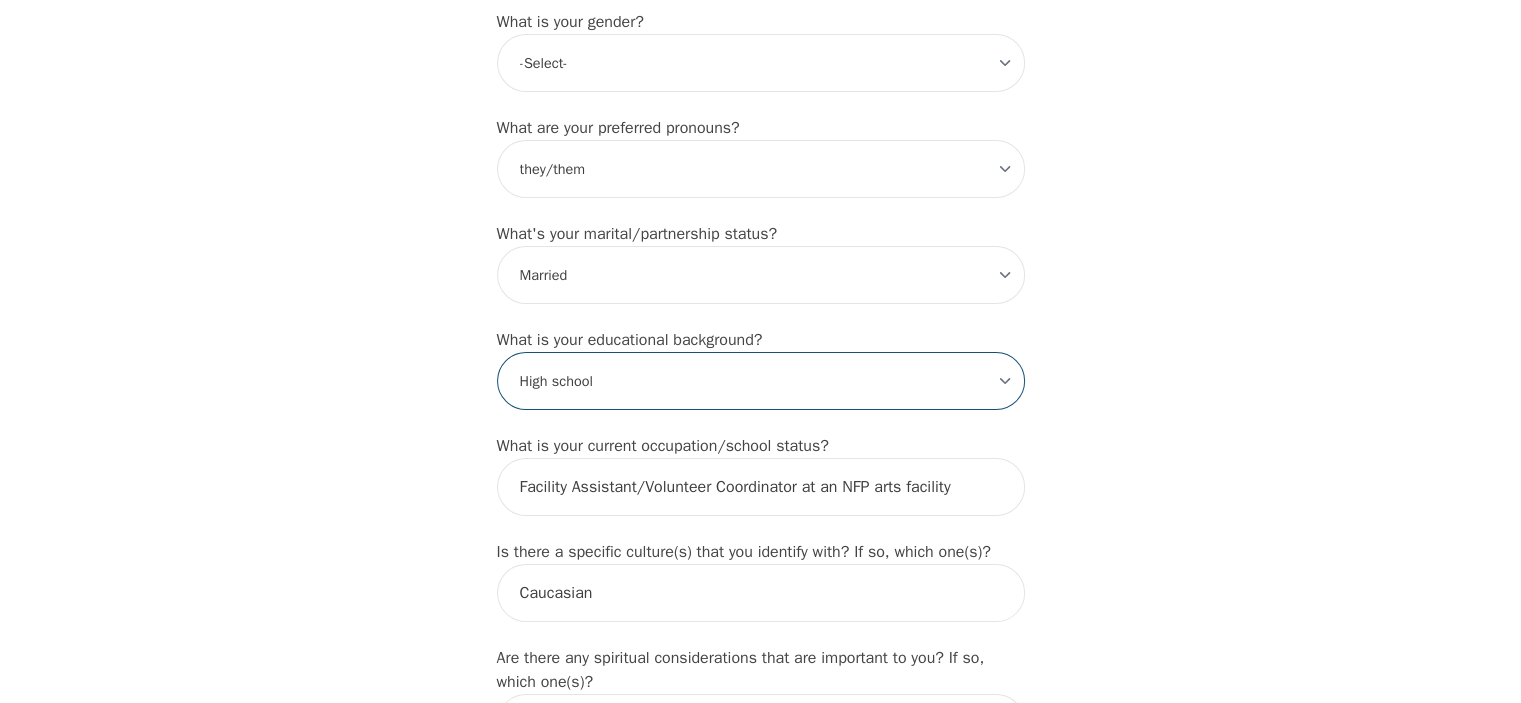 click on "-Select- Less than high school High school Associate degree Bachelor degree Master's degree Professional degree Doctorial degree" at bounding box center (761, 381) 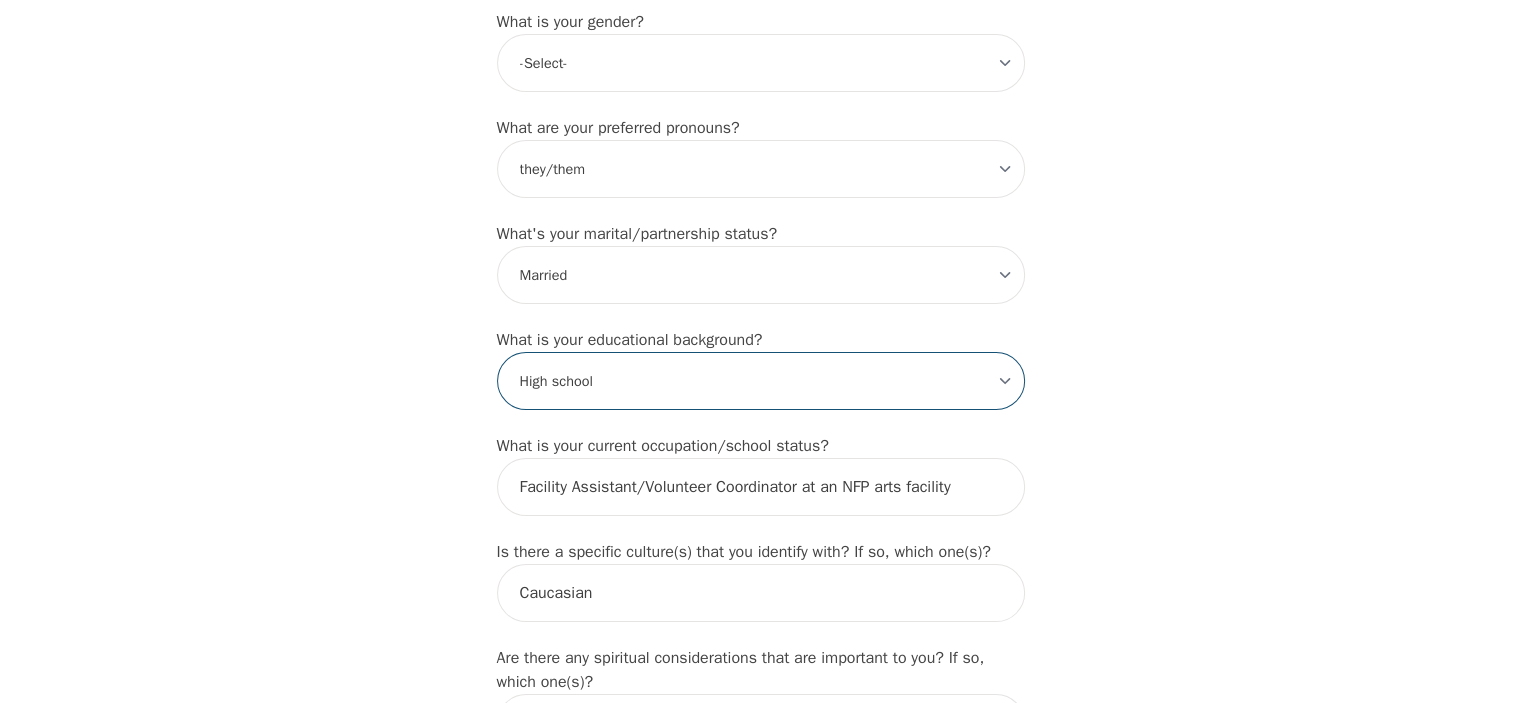 select on "Bachelor degree" 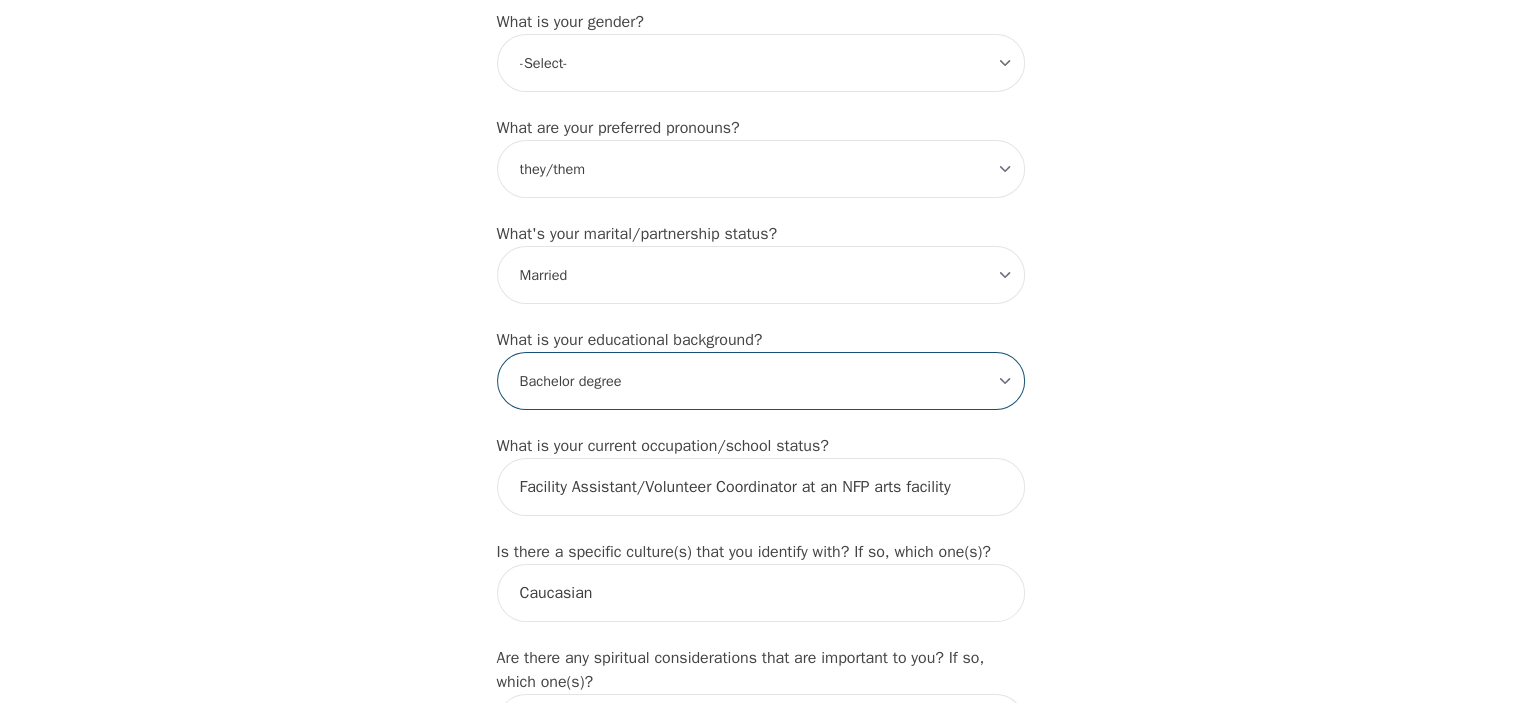 click on "-Select- Less than high school High school Associate degree Bachelor degree Master's degree Professional degree Doctorial degree" at bounding box center [761, 381] 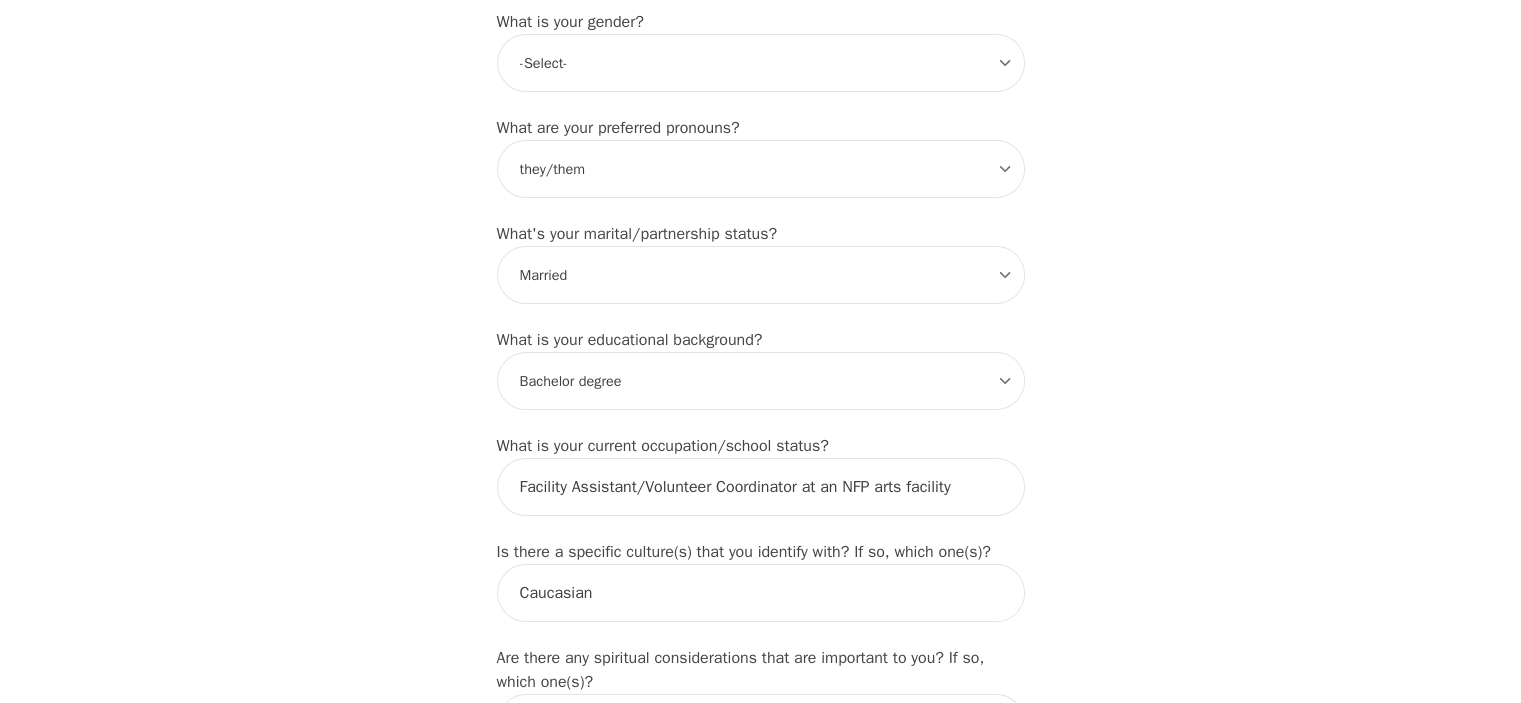click on "Intake Assessment for [PERSON_NAME] Part 1 of 2: Tell Us About Yourself Please complete the following information before your initial session. This step is crucial to kickstart your therapeutic journey with your therapist: What's your first name? (This will be the name on your insurance receipt) [PERSON_NAME] What's your last name? [PERSON_NAME] What's your preferred name? [OPTIONAL] [PERSON_NAME] What's your email? [PERSON_NAME][EMAIL_ADDRESS][PERSON_NAME][DOMAIN_NAME] What's your phone number? [PHONE_NUMBER] What's your address? [STREET_ADDRESS] What's your unit number? [OPTIONAL] 3 (P.O. Box 100) What's your date of birth? [DEMOGRAPHIC_DATA] What's the name of your emergency contact? [PERSON_NAME] What's the phone number of your emergency contact? [PHONE_NUMBER] What's the full name of your primary care physician? [PERSON_NAME] What's the phone number of your primary care physician? 6135497477 Below are optional questions - Please tell us more about yourself: What is your gender? -Select- [DEMOGRAPHIC_DATA] [DEMOGRAPHIC_DATA] [DEMOGRAPHIC_DATA] [DEMOGRAPHIC_DATA]" at bounding box center (760, -138) 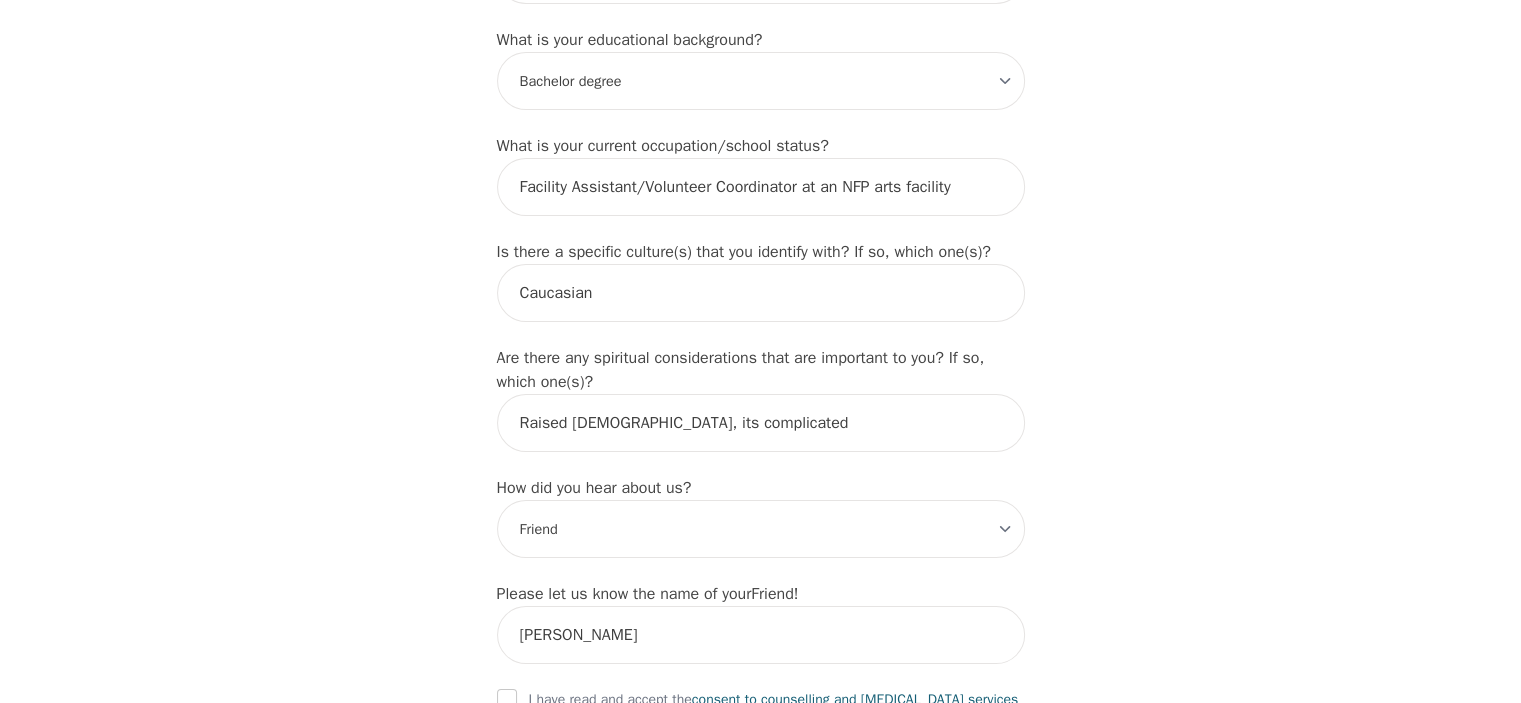 scroll, scrollTop: 2100, scrollLeft: 0, axis: vertical 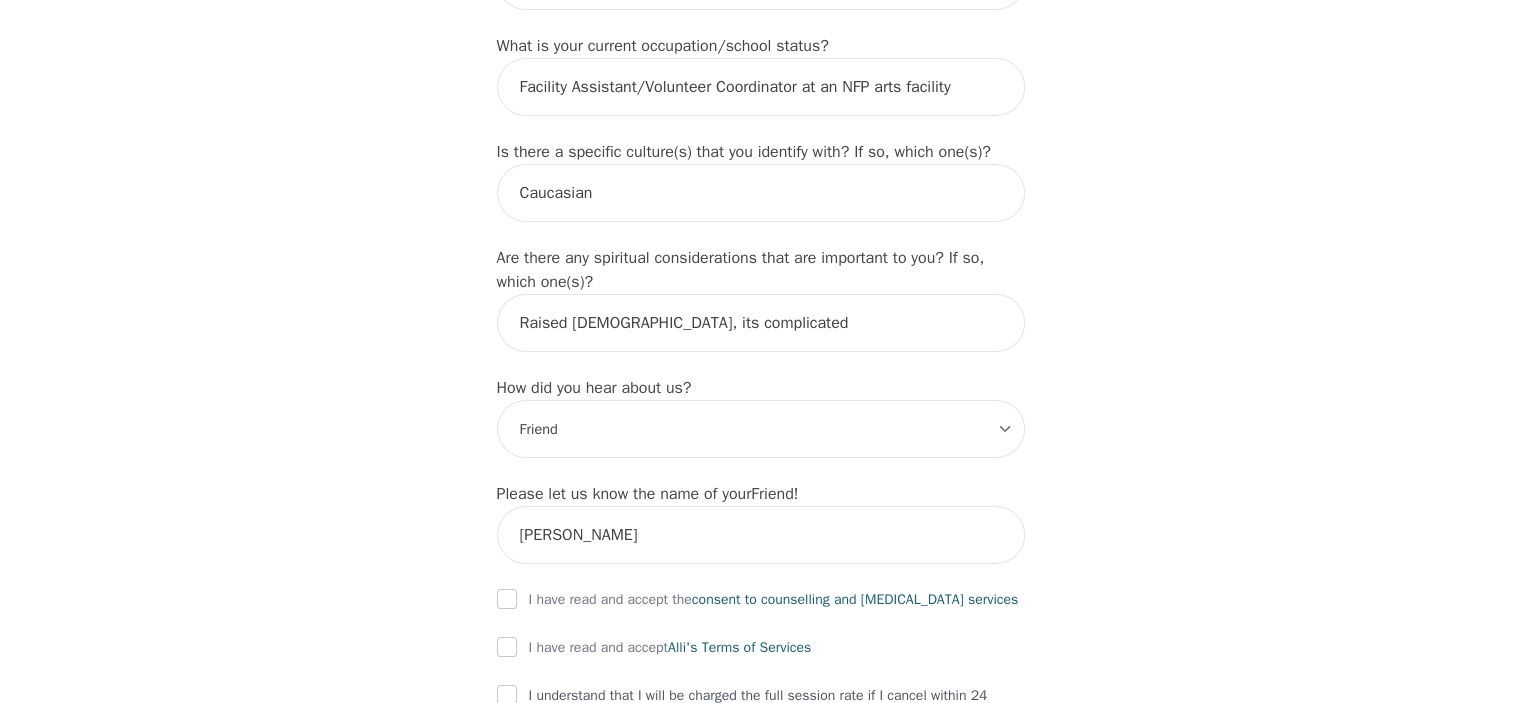 click on "Intake Assessment for [PERSON_NAME] Part 1 of 2: Tell Us About Yourself Please complete the following information before your initial session. This step is crucial to kickstart your therapeutic journey with your therapist: What's your first name? (This will be the name on your insurance receipt) [PERSON_NAME] What's your last name? [PERSON_NAME] What's your preferred name? [OPTIONAL] [PERSON_NAME] What's your email? [PERSON_NAME][EMAIL_ADDRESS][PERSON_NAME][DOMAIN_NAME] What's your phone number? [PHONE_NUMBER] What's your address? [STREET_ADDRESS] What's your unit number? [OPTIONAL] 3 (P.O. Box 100) What's your date of birth? [DEMOGRAPHIC_DATA] What's the name of your emergency contact? [PERSON_NAME] What's the phone number of your emergency contact? [PHONE_NUMBER] What's the full name of your primary care physician? [PERSON_NAME] What's the phone number of your primary care physician? 6135497477 Below are optional questions - Please tell us more about yourself: What is your gender? -Select- [DEMOGRAPHIC_DATA] [DEMOGRAPHIC_DATA] [DEMOGRAPHIC_DATA] [DEMOGRAPHIC_DATA]" at bounding box center [760, -538] 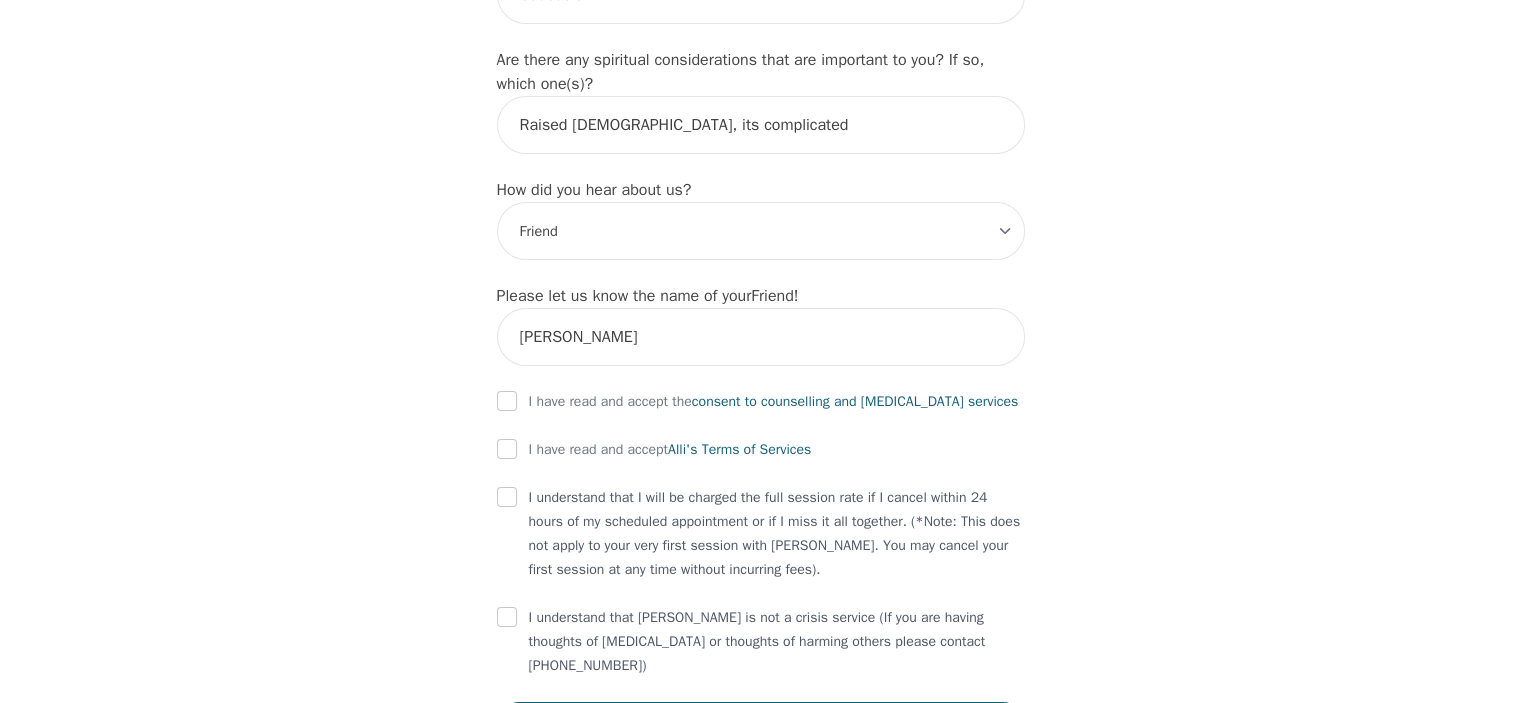 scroll, scrollTop: 2300, scrollLeft: 0, axis: vertical 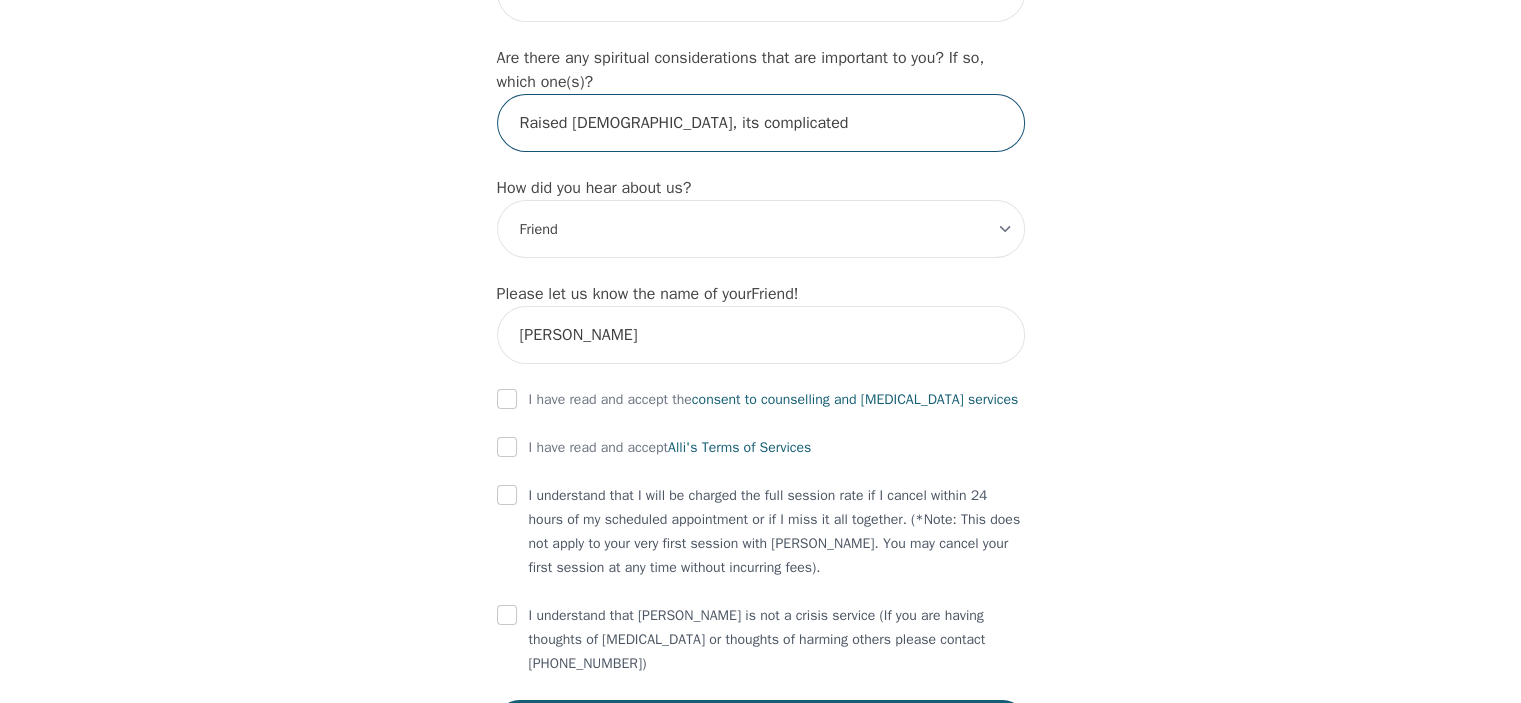 click on "Raised [DEMOGRAPHIC_DATA], its complicated" at bounding box center (761, 123) 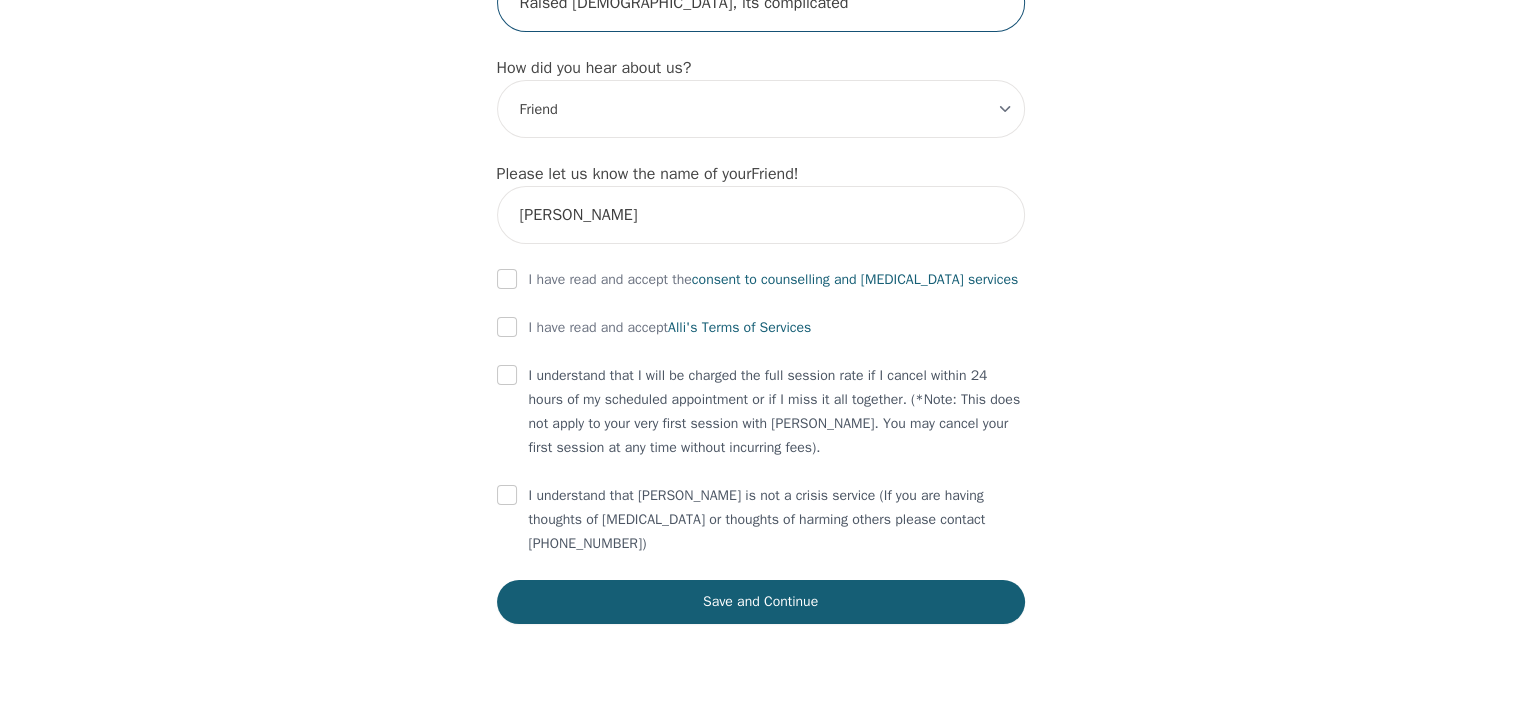 scroll, scrollTop: 2424, scrollLeft: 0, axis: vertical 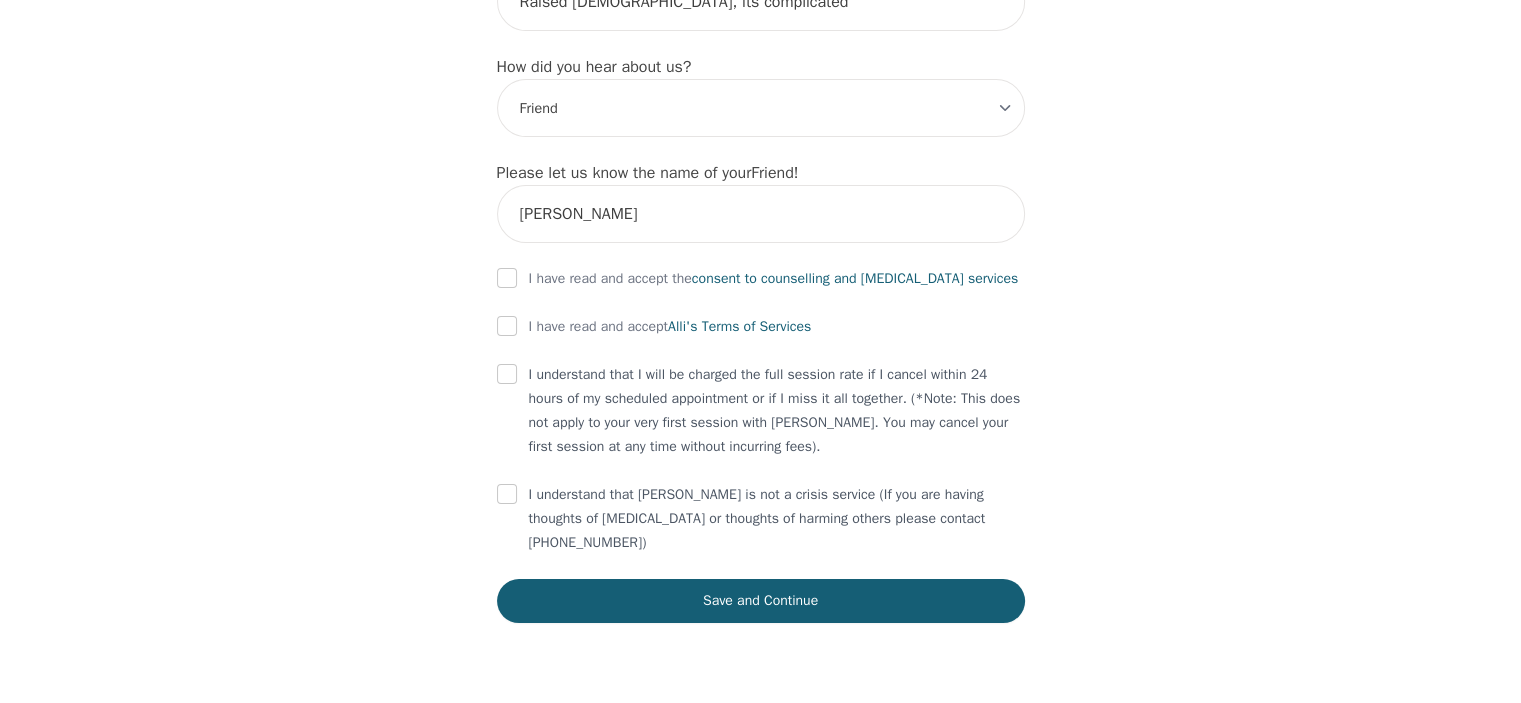 click on "Intake Assessment for [PERSON_NAME] Part 1 of 2: Tell Us About Yourself Please complete the following information before your initial session. This step is crucial to kickstart your therapeutic journey with your therapist: What's your first name? (This will be the name on your insurance receipt) [PERSON_NAME] What's your last name? [PERSON_NAME] What's your preferred name? [OPTIONAL] [PERSON_NAME] What's your email? [PERSON_NAME][EMAIL_ADDRESS][PERSON_NAME][DOMAIN_NAME] What's your phone number? [PHONE_NUMBER] What's your address? [STREET_ADDRESS] What's your unit number? [OPTIONAL] 3 (P.O. Box 100) What's your date of birth? [DEMOGRAPHIC_DATA] What's the name of your emergency contact? [PERSON_NAME] What's the phone number of your emergency contact? [PHONE_NUMBER] What's the full name of your primary care physician? [PERSON_NAME] What's the phone number of your primary care physician? 6135497477 Below are optional questions - Please tell us more about yourself: What is your gender? -Select- [DEMOGRAPHIC_DATA] [DEMOGRAPHIC_DATA] [DEMOGRAPHIC_DATA] [DEMOGRAPHIC_DATA]" at bounding box center (761, -859) 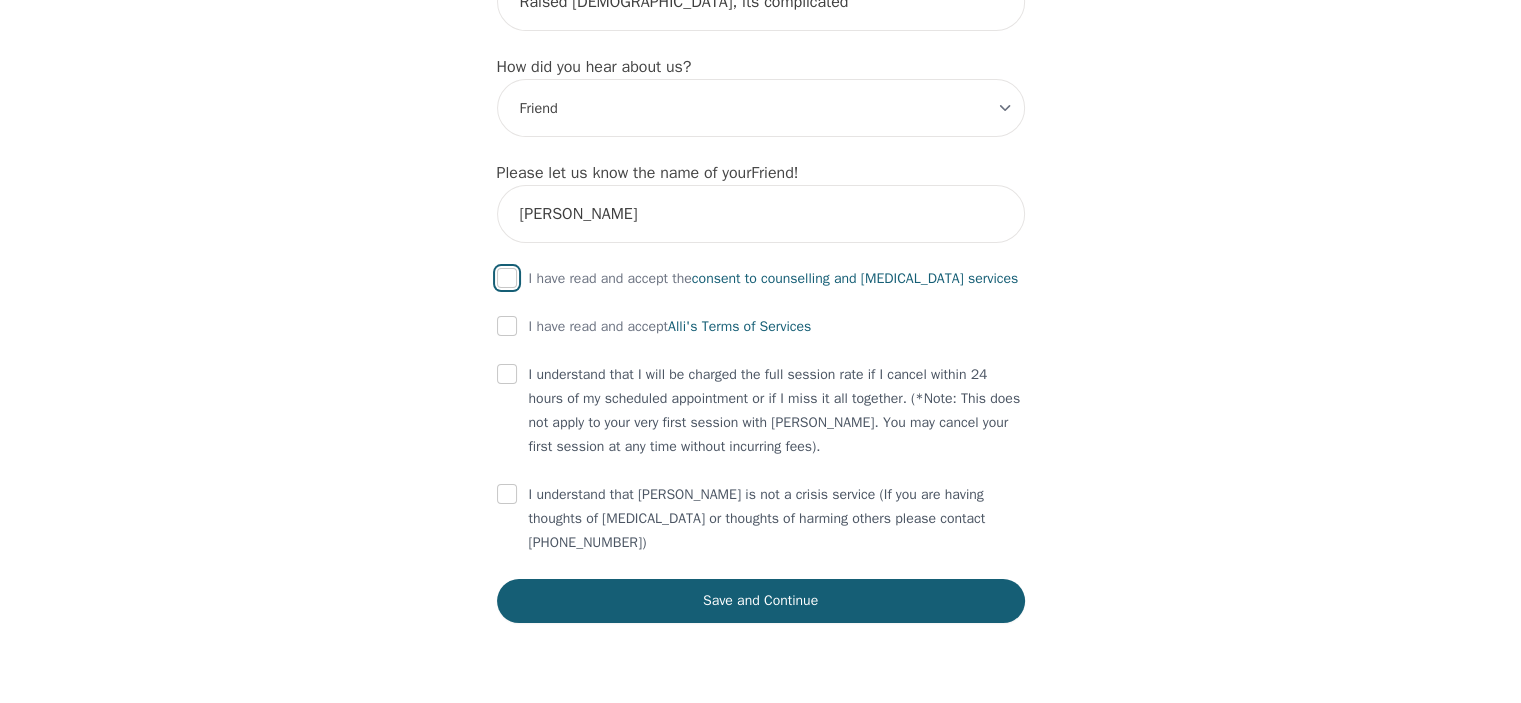 click at bounding box center (507, 278) 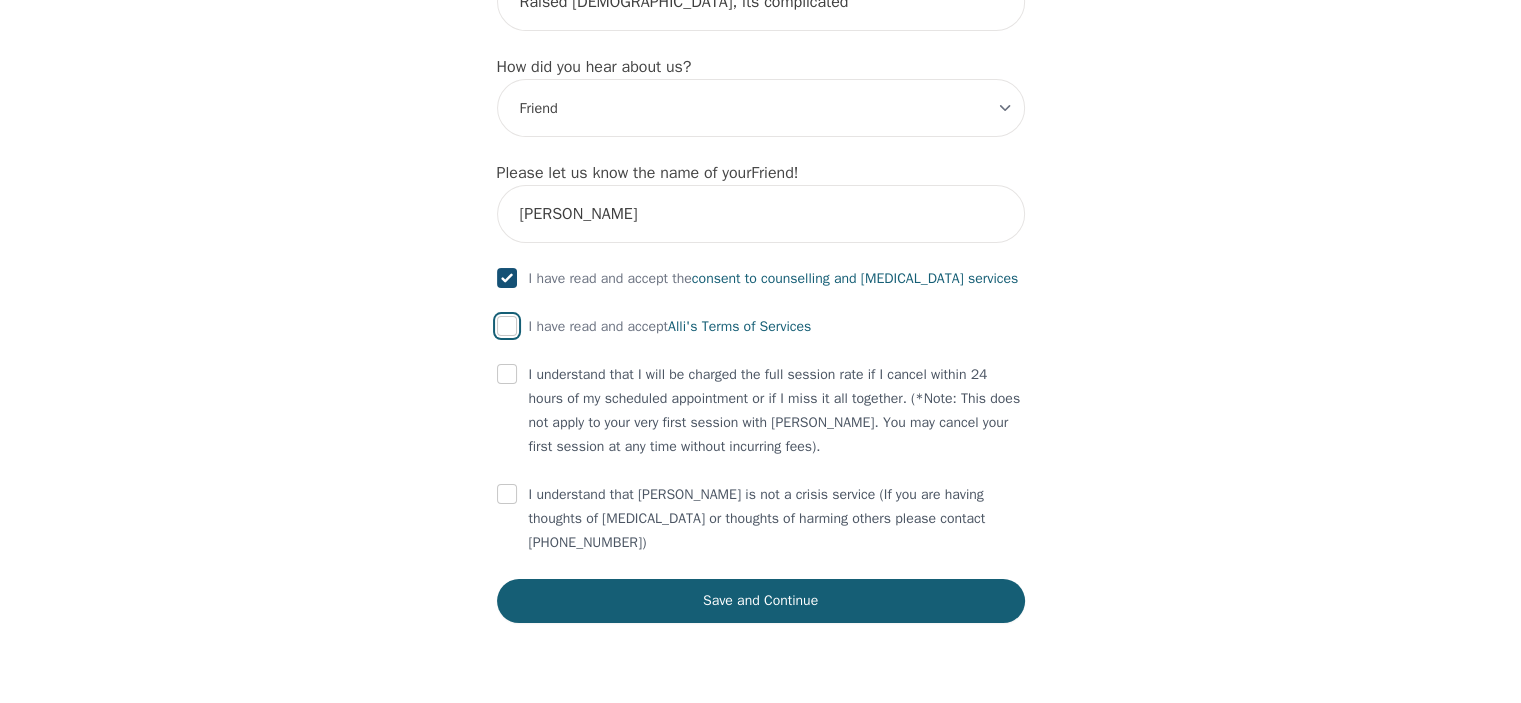 click at bounding box center [507, 326] 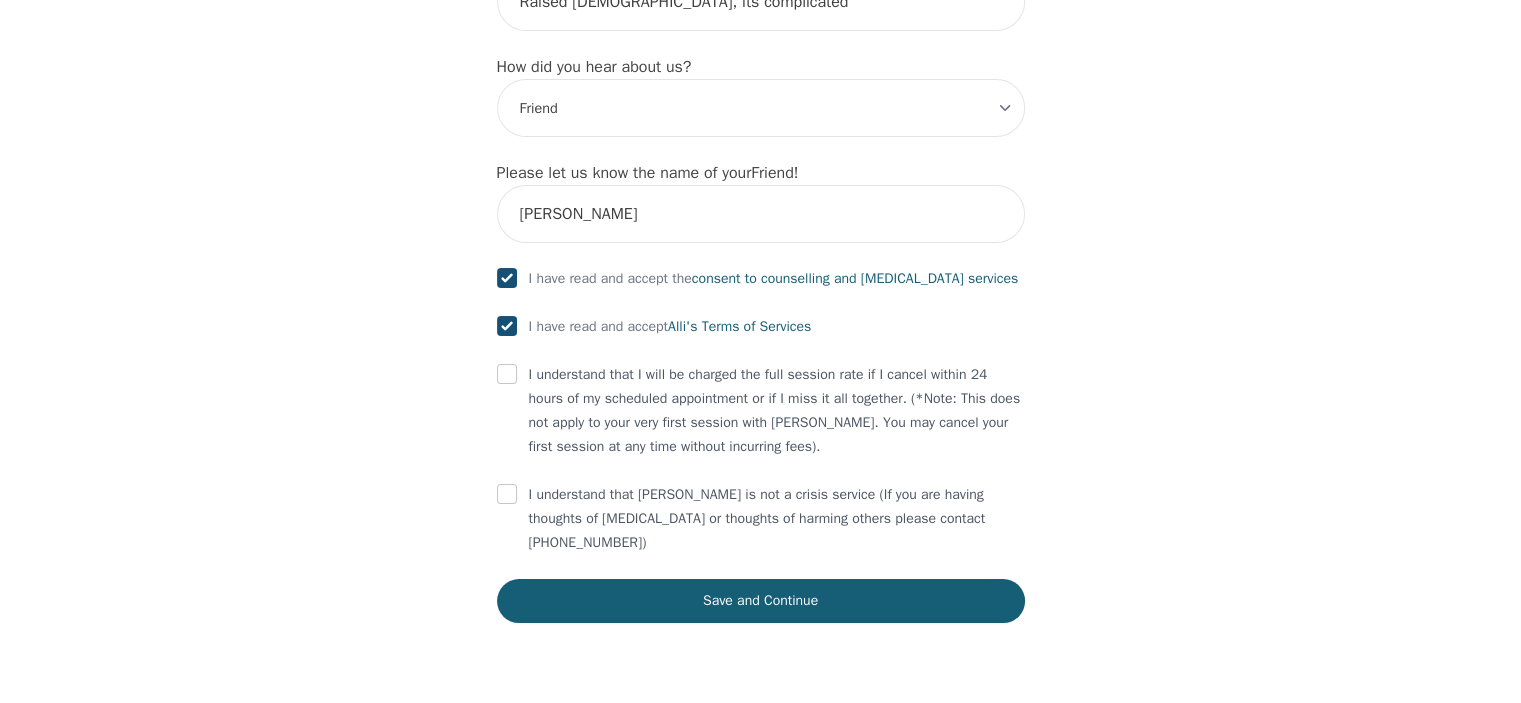 checkbox on "true" 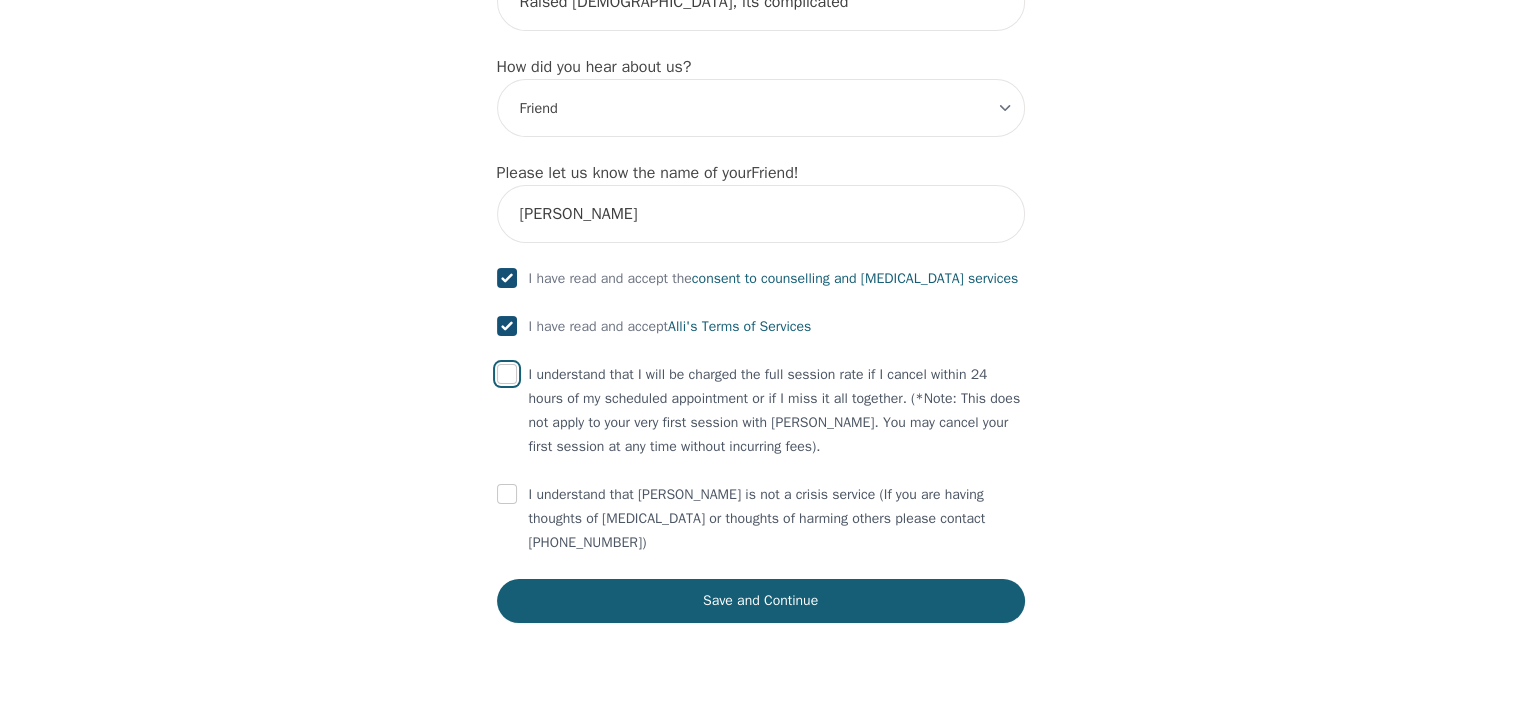 click at bounding box center (507, 374) 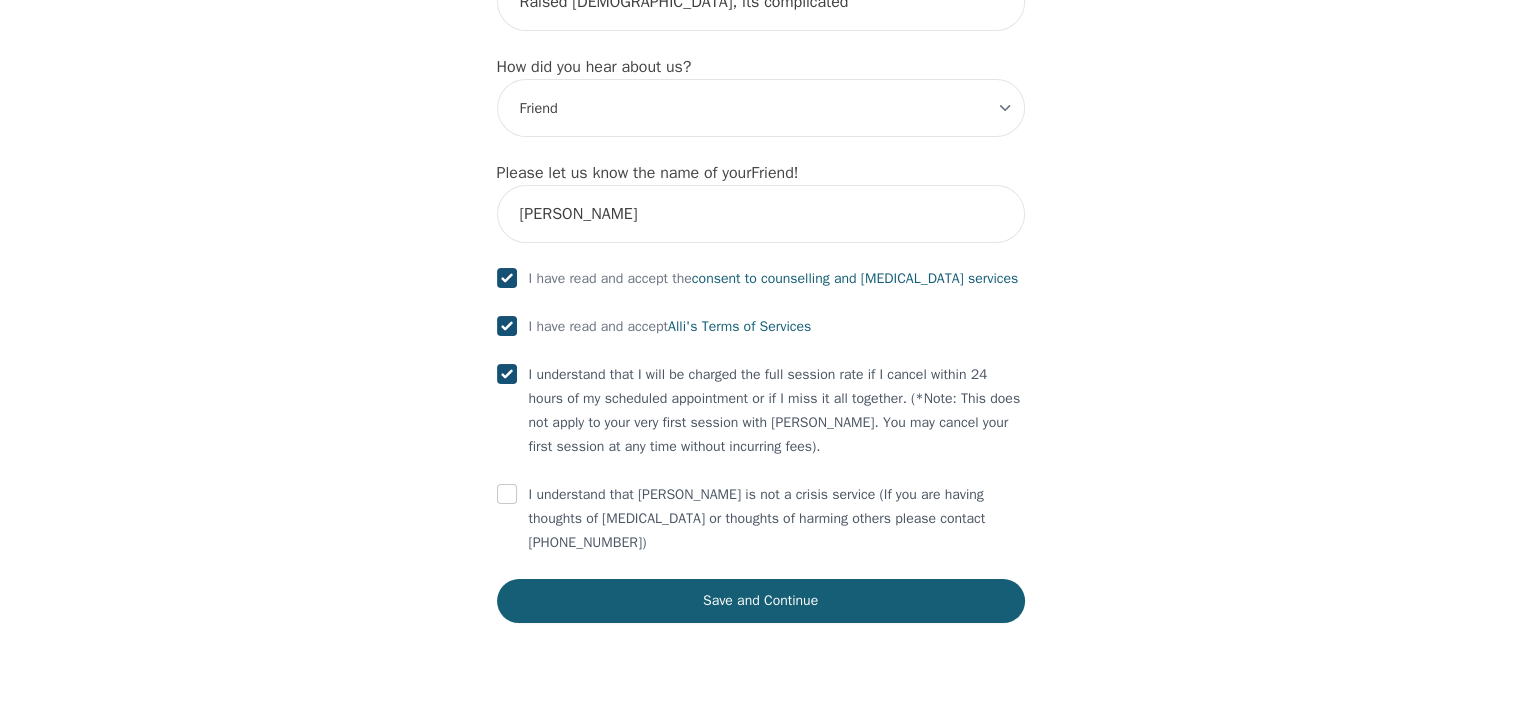 checkbox on "true" 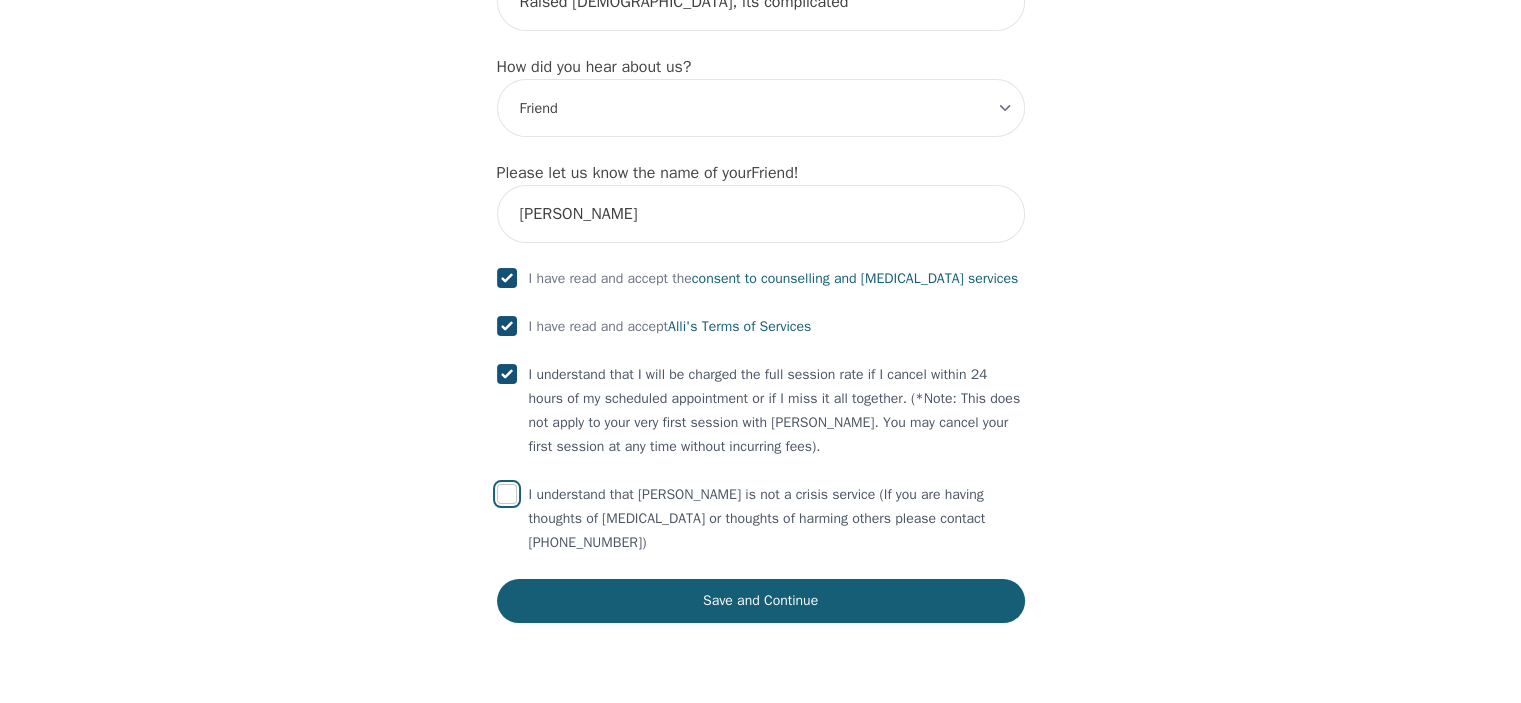 click at bounding box center (507, 494) 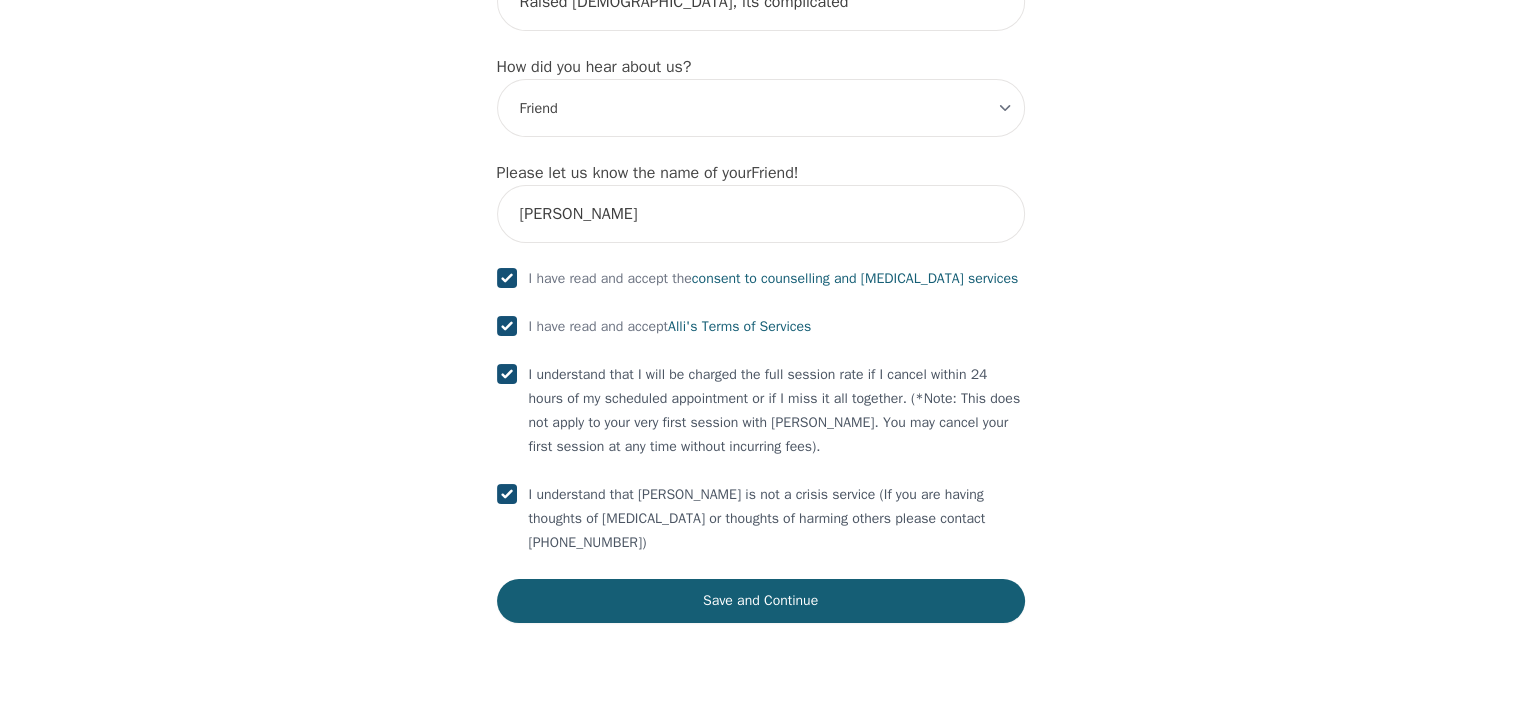 checkbox on "true" 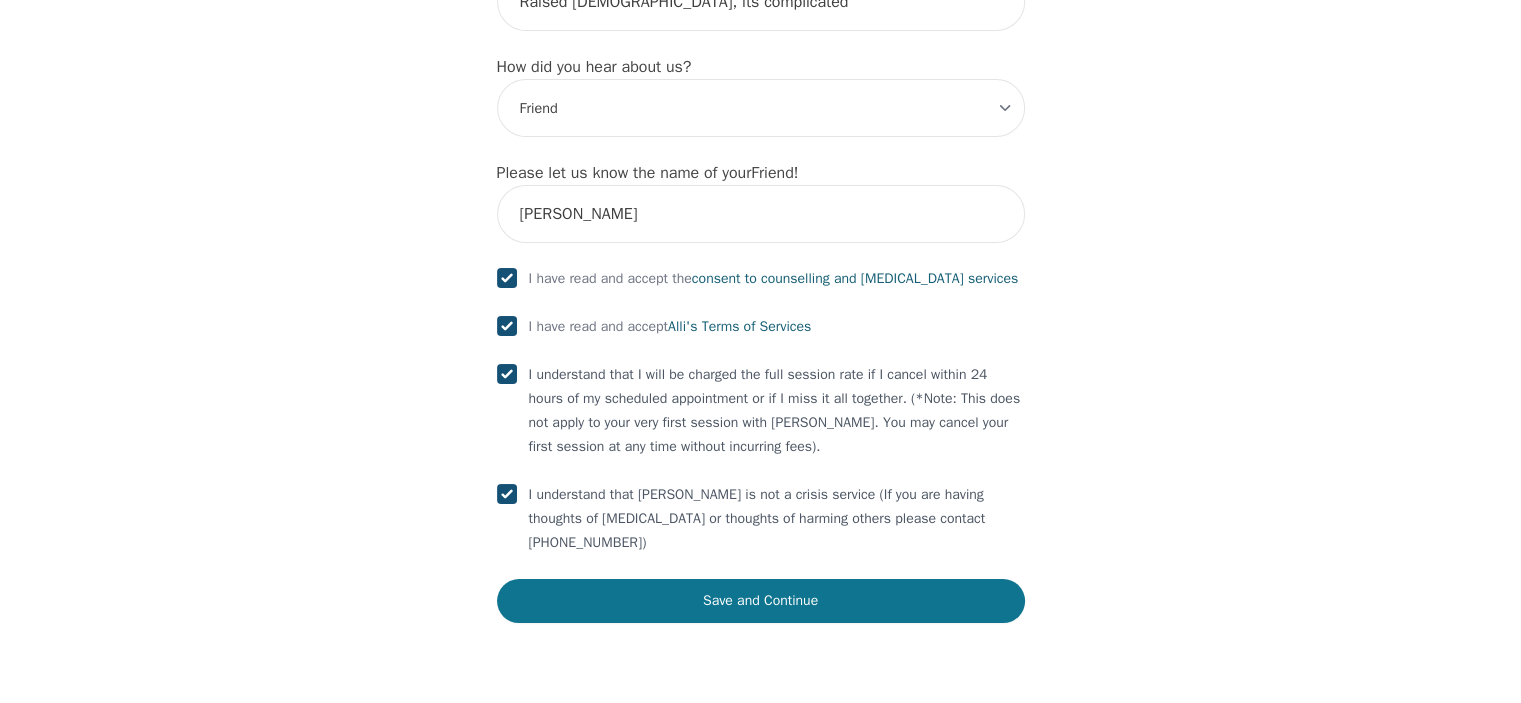 click on "Save and Continue" at bounding box center [761, 601] 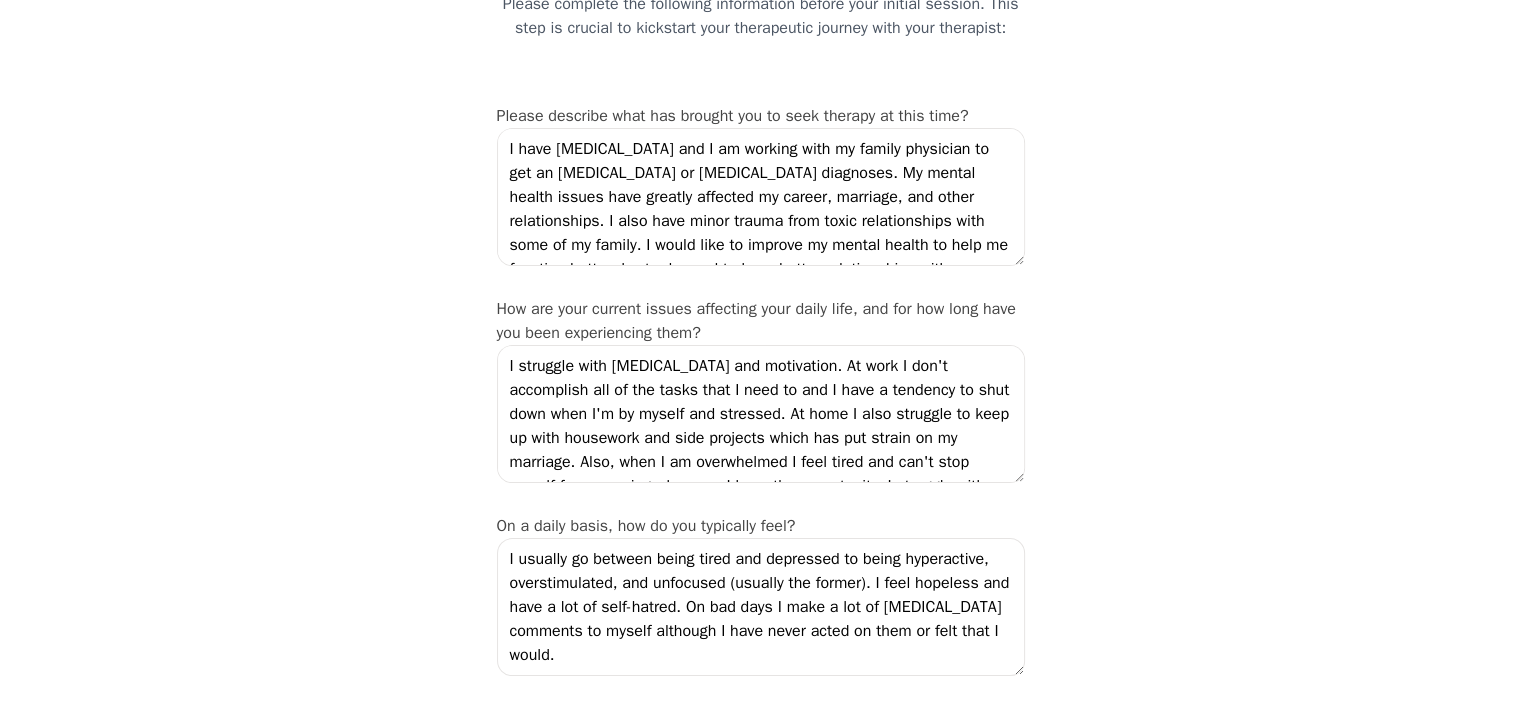 scroll, scrollTop: 200, scrollLeft: 0, axis: vertical 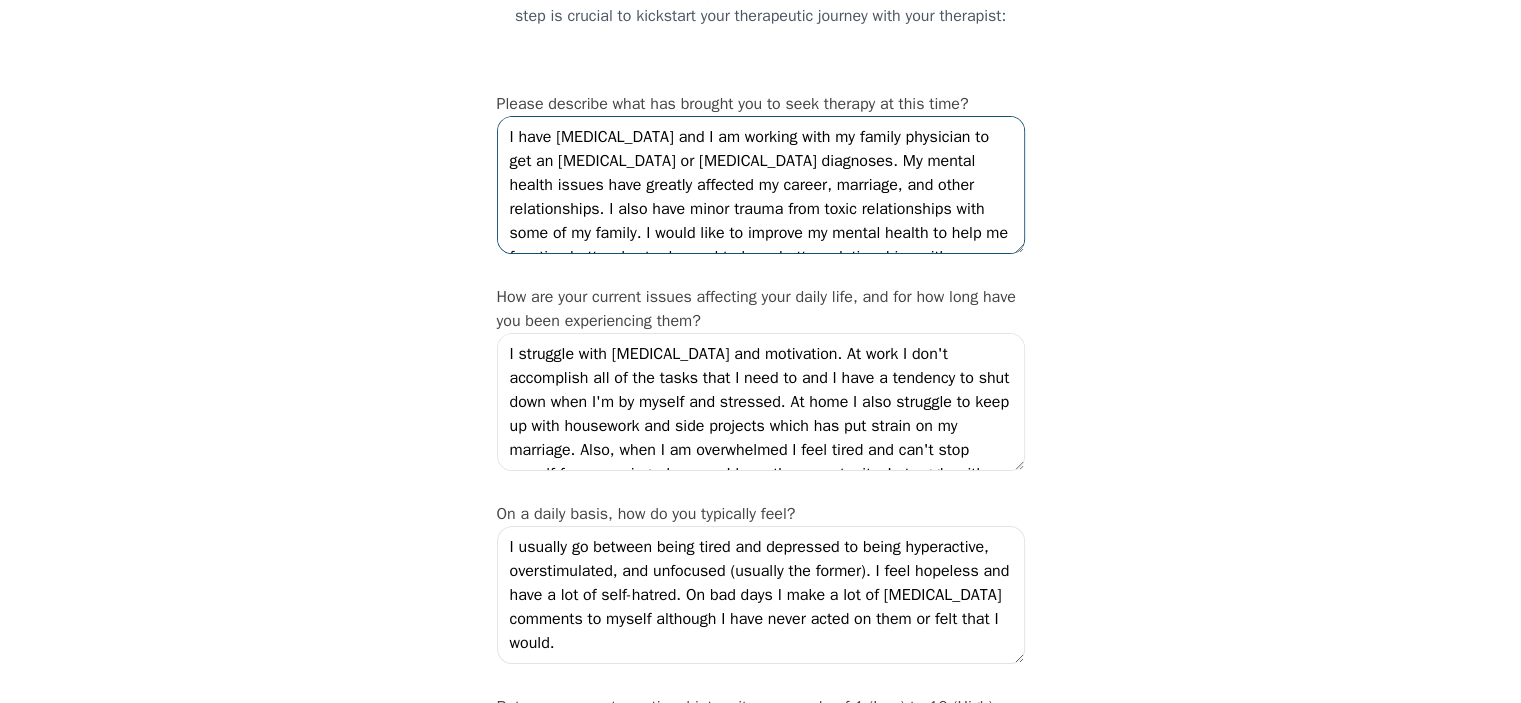drag, startPoint x: 572, startPoint y: 198, endPoint x: 656, endPoint y: 199, distance: 84.00595 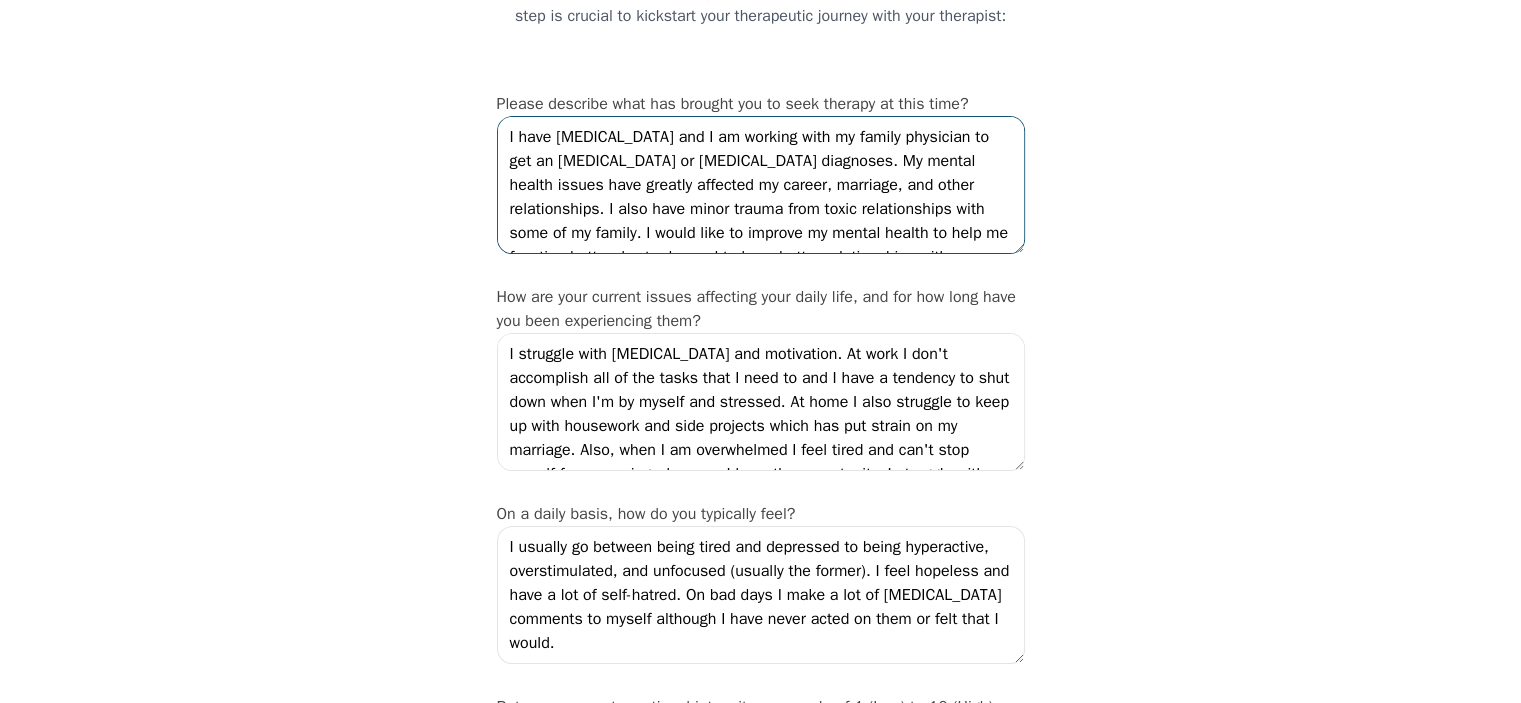 click on "I have [MEDICAL_DATA] and I am working with my family physician to get an [MEDICAL_DATA] or [MEDICAL_DATA] diagnoses. My mental health issues have greatly affected my career, marriage, and other relationships. I also have minor trauma from toxic relationships with some of my family. I would like to improve my mental health to help me function better day-to-day and to have better relationships with important people in my life." at bounding box center (761, 185) 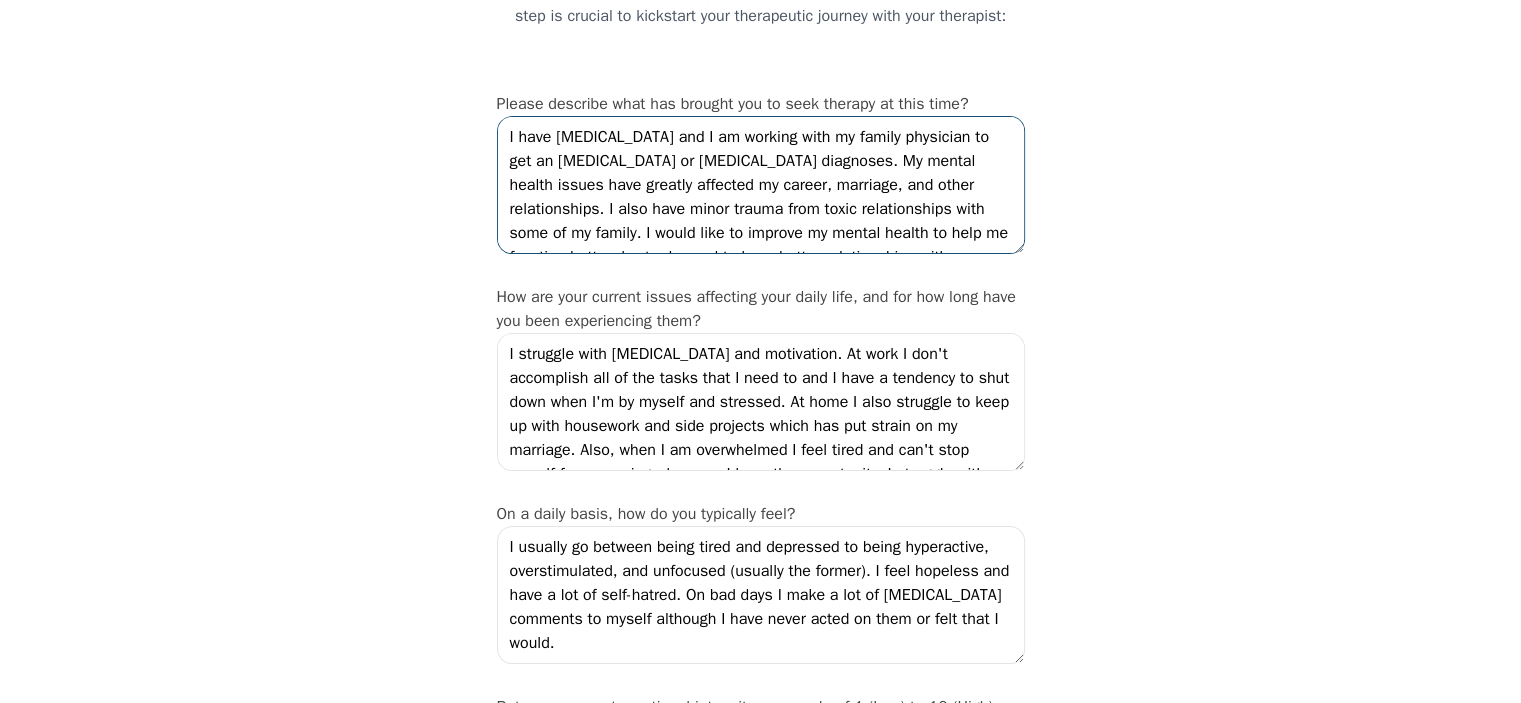 click on "I have [MEDICAL_DATA] and I am working with my family physician to get an [MEDICAL_DATA] or [MEDICAL_DATA] diagnoses. My mental health issues have greatly affected my career, marriage, and other relationships. I also have minor trauma from toxic relationships with some of my family. I would like to improve my mental health to help me function better day-to-day and to have better relationships with important people in my life." at bounding box center (761, 185) 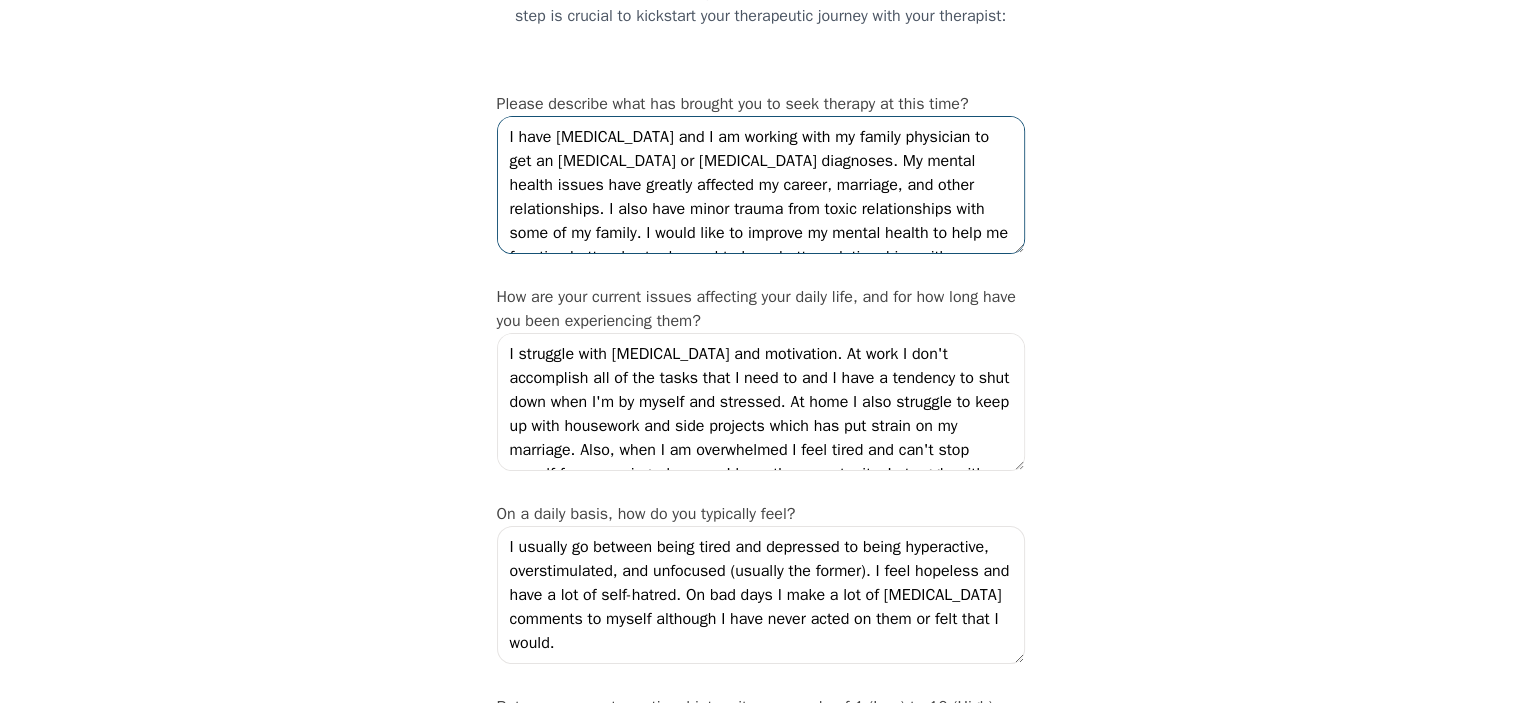 click on "I have [MEDICAL_DATA] and I am working with my family physician to get an [MEDICAL_DATA] or [MEDICAL_DATA] diagnoses. My mental health issues have greatly affected my career, marriage, and other relationships. I also have minor trauma from toxic relationships with some of my family. I would like to improve my mental health to help me function better day-to-day and to have better relationships with important people in my life." at bounding box center (761, 185) 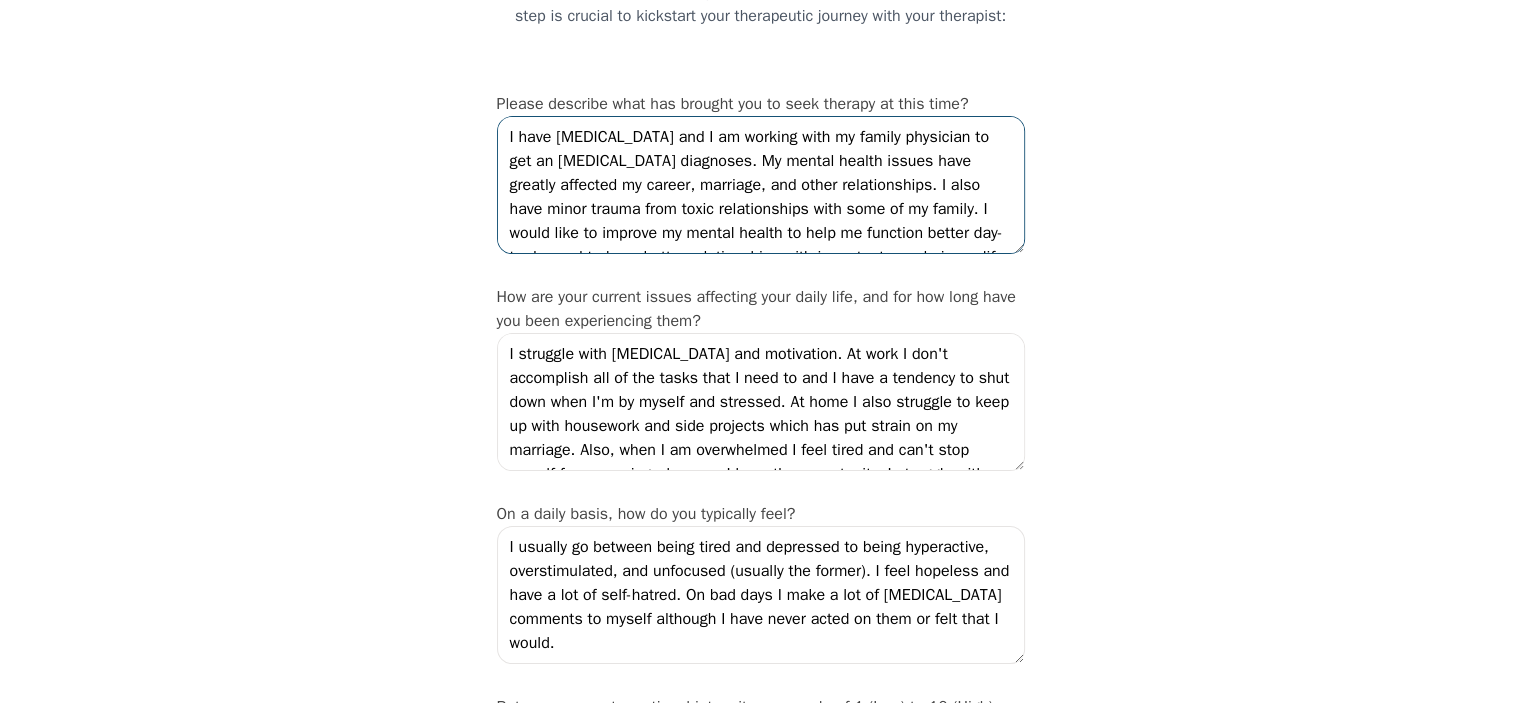 click on "I have [MEDICAL_DATA] and I am working with my family physician to get an [MEDICAL_DATA] diagnoses. My mental health issues have greatly affected my career, marriage, and other relationships. I also have minor trauma from toxic relationships with some of my family. I would like to improve my mental health to help me function better day-to-day and to have better relationships with important people in my life." at bounding box center (761, 185) 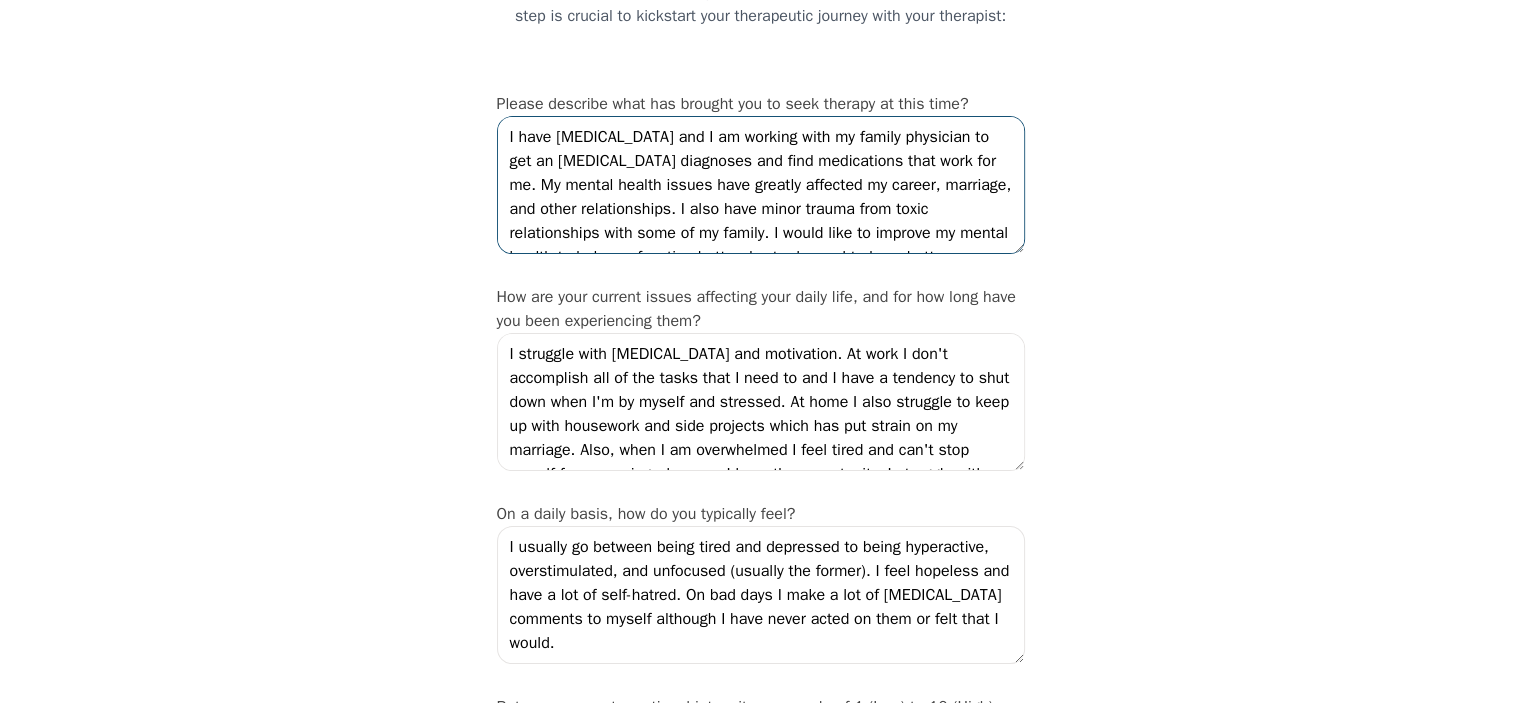 scroll, scrollTop: 48, scrollLeft: 0, axis: vertical 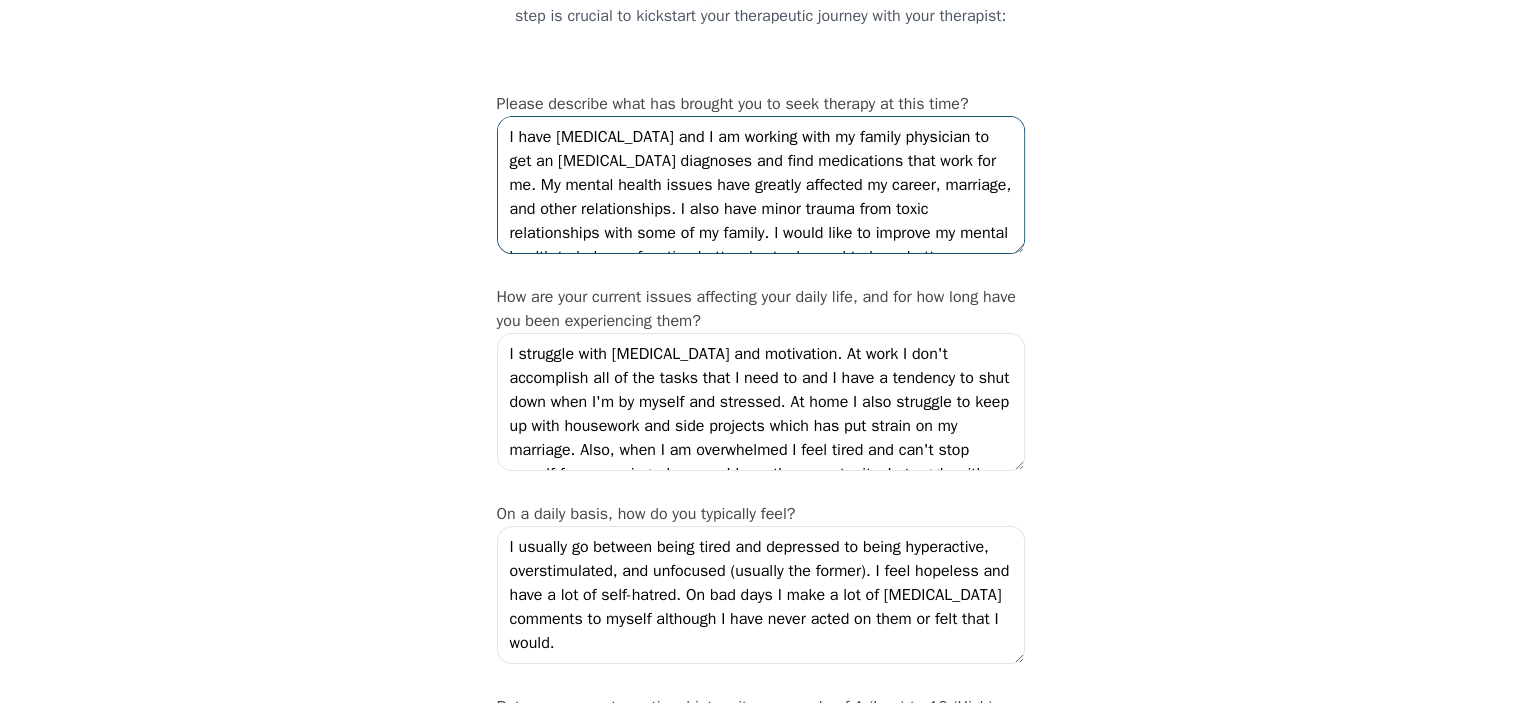 click on "I have [MEDICAL_DATA] and I am working with my family physician to get an [MEDICAL_DATA] diagnoses and find medications that work for me. My mental health issues have greatly affected my career, marriage, and other relationships. I also have minor trauma from toxic relationships with some of my family. I would like to improve my mental health to help me function better day-to-day and to have better relationships with important people in my life." at bounding box center [761, 185] 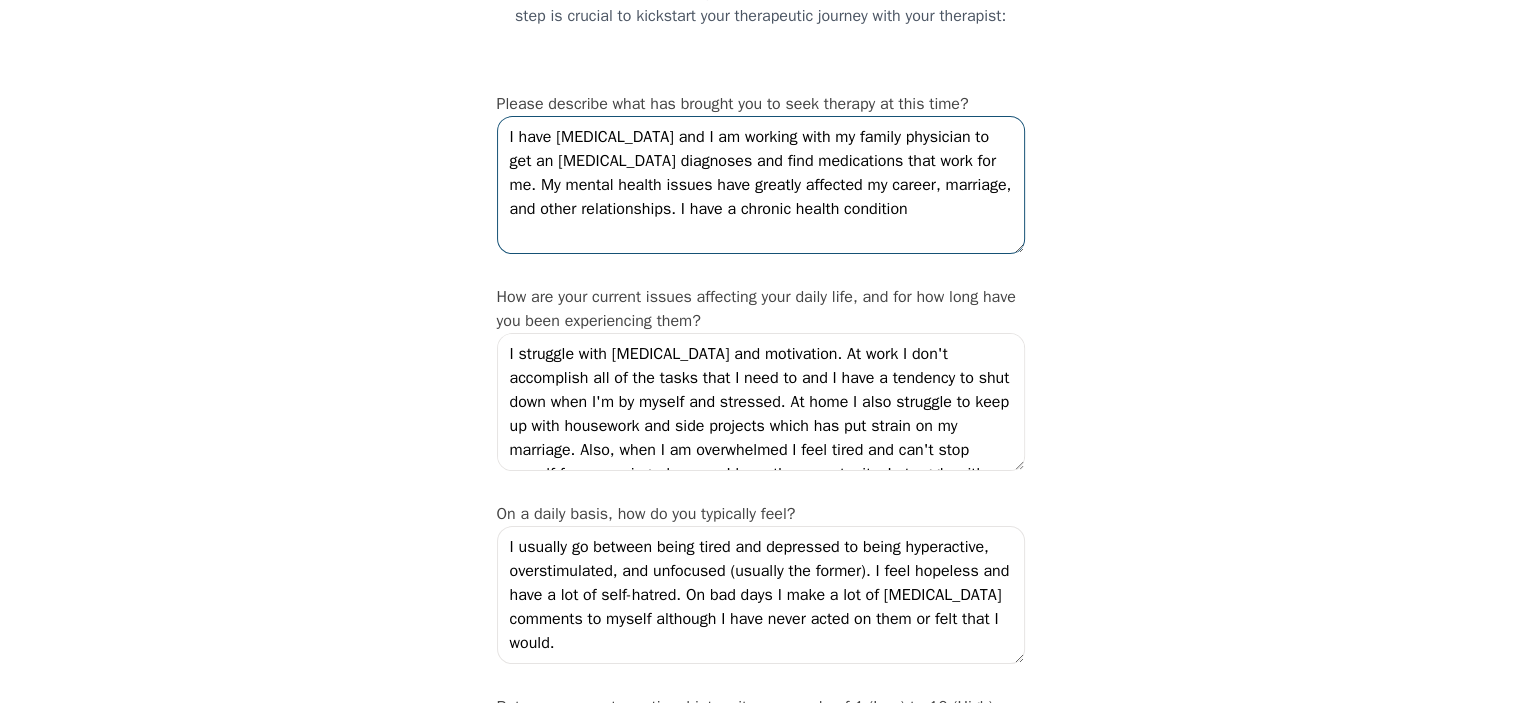 click on "I have [MEDICAL_DATA] and I am working with my family physician to get an [MEDICAL_DATA] diagnoses and find medications that work for me. My mental health issues have greatly affected my career, marriage, and other relationships. I have a chronic health condition" at bounding box center (761, 185) 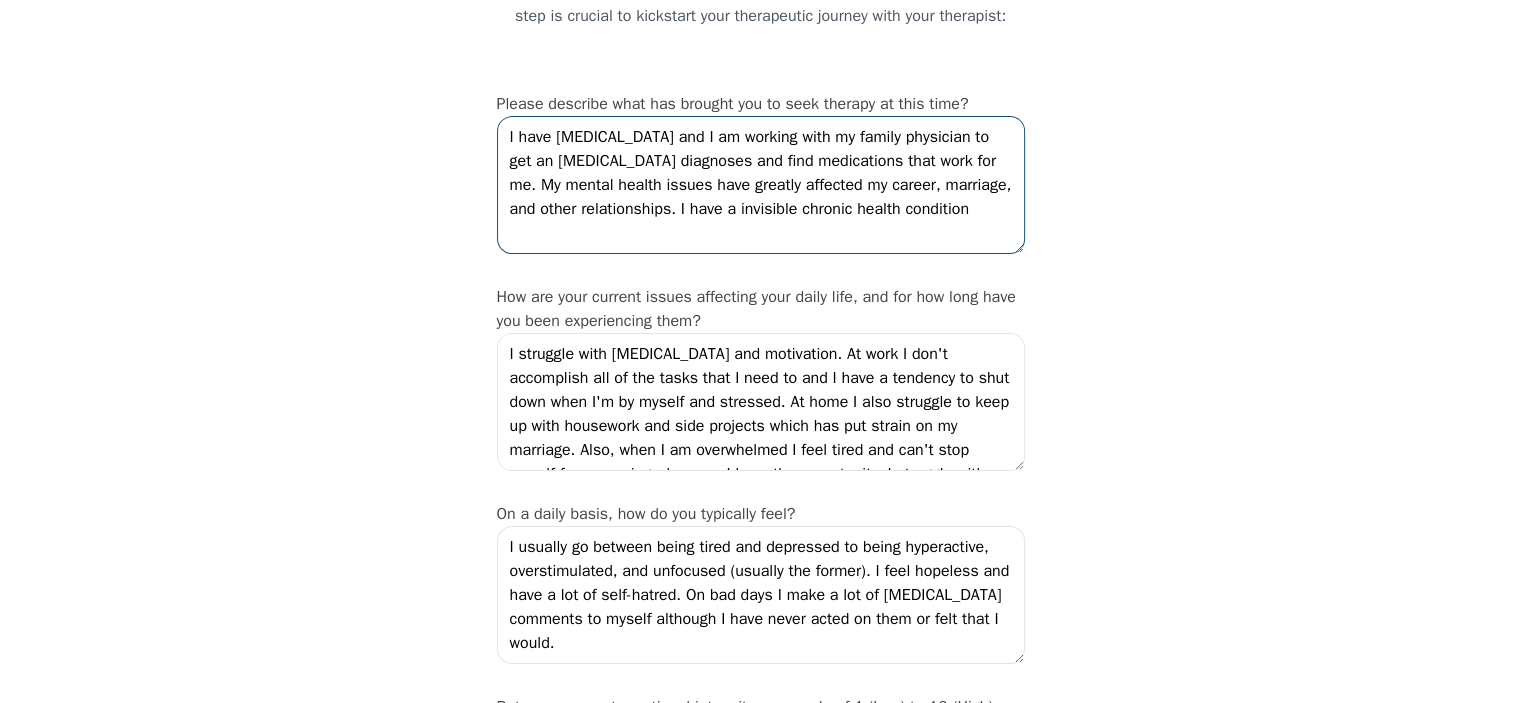 click on "I have [MEDICAL_DATA] and I am working with my family physician to get an [MEDICAL_DATA] diagnoses and find medications that work for me. My mental health issues have greatly affected my career, marriage, and other relationships. I have a invisible chronic health condition" at bounding box center [761, 185] 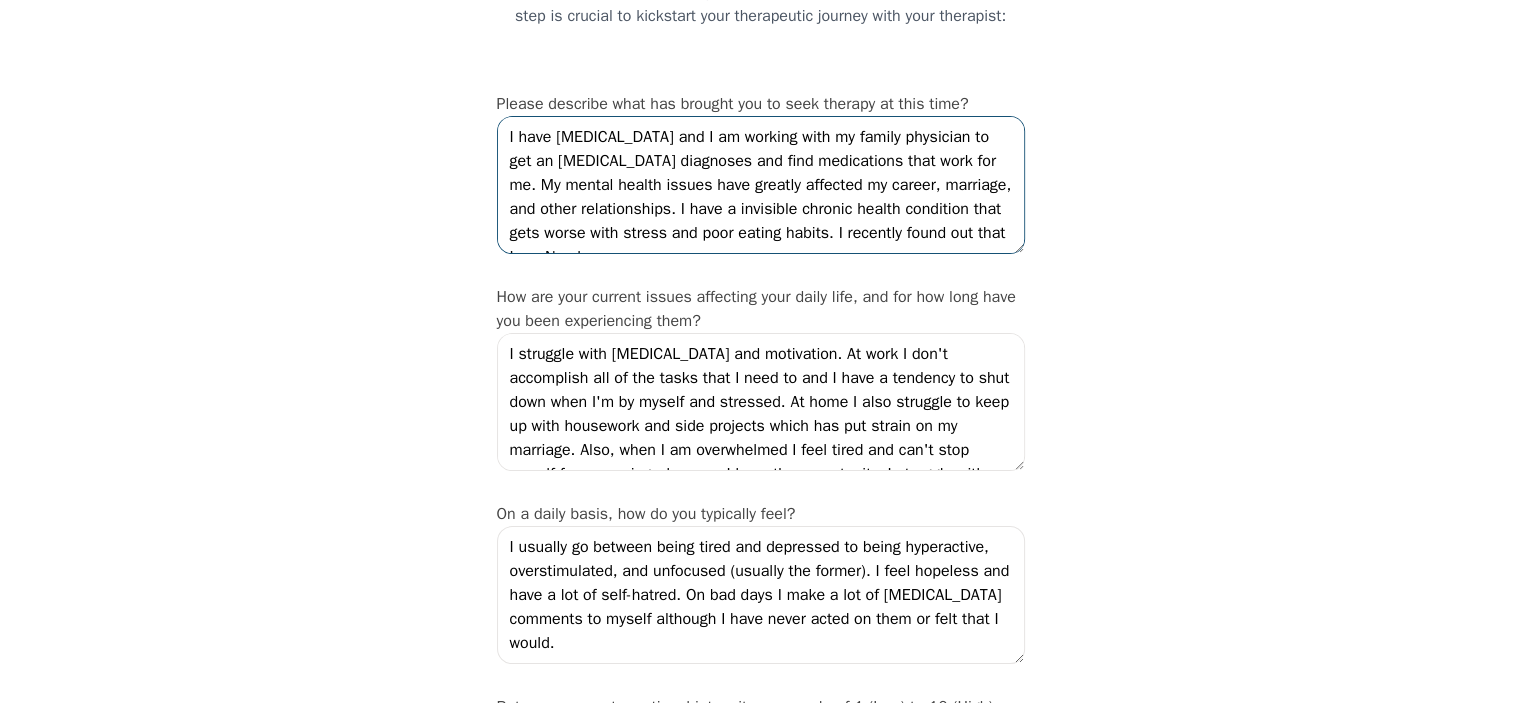 scroll, scrollTop: 14, scrollLeft: 0, axis: vertical 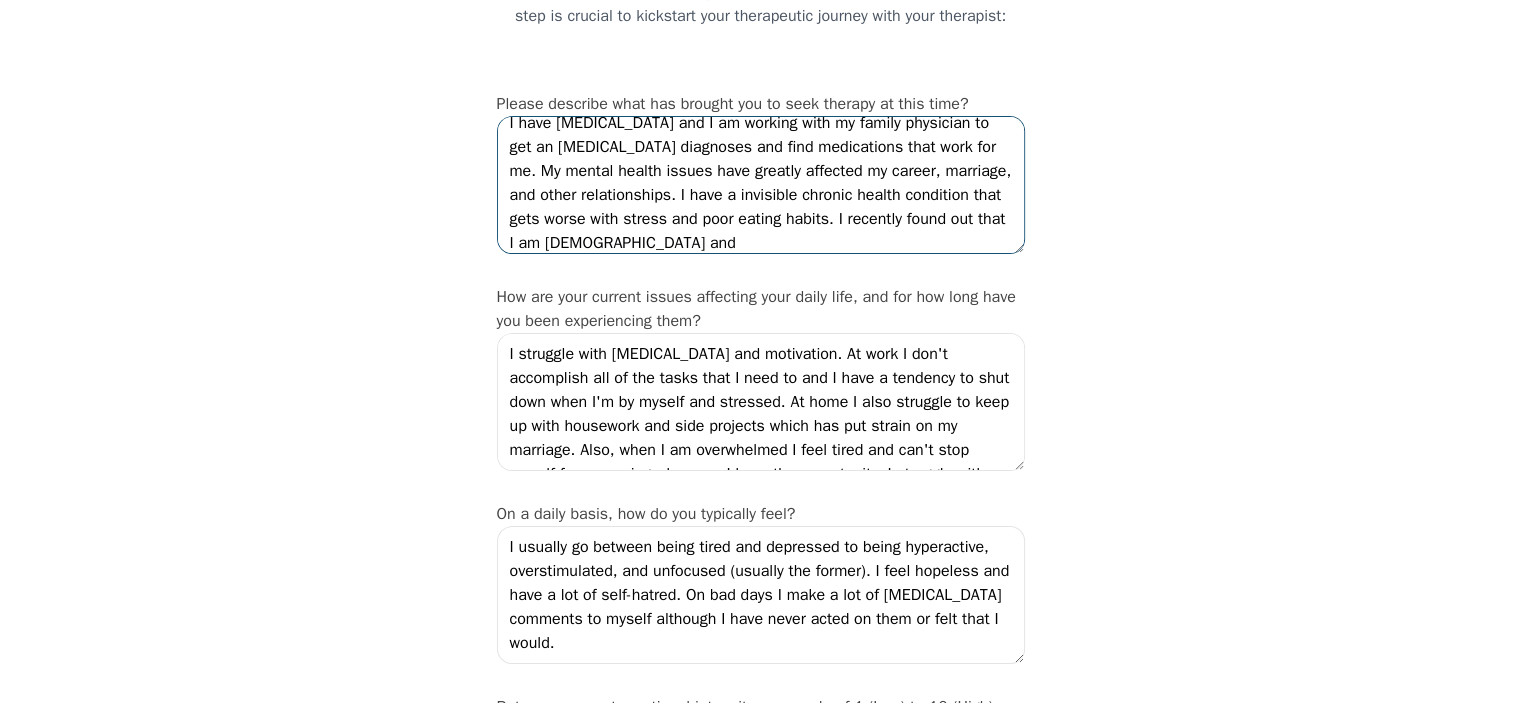 click on "I have [MEDICAL_DATA] and I am working with my family physician to get an [MEDICAL_DATA] diagnoses and find medications that work for me. My mental health issues have greatly affected my career, marriage, and other relationships. I have a invisible chronic health condition that gets worse with stress and poor eating habits. I recently found out that I am [DEMOGRAPHIC_DATA] and" at bounding box center [761, 185] 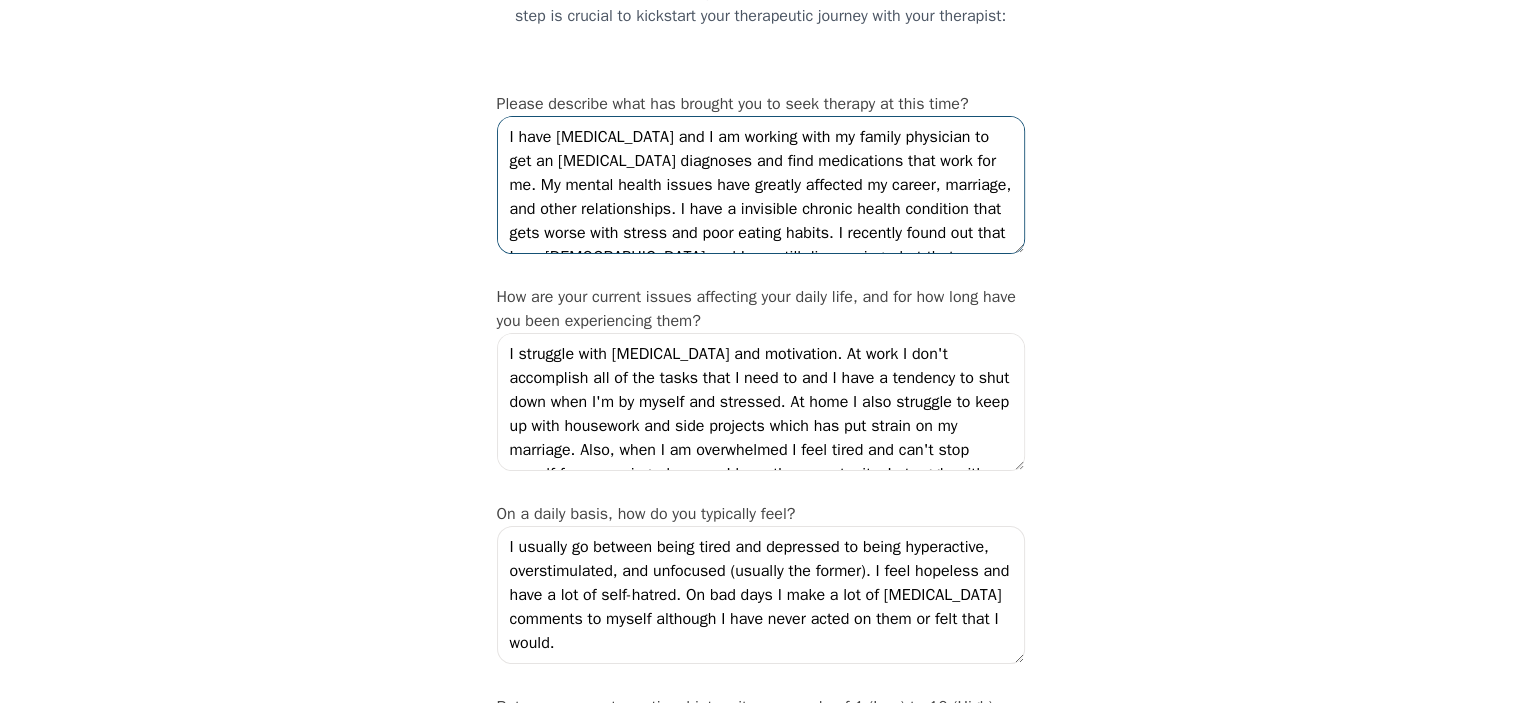 scroll, scrollTop: 48, scrollLeft: 0, axis: vertical 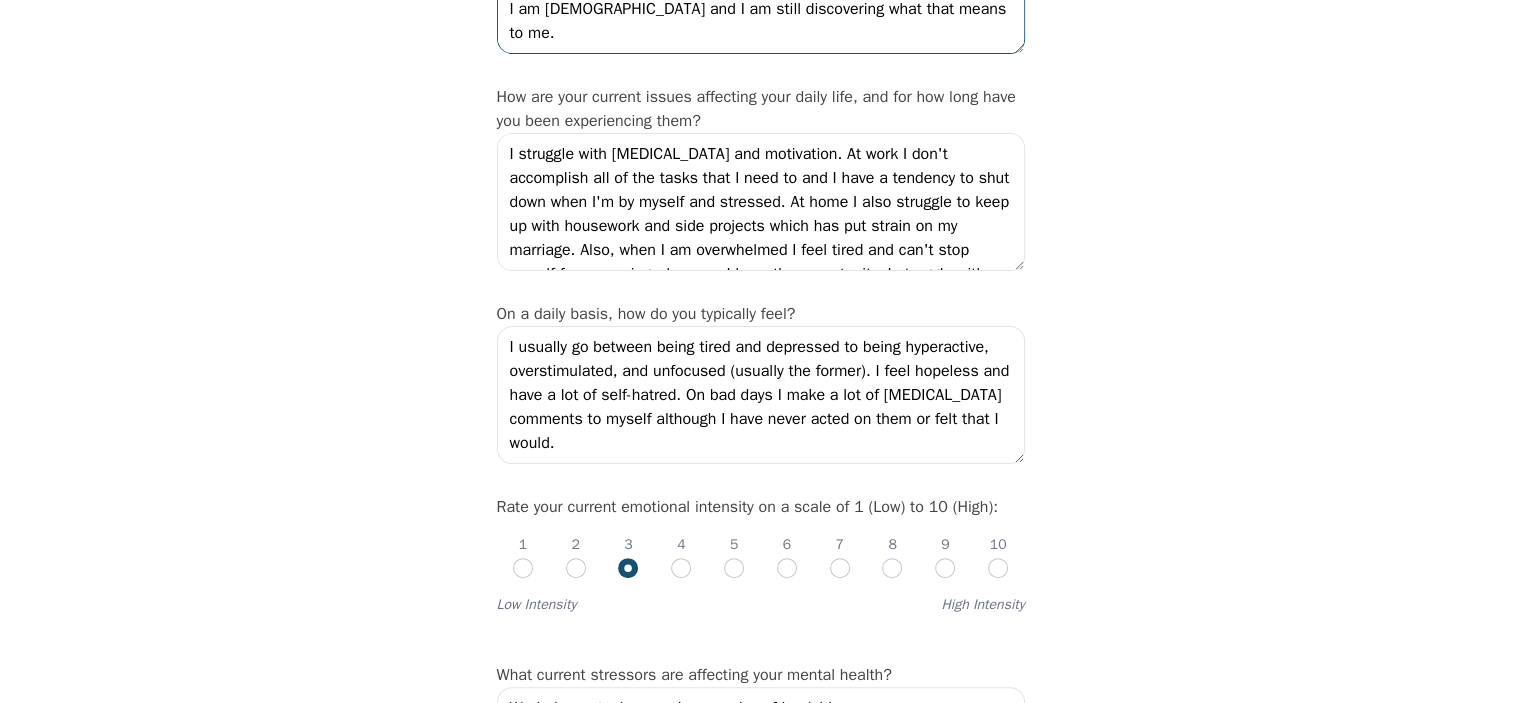 type on "I have [MEDICAL_DATA] and I am working with my family physician to get an [MEDICAL_DATA] diagnoses and find medications that work for me. My mental health issues have greatly affected my career, marriage, and other relationships. I have a invisible chronic health condition that gets worse with stress and poor eating habits. I recently found out that I am [DEMOGRAPHIC_DATA] and I am still discovering what that means to me." 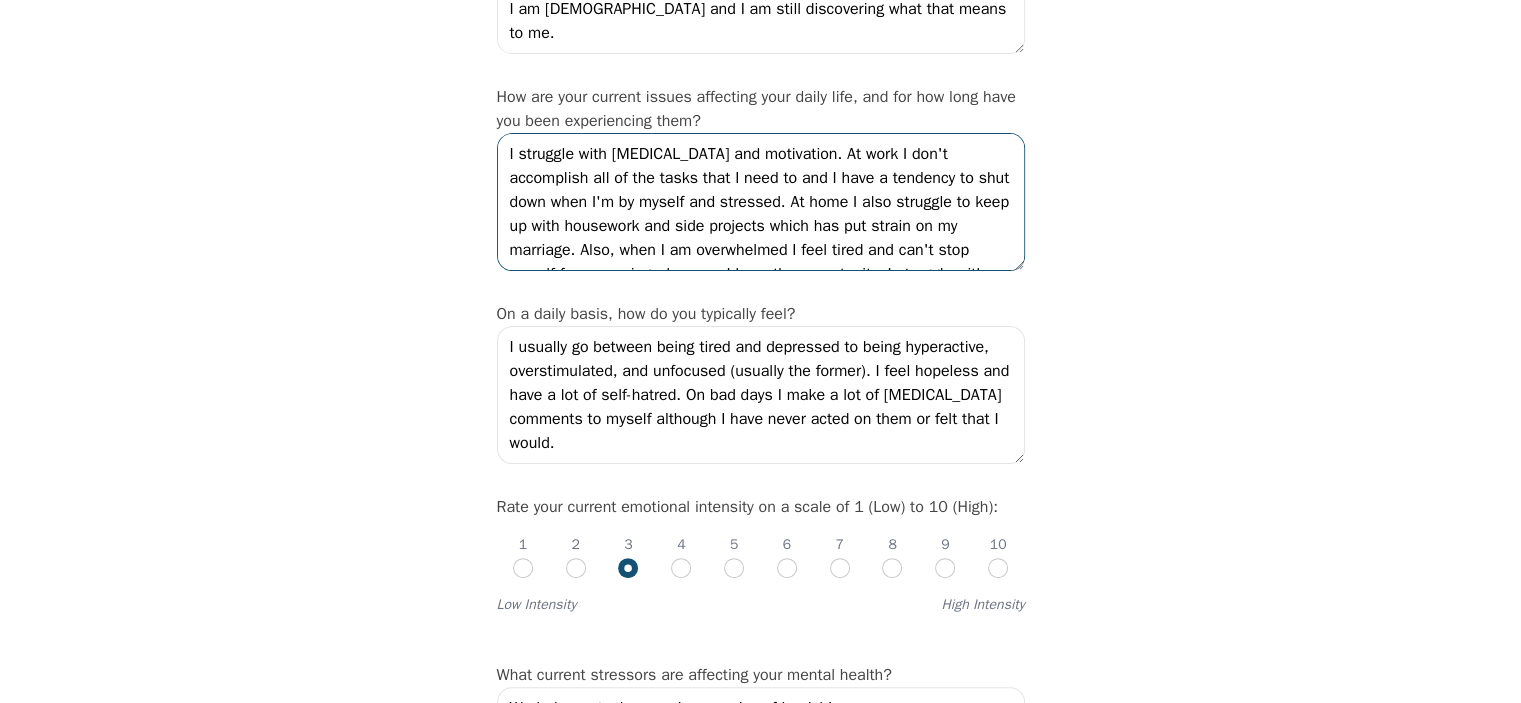 click on "I struggle with [MEDICAL_DATA] and motivation. At work I don't accomplish all of the tasks that I need to and I have a tendency to shut down when I'm by myself and stressed. At home I also struggle to keep up with housework and side projects which has put strain on my marriage. Also, when I am overwhelmed I feel tired and can't stop myself from napping whenever I have the opportunity. I struggle with communication in my marriage and friendships, often feeling like I am making people uncomfortable but not being able to figure out why. I often use cannabis to help cope and I have trouble cutting down." at bounding box center [761, 202] 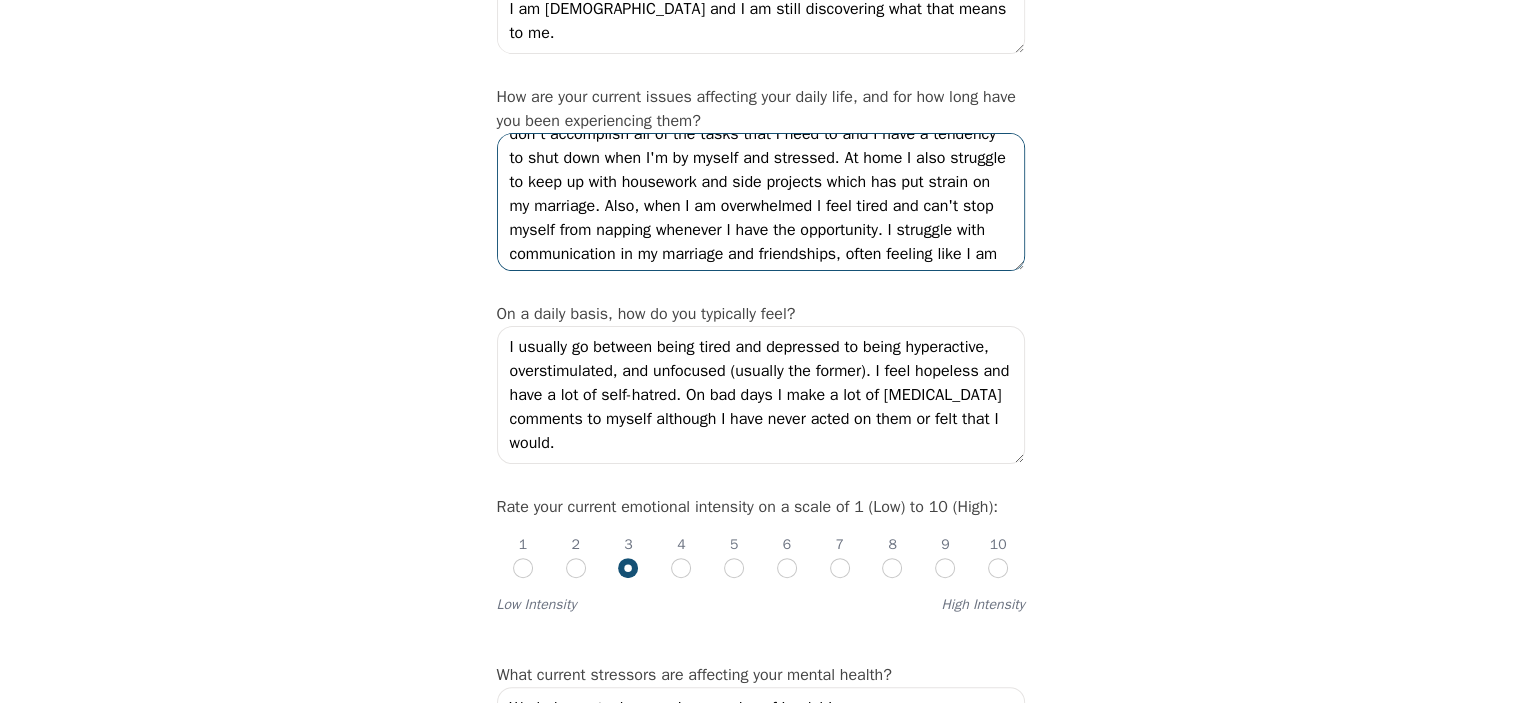 scroll, scrollTop: 0, scrollLeft: 0, axis: both 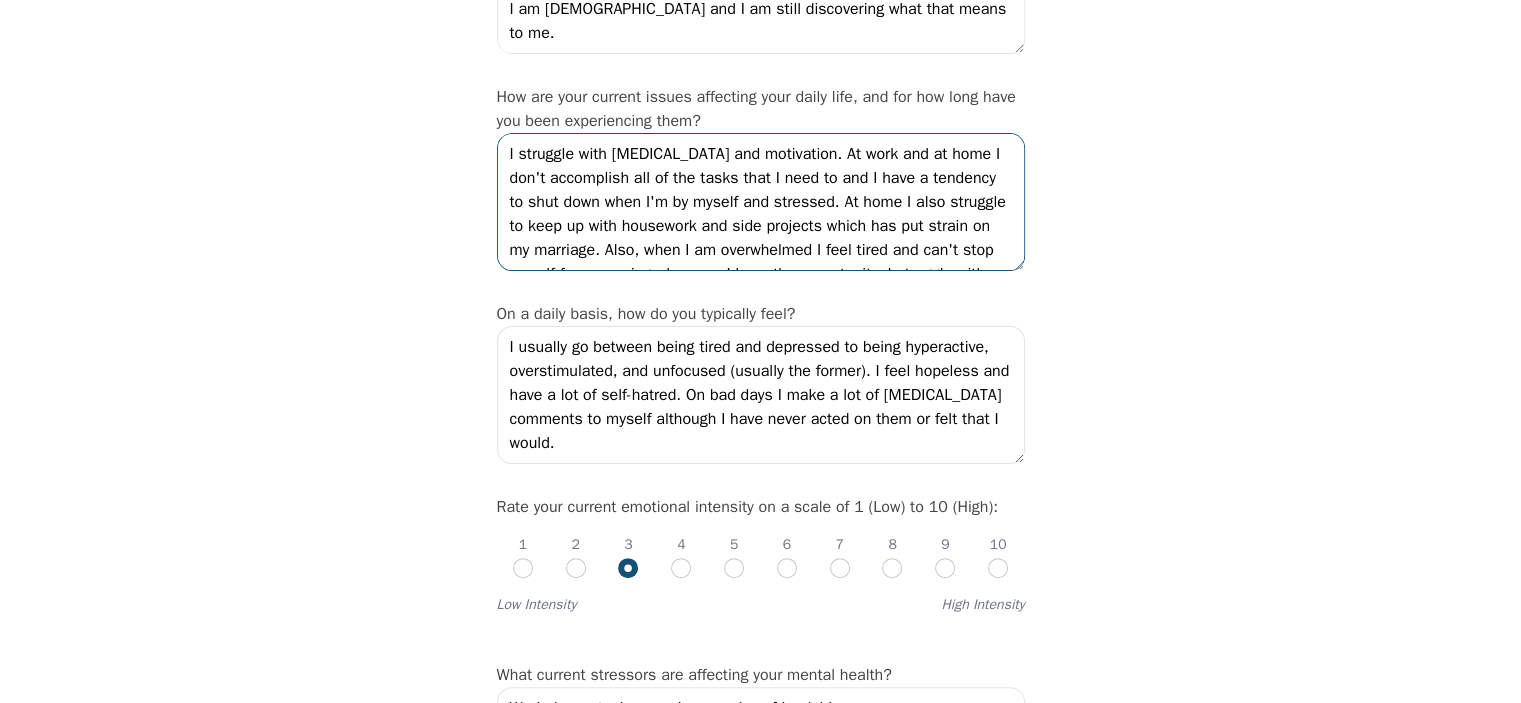 drag, startPoint x: 992, startPoint y: 260, endPoint x: 977, endPoint y: 233, distance: 30.88689 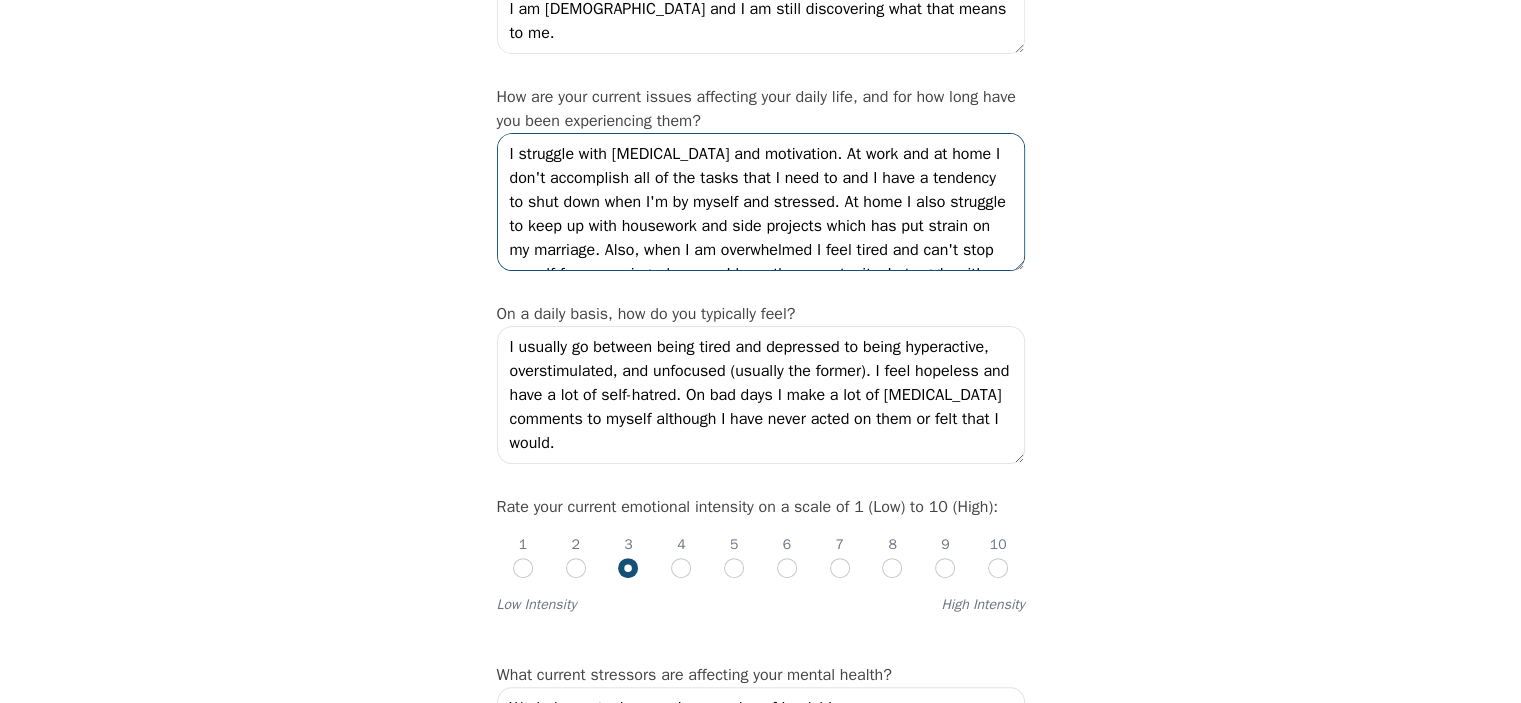 click on "I struggle with [MEDICAL_DATA] and motivation. At work and at home I don't accomplish all of the tasks that I need to and I have a tendency to shut down when I'm by myself and stressed. At home I also struggle to keep up with housework and side projects which has put strain on my marriage. Also, when I am overwhelmed I feel tired and can't stop myself from napping whenever I have the opportunity. I struggle with communication in my marriage and friendships, often feeling like I am making people uncomfortable but not being able to figure out why. I often use cannabis to help cope and I have trouble cutting down." at bounding box center [761, 202] 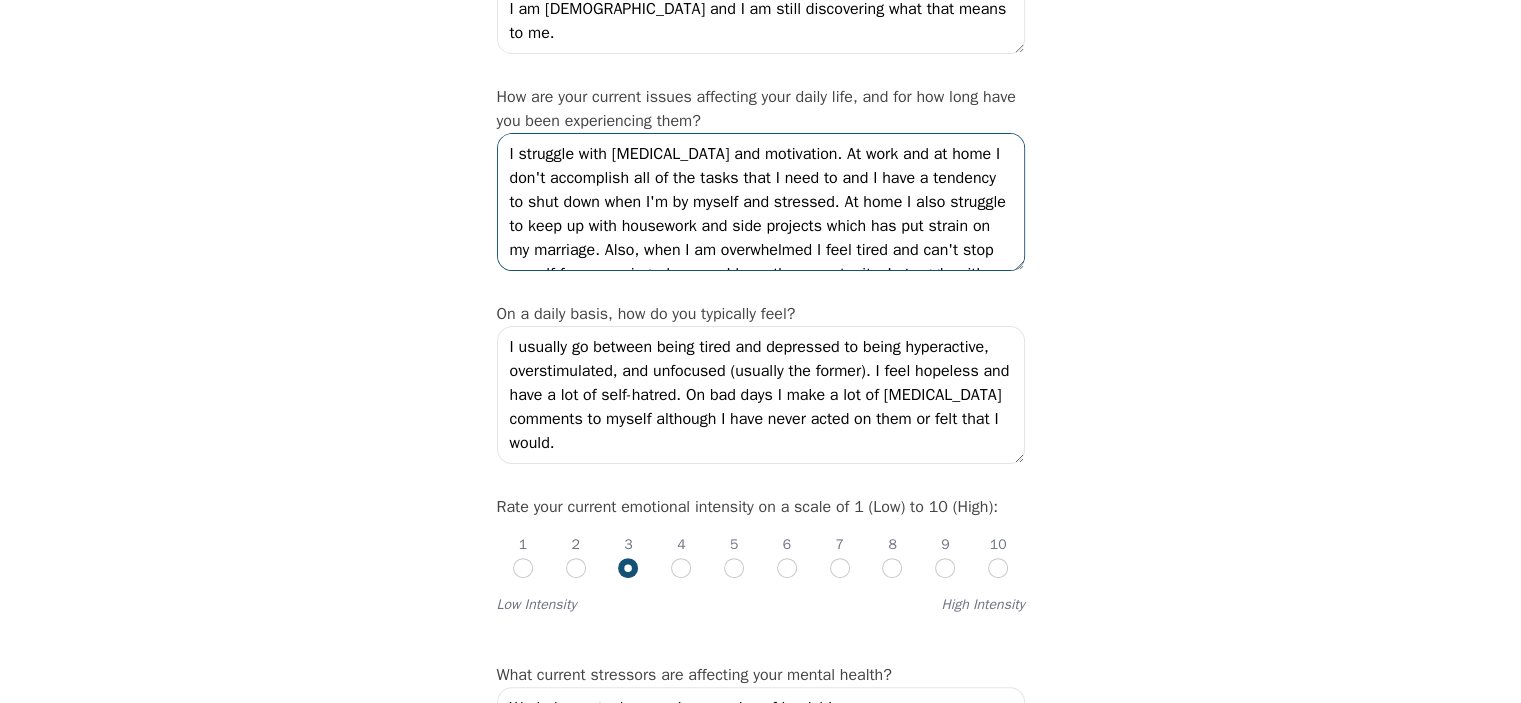scroll, scrollTop: 100, scrollLeft: 0, axis: vertical 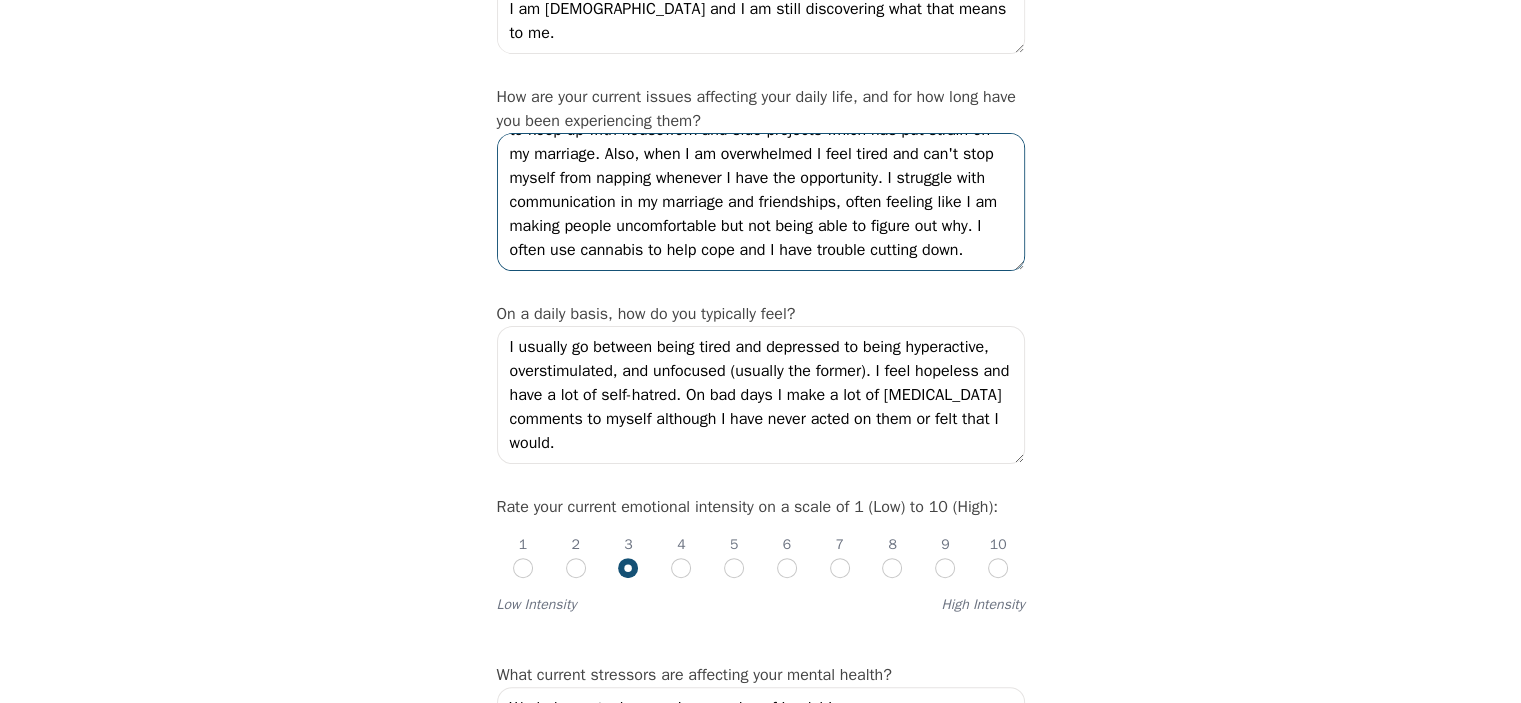 drag, startPoint x: 593, startPoint y: 232, endPoint x: 703, endPoint y: 184, distance: 120.01666 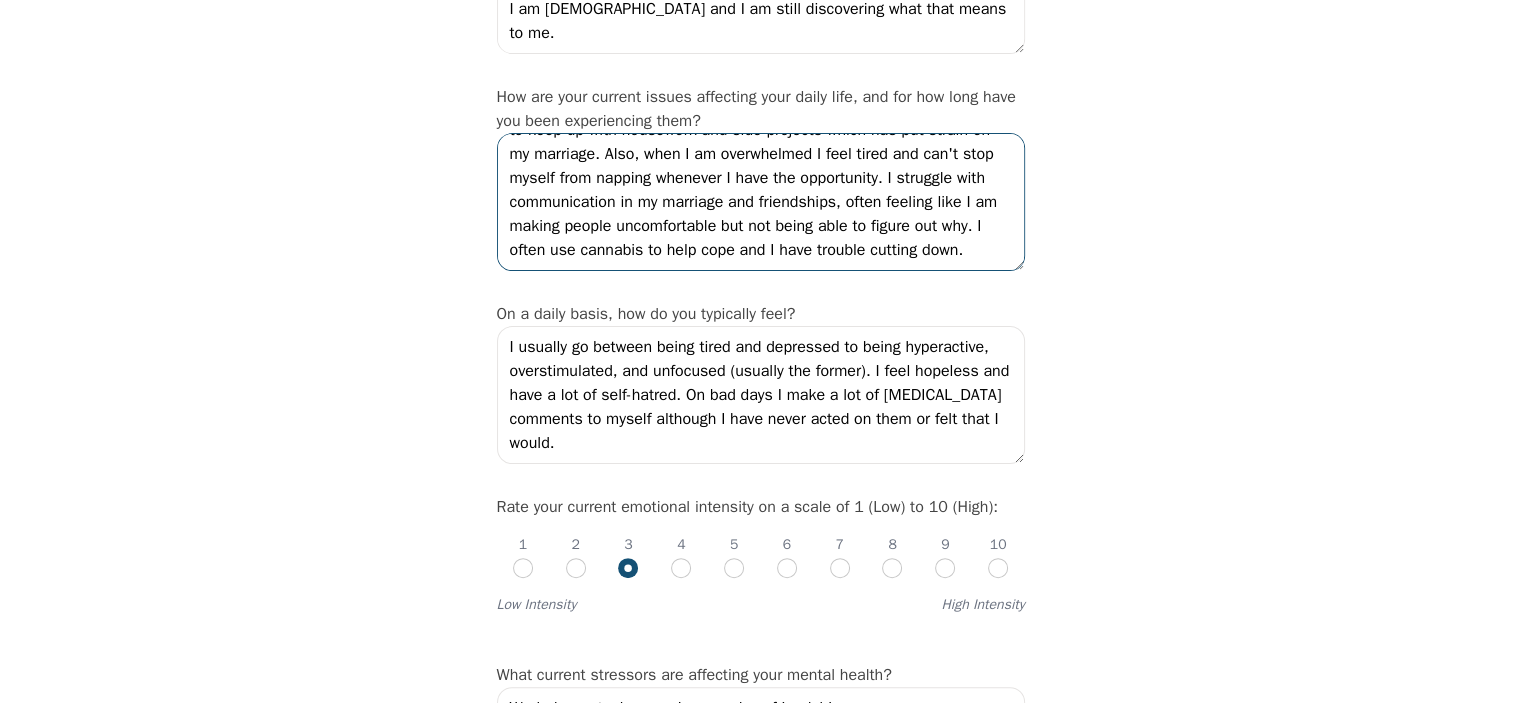 click on "I struggle with [MEDICAL_DATA] and motivation. At work and at home I don't accomplish all of the tasks that I need to and I have a tendency to shut down when I'm by myself and stressed. At home I also struggle to keep up with housework and side projects which has put strain on my marriage. Also, when I am overwhelmed I feel tired and can't stop myself from napping whenever I have the opportunity. I struggle with communication in my marriage and friendships, often feeling like I am making people uncomfortable but not being able to figure out why. I often use cannabis to help cope and I have trouble cutting down." at bounding box center [761, 202] 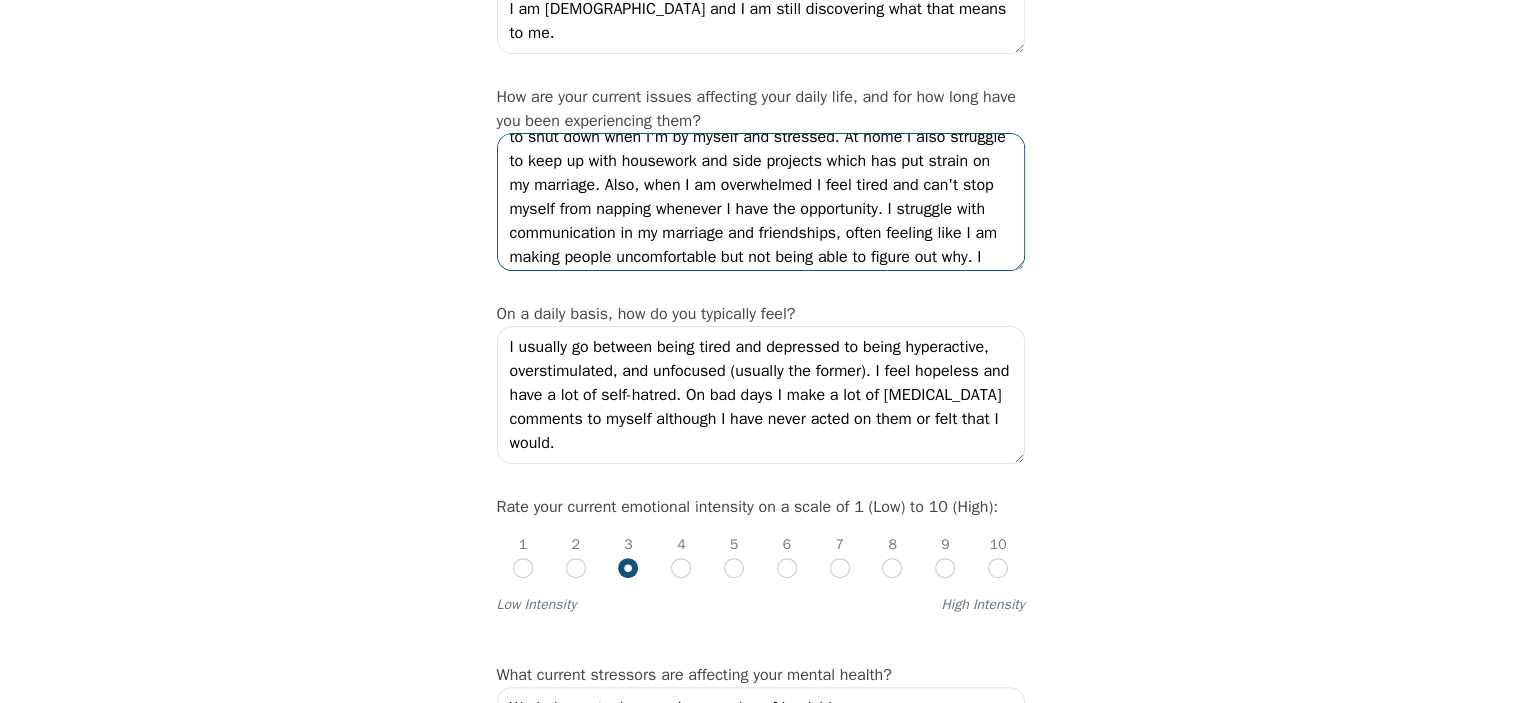 scroll, scrollTop: 100, scrollLeft: 0, axis: vertical 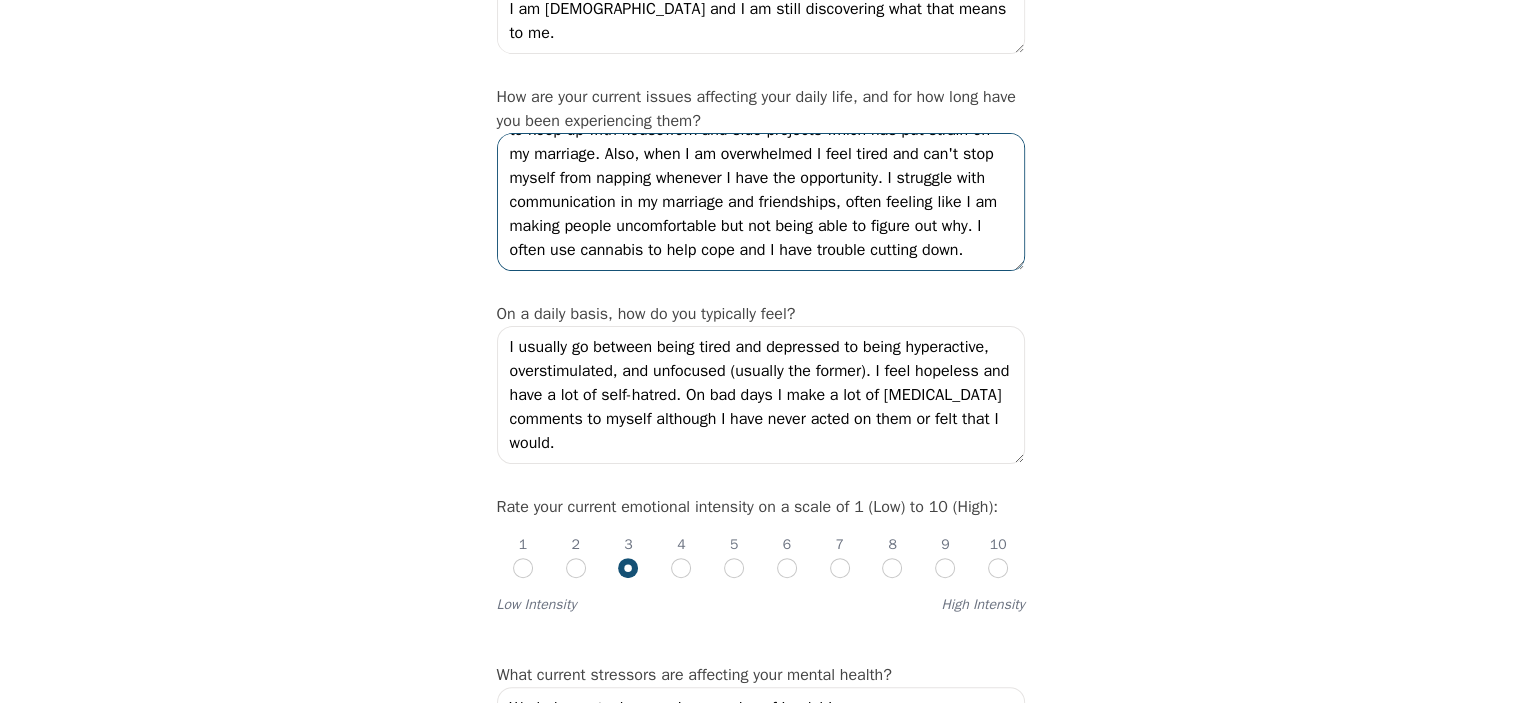 click on "I struggle with [MEDICAL_DATA] and motivation. At work and at home I don't accomplish all of the tasks that I need to and I have a tendency to shut down when I'm by myself and stressed. At home I also struggle to keep up with housework and side projects which has put strain on my marriage. Also, when I am overwhelmed I feel tired and can't stop myself from napping whenever I have the opportunity. I struggle with communication in my marriage and friendships, often feeling like I am making people uncomfortable but not being able to figure out why. I often use cannabis to help cope and I have trouble cutting down." at bounding box center (761, 202) 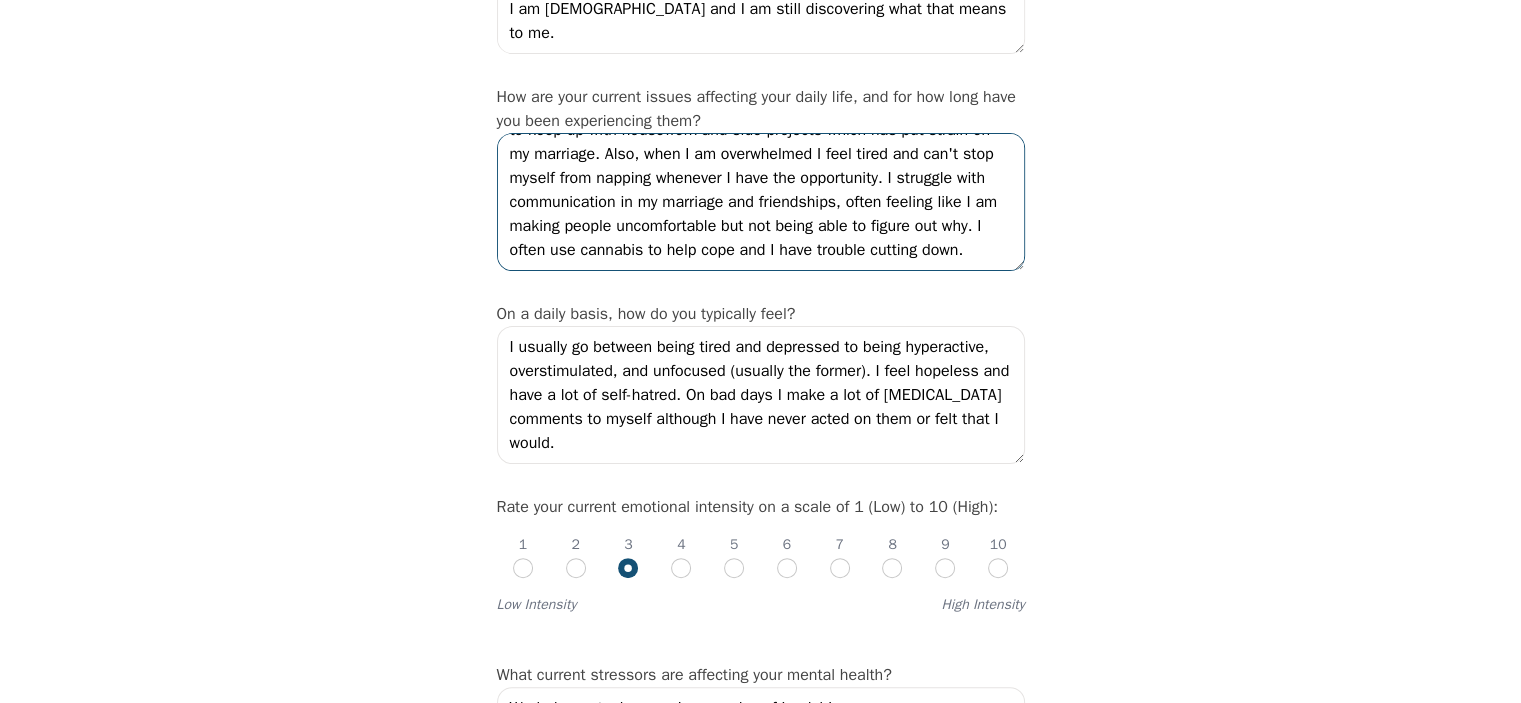 scroll, scrollTop: 120, scrollLeft: 0, axis: vertical 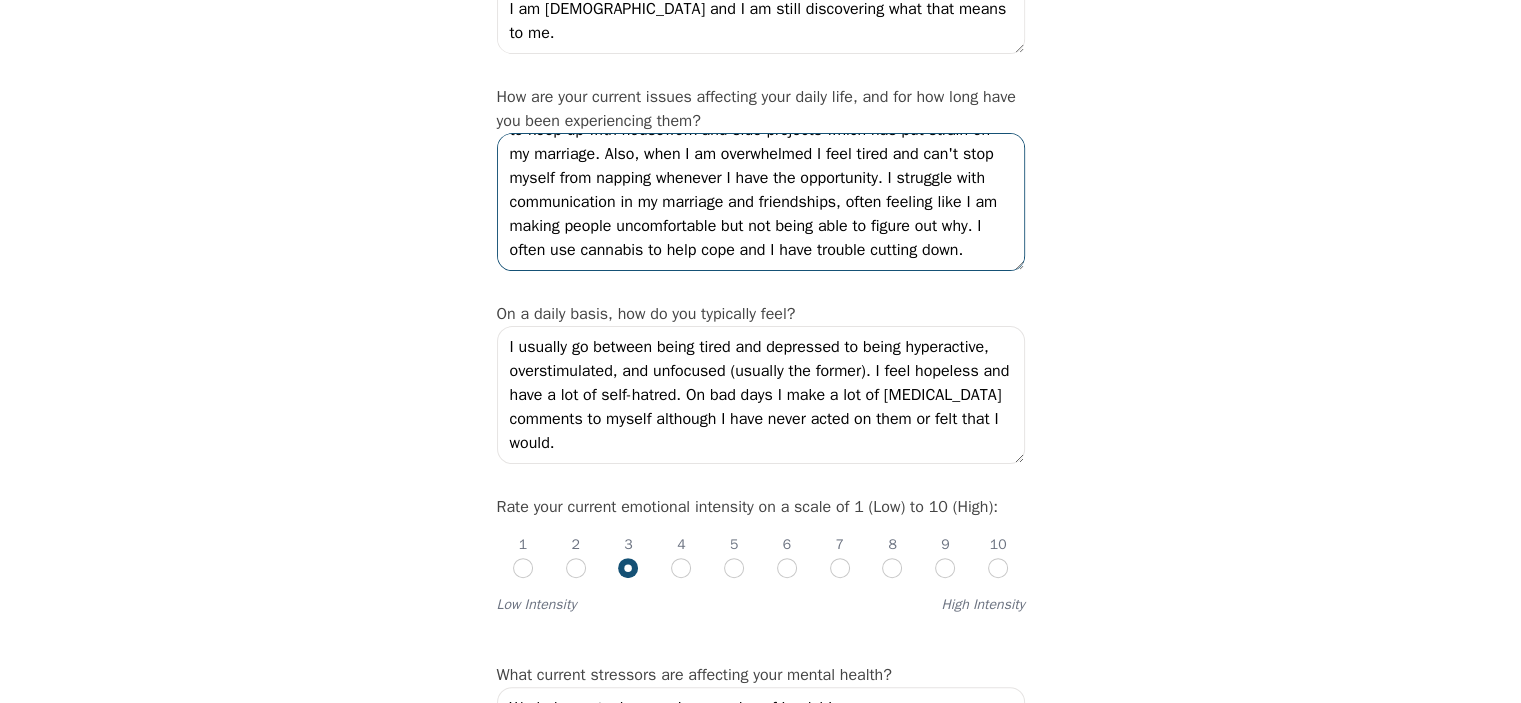 click on "I struggle with [MEDICAL_DATA] and motivation. At work and at home I don't accomplish all of the tasks that I need to and I have a tendency to shut down when I'm by myself and stressed. At home I also struggle to keep up with housework and side projects which has put strain on my marriage. Also, when I am overwhelmed I feel tired and can't stop myself from napping whenever I have the opportunity. I struggle with communication in my marriage and friendships, often feeling like I am making people uncomfortable but not being able to figure out why. I often use cannabis to help cope and I have trouble cutting down." at bounding box center [761, 202] 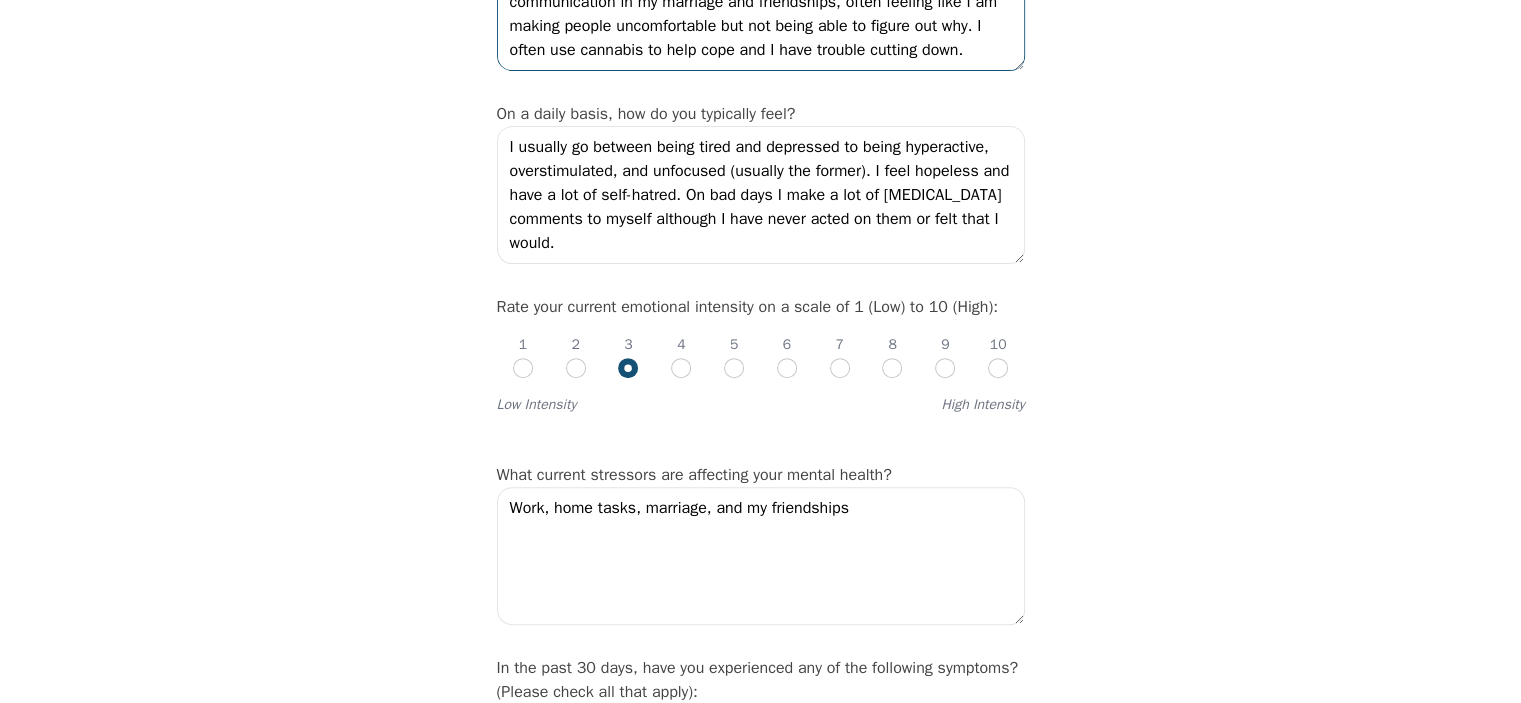 scroll, scrollTop: 500, scrollLeft: 0, axis: vertical 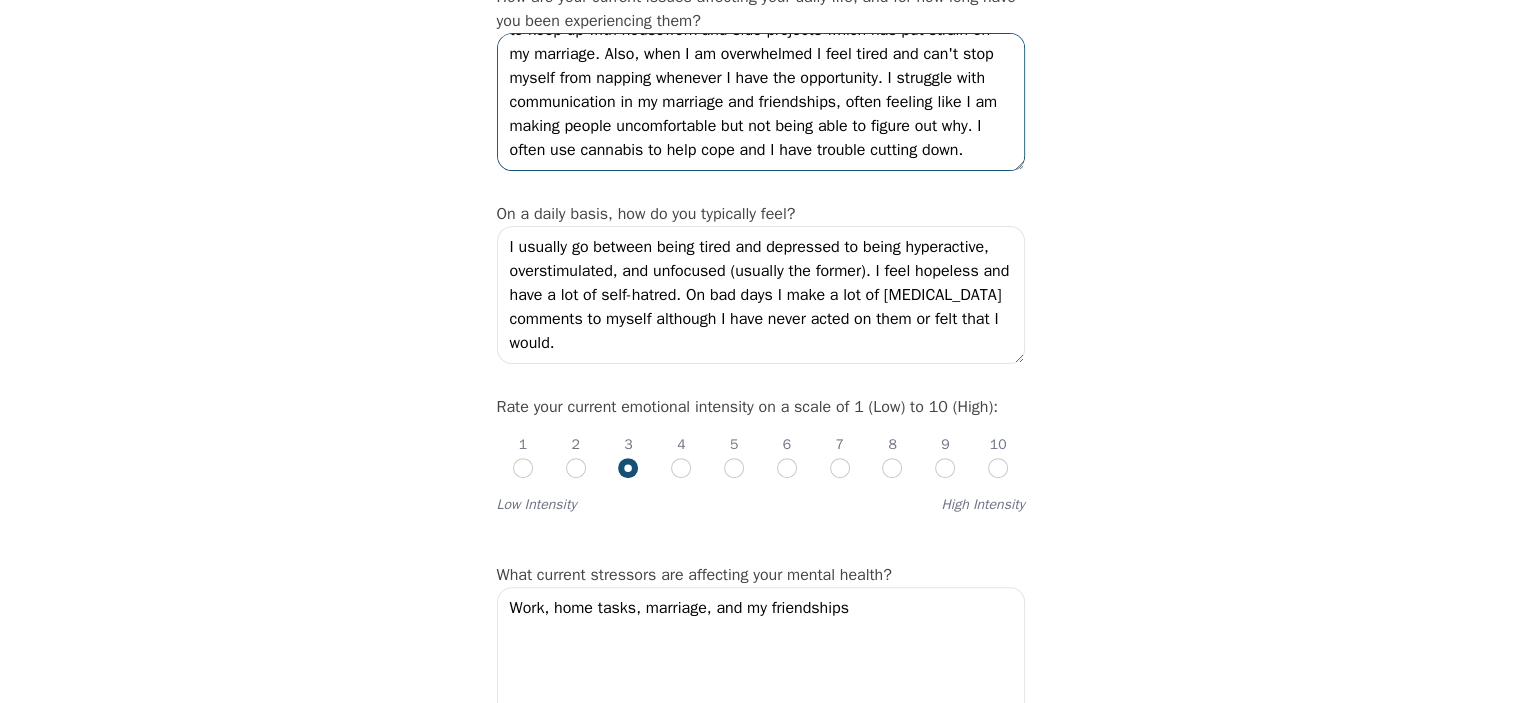 type on "I struggle with [MEDICAL_DATA] and motivation. At work and at home I don't accomplish all of the tasks that I need to and I have a tendency to shut down when I'm by myself and stressed. At home I also struggle to keep up with housework and side projects which has put strain on my marriage. Also, when I am overwhelmed I feel tired and can't stop myself from napping whenever I have the opportunity. I struggle with communication in my marriage and friendships, often feeling like I am making people uncomfortable but not being able to figure out why. I often use cannabis to help cope and I have trouble cutting down." 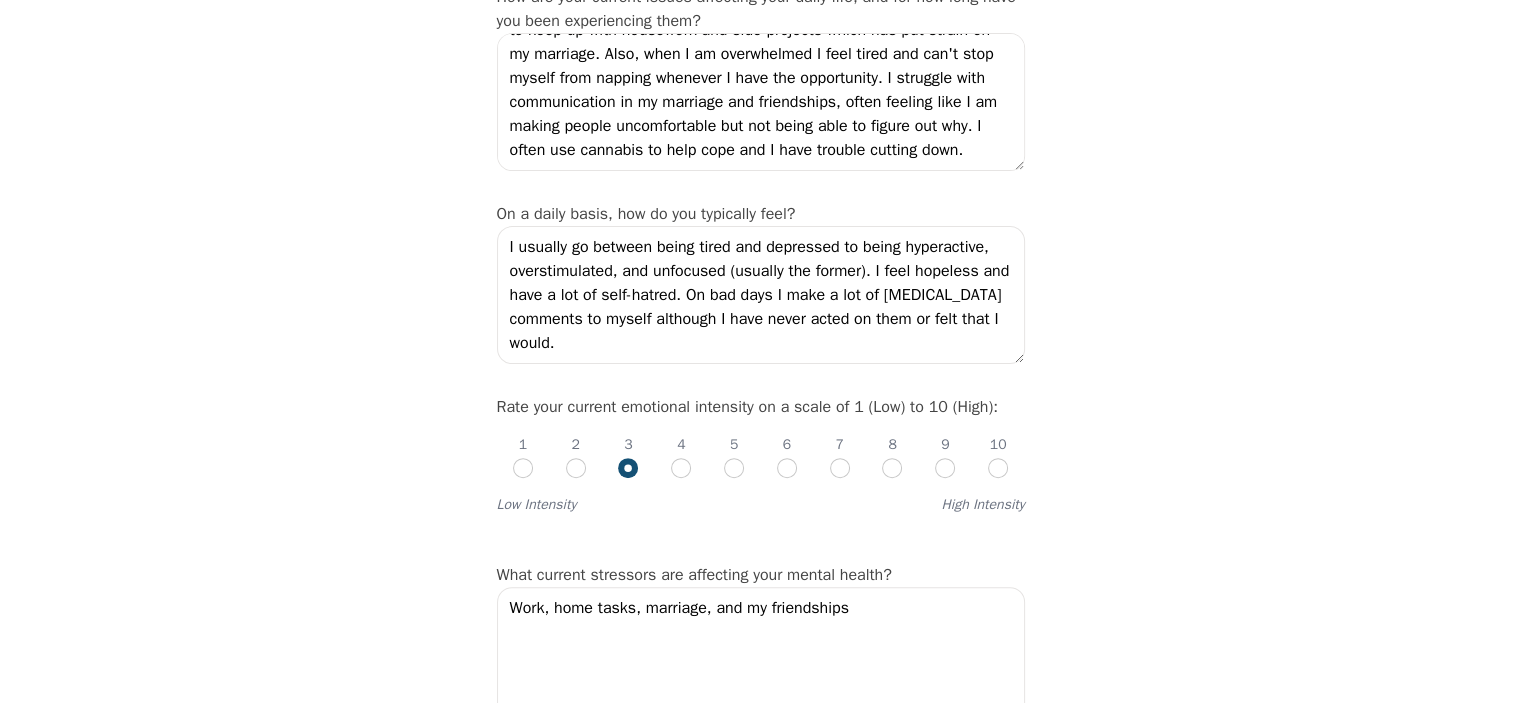 drag, startPoint x: 1172, startPoint y: 291, endPoint x: 1092, endPoint y: 291, distance: 80 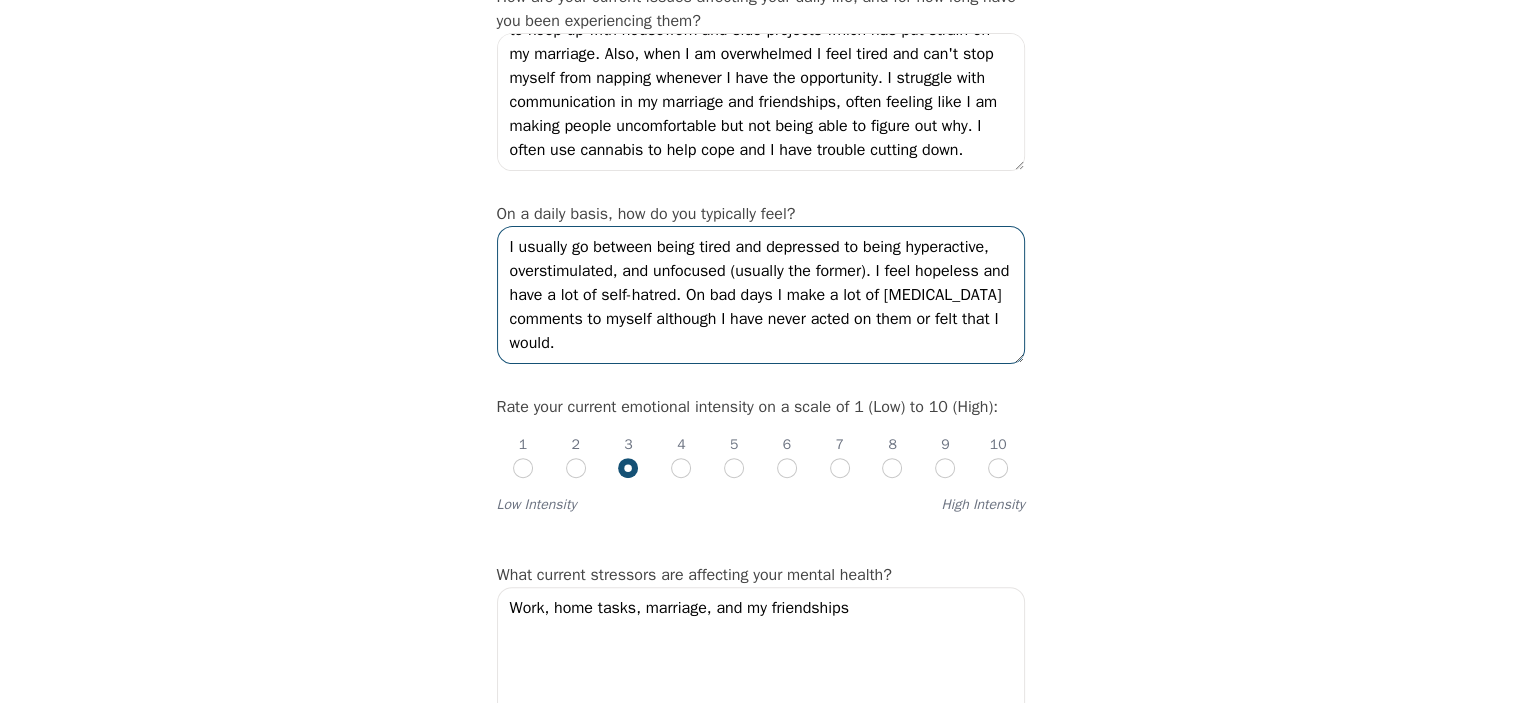 drag, startPoint x: 671, startPoint y: 369, endPoint x: 691, endPoint y: 321, distance: 52 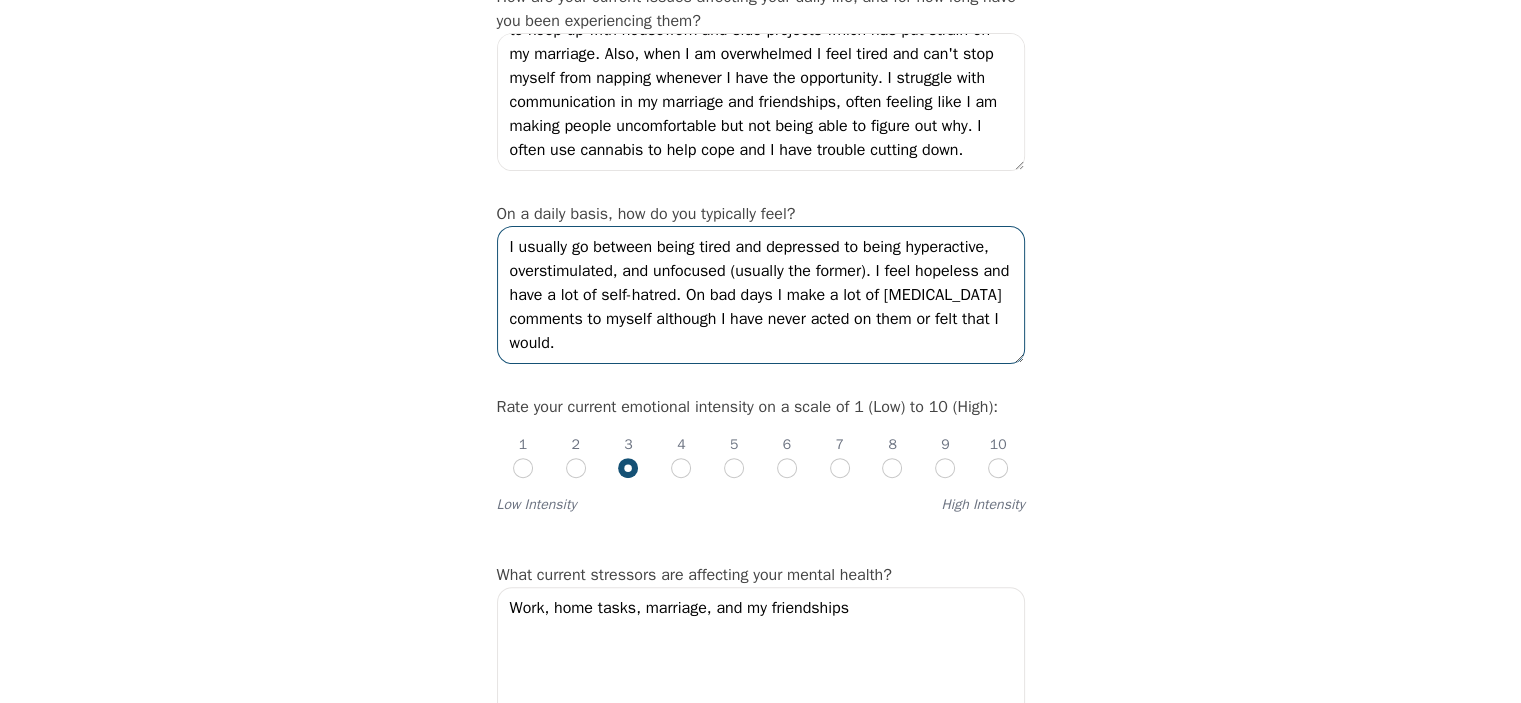 click on "I usually go between being tired and depressed to being hyperactive, overstimulated, and unfocused (usually the former). I feel hopeless and have a lot of self-hatred. On bad days I make a lot of [MEDICAL_DATA] comments to myself although I have never acted on them or felt that I would." at bounding box center (761, 295) 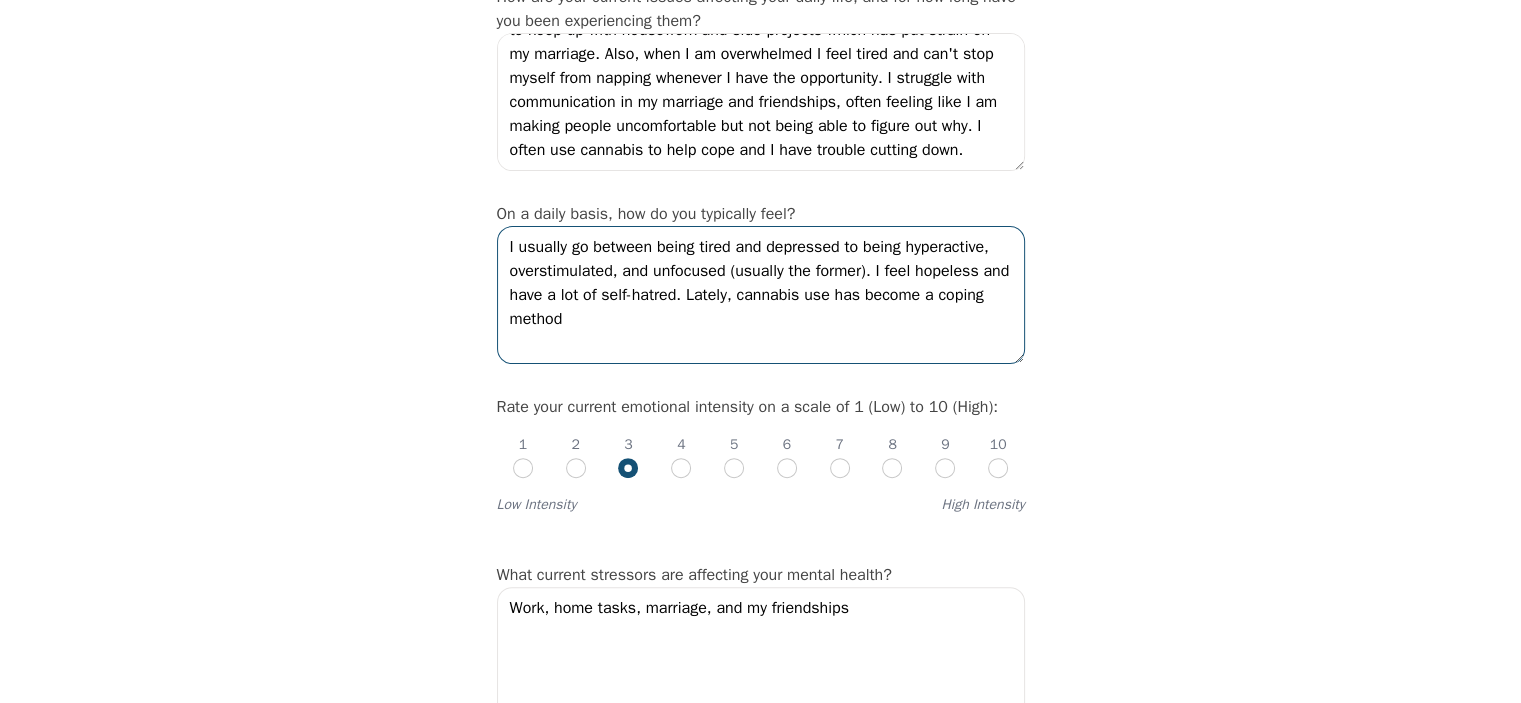 click on "I usually go between being tired and depressed to being hyperactive, overstimulated, and unfocused (usually the former). I feel hopeless and have a lot of self-hatred. Lately, cannabis use has become a coping method" at bounding box center (761, 295) 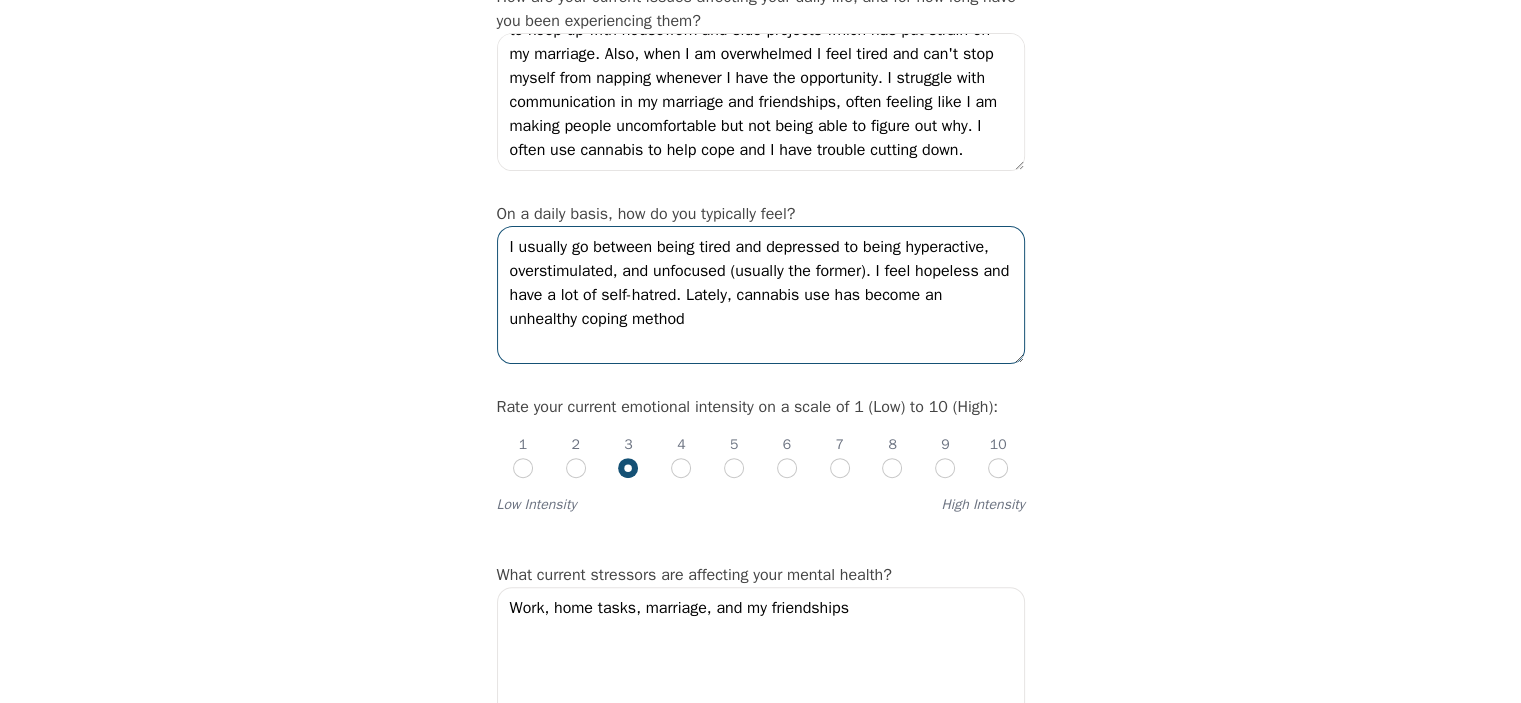 type on "I usually go between being tired and depressed to being hyperactive, overstimulated, and unfocused (usually the former). I feel hopeless and have a lot of self-hatred. Lately, cannabis use has become an unhealthy coping method" 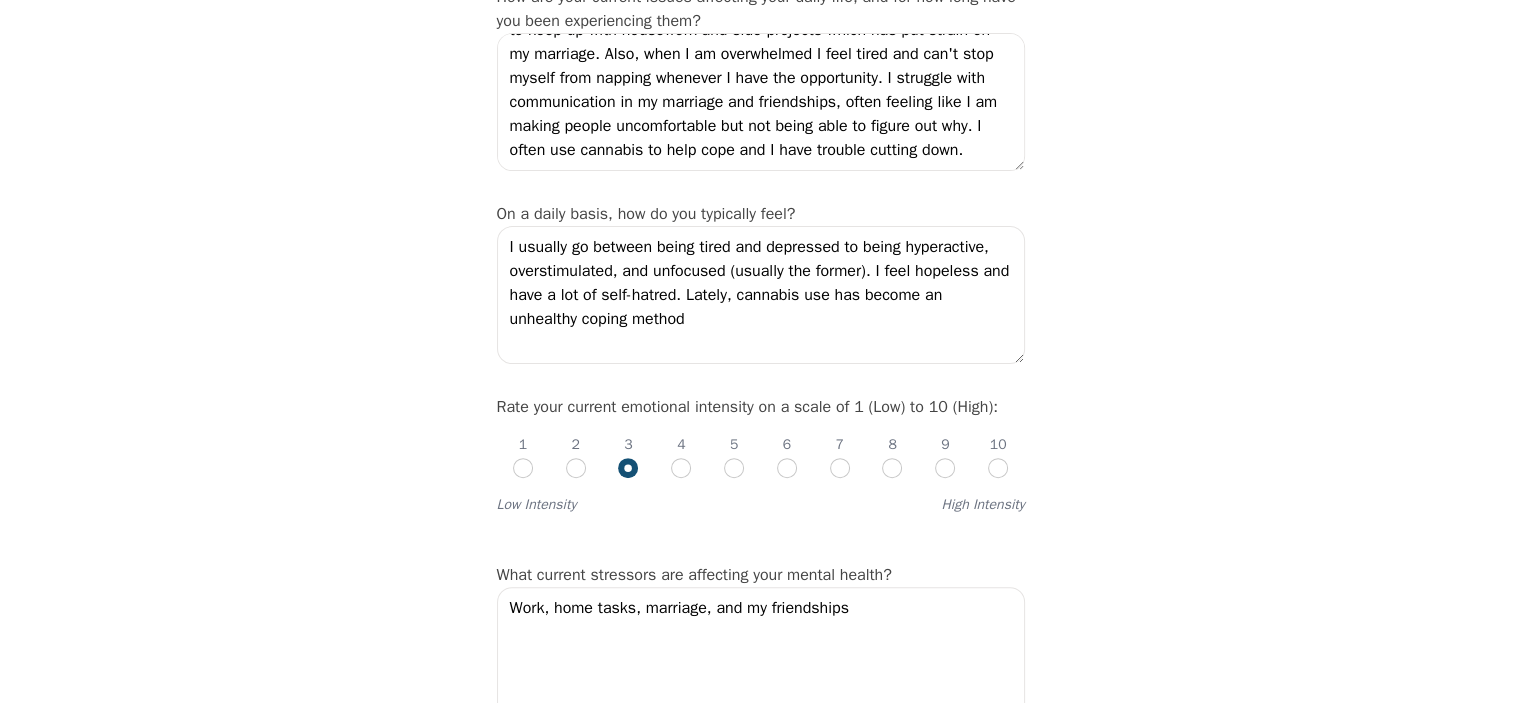 click on "Intake Assessment for [PERSON_NAME] Part 2 of 2: Clinical Self-Report Please complete the following information before your initial session. This step is crucial to kickstart your therapeutic journey with your therapist: Please describe what has brought you to seek therapy at this time? I have [MEDICAL_DATA] and I am working with my family physician to get an [MEDICAL_DATA] diagnoses and find medications that work for me. My mental health issues have greatly affected my career, marriage, and other relationships. I have a invisible chronic health condition that gets worse with stress and poor eating habits. I recently found out that I am [DEMOGRAPHIC_DATA] and I am still discovering what that means to me. How are your current issues affecting your daily life, and for how long have you been experiencing them? On a daily basis, how do you typically feel? Rate your current emotional intensity on a scale of 1 (Low) to 10 (High): 1 2 3 4 5 6 7 8 9 10 Low Intensity High Intensity Work, home tasks, marriage, and my friendships Yes No" at bounding box center [760, 1909] 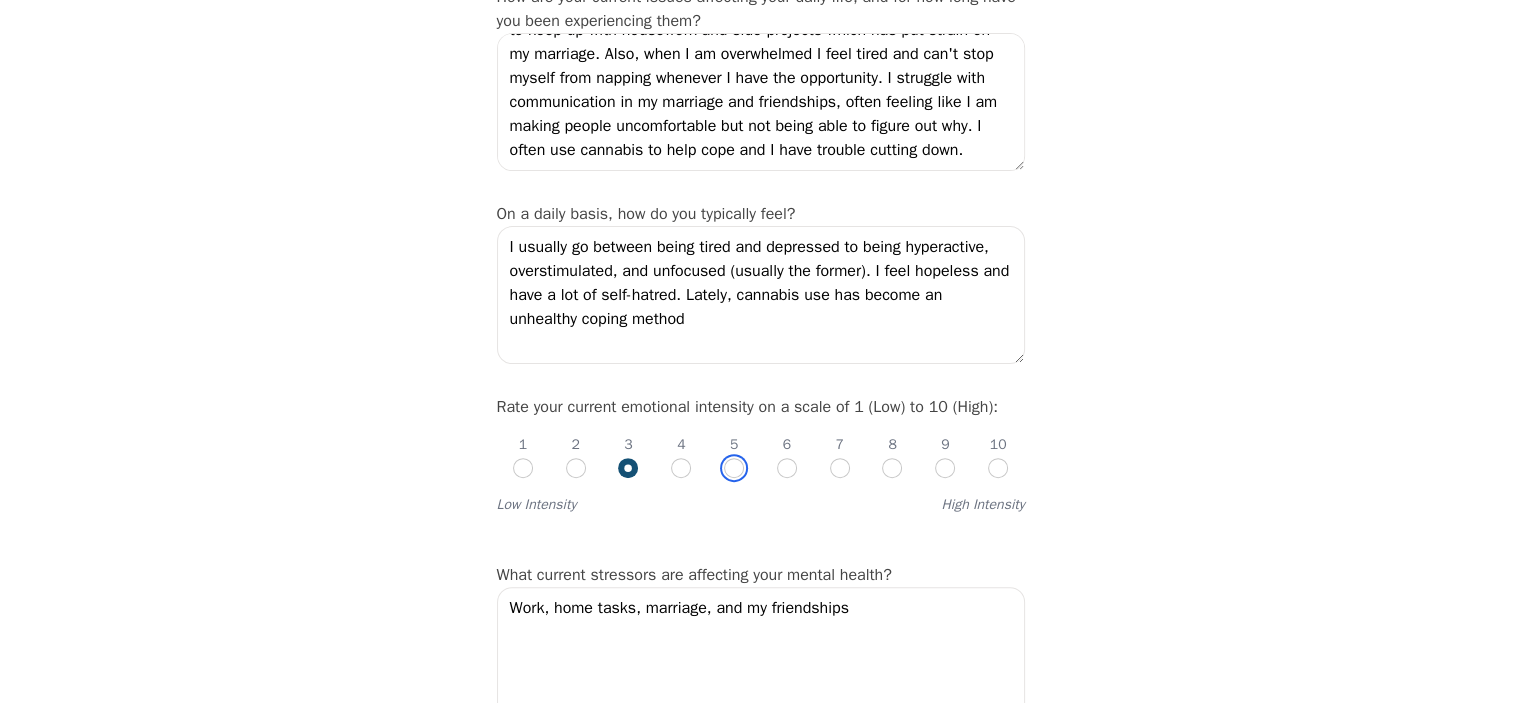 click at bounding box center (734, 468) 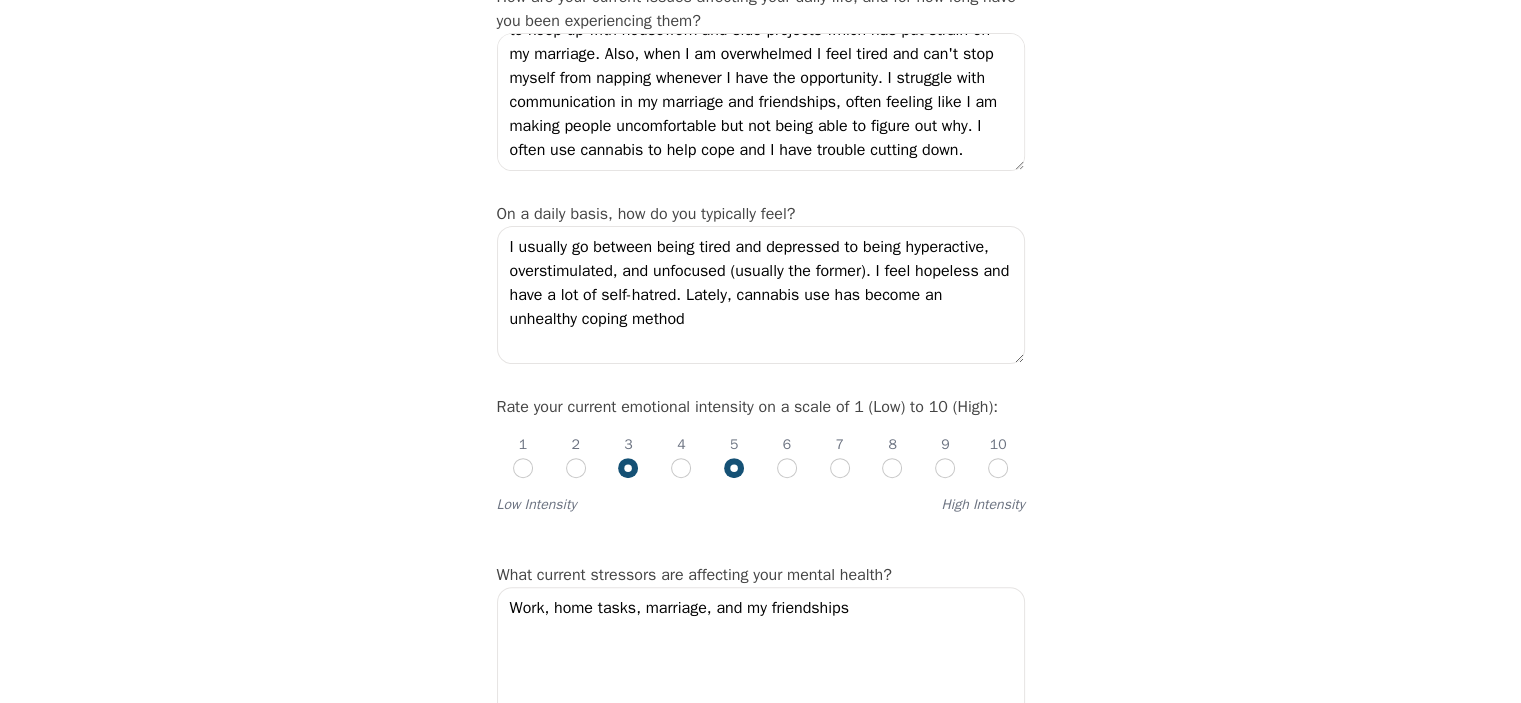 radio on "true" 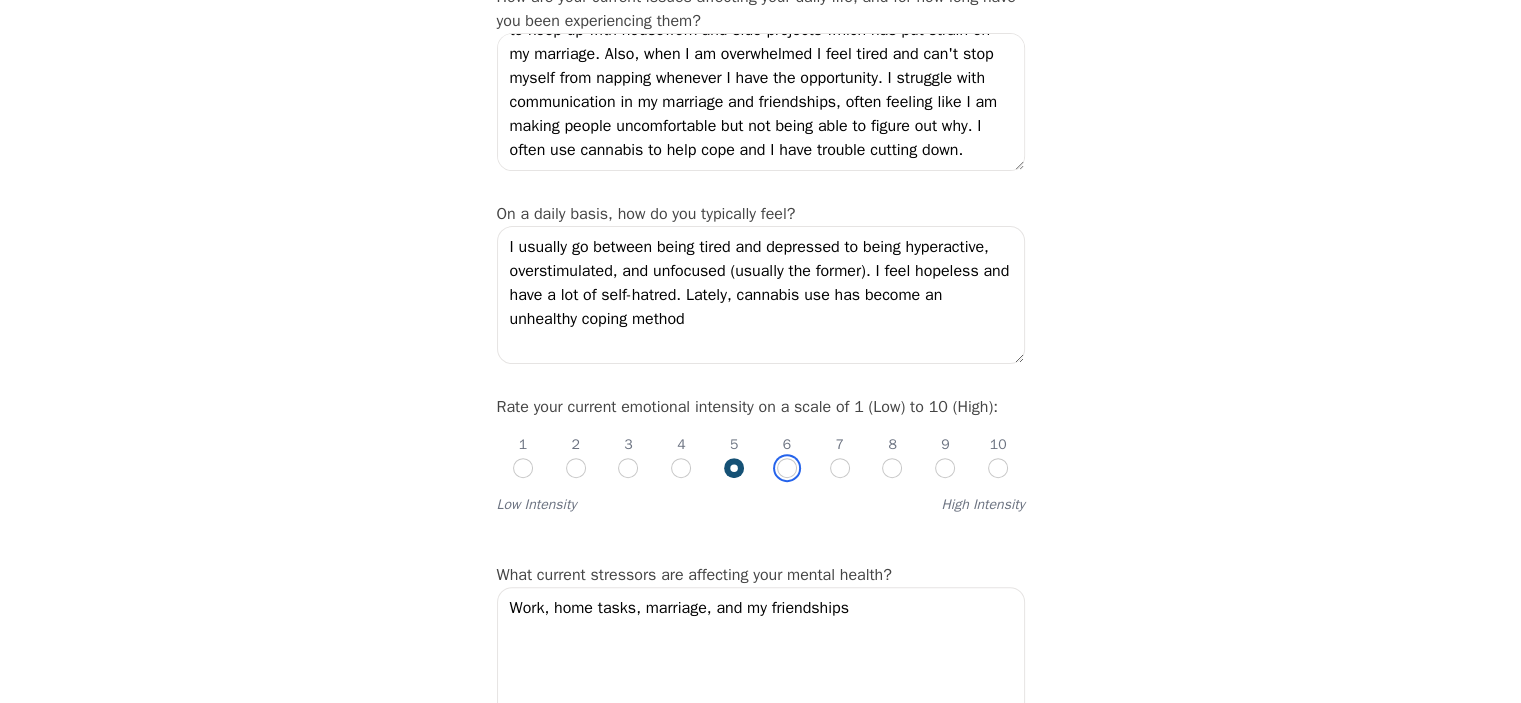 click at bounding box center [787, 468] 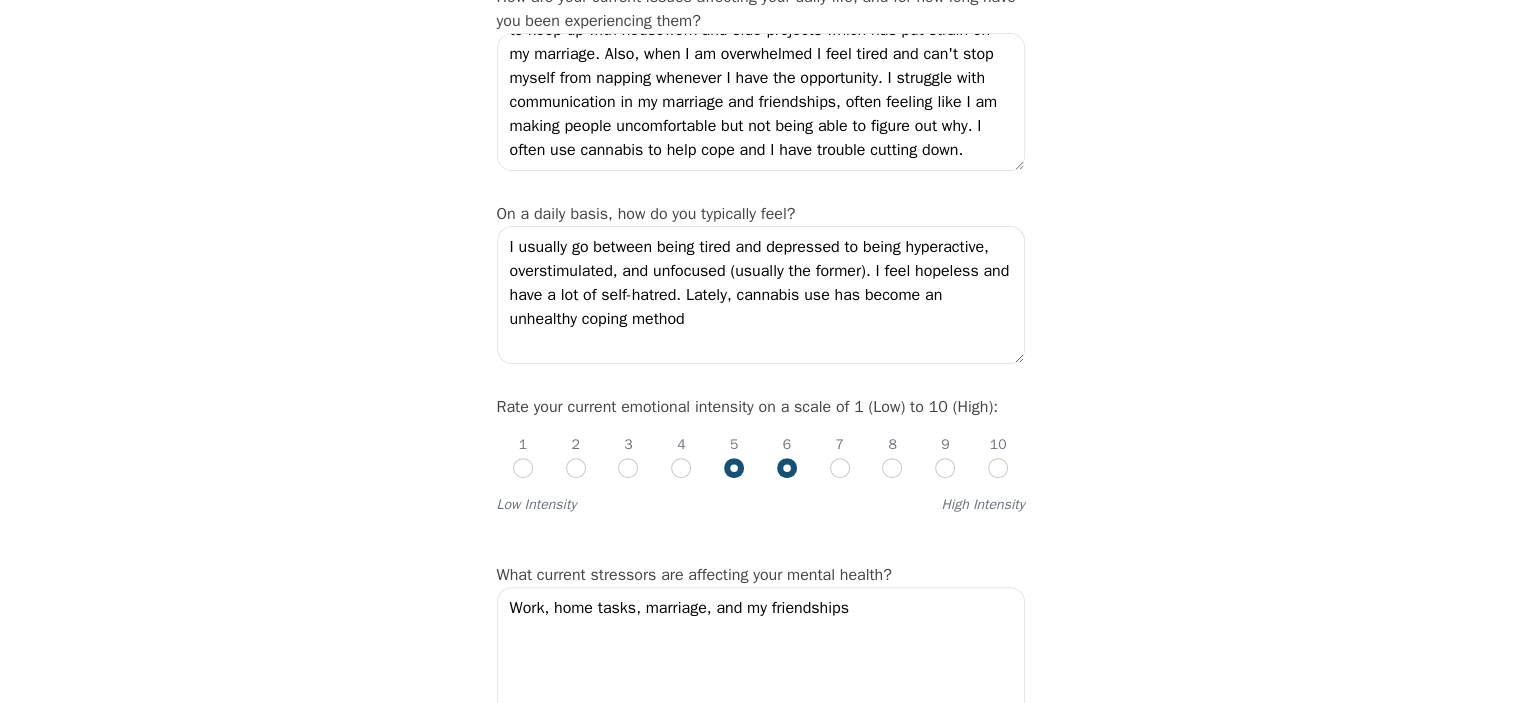 radio on "false" 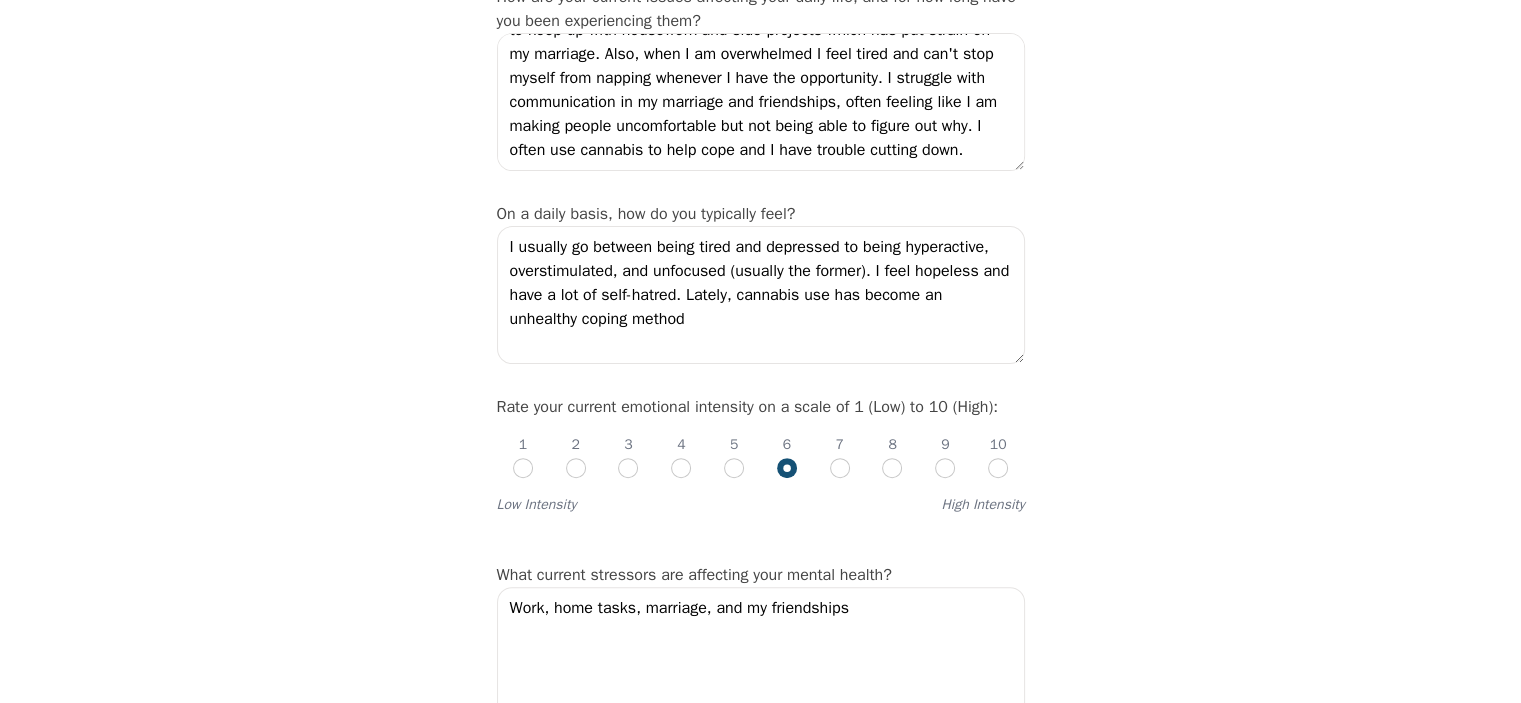 click on "Intake Assessment for [PERSON_NAME] Part 2 of 2: Clinical Self-Report Please complete the following information before your initial session. This step is crucial to kickstart your therapeutic journey with your therapist: Please describe what has brought you to seek therapy at this time? I have [MEDICAL_DATA] and I am working with my family physician to get an [MEDICAL_DATA] diagnoses and find medications that work for me. My mental health issues have greatly affected my career, marriage, and other relationships. I have a invisible chronic health condition that gets worse with stress and poor eating habits. I recently found out that I am [DEMOGRAPHIC_DATA] and I am still discovering what that means to me. How are your current issues affecting your daily life, and for how long have you been experiencing them? On a daily basis, how do you typically feel? Rate your current emotional intensity on a scale of 1 (Low) to 10 (High): 1 2 3 4 5 6 7 8 9 10 Low Intensity High Intensity Work, home tasks, marriage, and my friendships Yes No" at bounding box center [760, 1909] 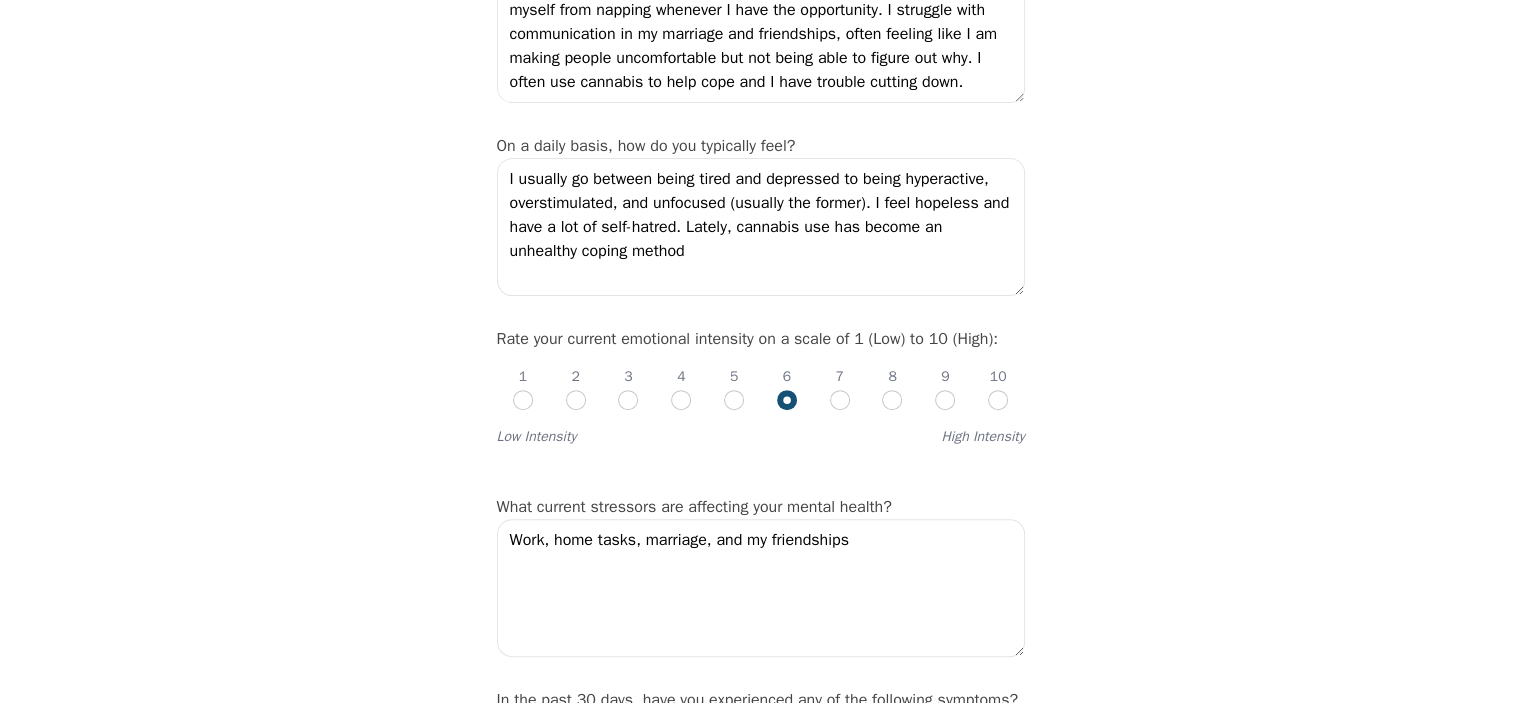 scroll, scrollTop: 600, scrollLeft: 0, axis: vertical 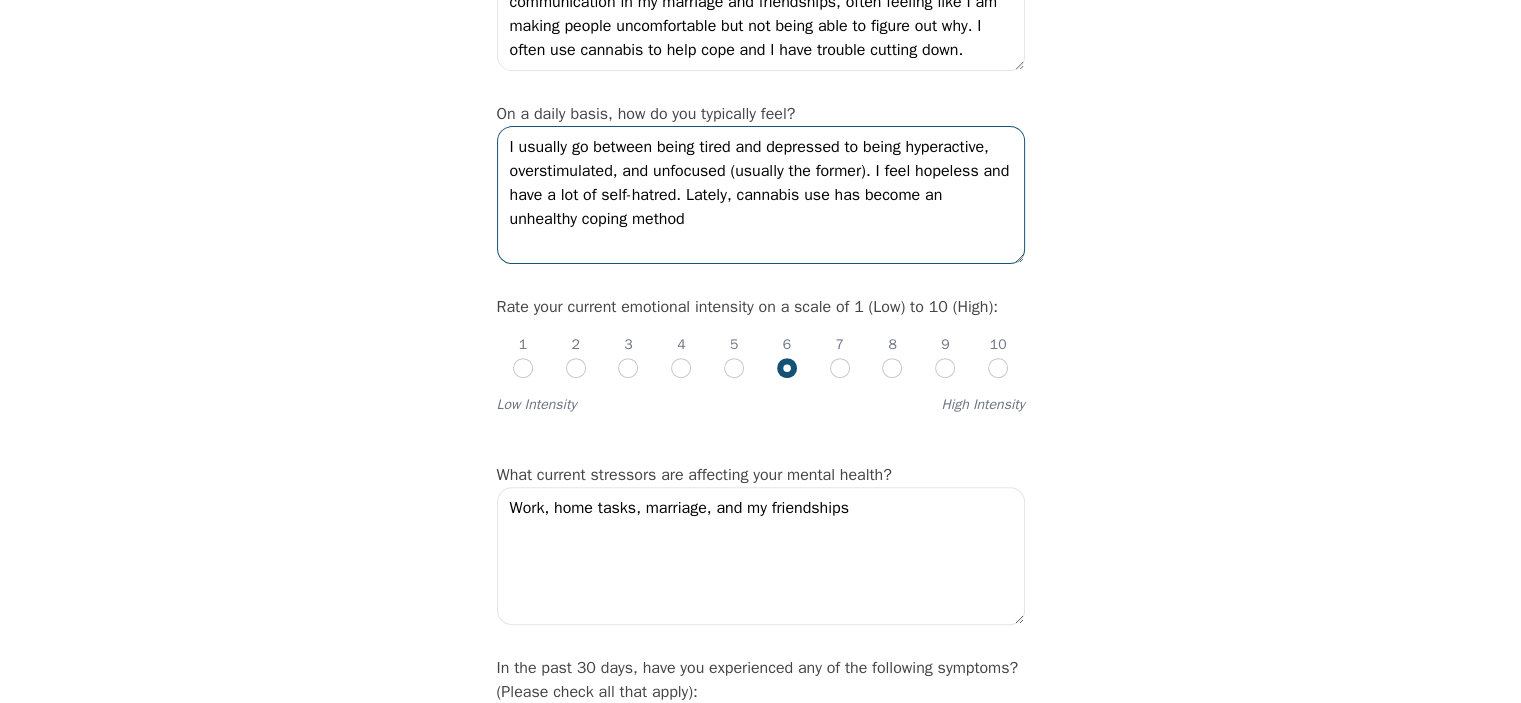 click on "I usually go between being tired and depressed to being hyperactive, overstimulated, and unfocused (usually the former). I feel hopeless and have a lot of self-hatred. Lately, cannabis use has become an unhealthy coping method" at bounding box center (761, 195) 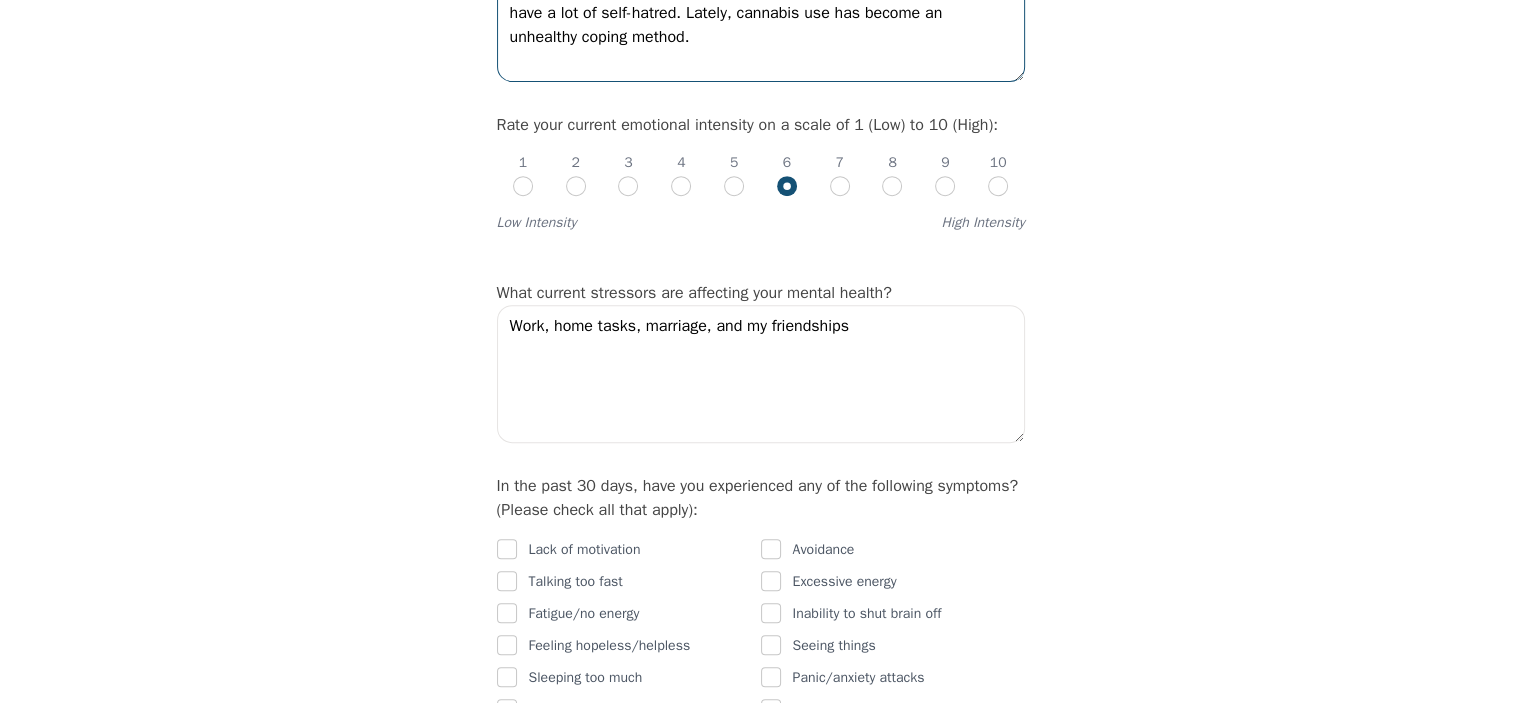 scroll, scrollTop: 800, scrollLeft: 0, axis: vertical 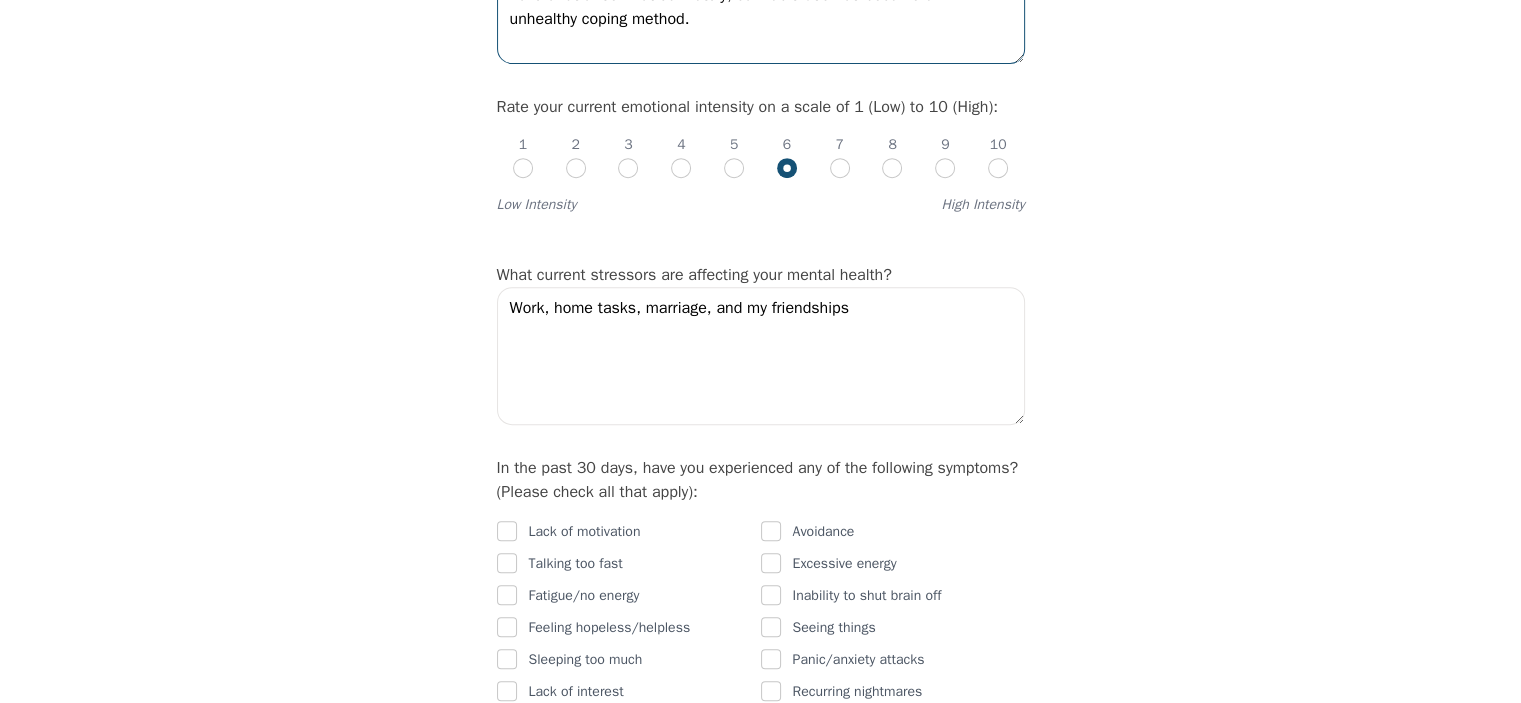 type on "I usually go between being tired and depressed to being hyperactive, overstimulated, and unfocused (usually the former). I feel hopeless and have a lot of self-hatred. Lately, cannabis use has become an unhealthy coping method." 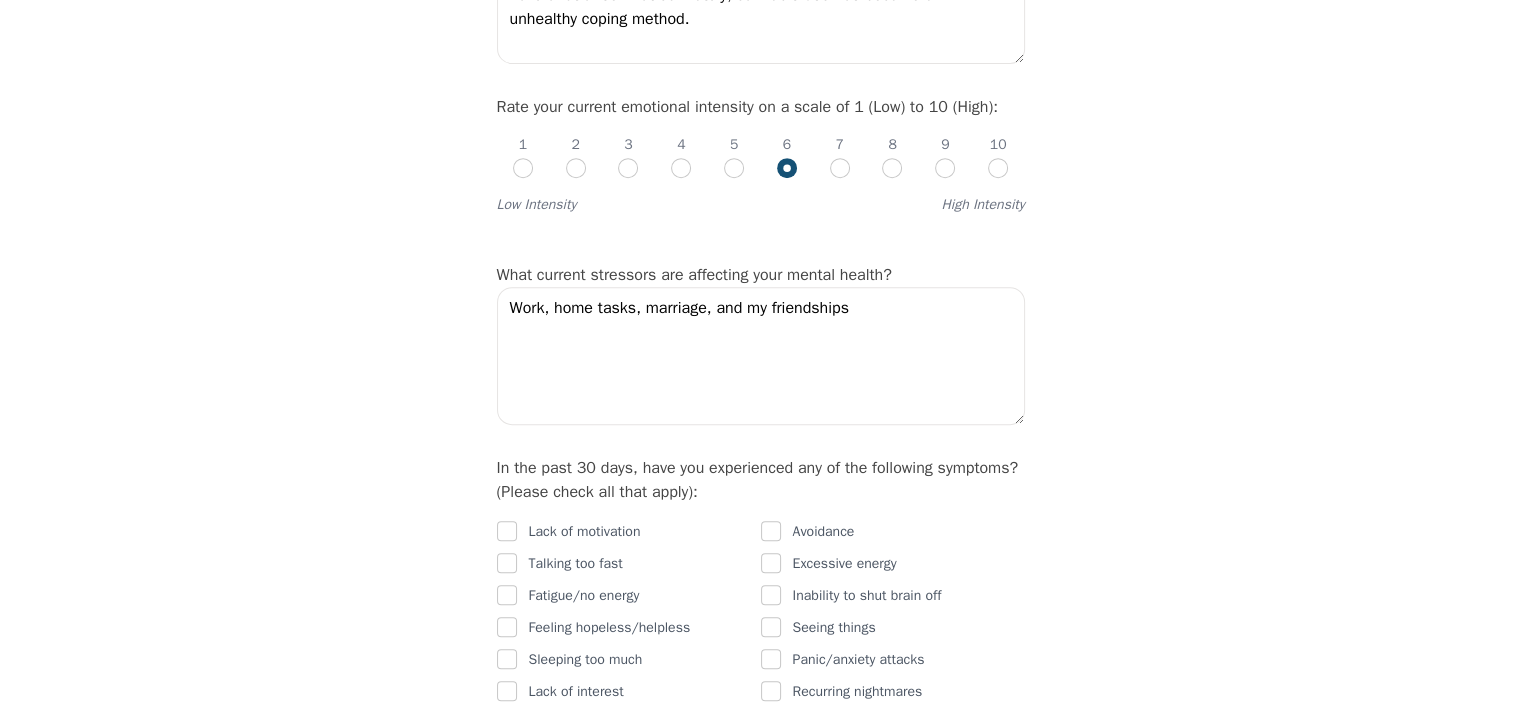 click on "Intake Assessment for [PERSON_NAME] Part 2 of 2: Clinical Self-Report Please complete the following information before your initial session. This step is crucial to kickstart your therapeutic journey with your therapist: Please describe what has brought you to seek therapy at this time? I have [MEDICAL_DATA] and I am working with my family physician to get an [MEDICAL_DATA] diagnoses and find medications that work for me. My mental health issues have greatly affected my career, marriage, and other relationships. I have a invisible chronic health condition that gets worse with stress and poor eating habits. I recently found out that I am [DEMOGRAPHIC_DATA] and I am still discovering what that means to me. How are your current issues affecting your daily life, and for how long have you been experiencing them? On a daily basis, how do you typically feel? Rate your current emotional intensity on a scale of 1 (Low) to 10 (High): 1 2 3 4 5 6 7 8 9 10 Low Intensity High Intensity Work, home tasks, marriage, and my friendships Yes No" at bounding box center [760, 1609] 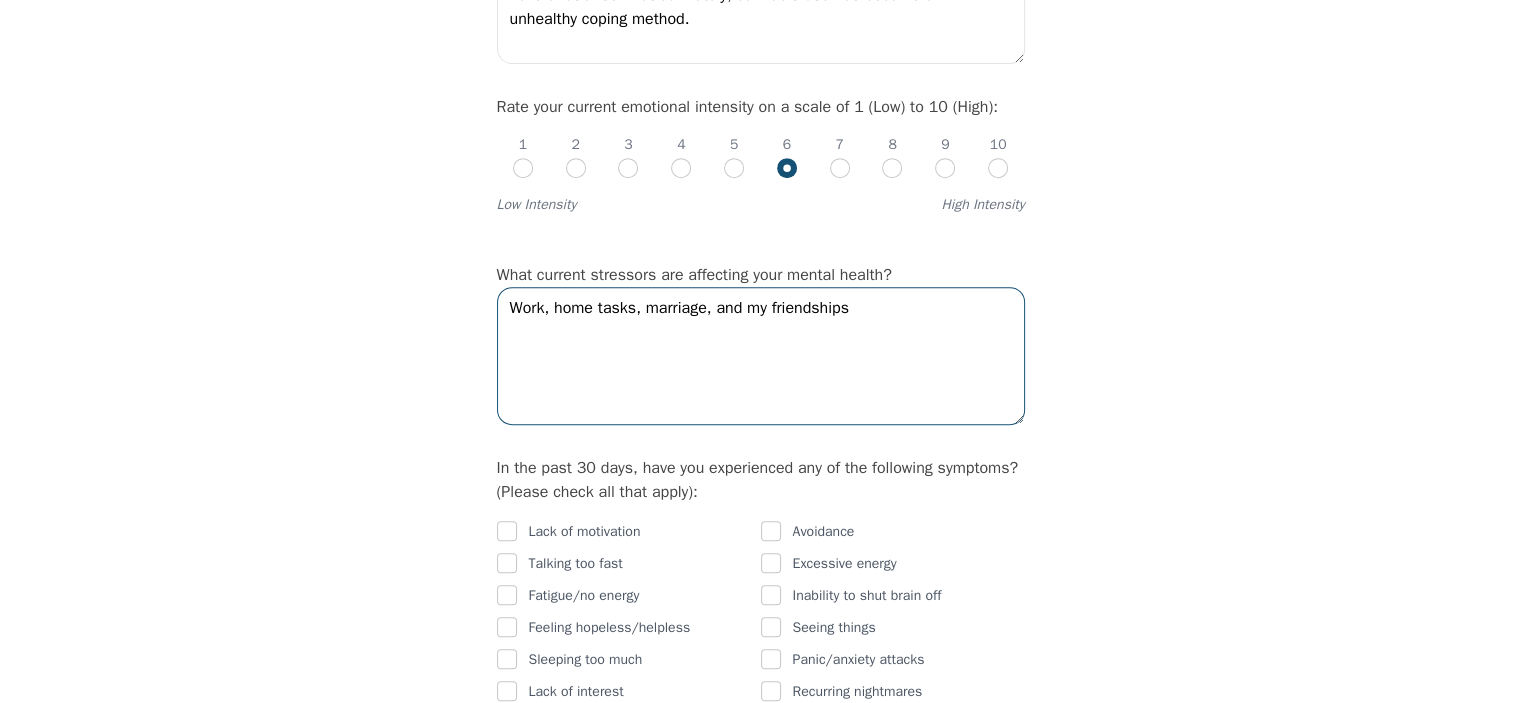 click on "Work, home tasks, marriage, and my friendships" at bounding box center [761, 356] 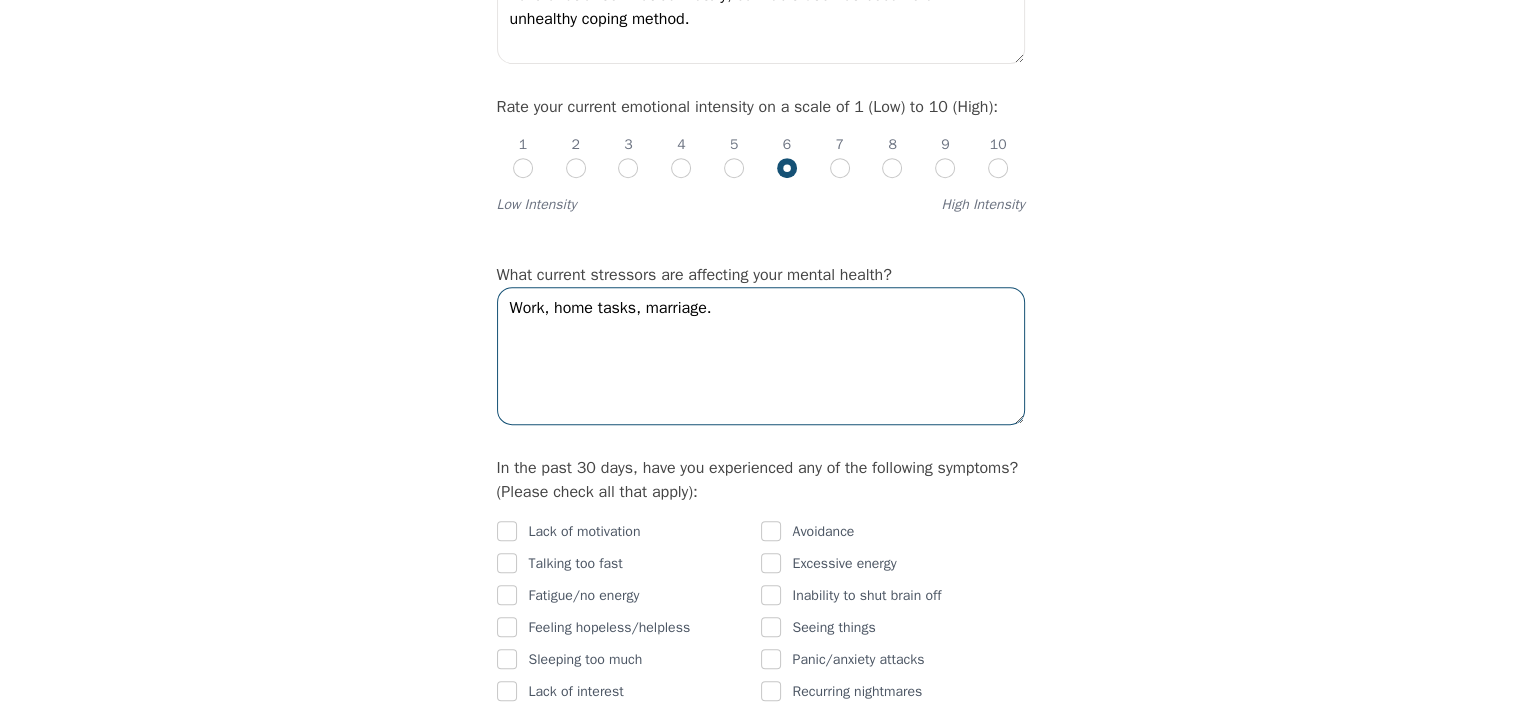 click on "Work, home tasks, marriage." at bounding box center (761, 356) 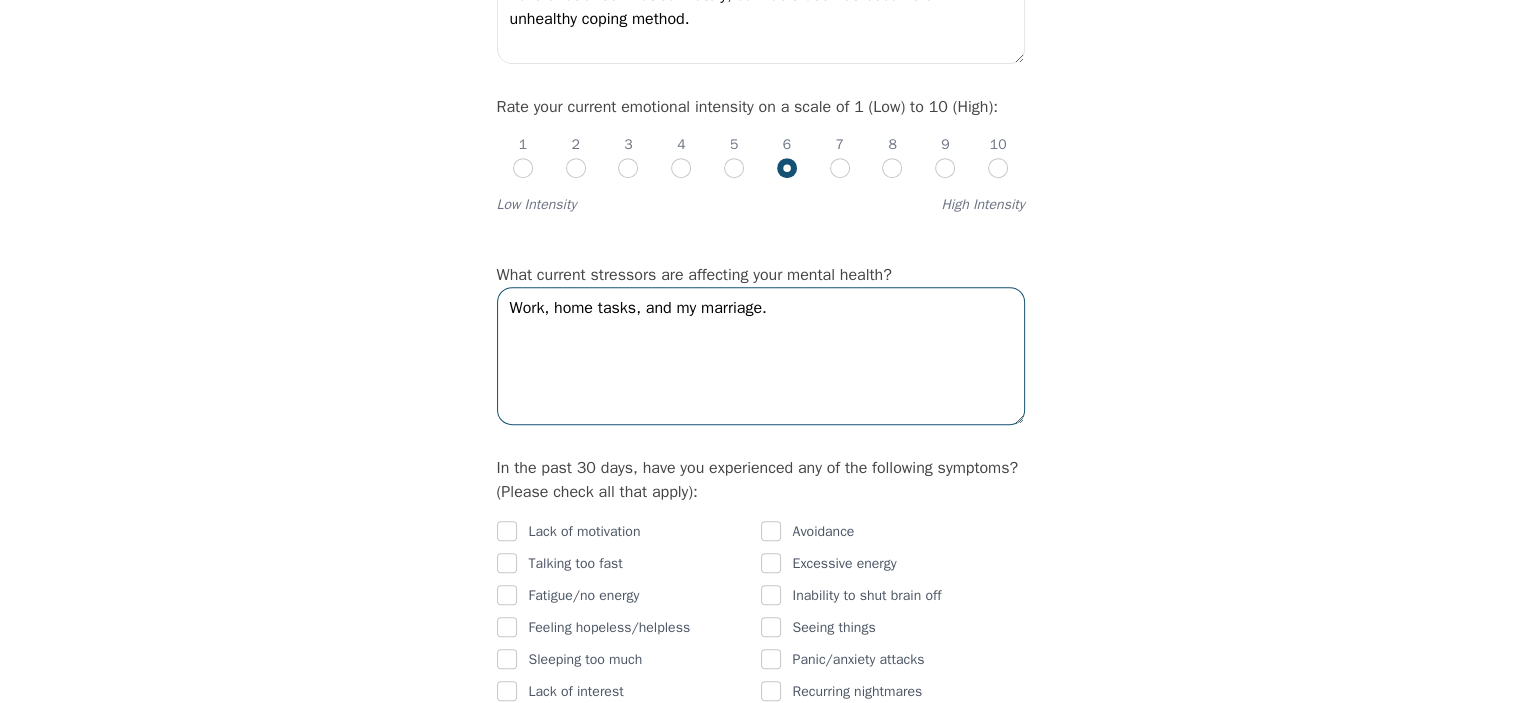 click on "Work, home tasks, and my marriage." at bounding box center (761, 356) 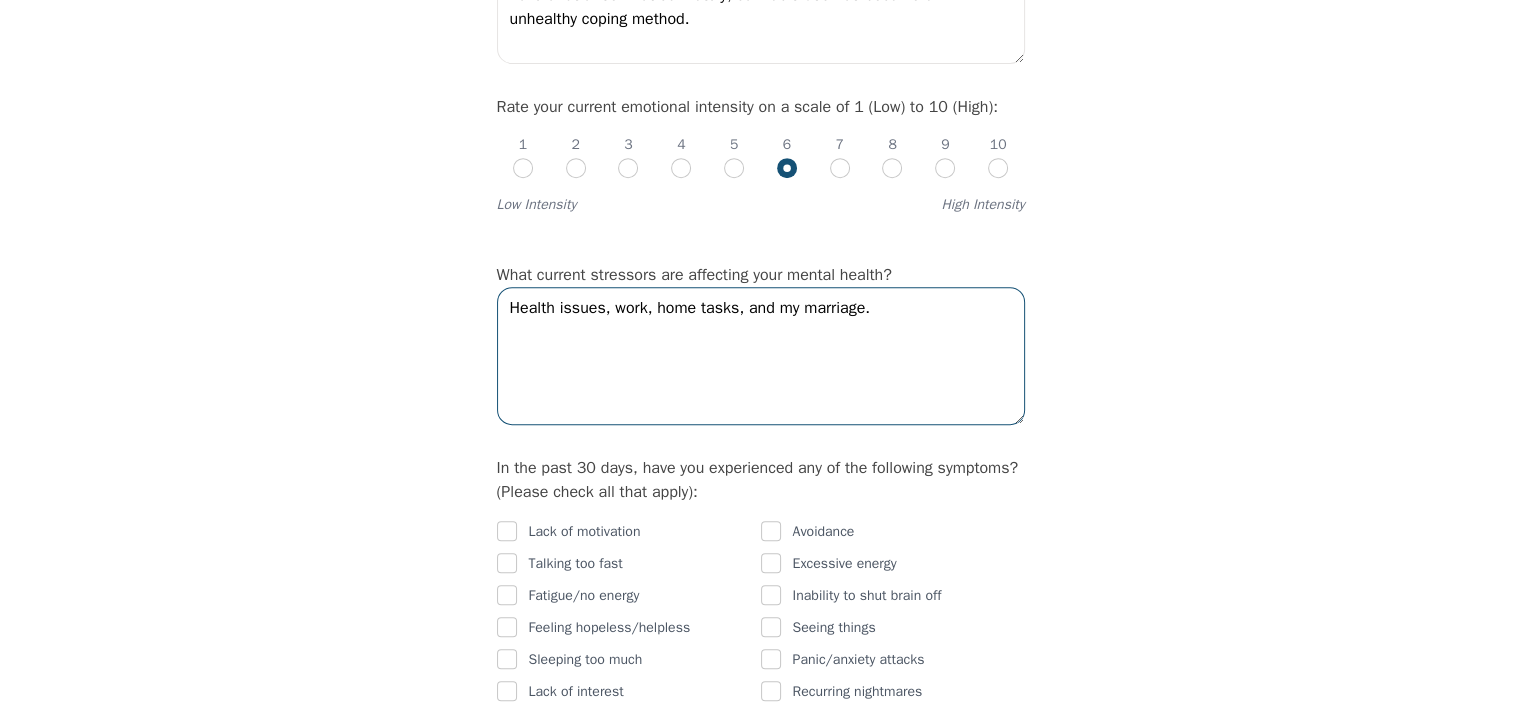 click on "Health issues, work, home tasks, and my marriage." at bounding box center [761, 356] 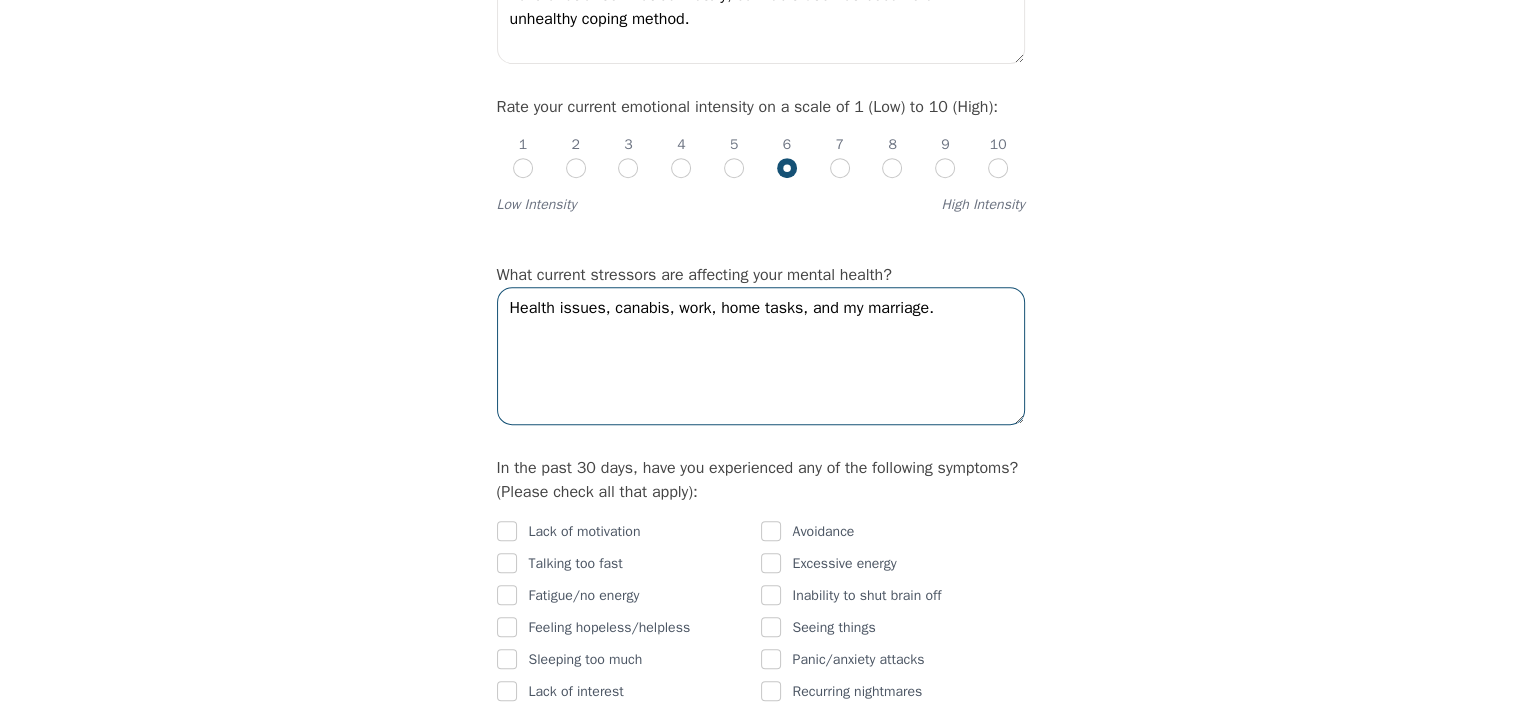 drag, startPoint x: 625, startPoint y: 343, endPoint x: 555, endPoint y: 379, distance: 78.714676 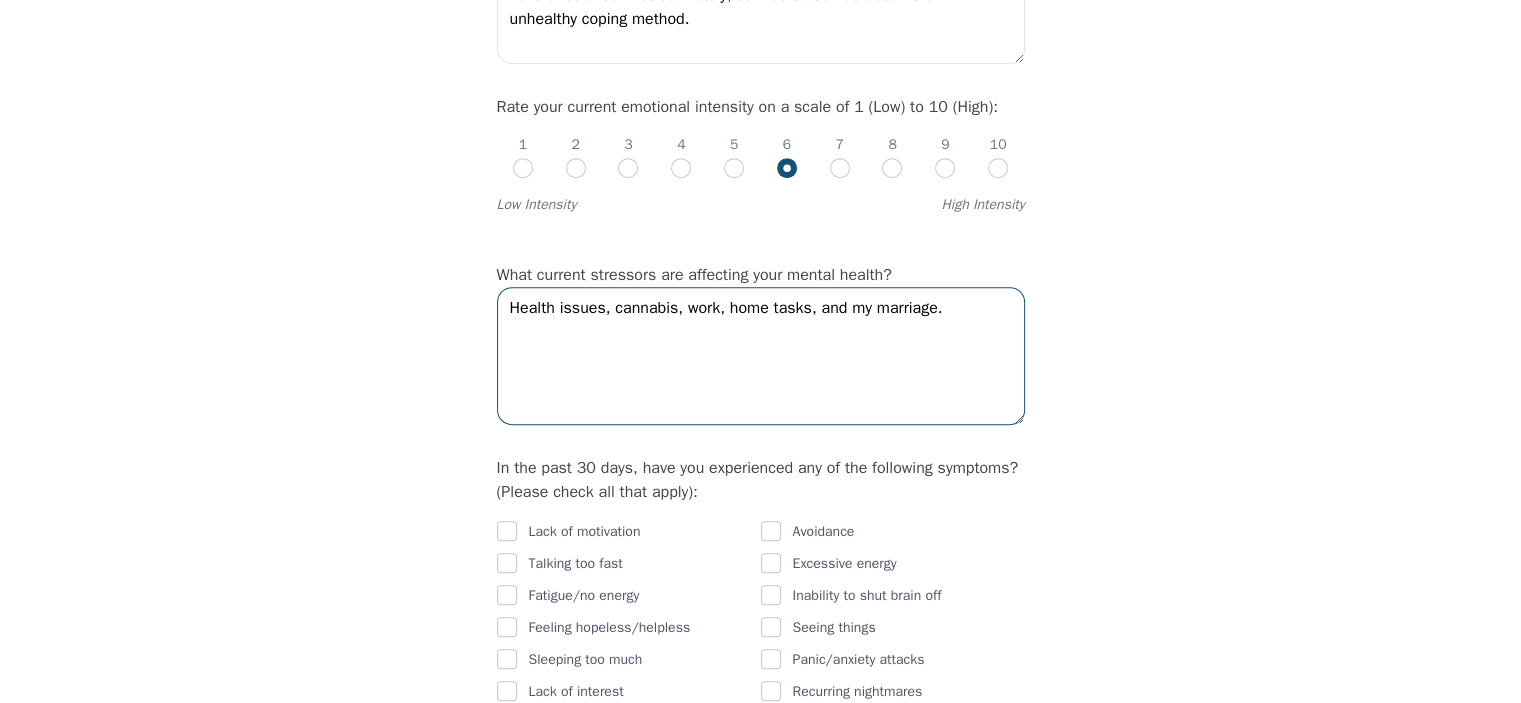 click on "Health issues, cannabis, work, home tasks, and my marriage." at bounding box center [761, 356] 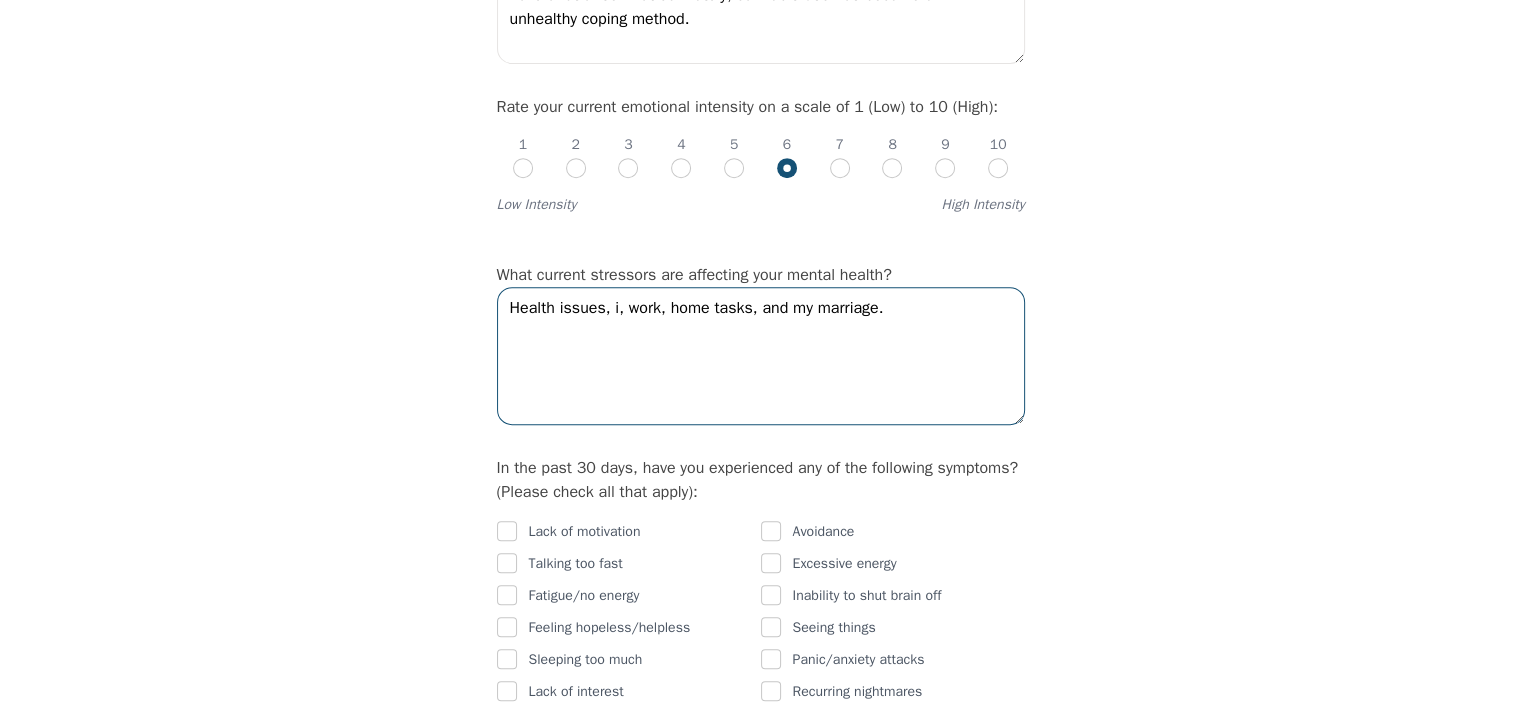 click on "Health issues, i, work, home tasks, and my marriage." at bounding box center [761, 356] 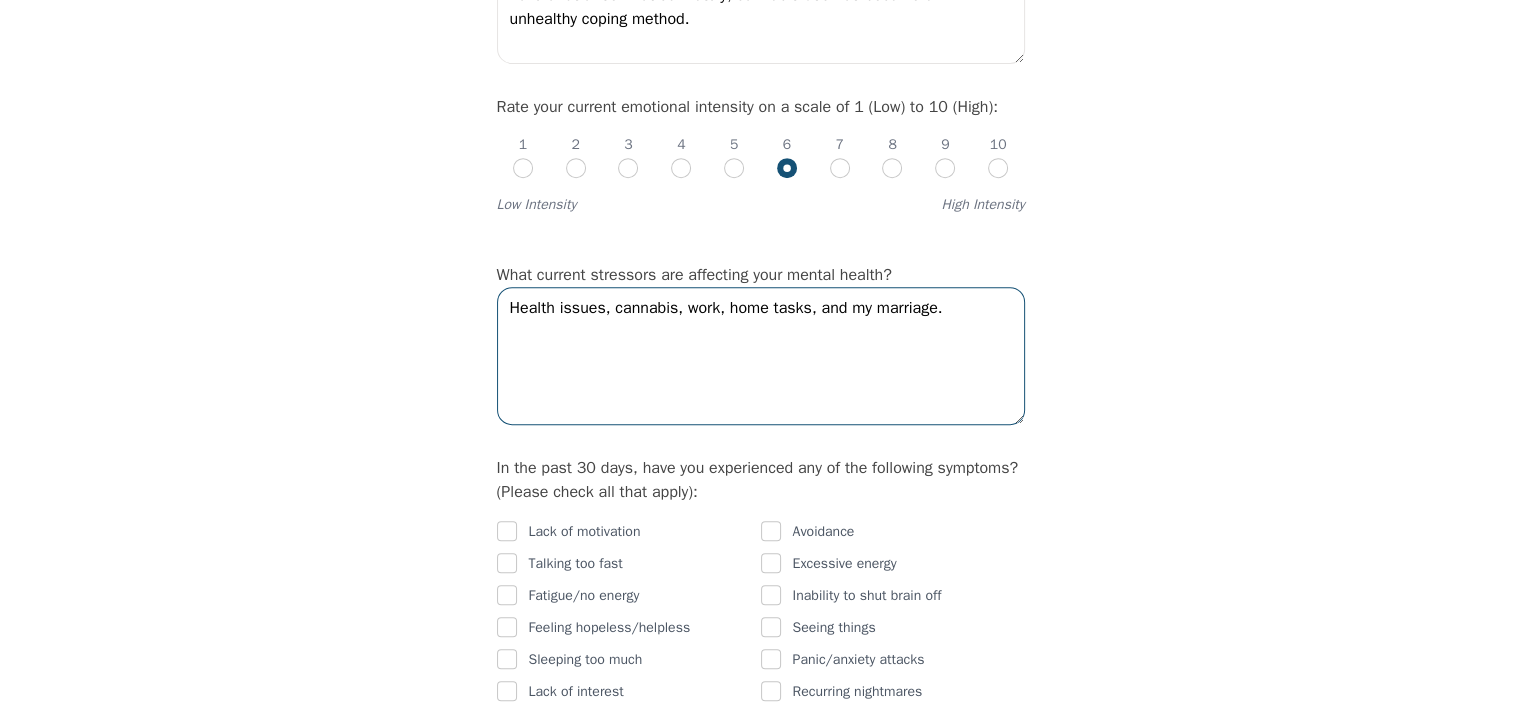 click on "Health issues, cannabis, work, home tasks, and my marriage." at bounding box center [761, 356] 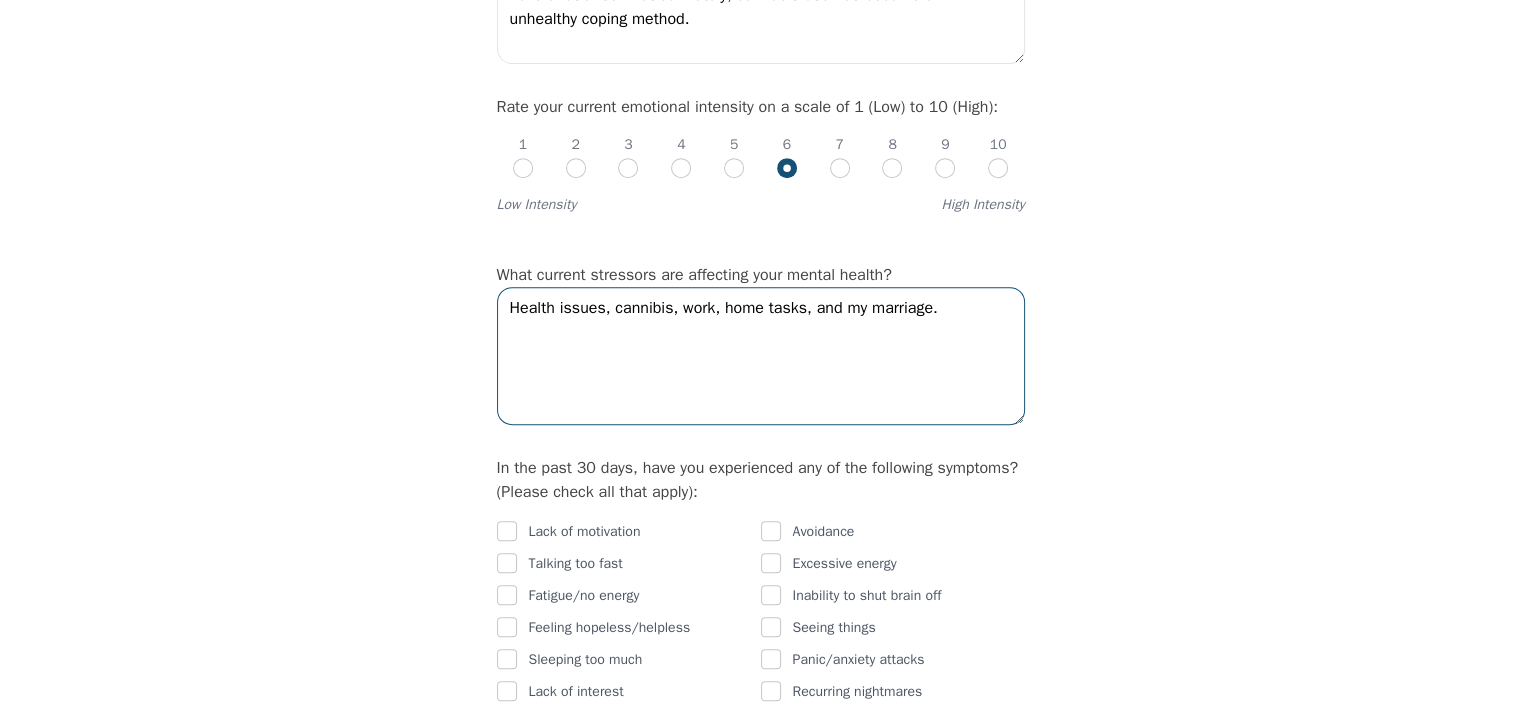 click on "Health issues, cannibis, work, home tasks, and my marriage." at bounding box center [761, 356] 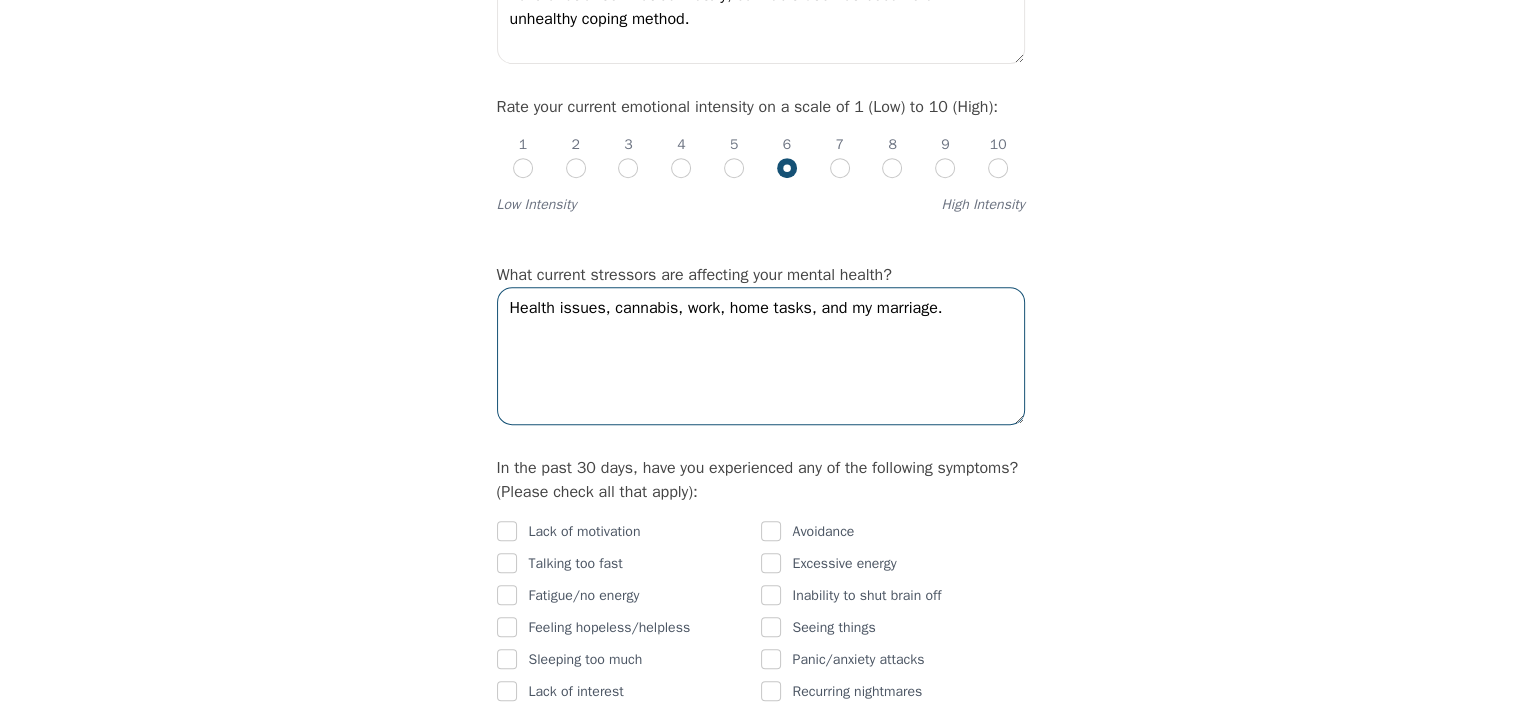 click on "Health issues, cannabis, work, home tasks, and my marriage." at bounding box center [761, 356] 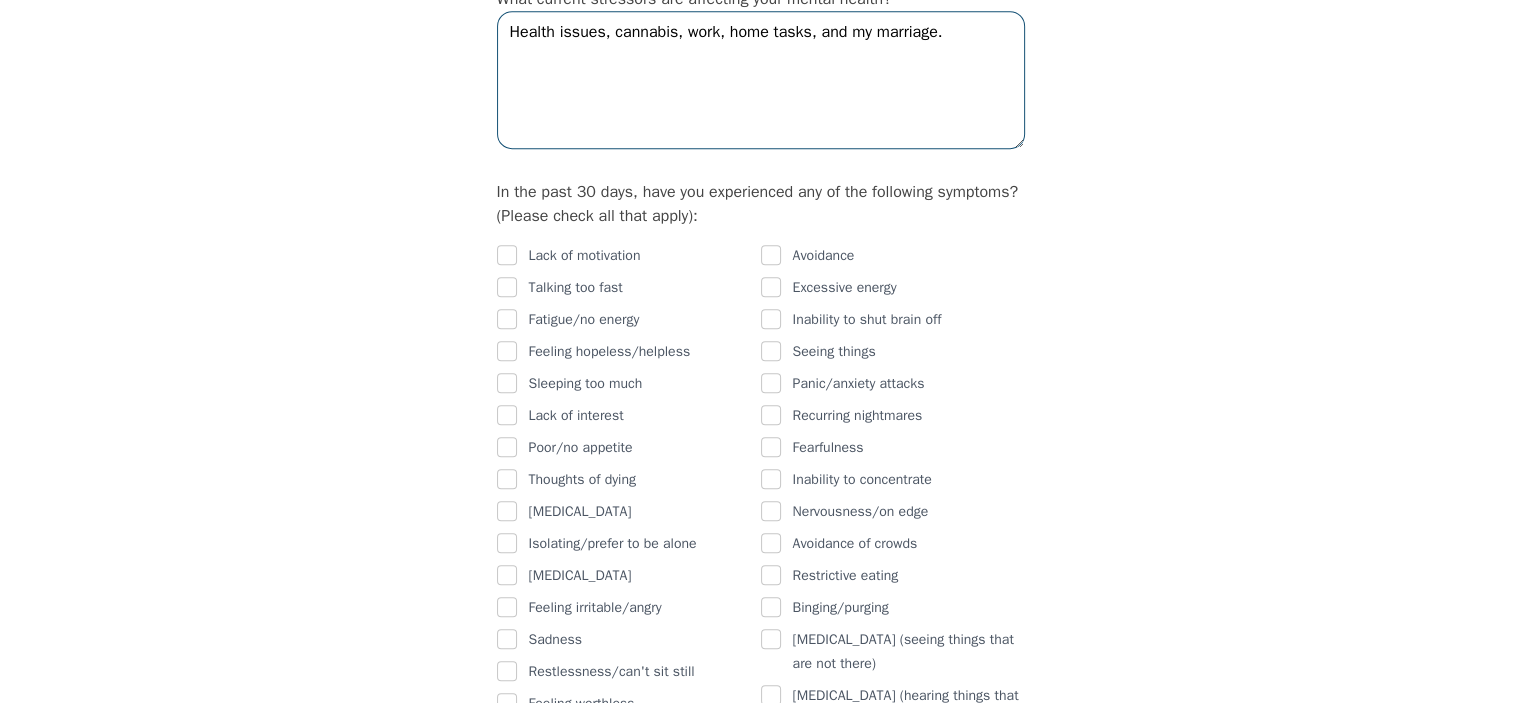 scroll, scrollTop: 1100, scrollLeft: 0, axis: vertical 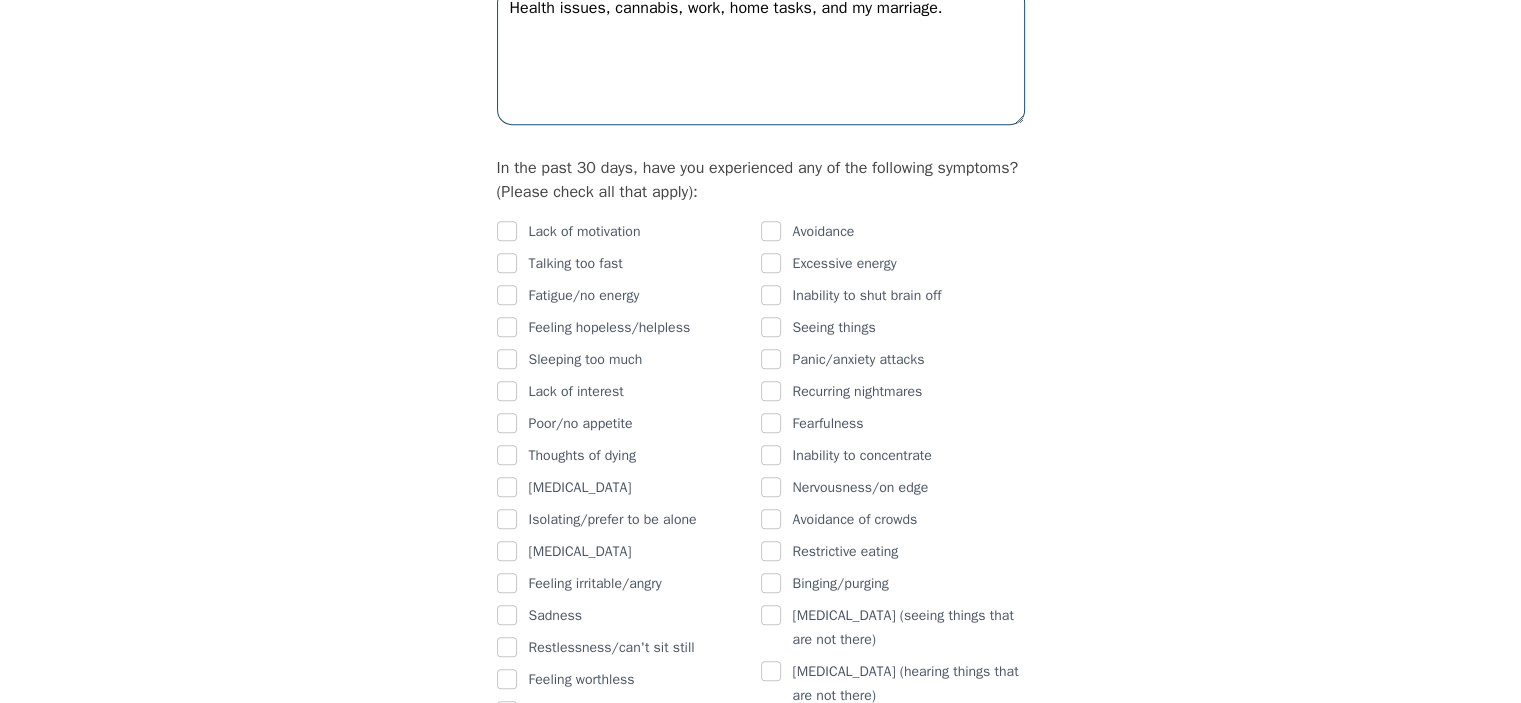 type on "Health issues, cannabis, work, home tasks, and my marriage." 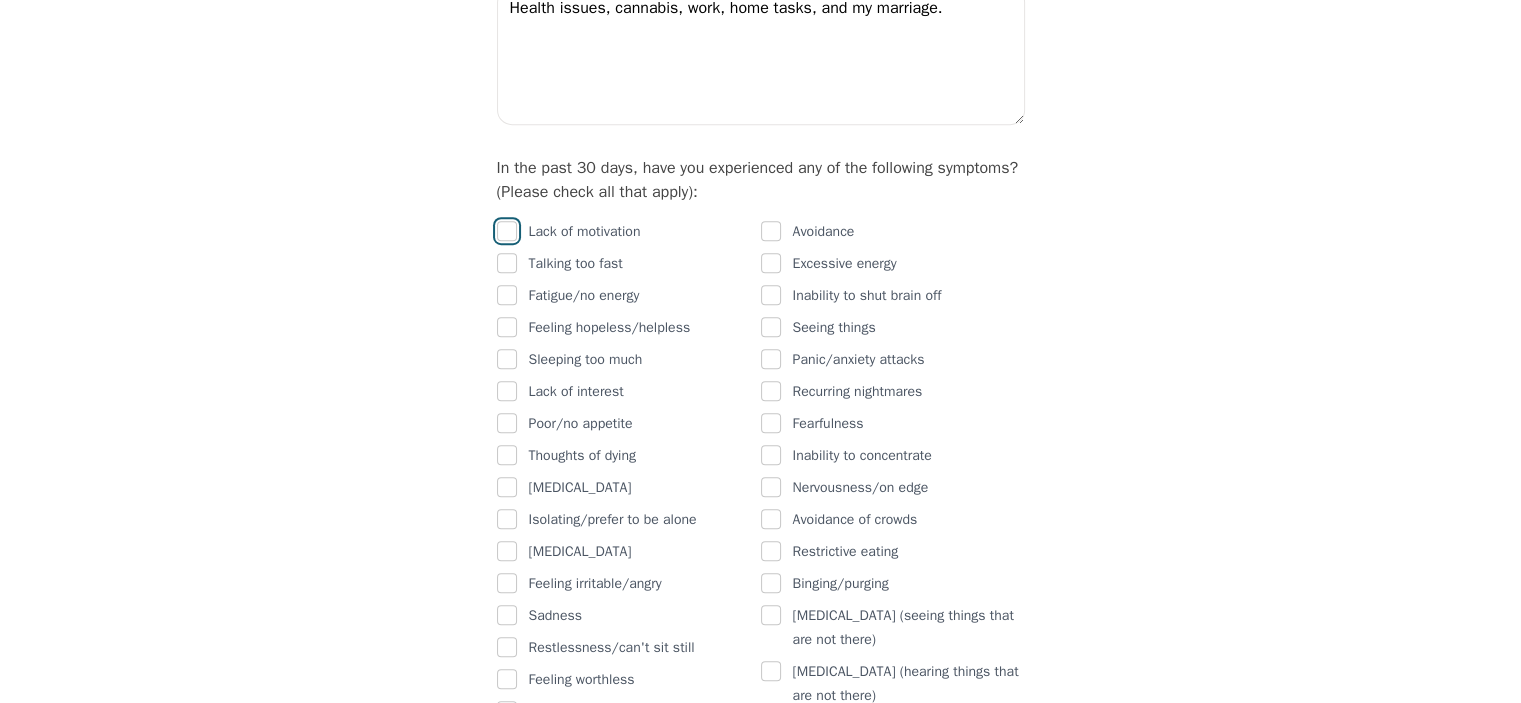 click at bounding box center (507, 231) 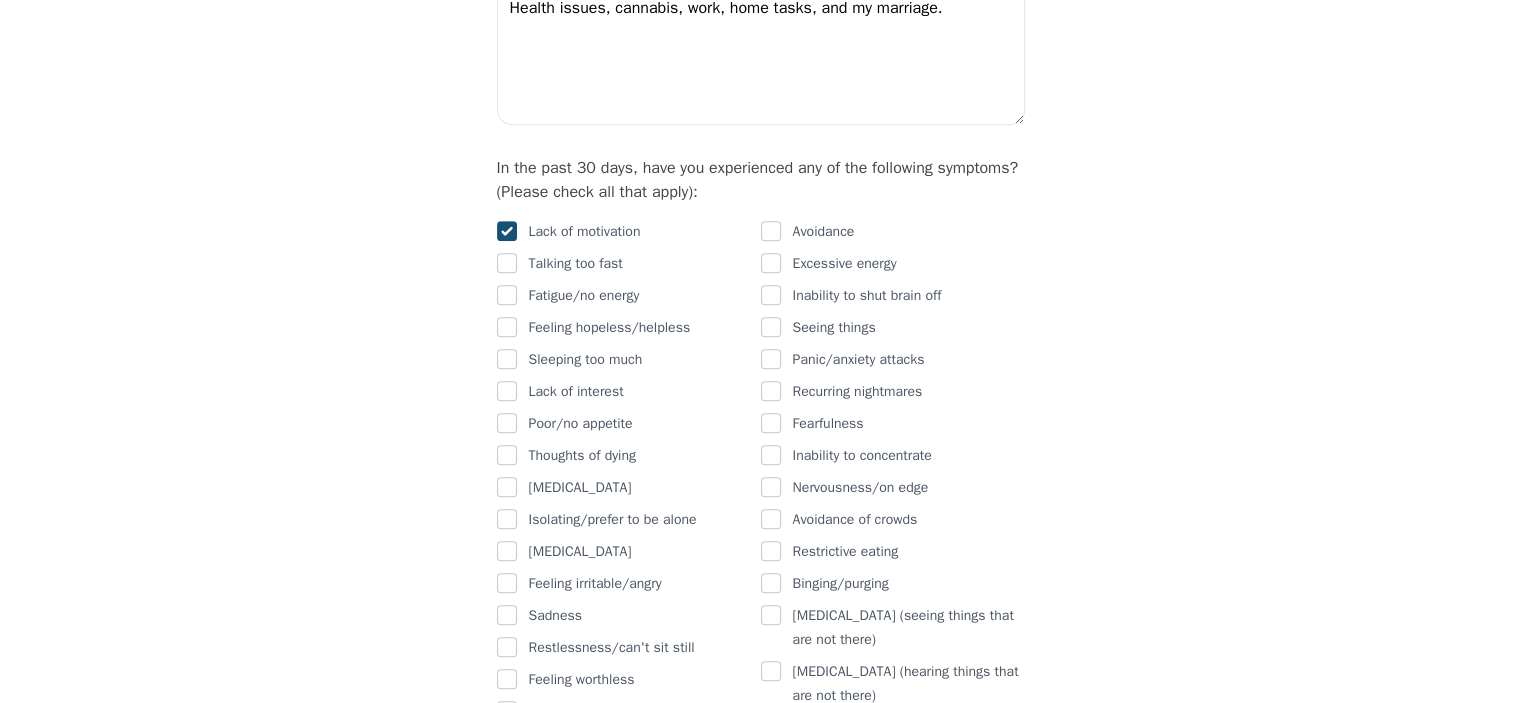 checkbox on "true" 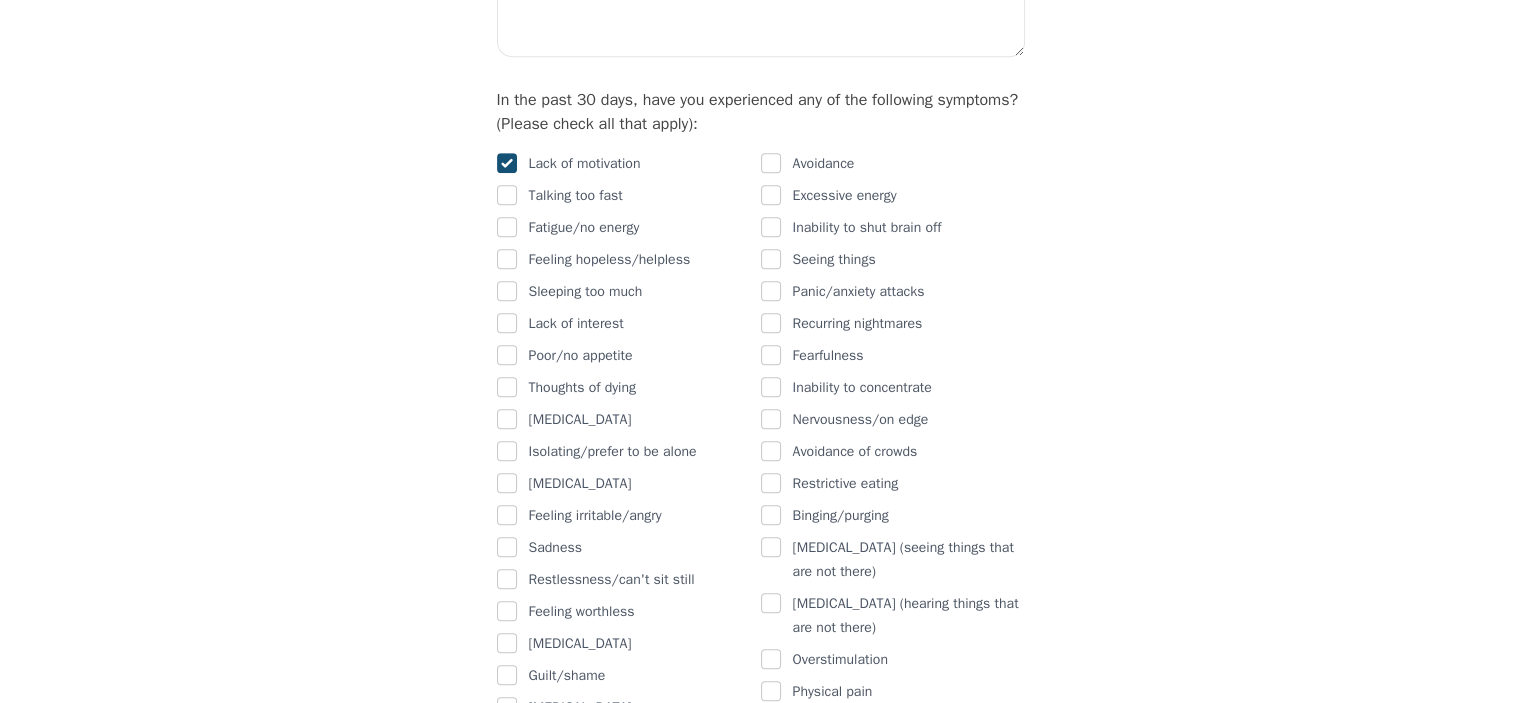 scroll, scrollTop: 1200, scrollLeft: 0, axis: vertical 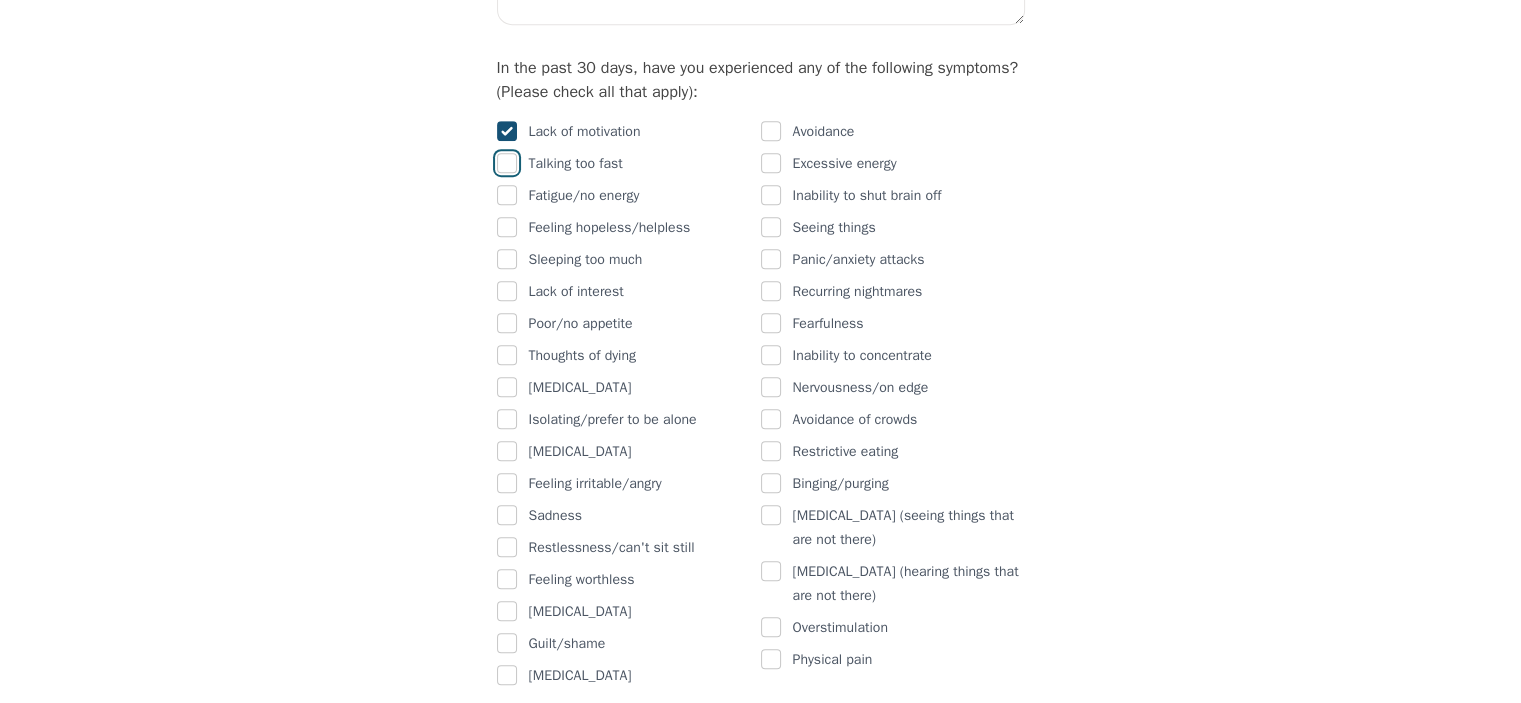 click at bounding box center [507, 163] 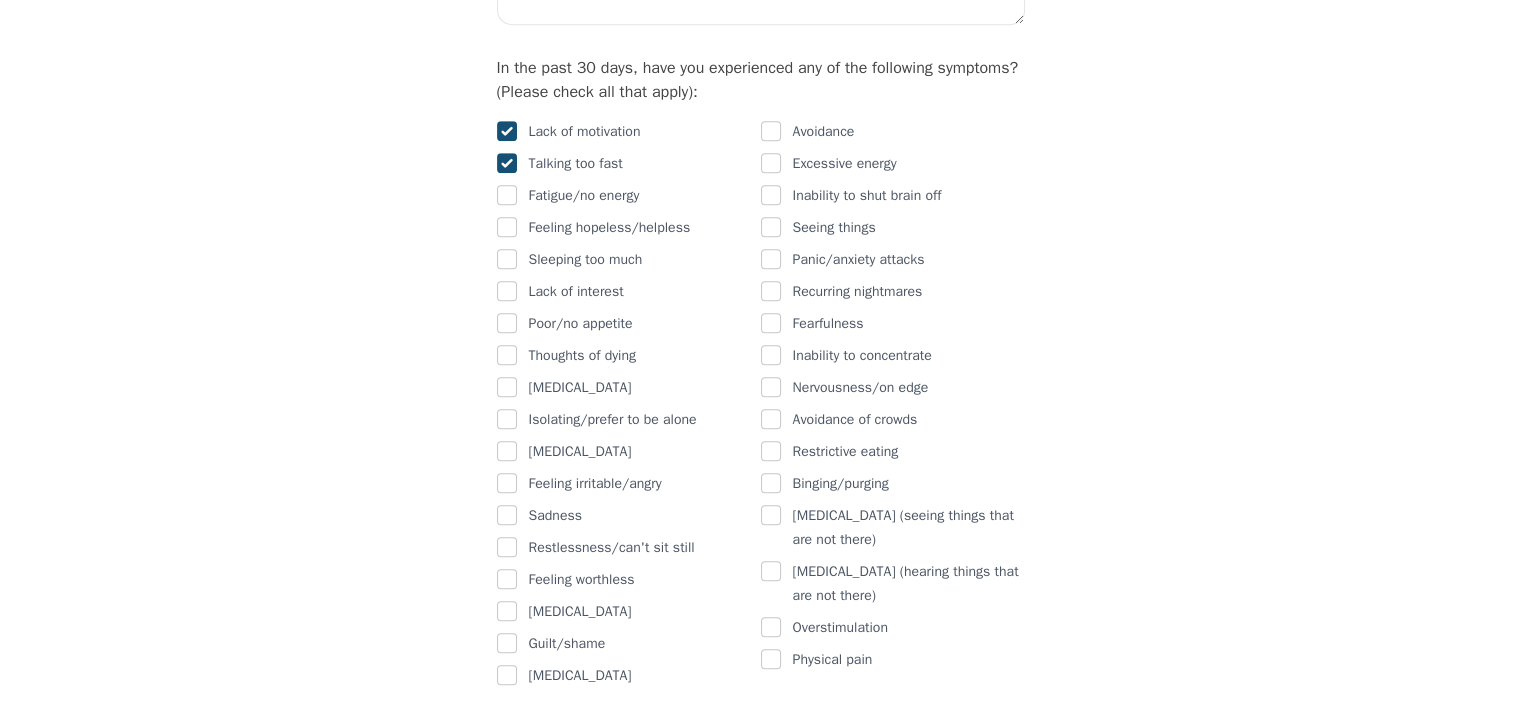 checkbox on "true" 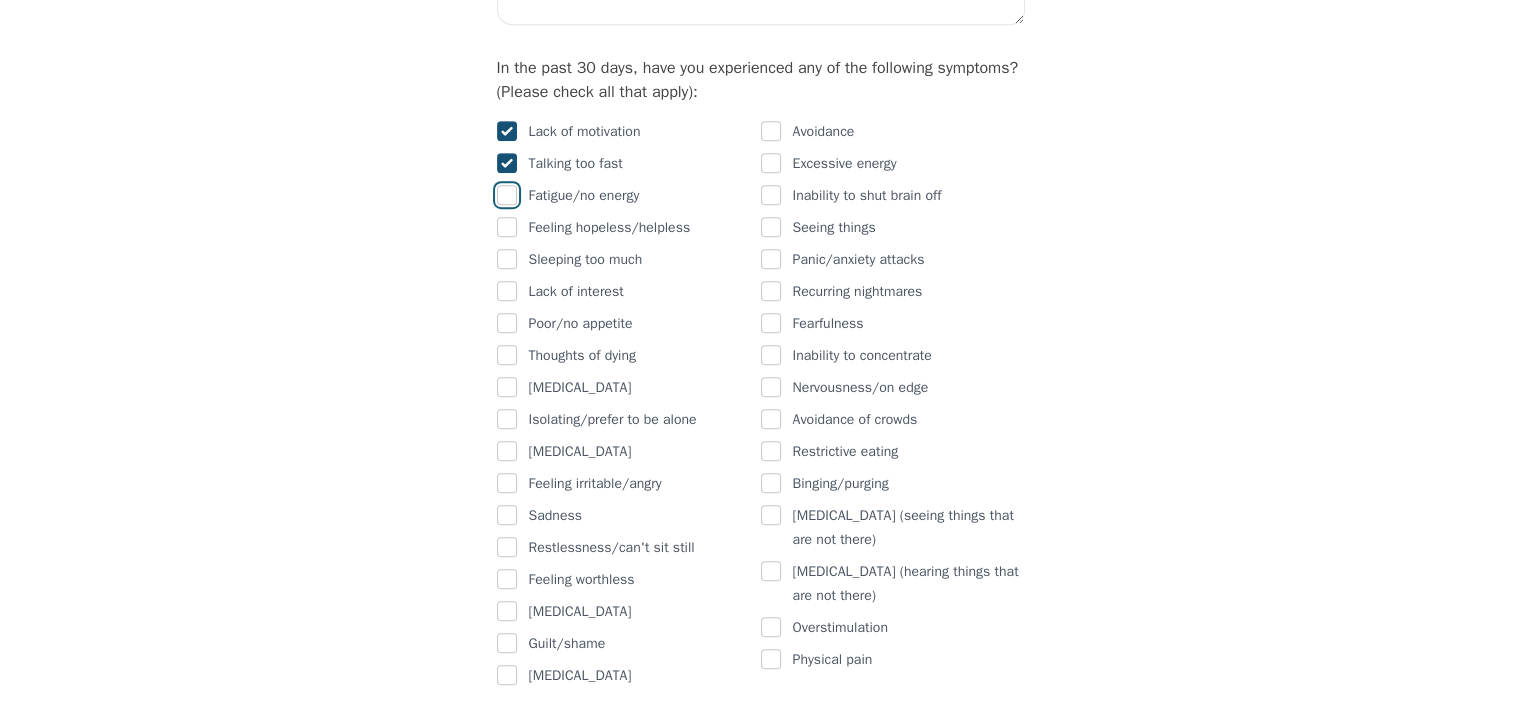 click at bounding box center [507, 195] 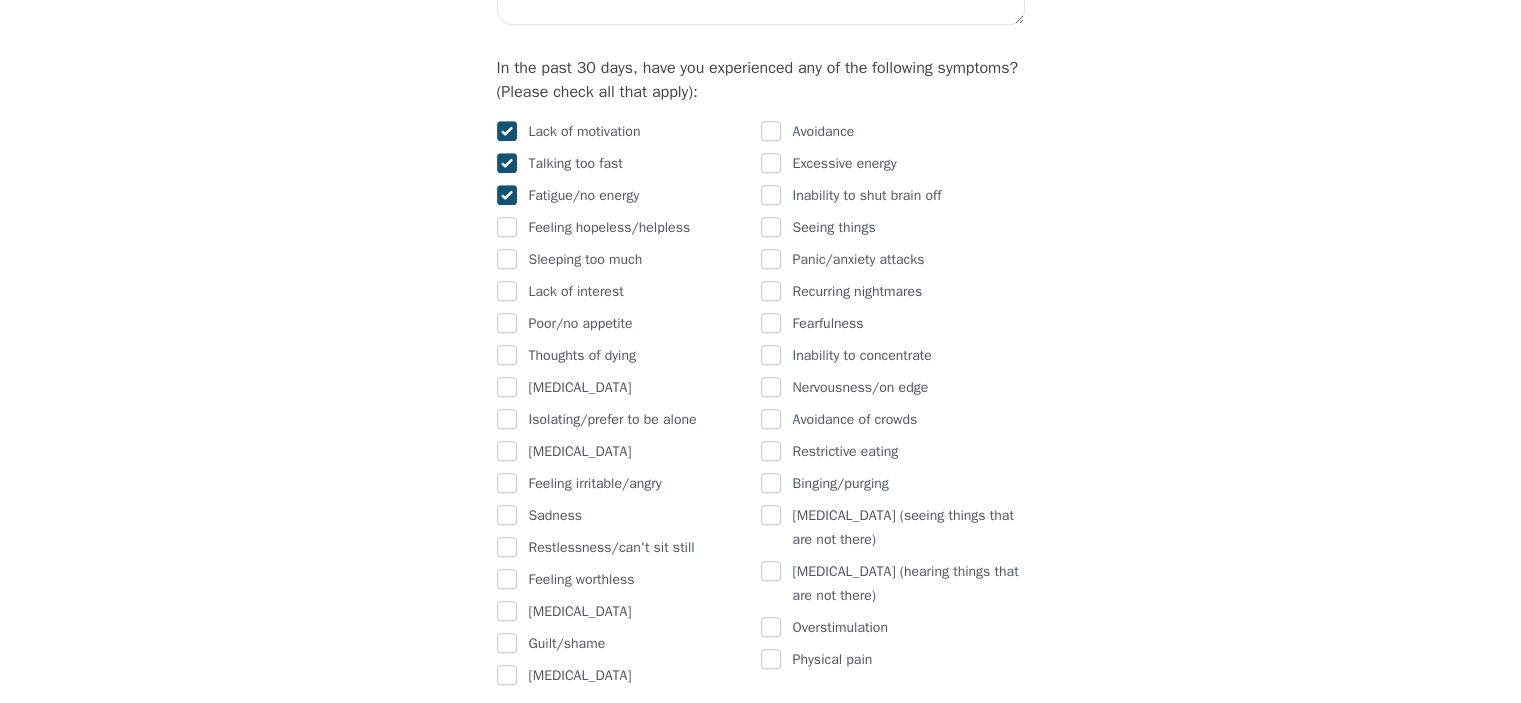 checkbox on "true" 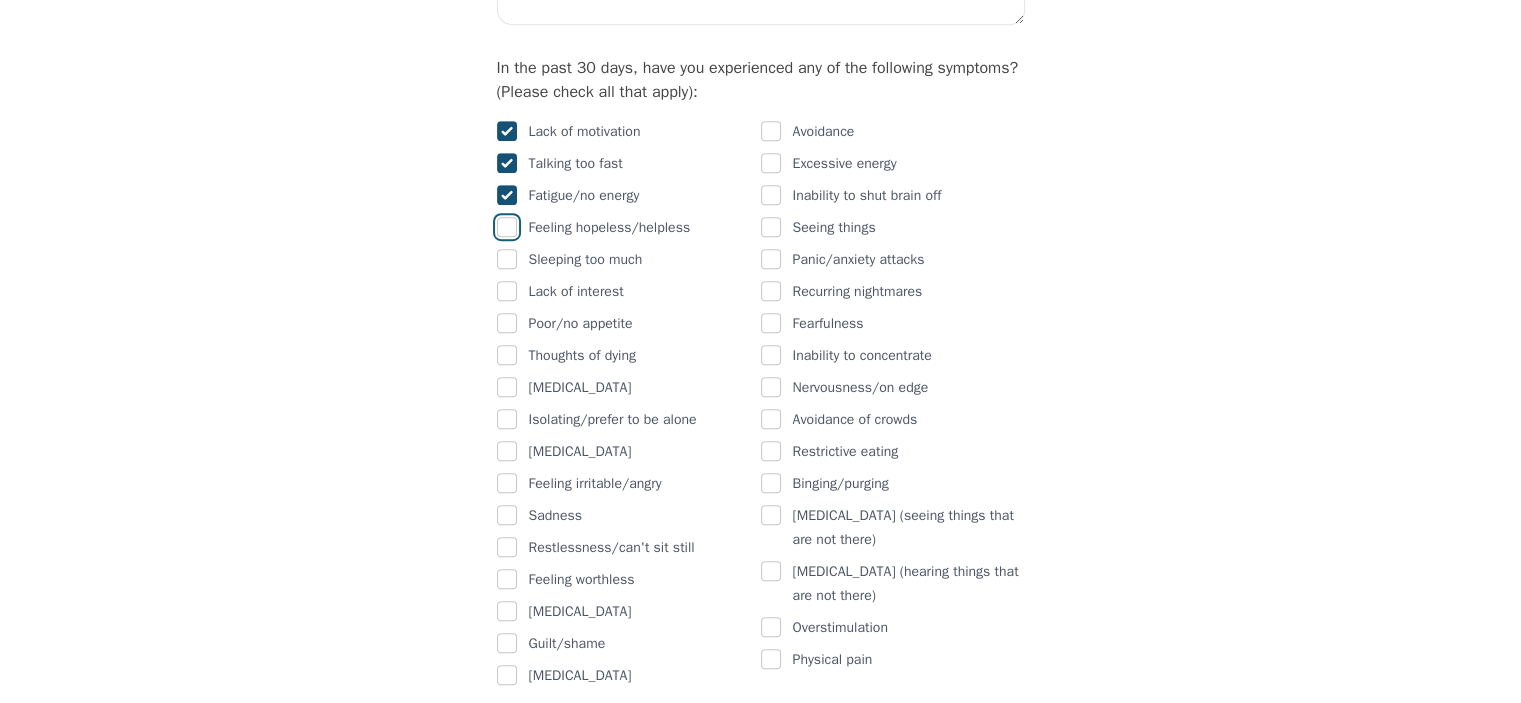click at bounding box center [507, 227] 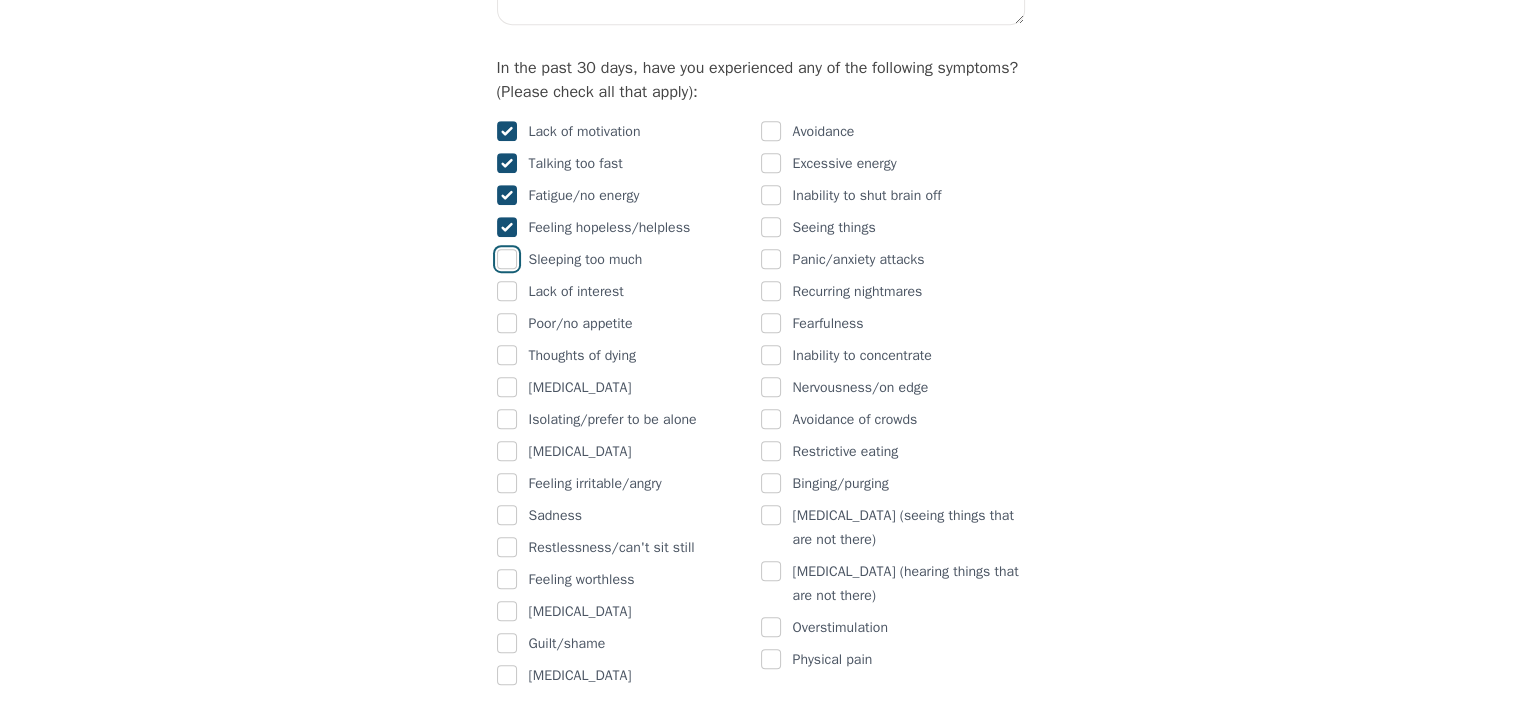 click at bounding box center [507, 259] 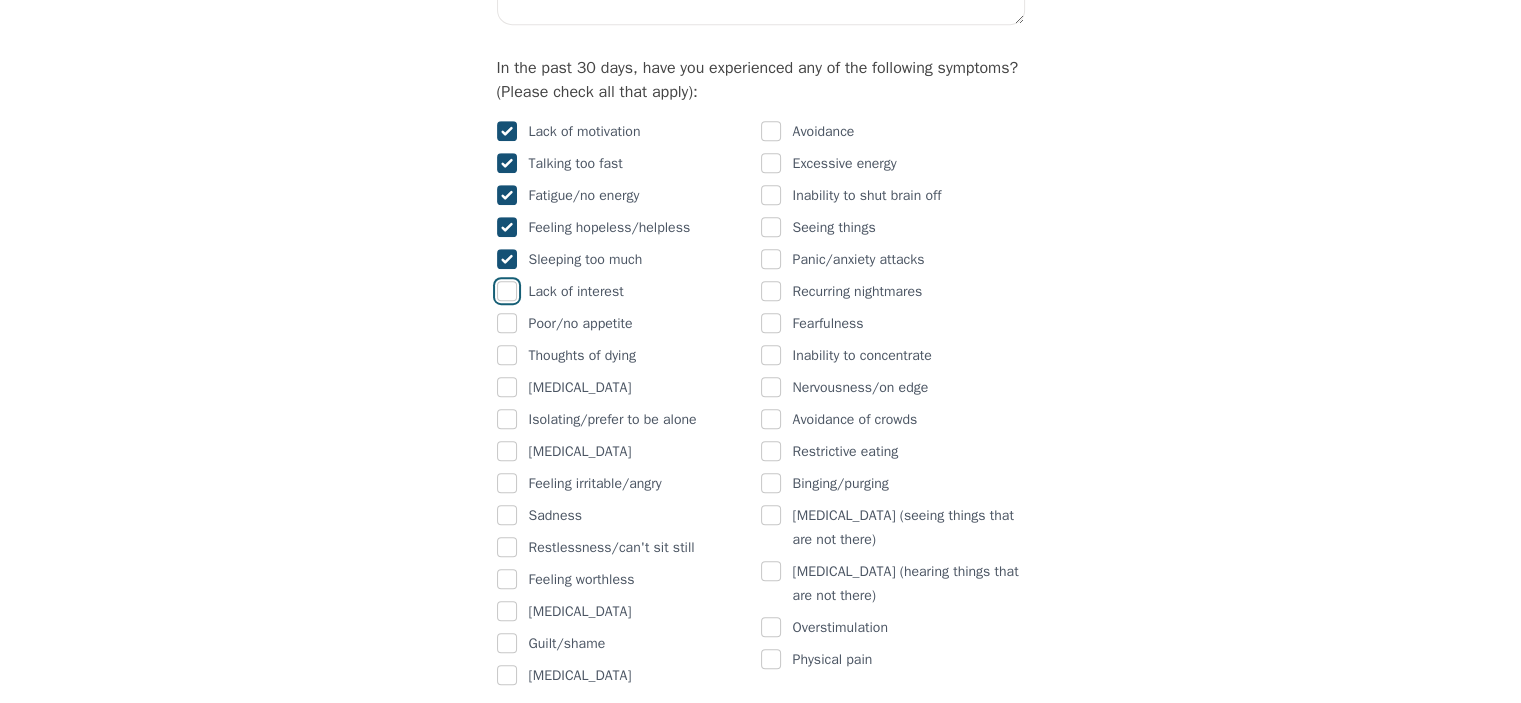 click at bounding box center (507, 291) 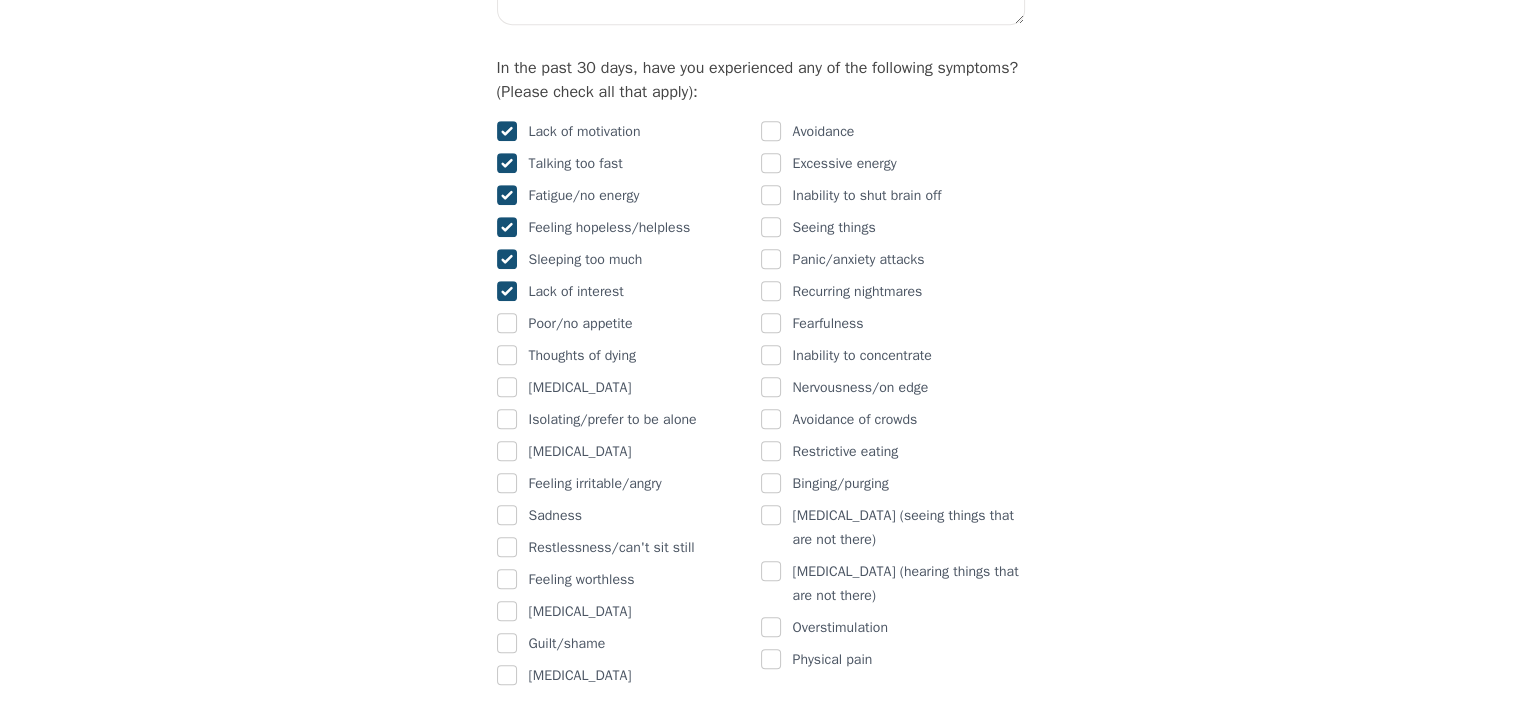 checkbox on "true" 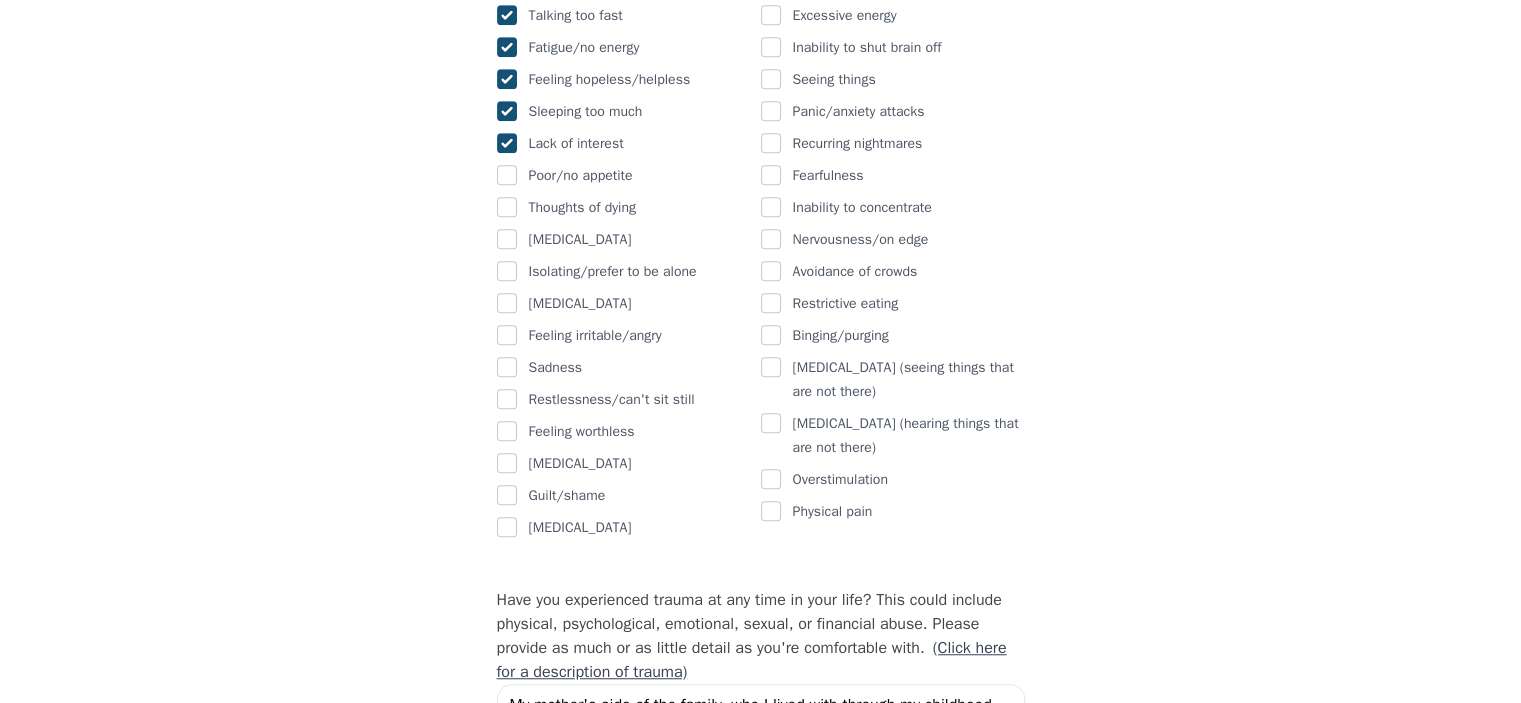 scroll, scrollTop: 1400, scrollLeft: 0, axis: vertical 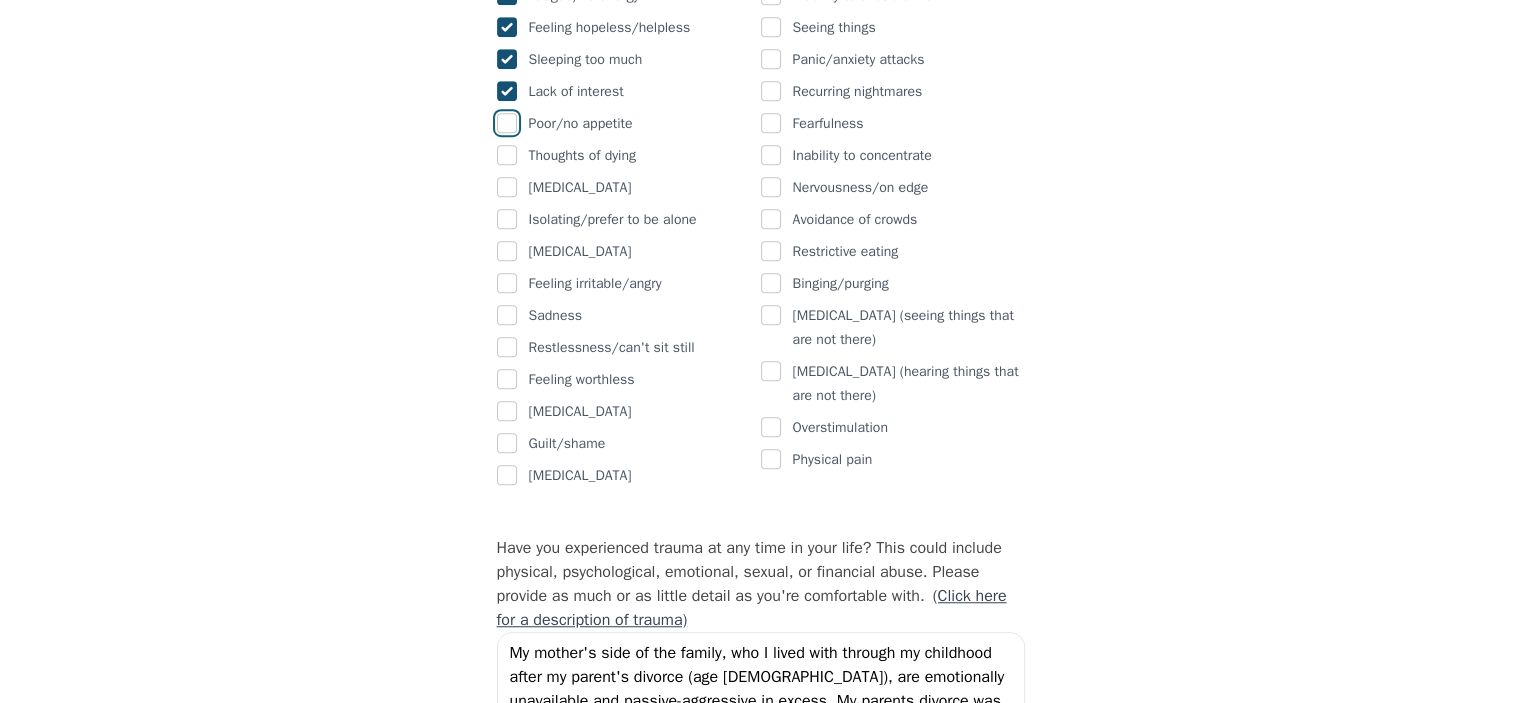 click at bounding box center [507, 123] 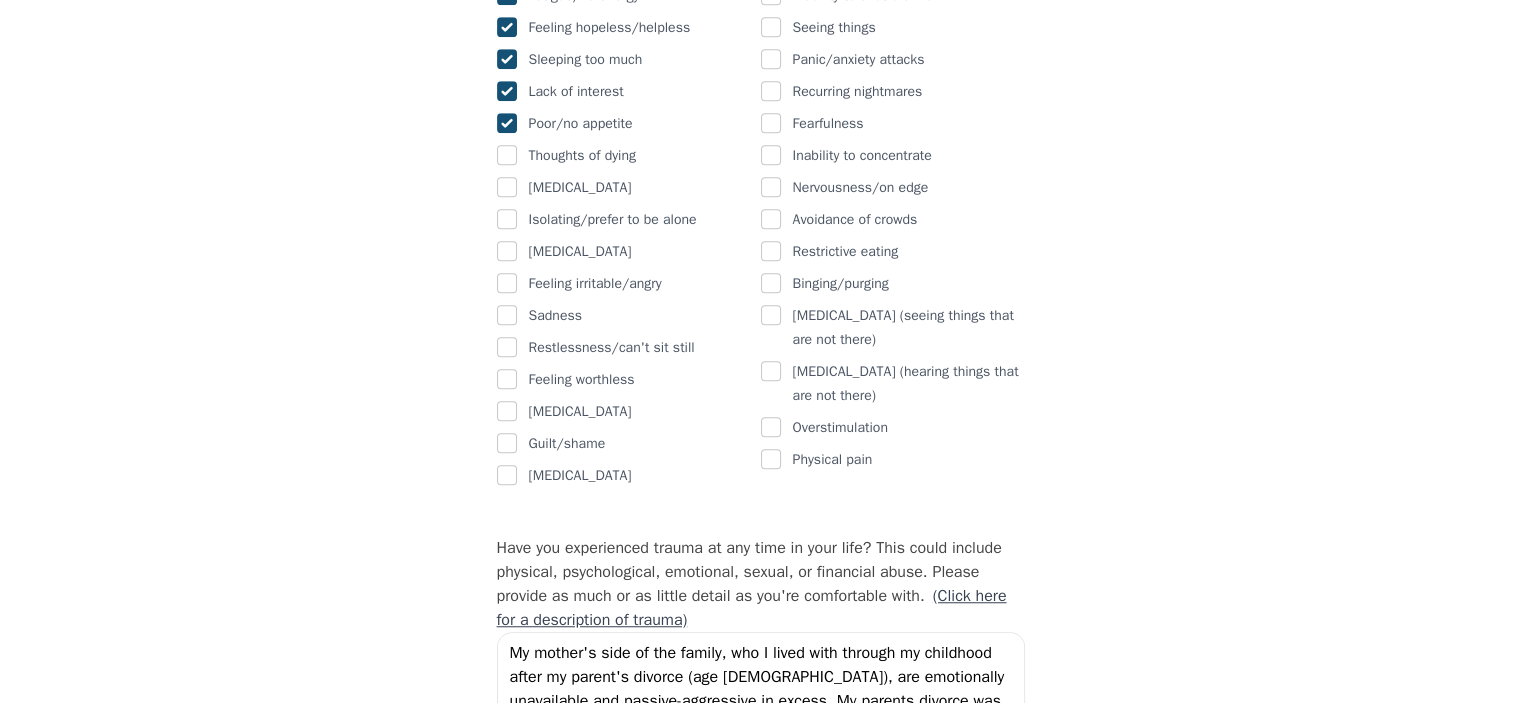 checkbox on "true" 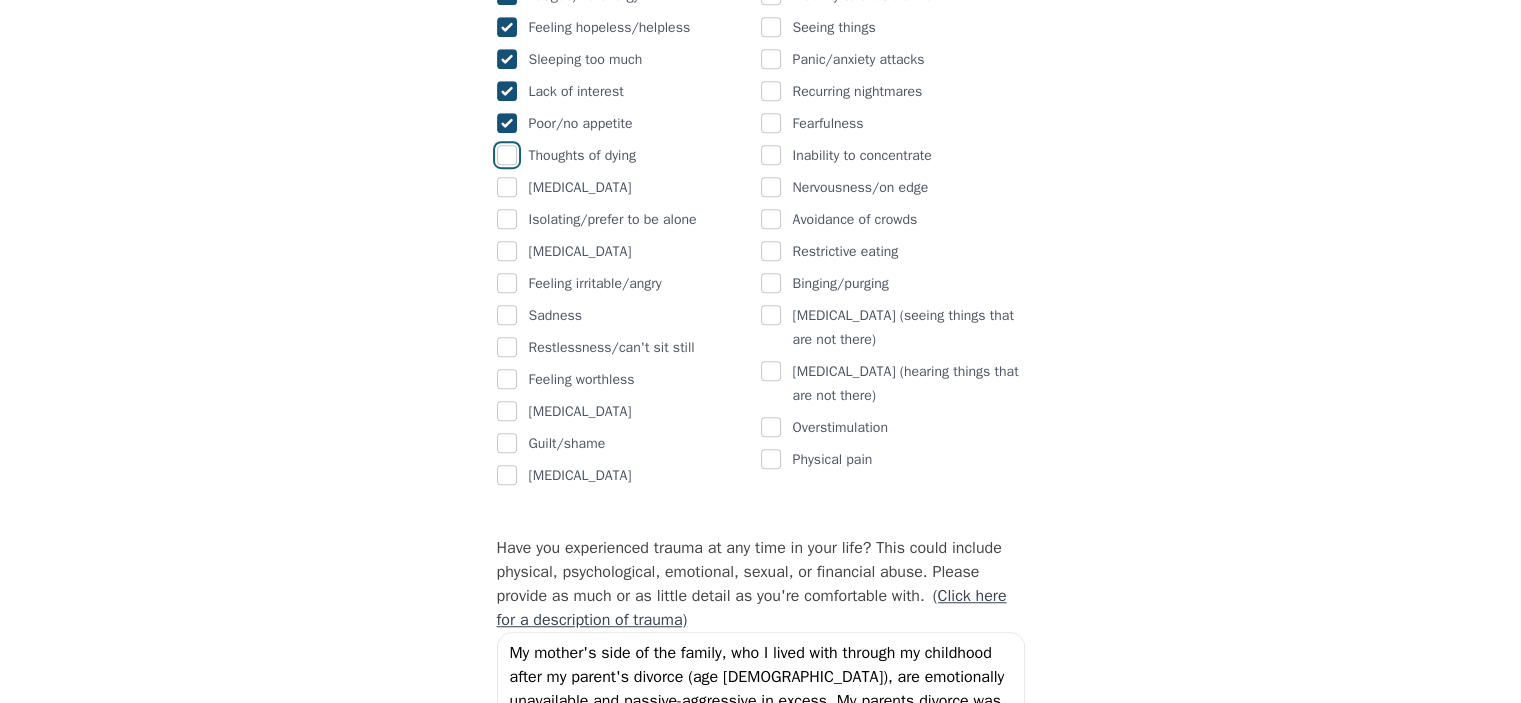 click at bounding box center [507, 155] 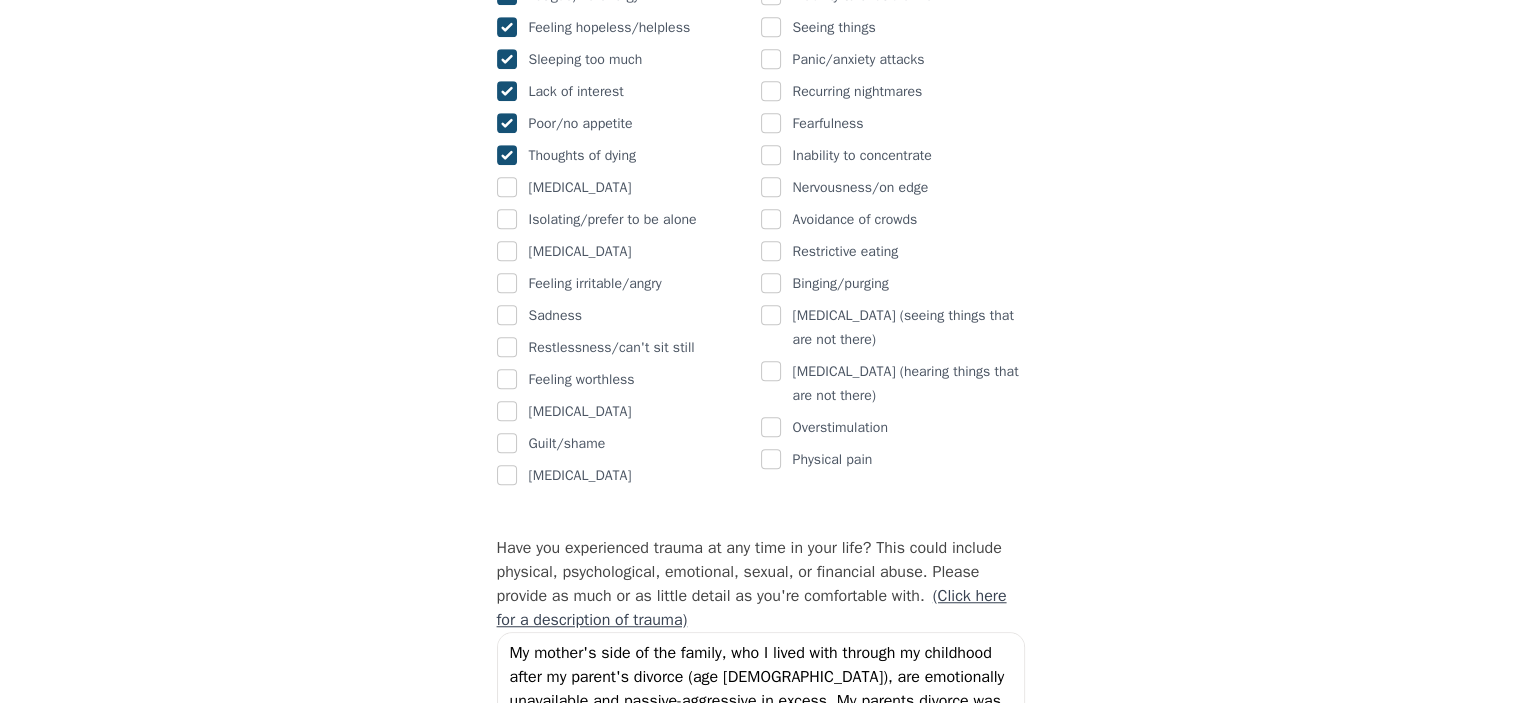 checkbox on "true" 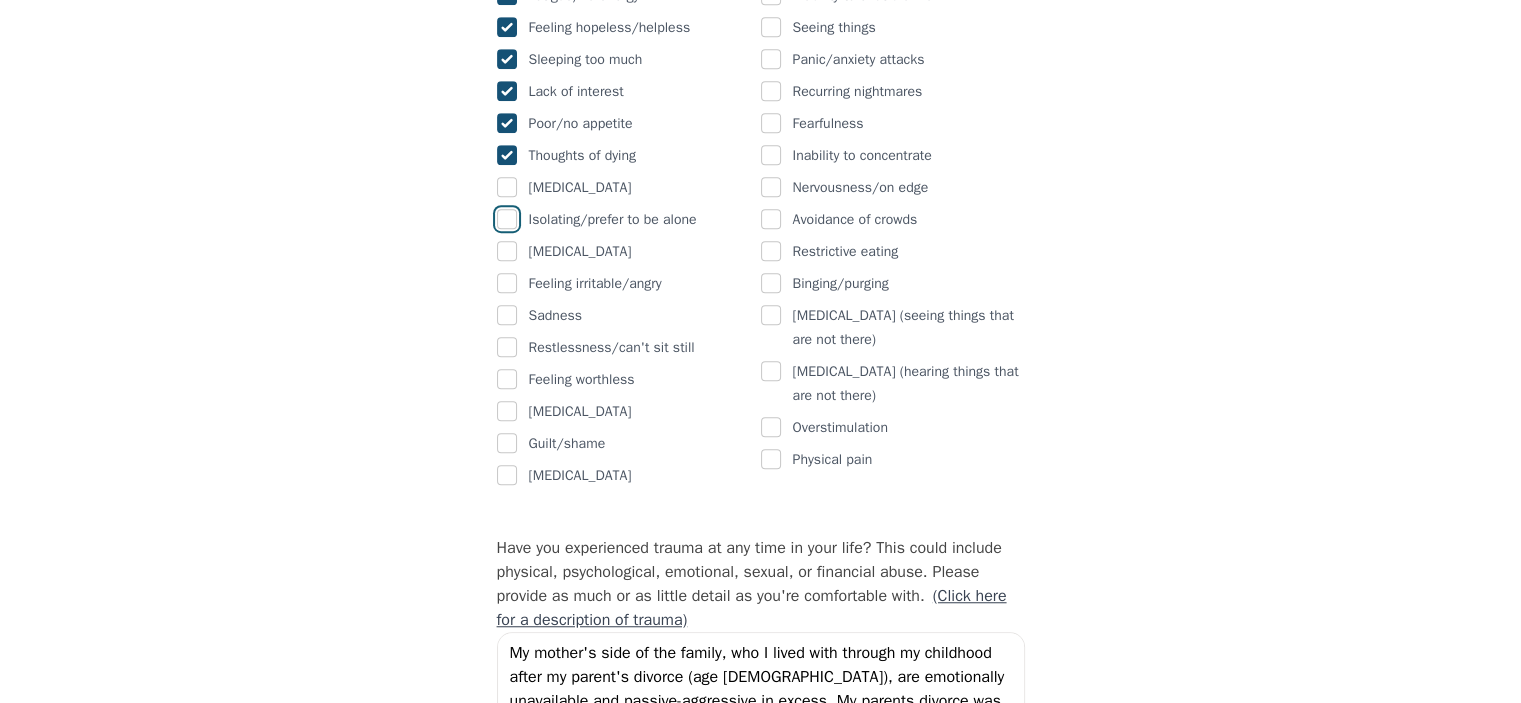 click at bounding box center [507, 219] 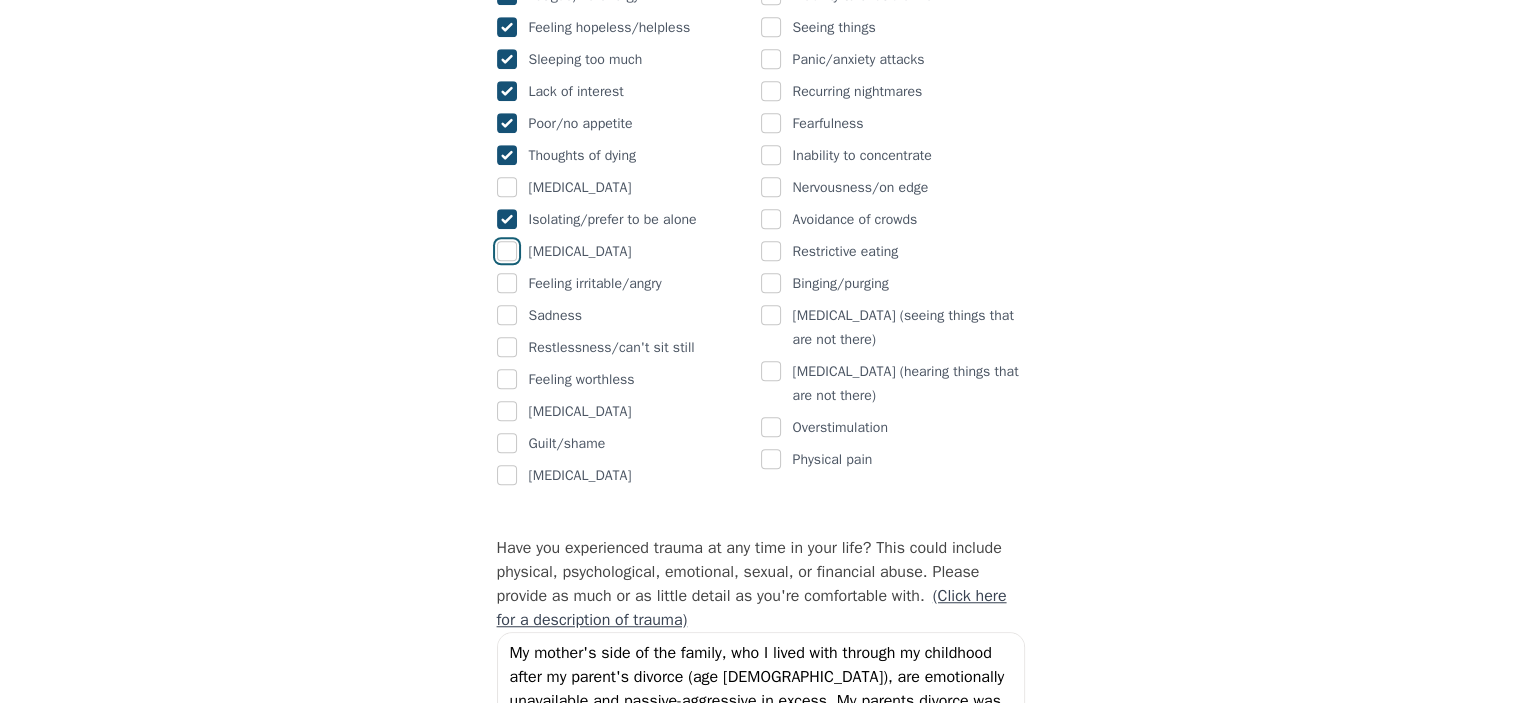 click at bounding box center [507, 251] 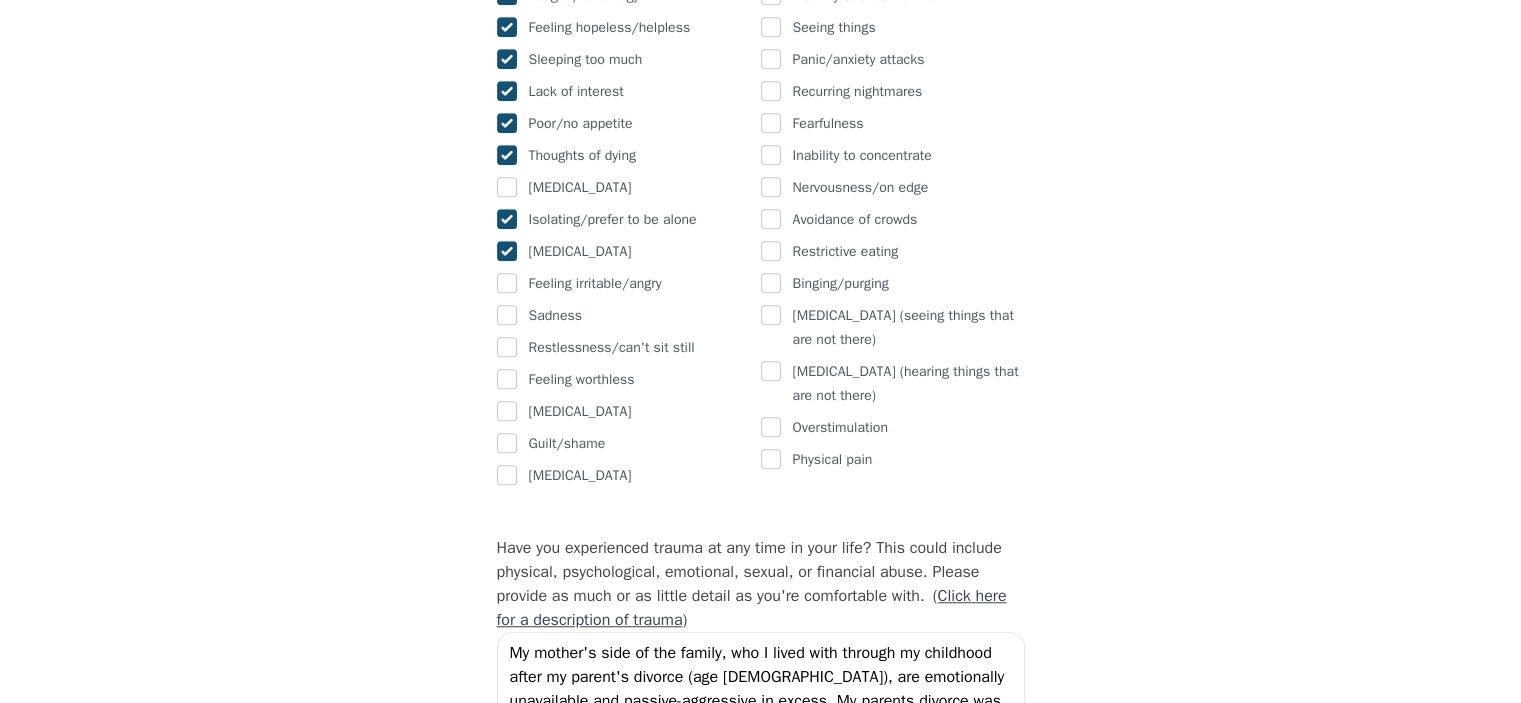 checkbox on "true" 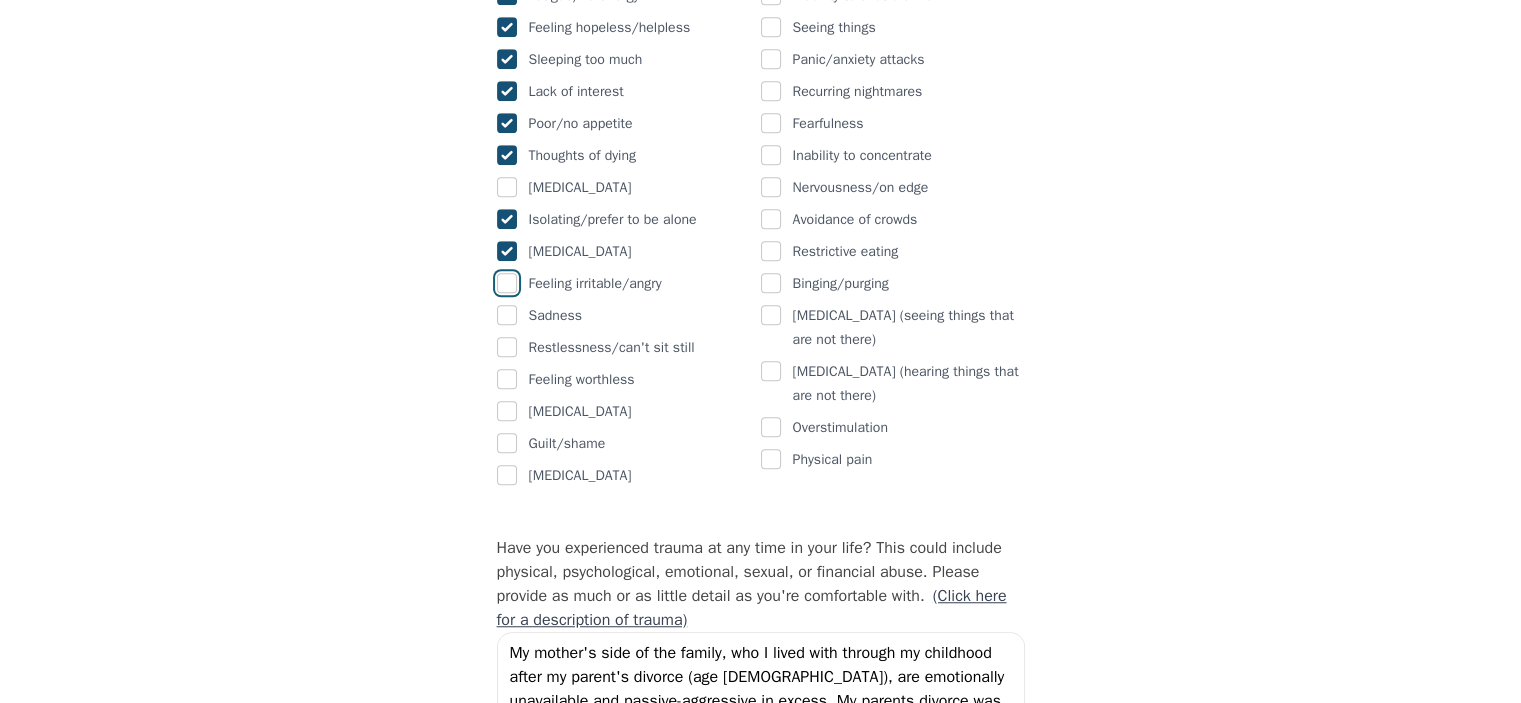 click at bounding box center [507, 283] 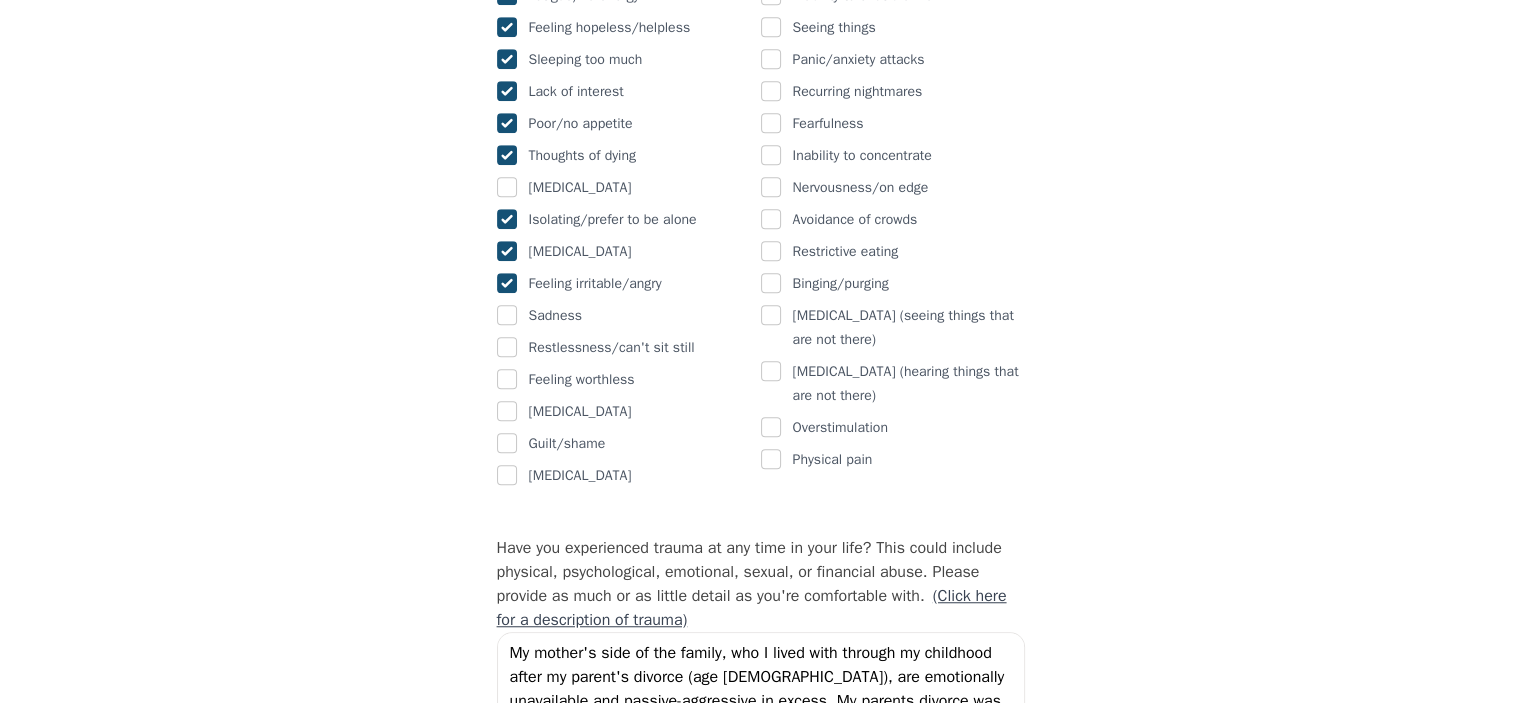 checkbox on "true" 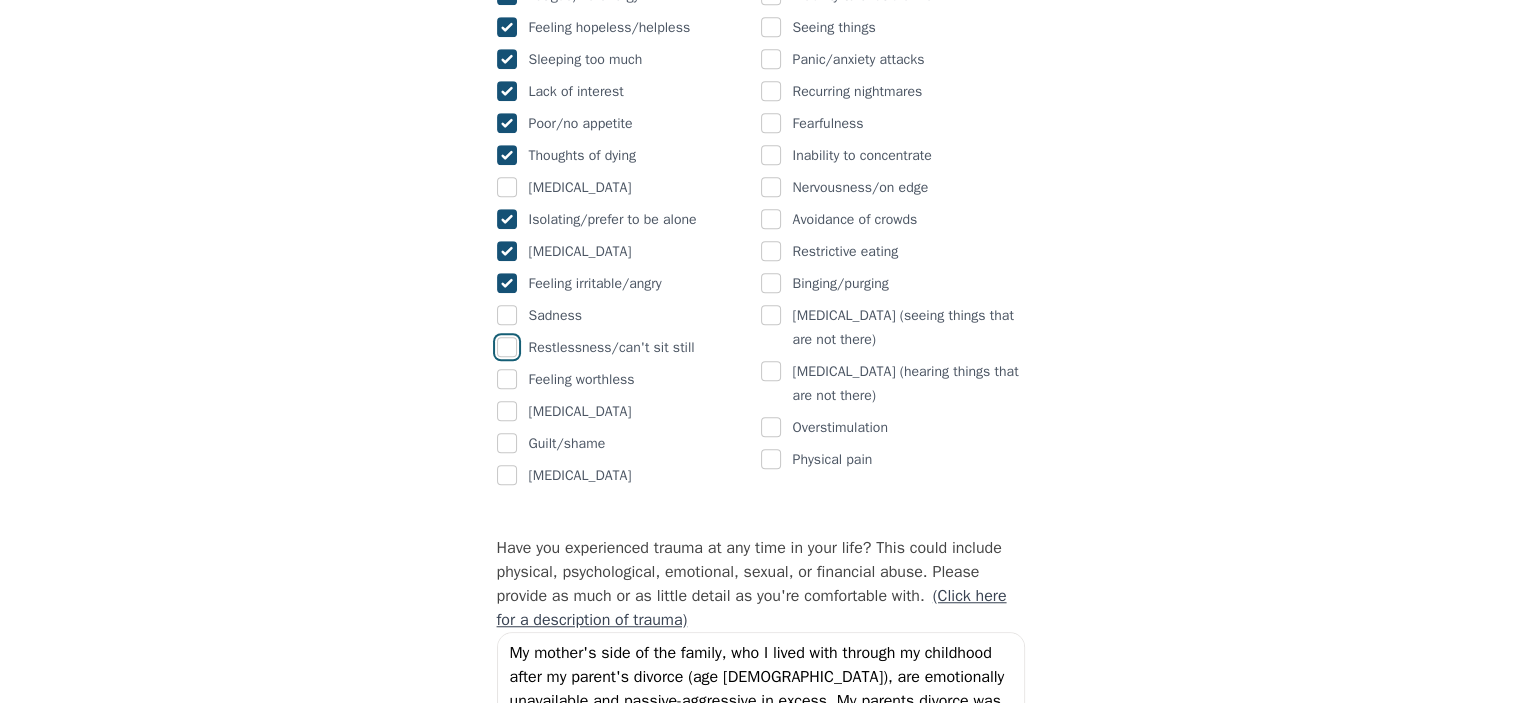 click at bounding box center [507, 347] 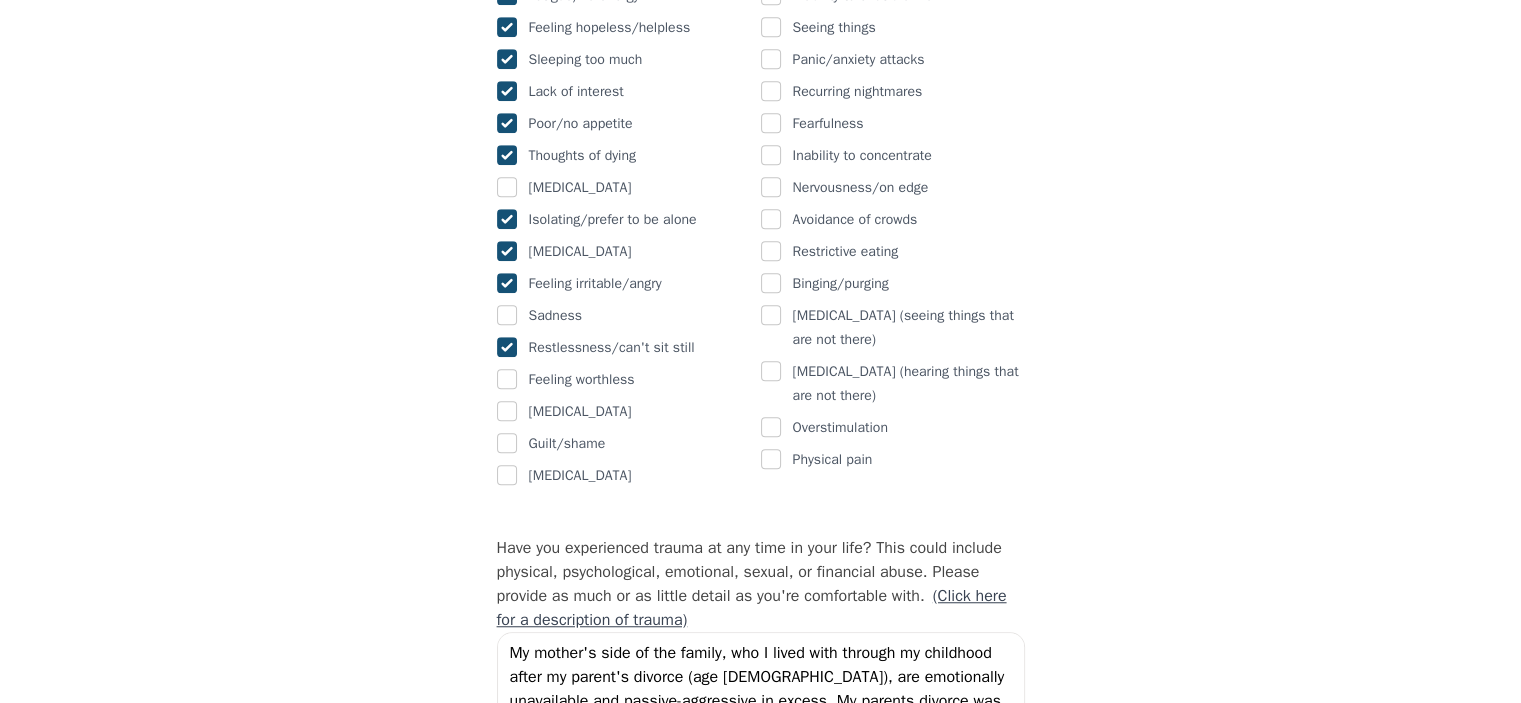 checkbox on "true" 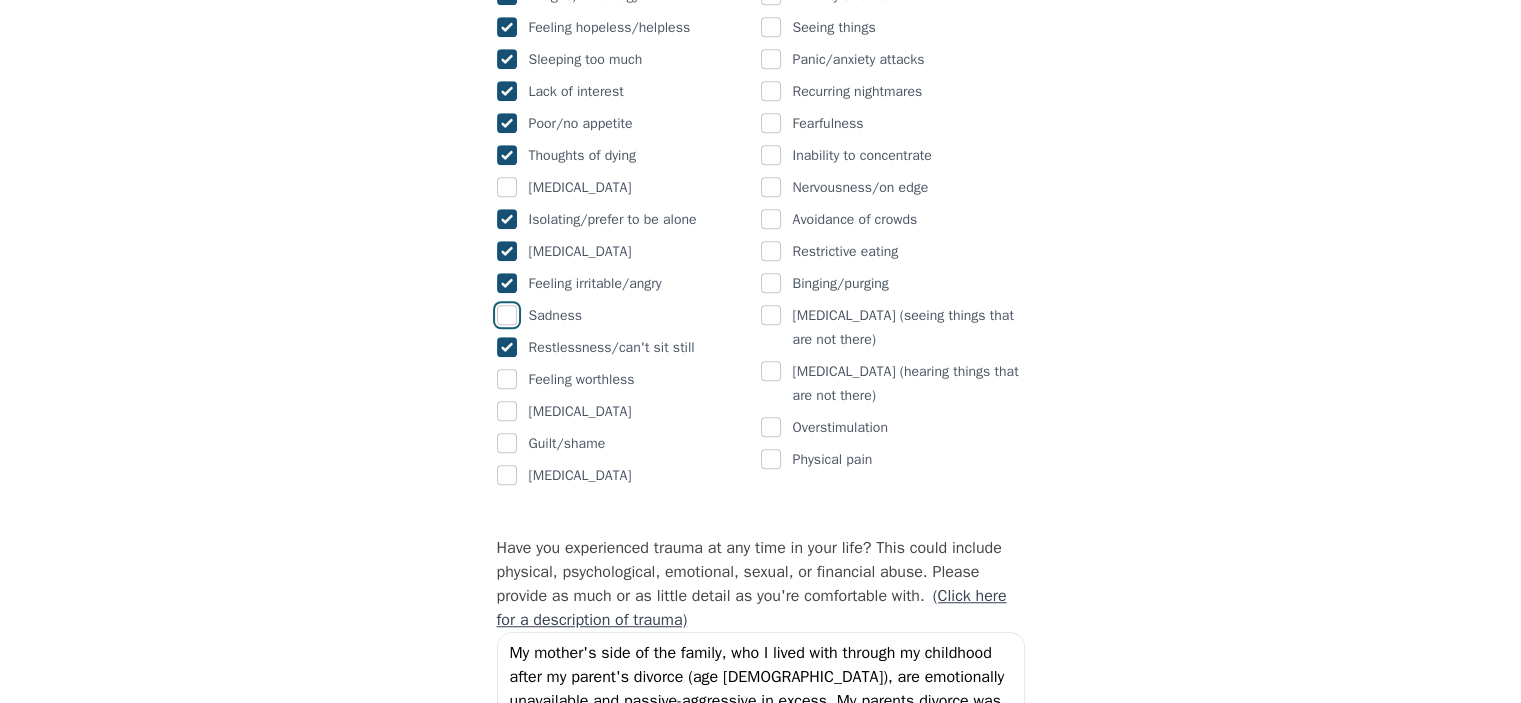 click at bounding box center [507, 315] 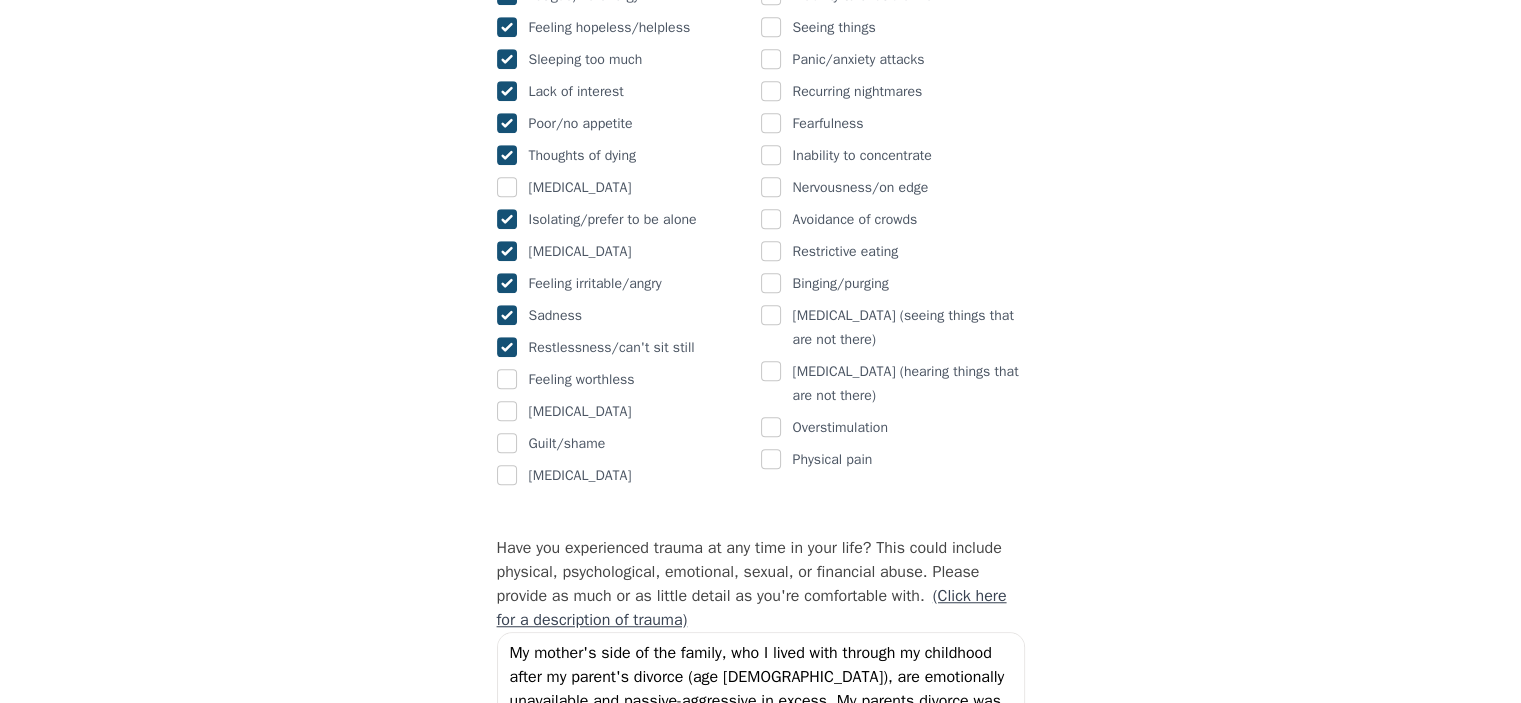 click on "Feeling worthless" at bounding box center (629, 380) 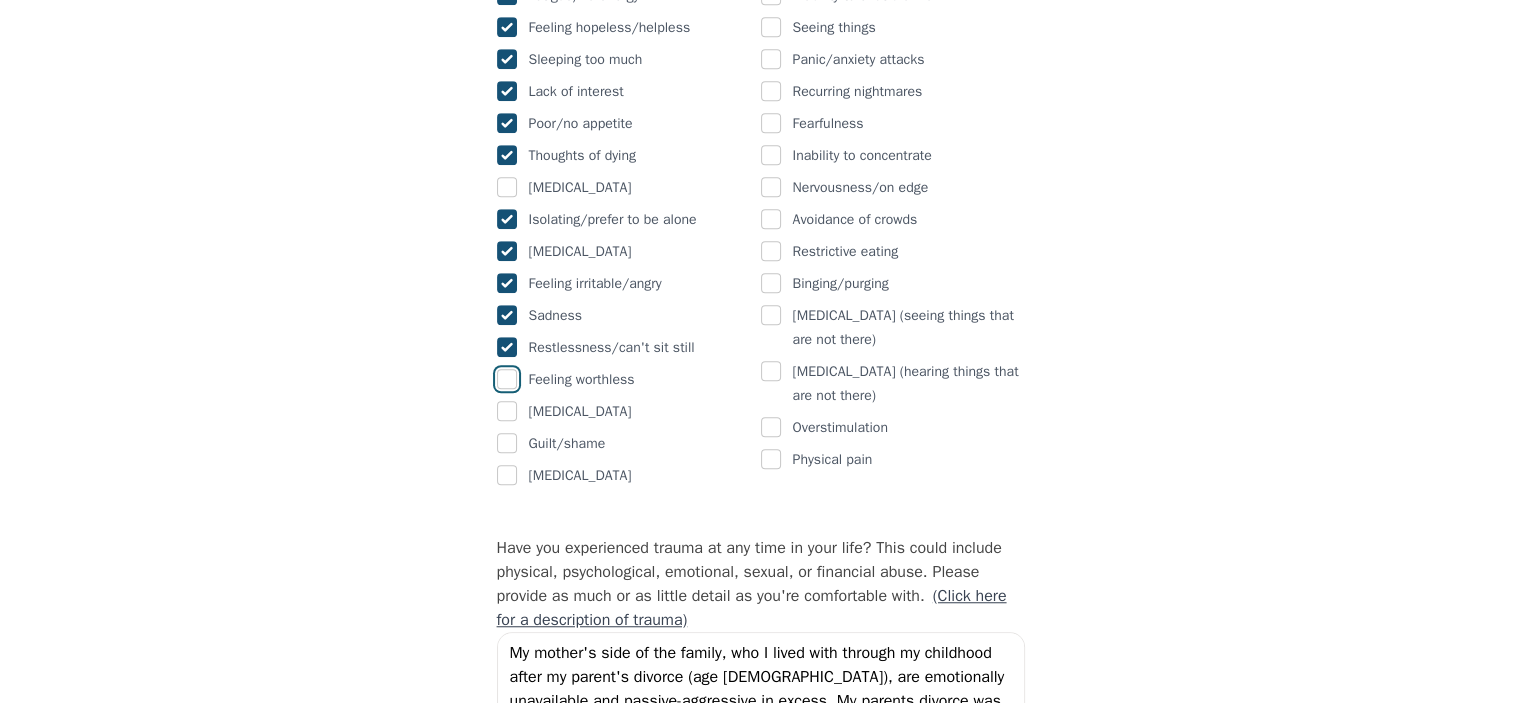 click at bounding box center (507, 379) 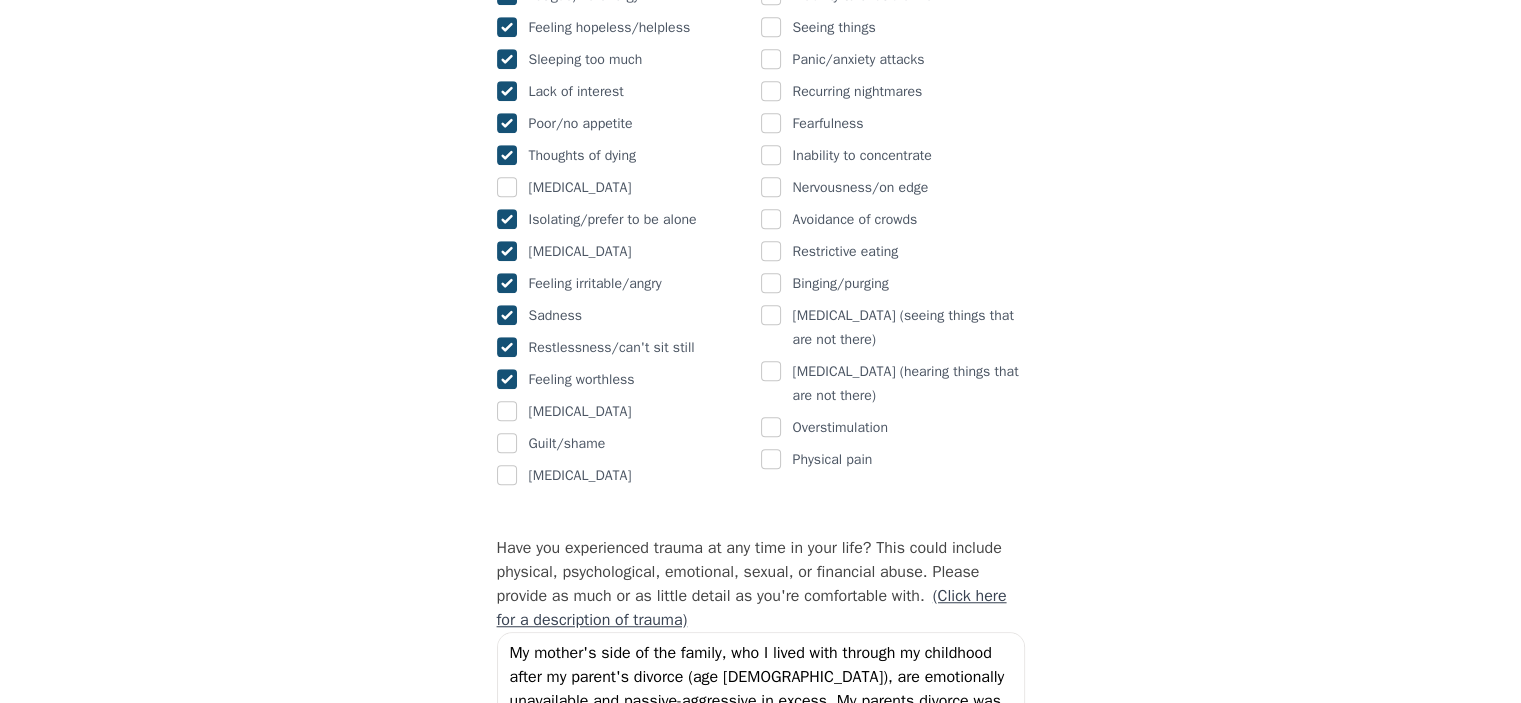 checkbox on "true" 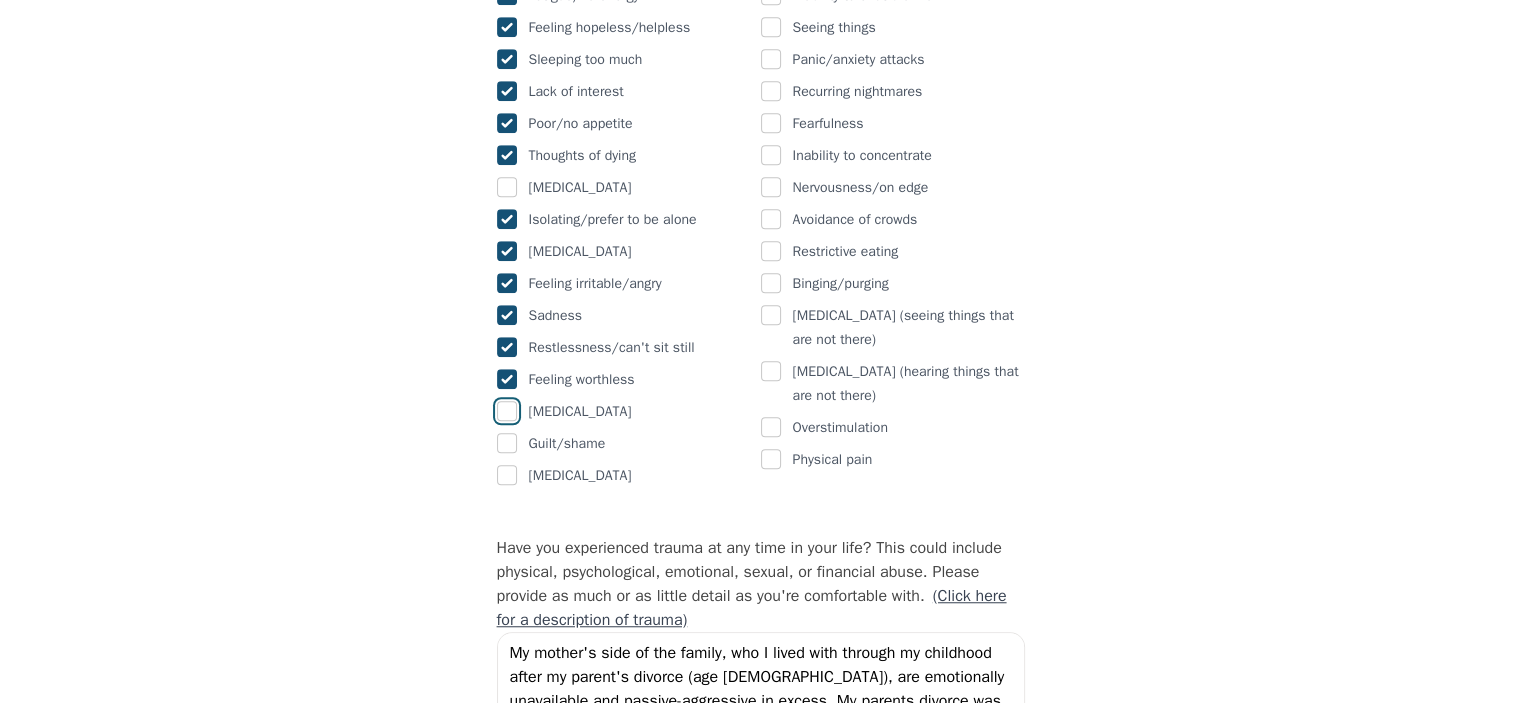 click at bounding box center (507, 411) 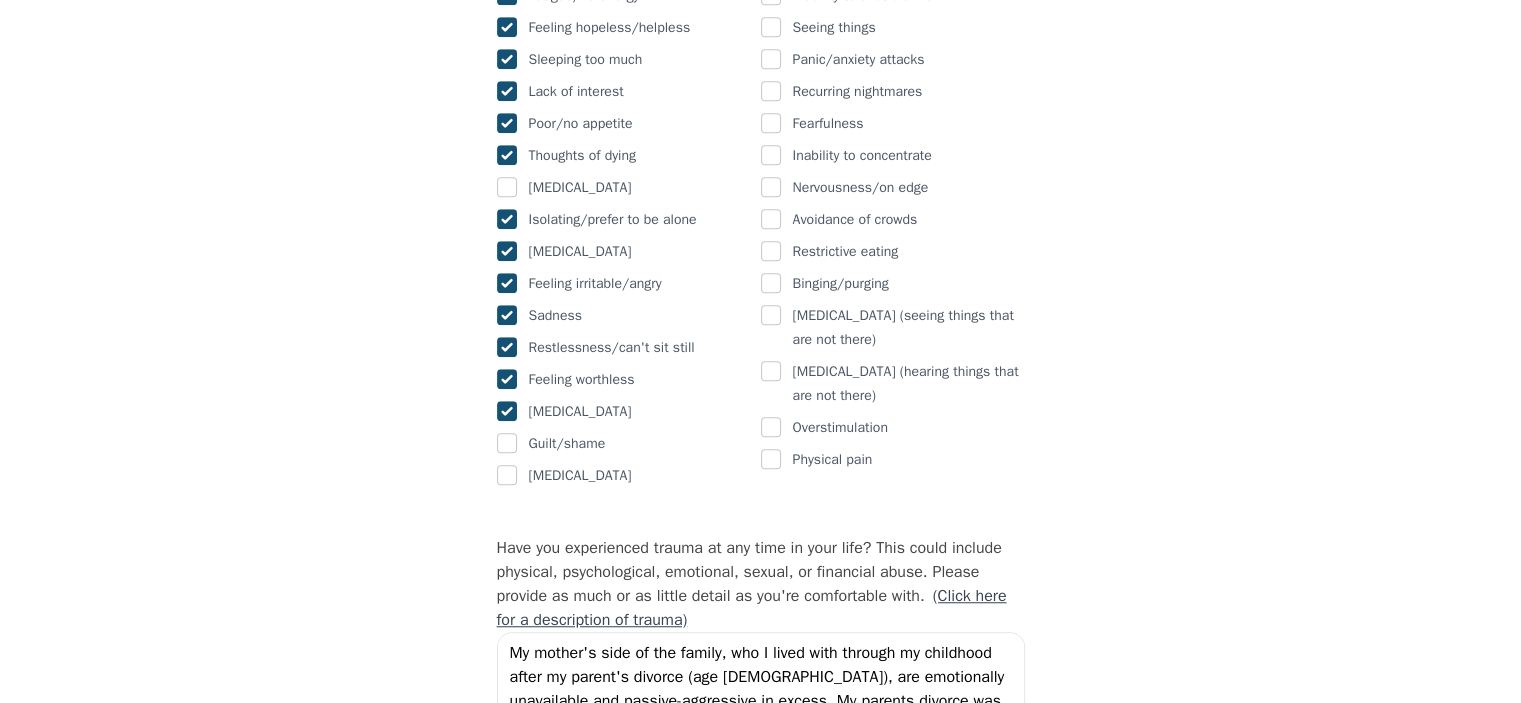 checkbox on "true" 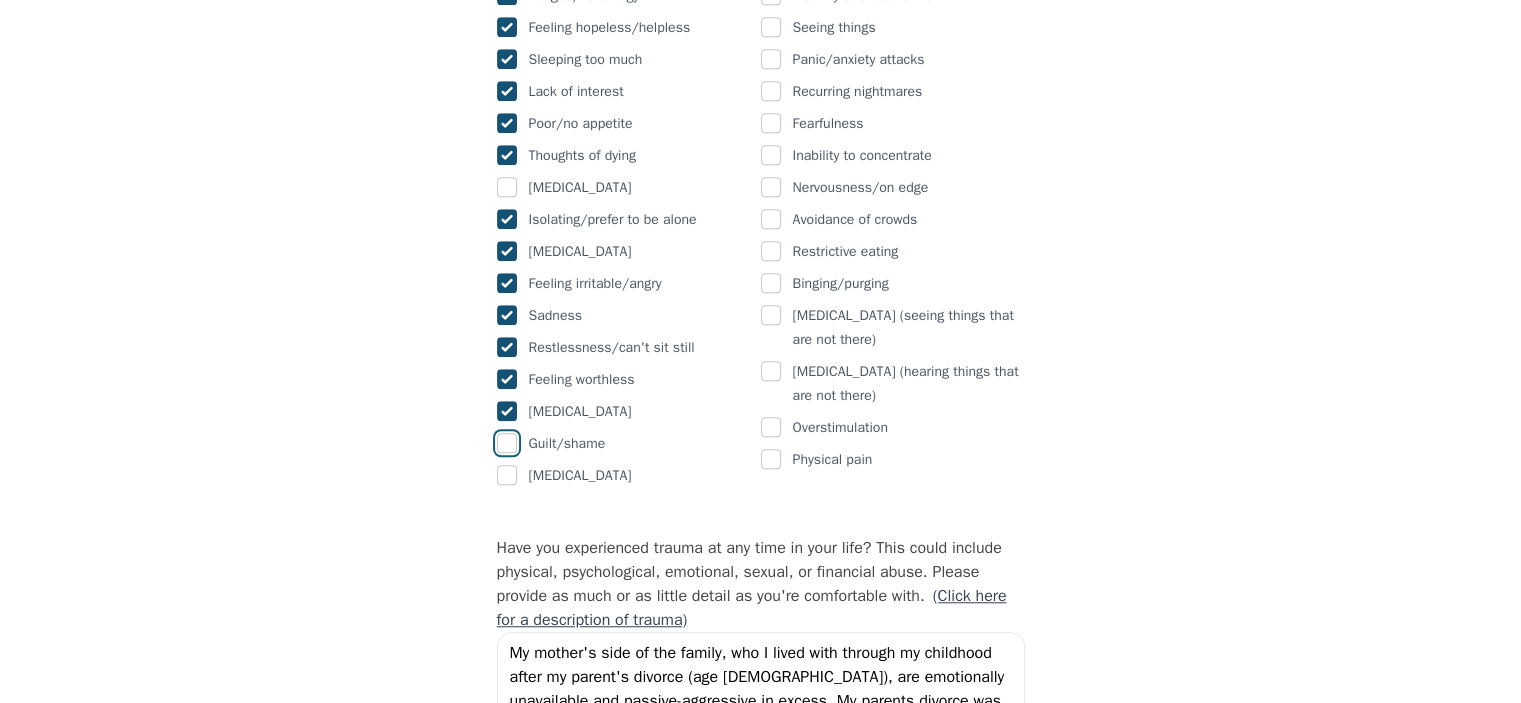 click at bounding box center [507, 443] 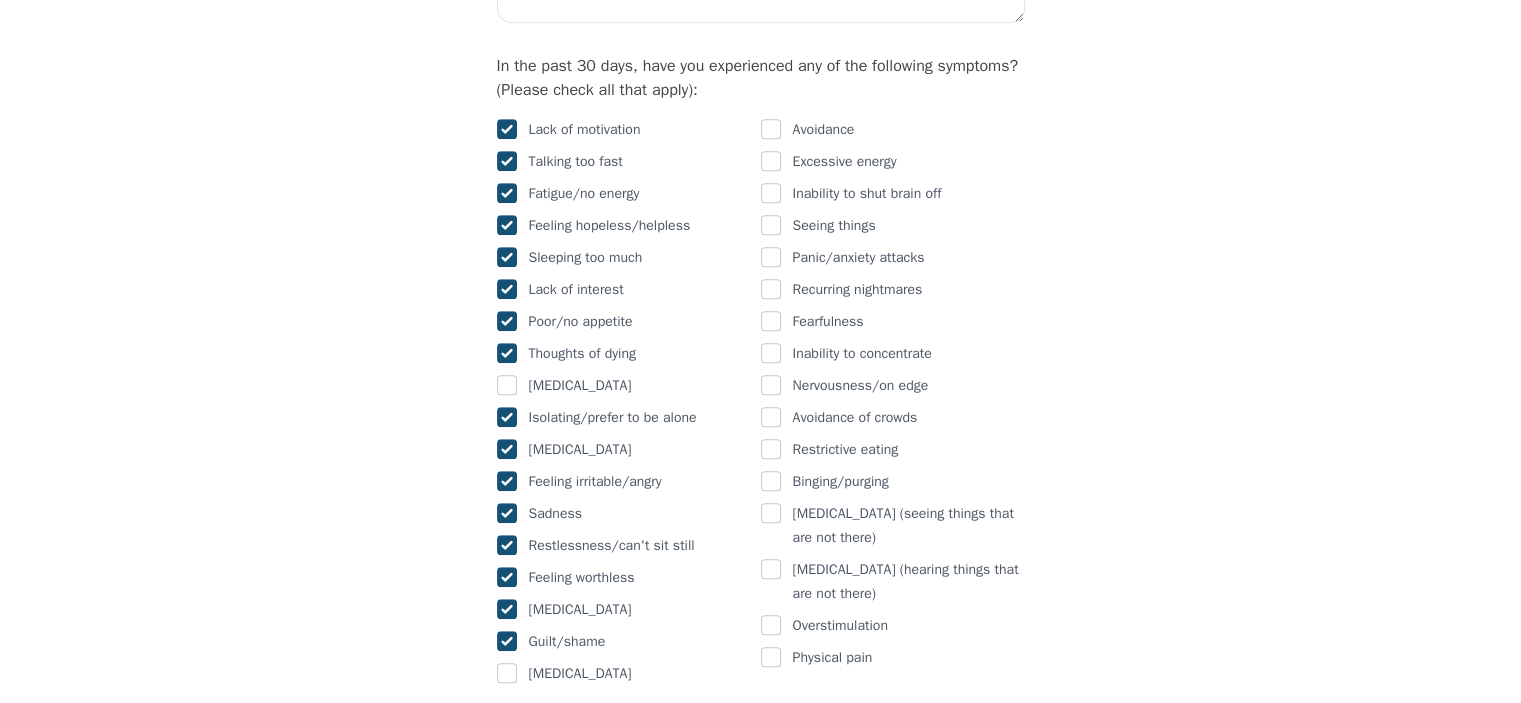 scroll, scrollTop: 1200, scrollLeft: 0, axis: vertical 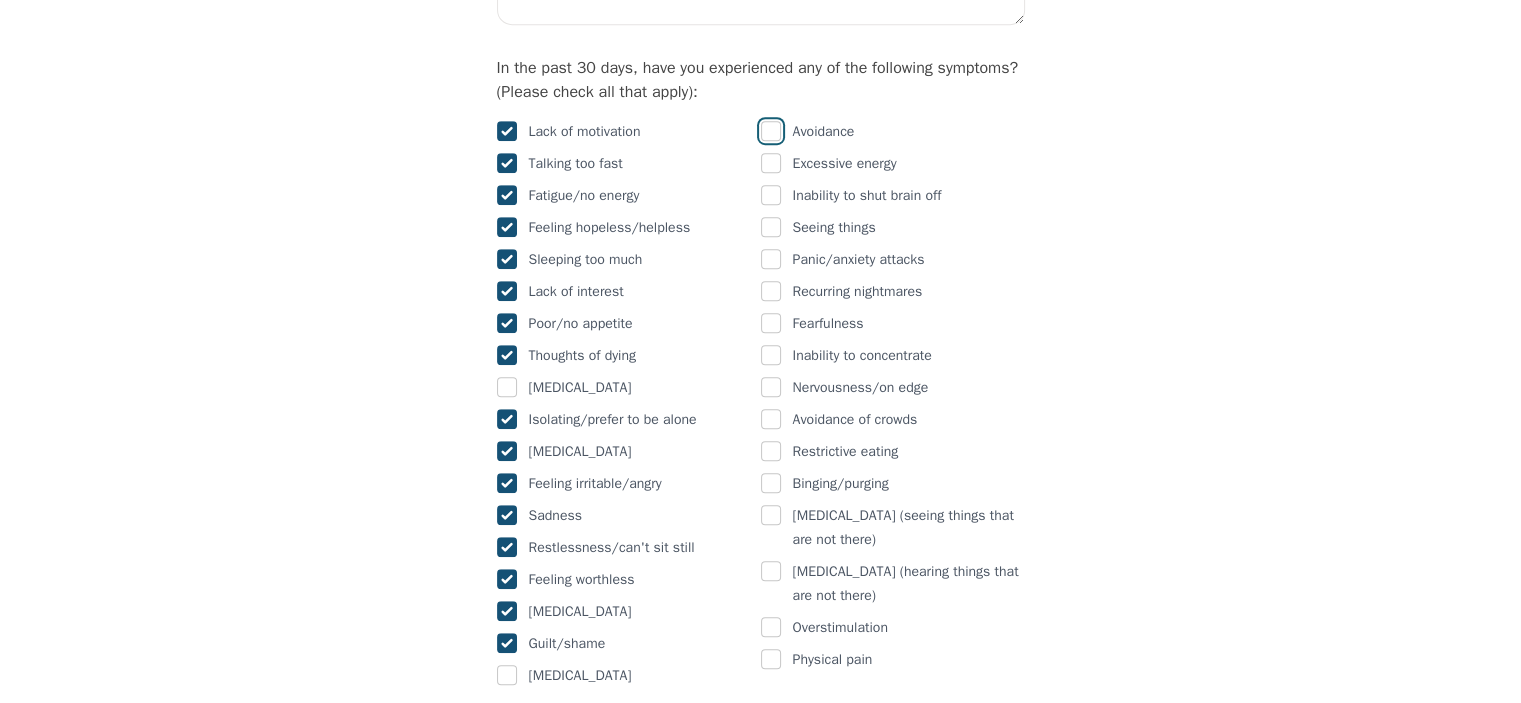 click at bounding box center [771, 131] 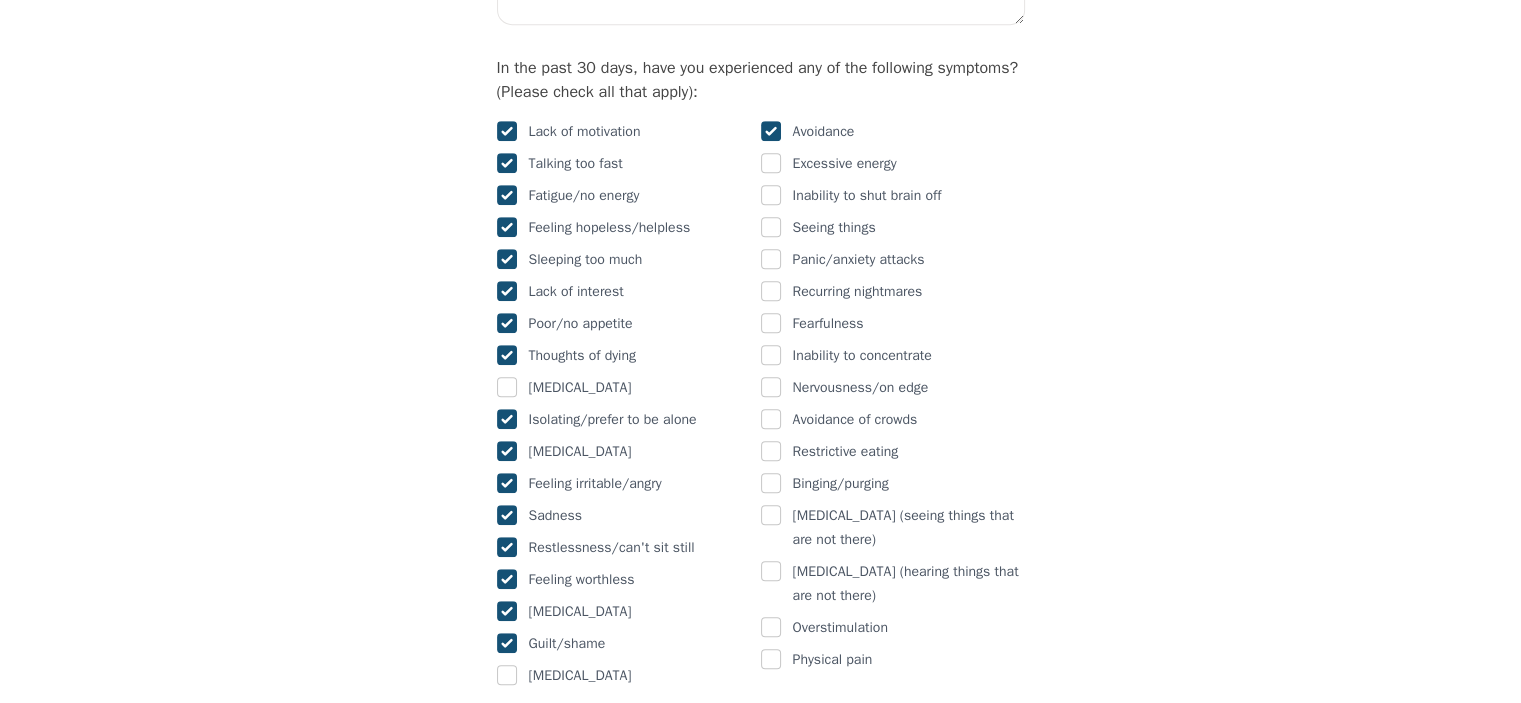 checkbox on "true" 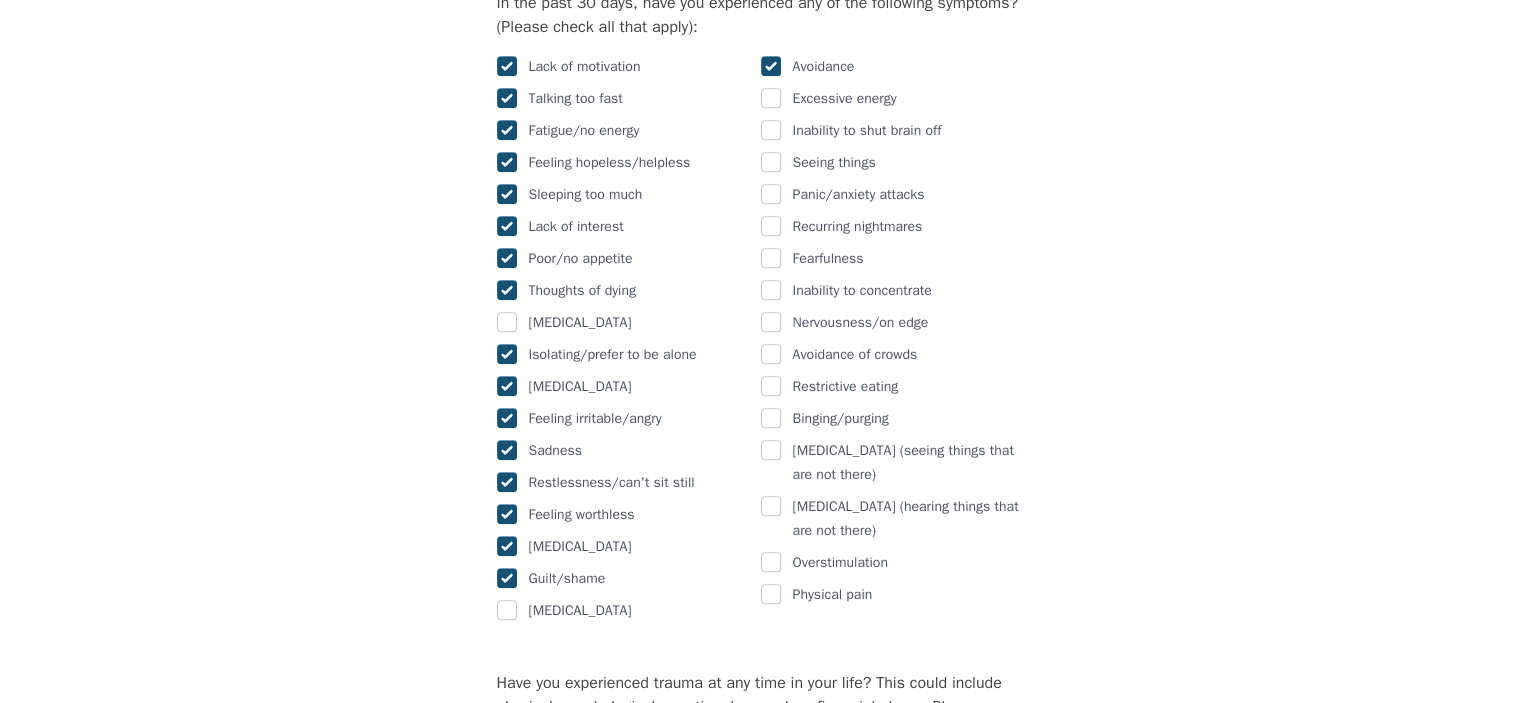 scroll, scrollTop: 1300, scrollLeft: 0, axis: vertical 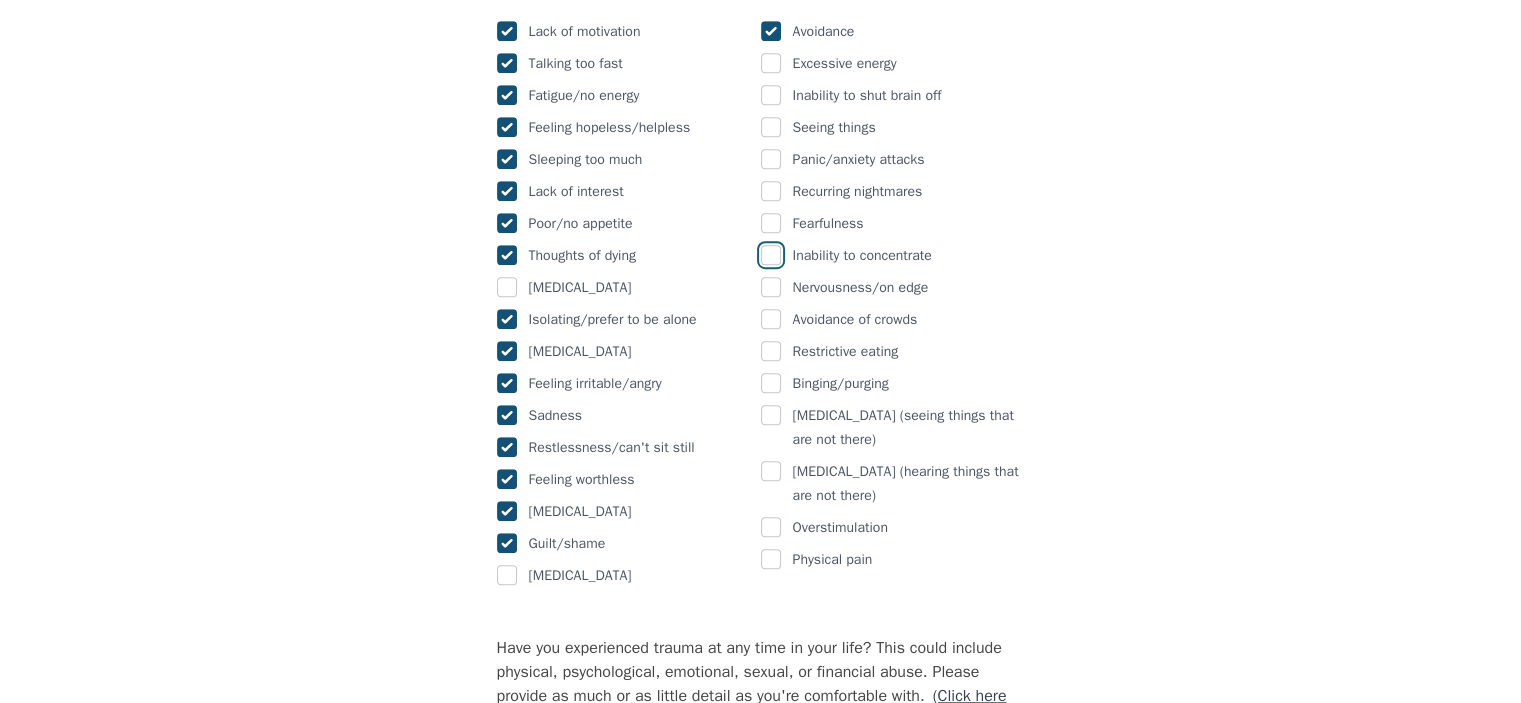 click at bounding box center (771, 255) 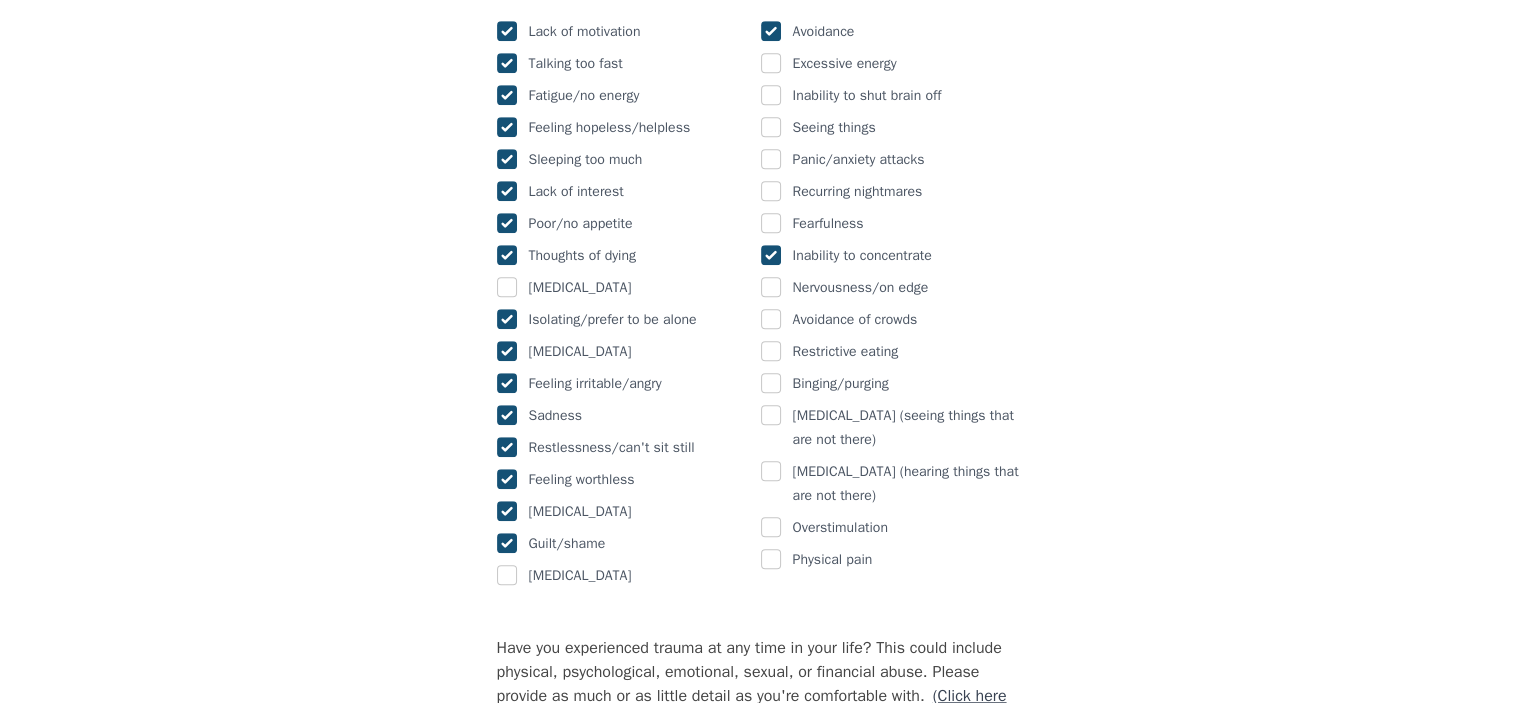checkbox on "true" 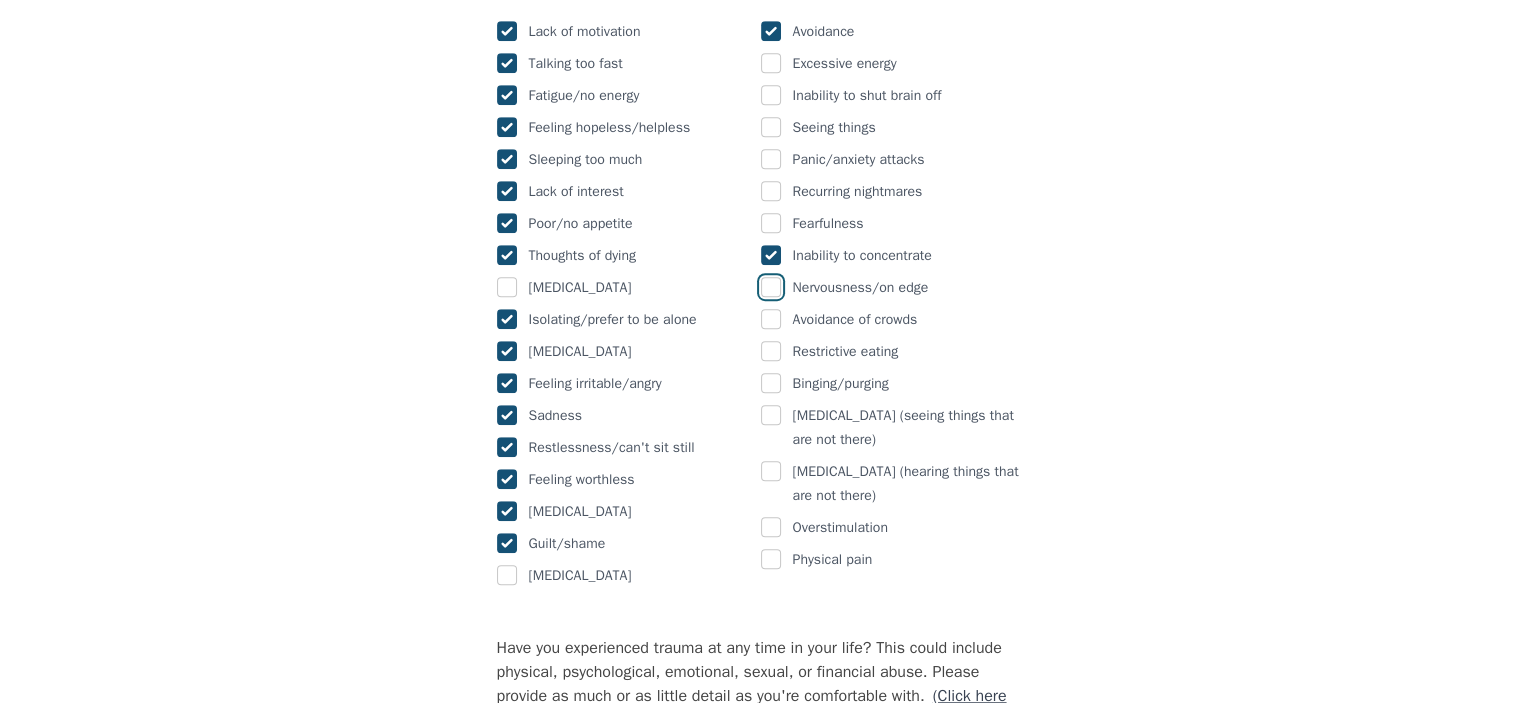 click at bounding box center [771, 287] 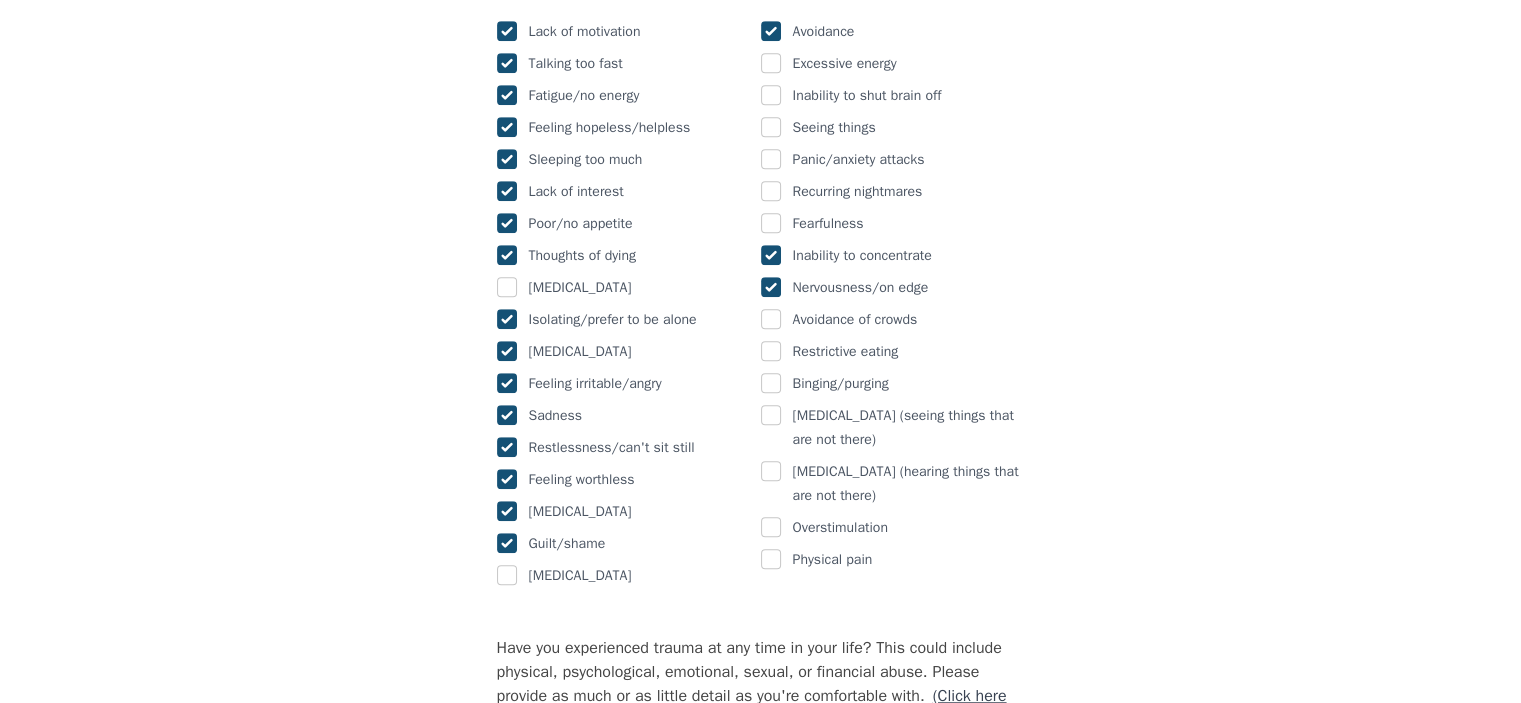 checkbox on "true" 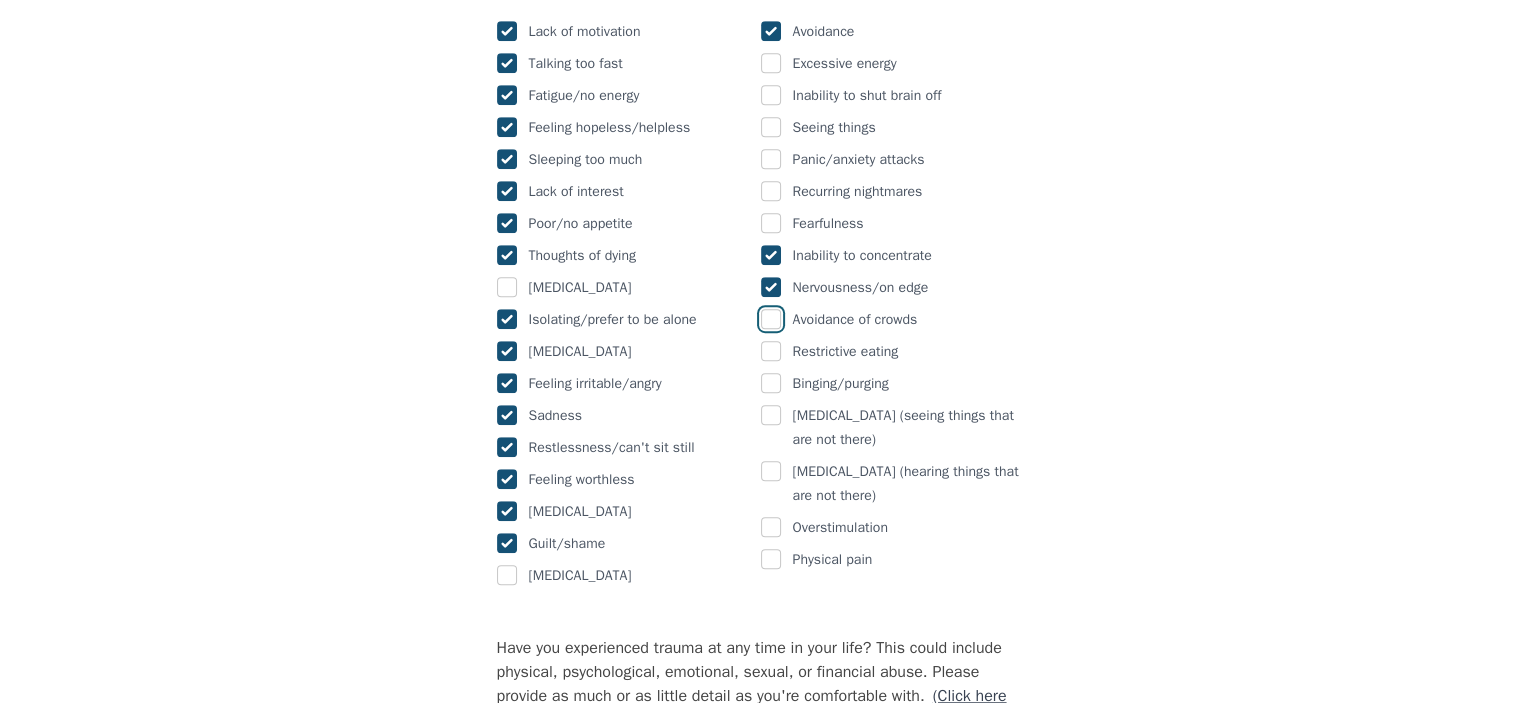 click at bounding box center (771, 319) 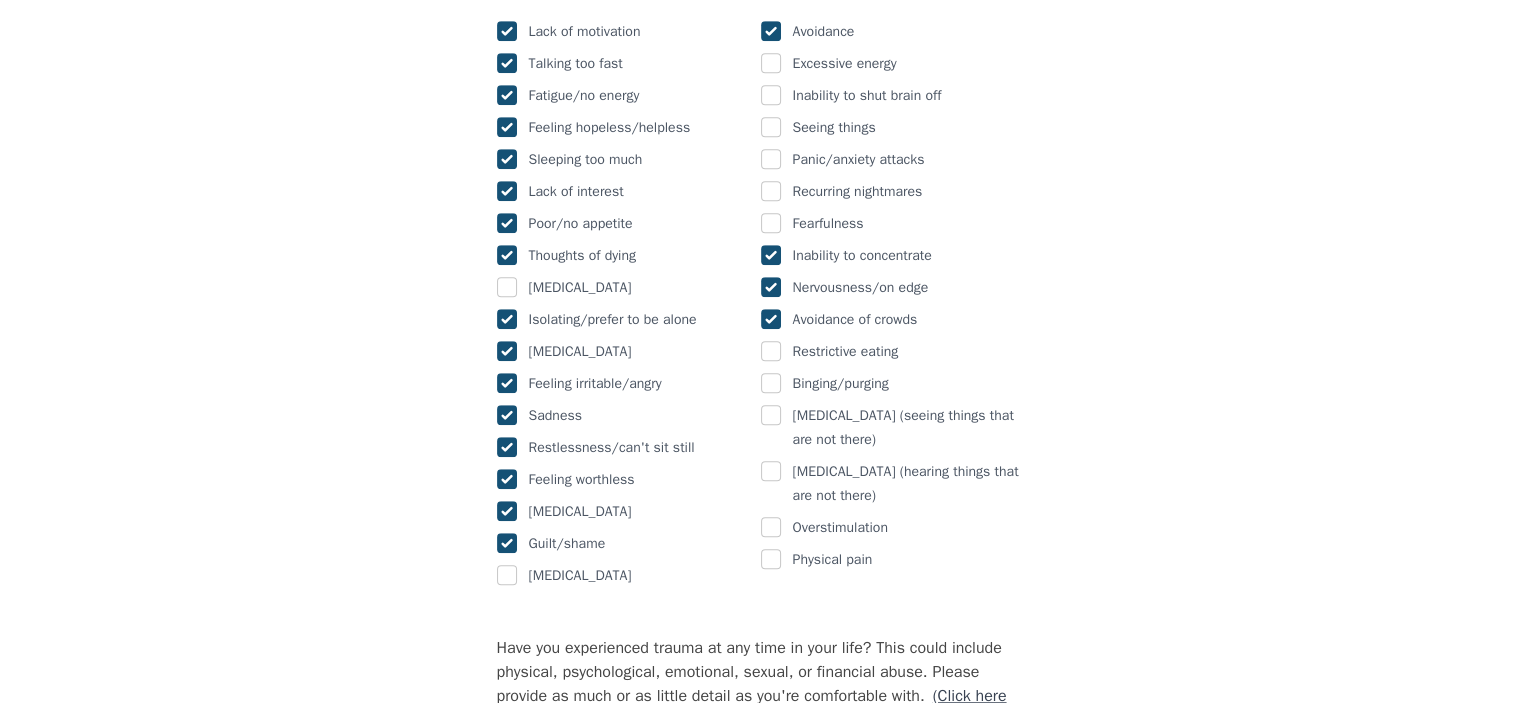click at bounding box center (771, 319) 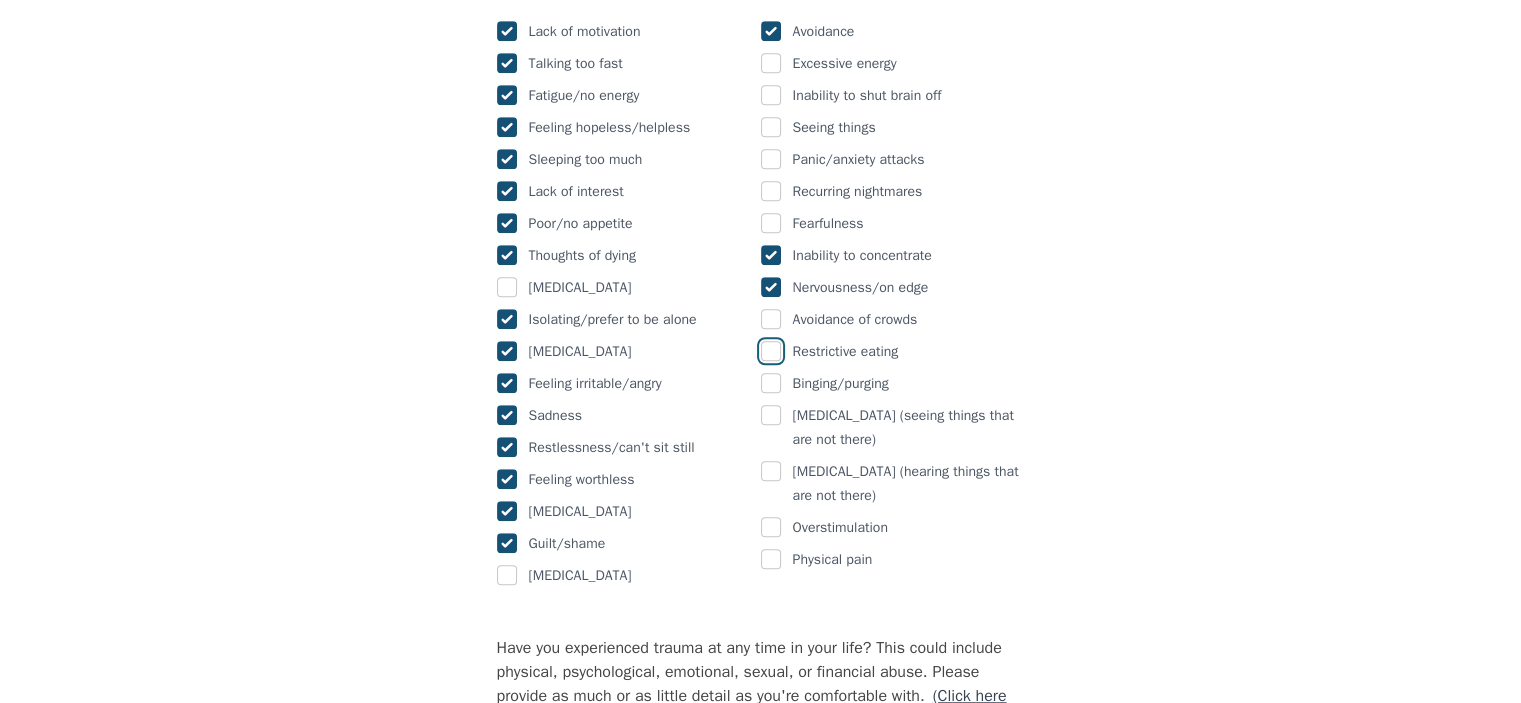 click at bounding box center [771, 351] 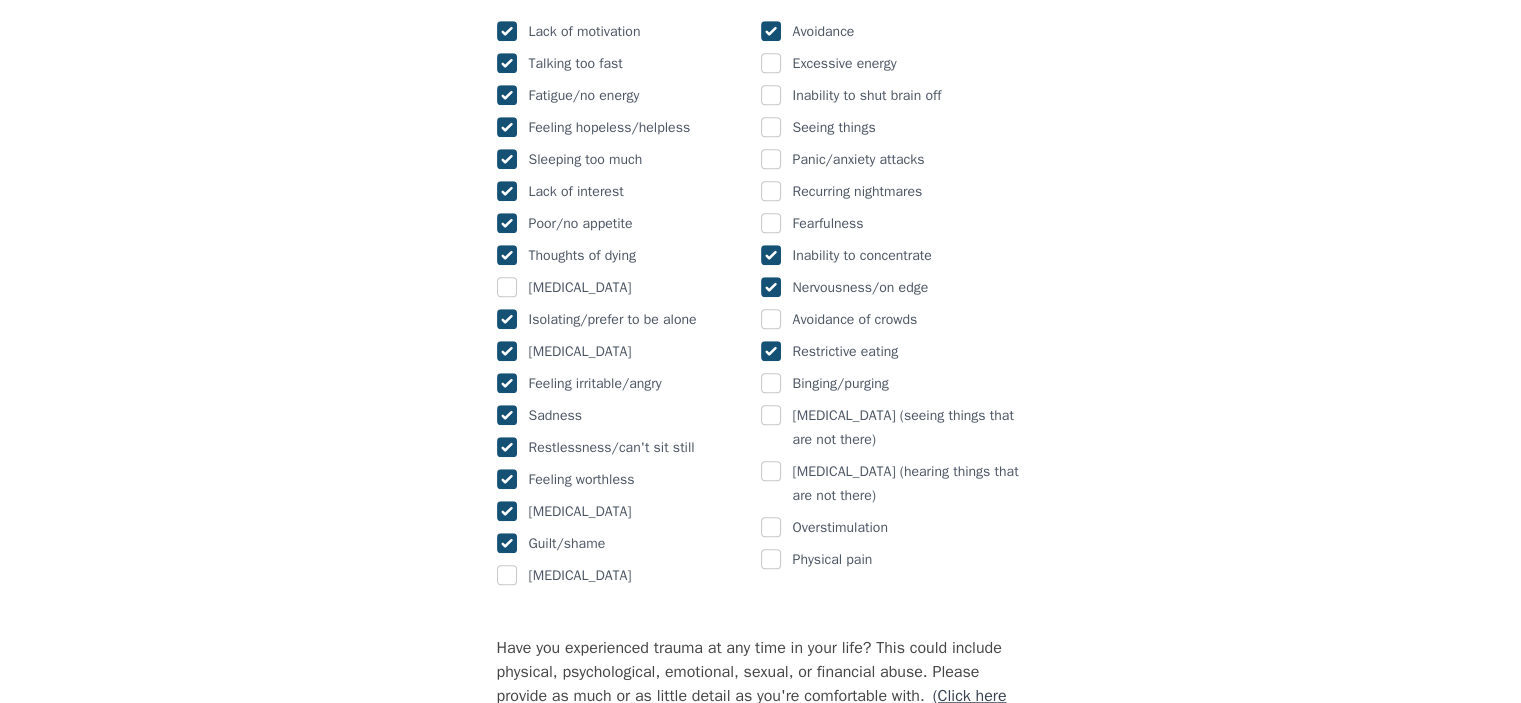 checkbox on "true" 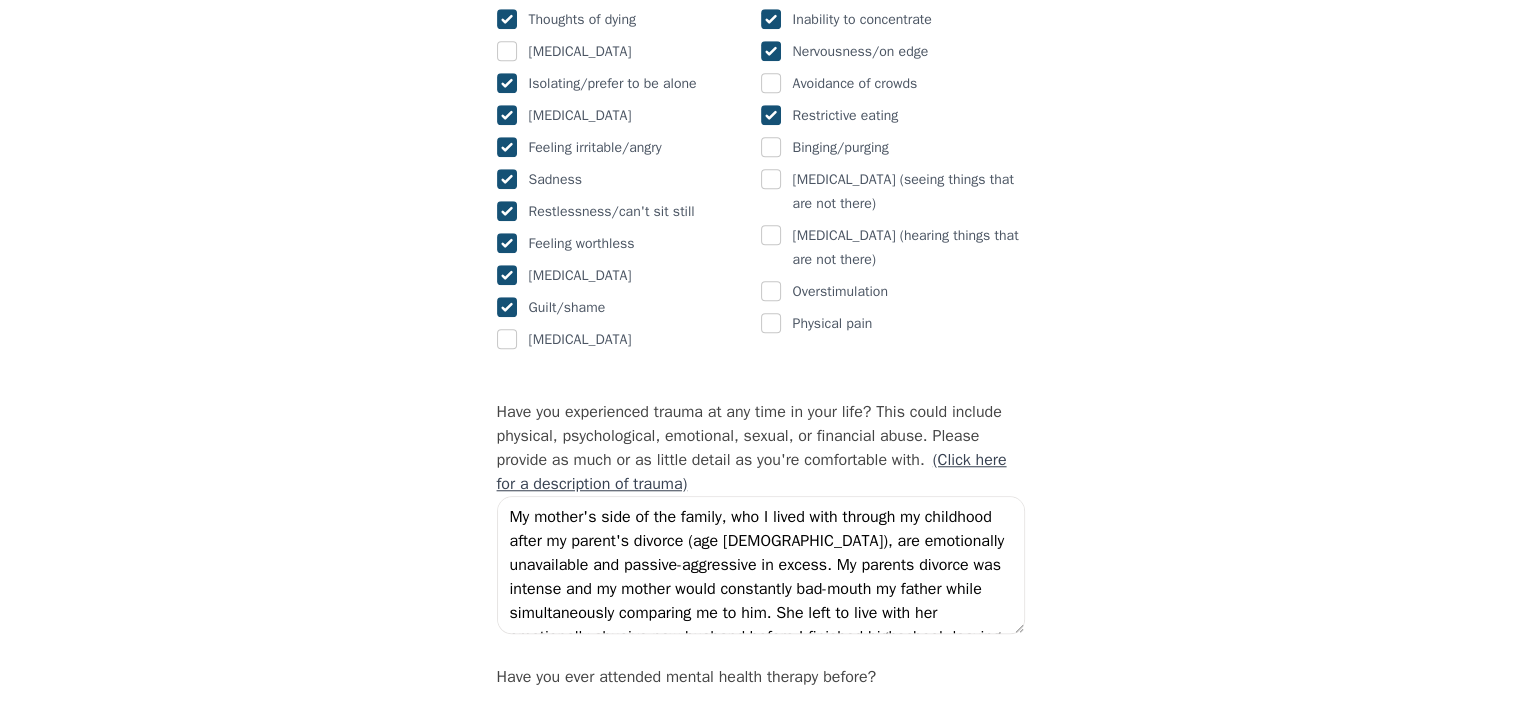 scroll, scrollTop: 1600, scrollLeft: 0, axis: vertical 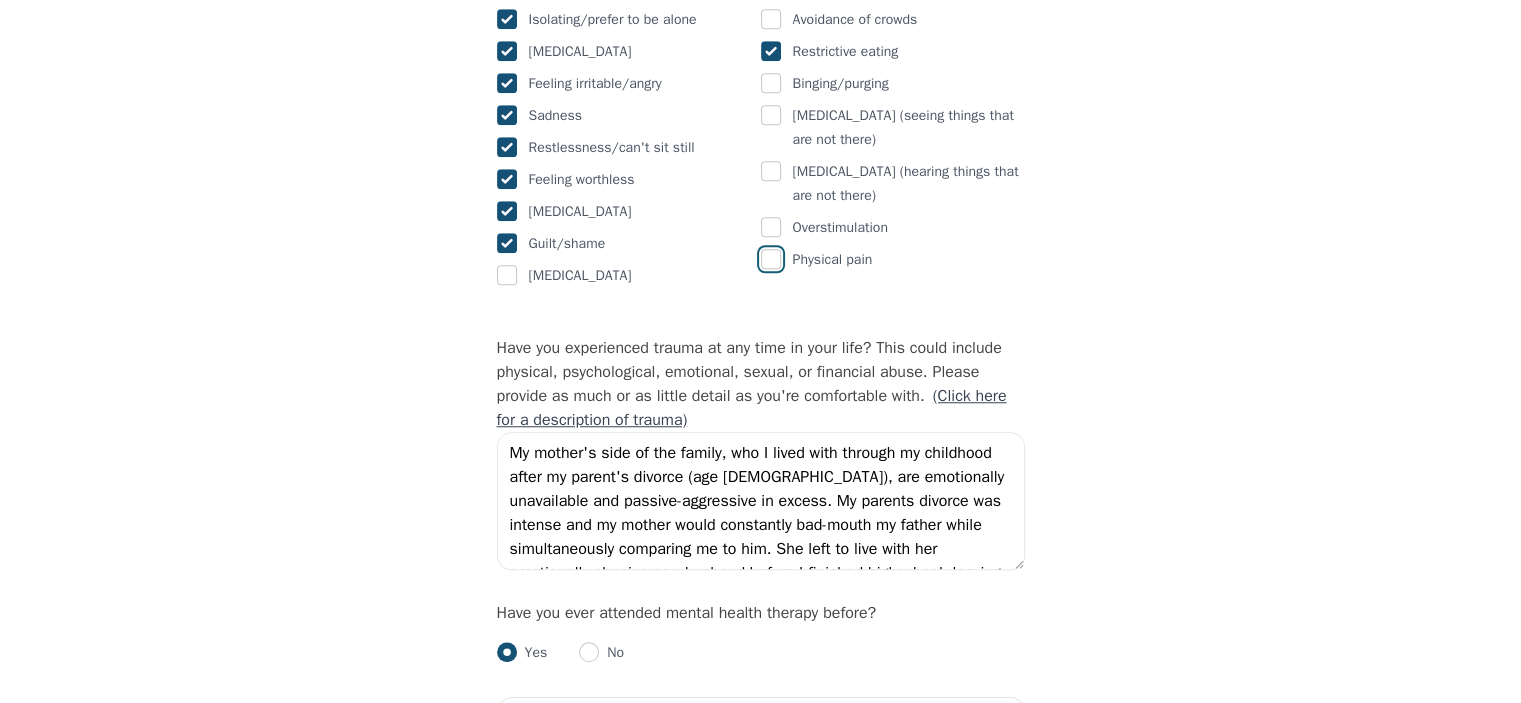 click at bounding box center [771, 259] 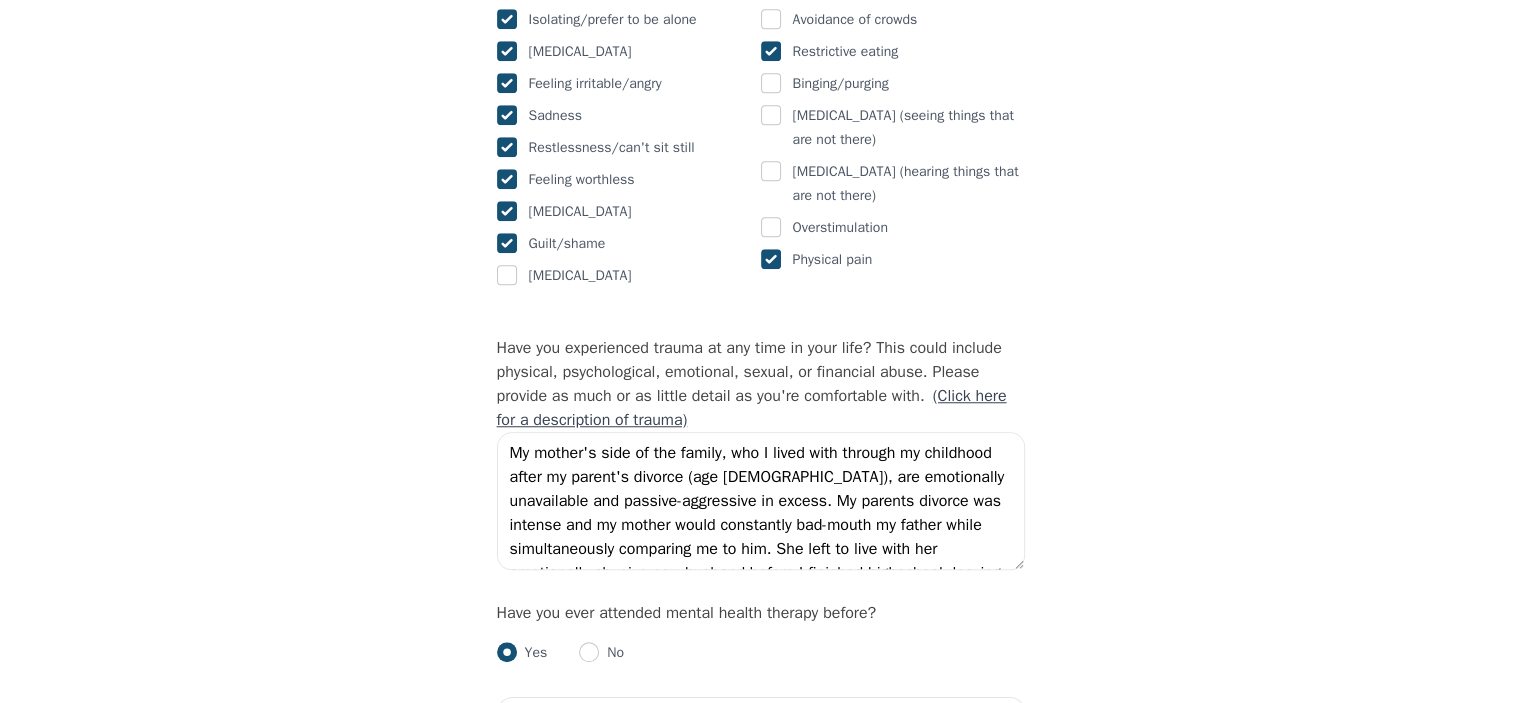 checkbox on "true" 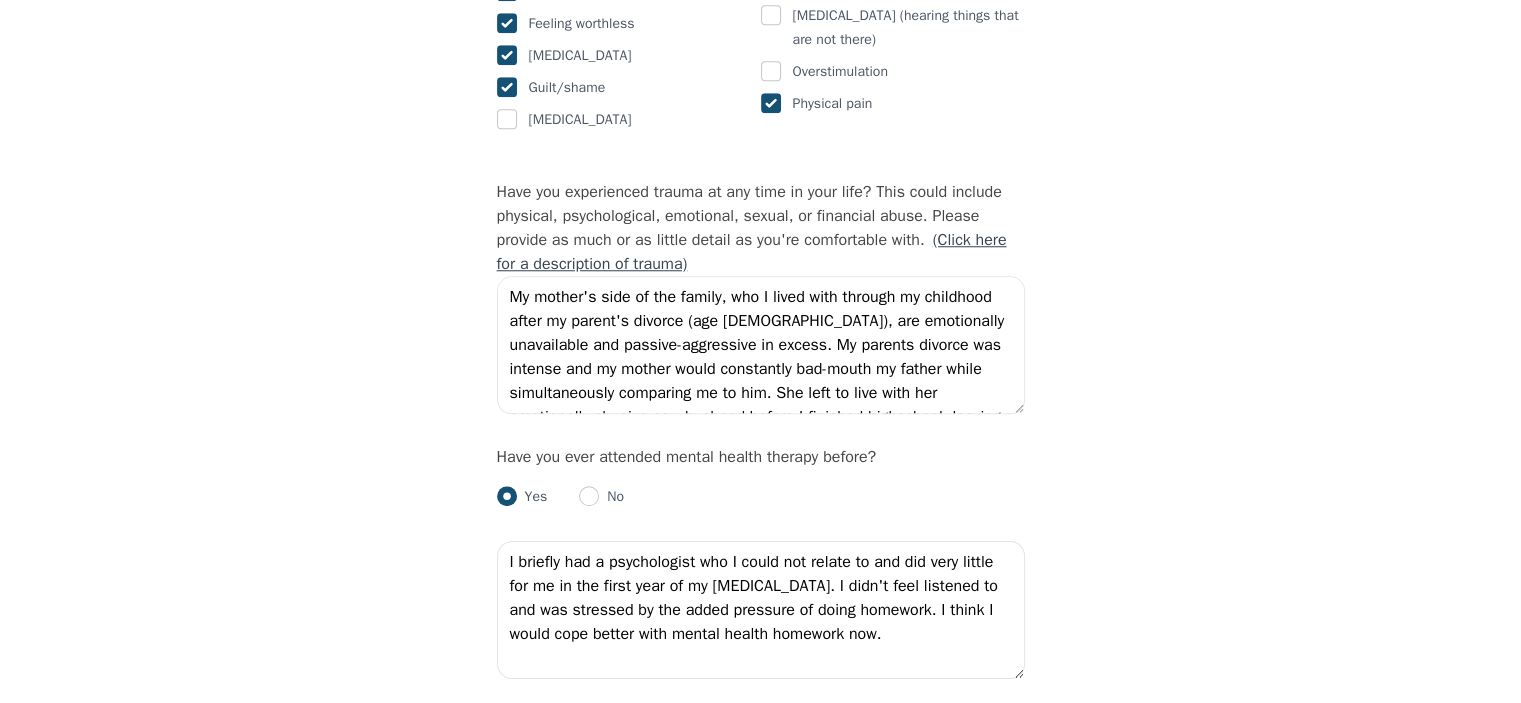 scroll, scrollTop: 1800, scrollLeft: 0, axis: vertical 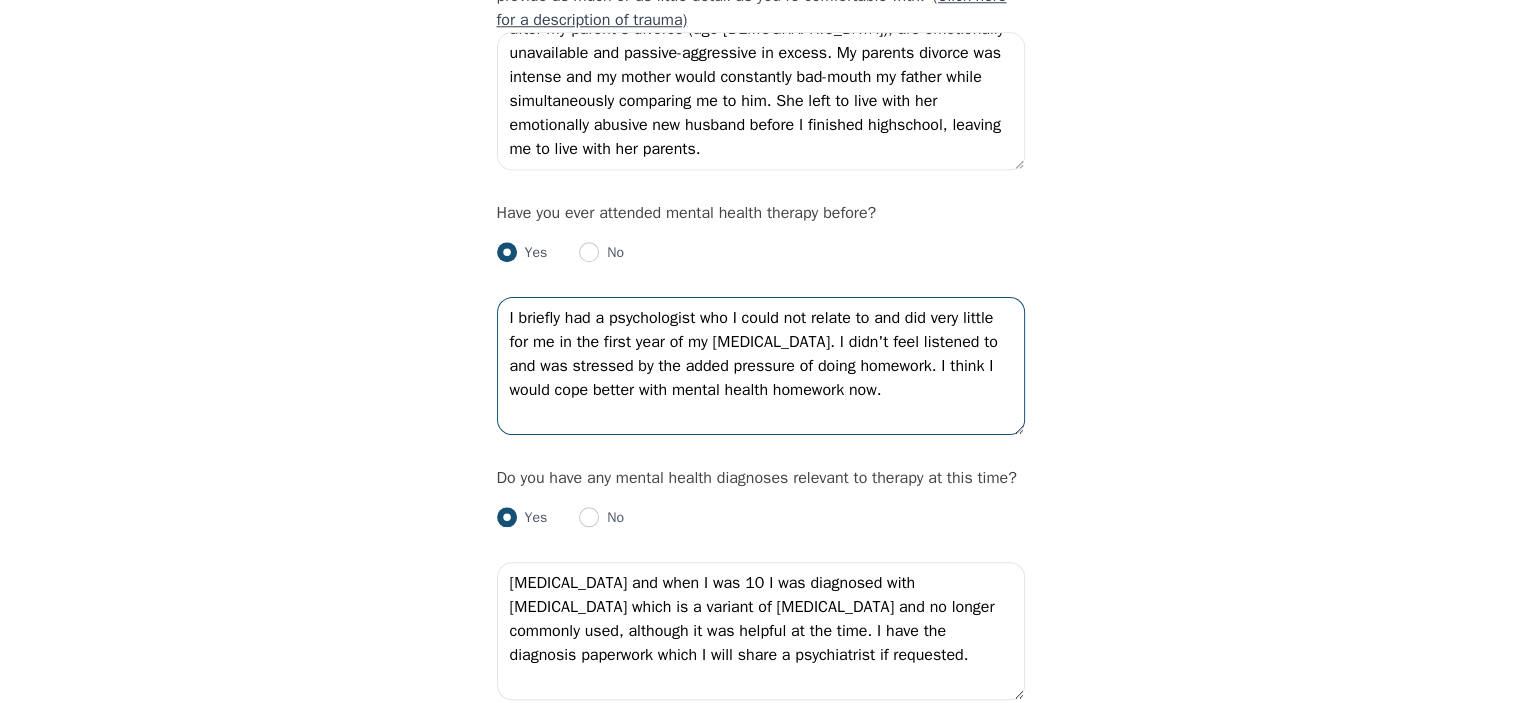 click on "I briefly had a psychologist who I could not relate to and did very little for me in the first year of my [MEDICAL_DATA]. I didn't feel listened to and was stressed by the added pressure of doing homework. I think I would cope better with mental health homework now." at bounding box center [761, 366] 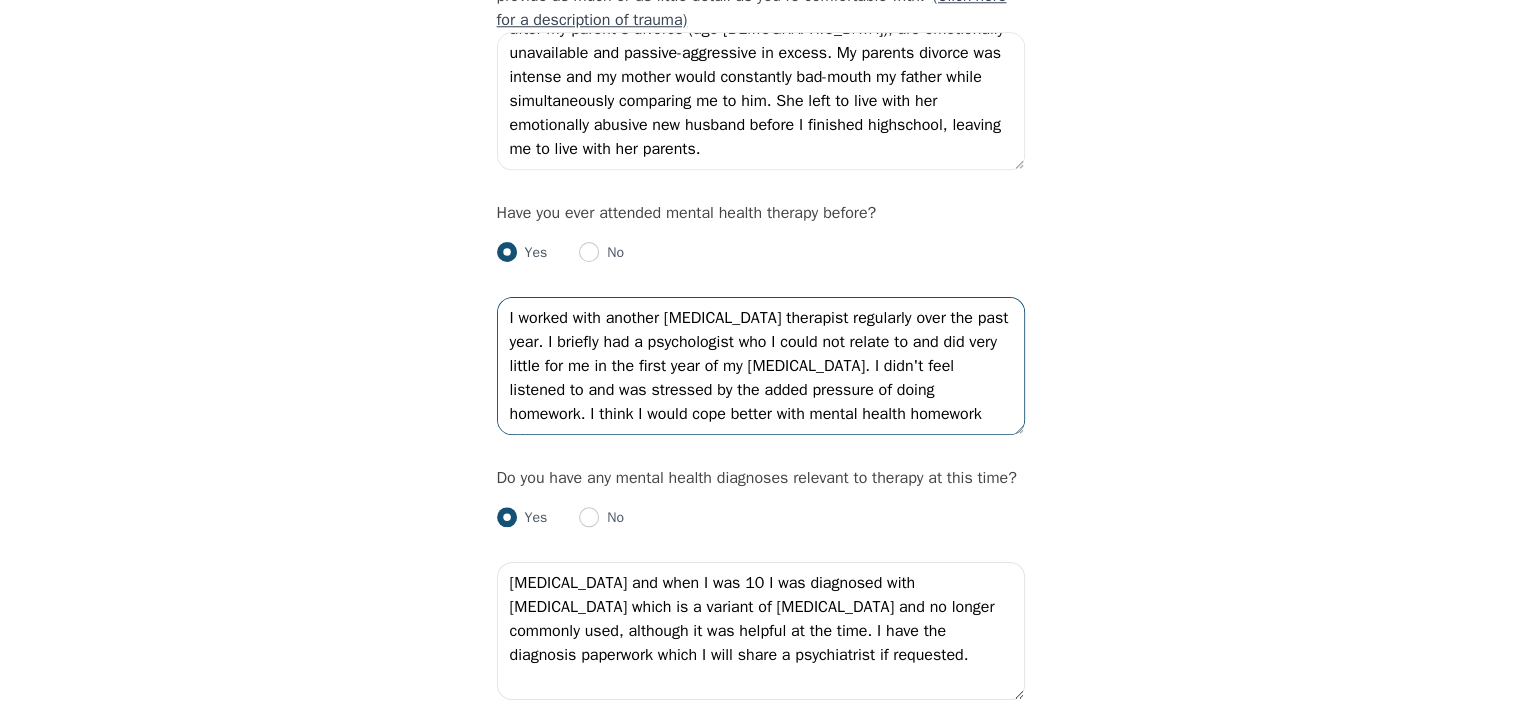 click on "I worked with another [MEDICAL_DATA] therapist regularly over the past year. I briefly had a psychologist who I could not relate to and did very little for me in the first year of my [MEDICAL_DATA]. I didn't feel listened to and was stressed by the added pressure of doing homework. I think I would cope better with mental health homework now." at bounding box center [761, 366] 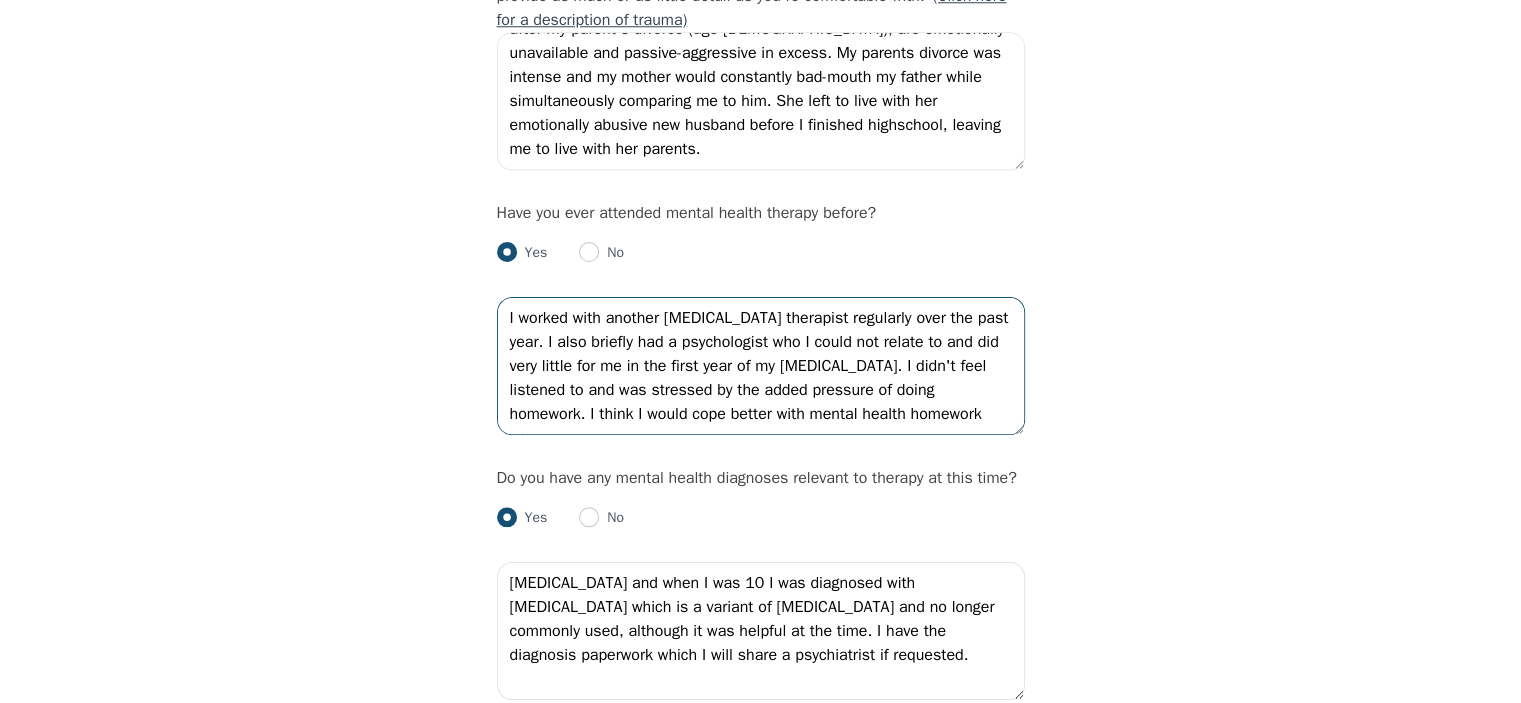 click on "I worked with another [MEDICAL_DATA] therapist regularly over the past year. I also briefly had a psychologist who I could not relate to and did very little for me in the first year of my [MEDICAL_DATA]. I didn't feel listened to and was stressed by the added pressure of doing homework. I think I would cope better with mental health homework now." at bounding box center (761, 366) 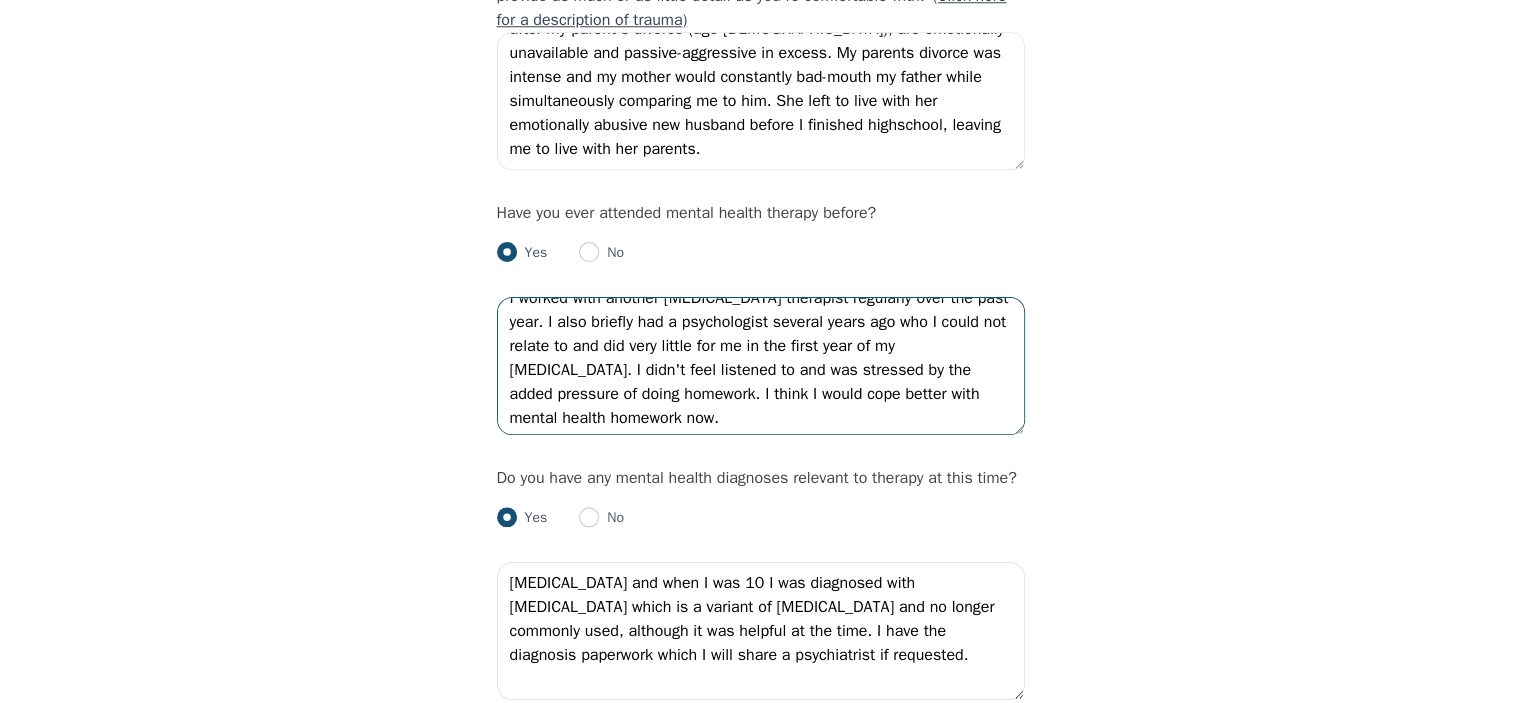 scroll, scrollTop: 24, scrollLeft: 0, axis: vertical 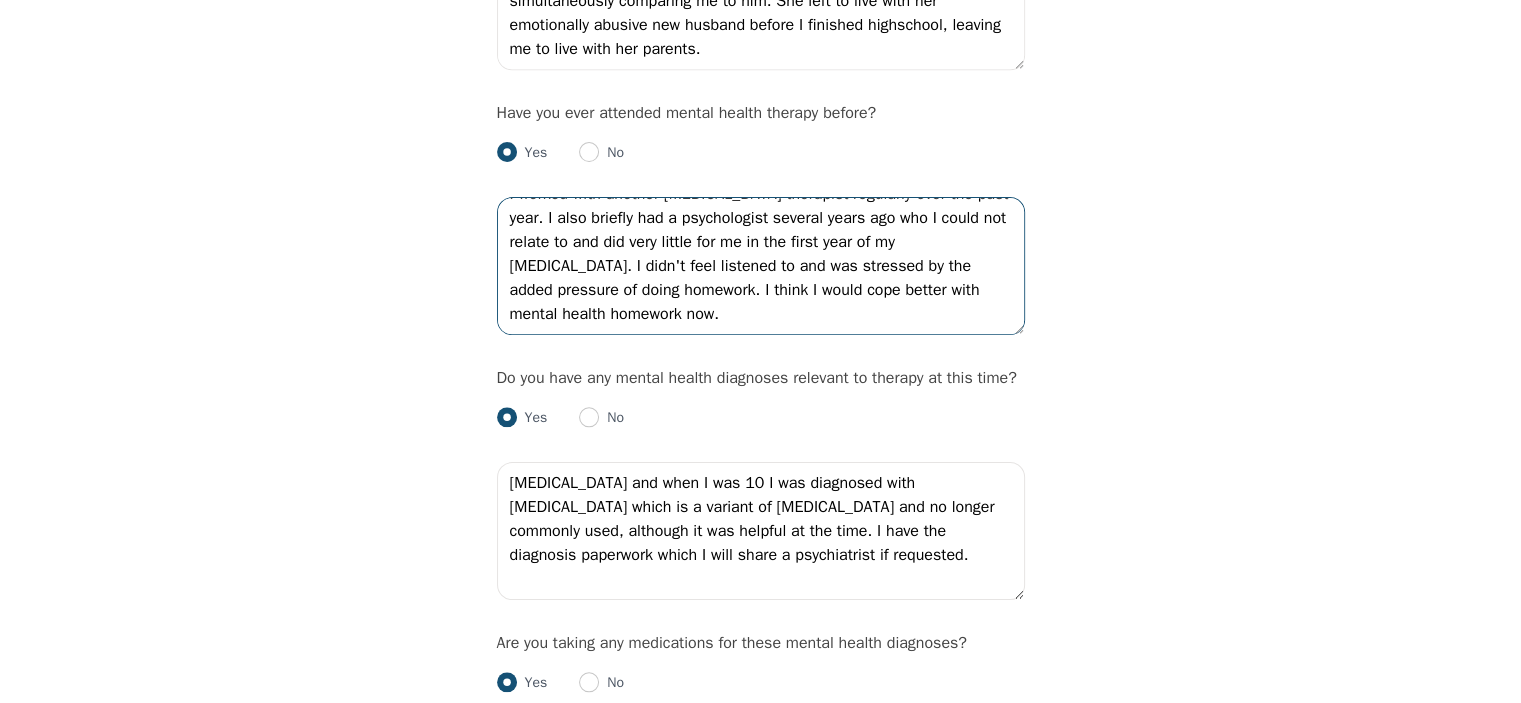 type on "I worked with another [MEDICAL_DATA] therapist regularly over the past year. I also briefly had a psychologist several years ago who I could not relate to and did very little for me in the first year of my [MEDICAL_DATA]. I didn't feel listened to and was stressed by the added pressure of doing homework. I think I would cope better with mental health homework now." 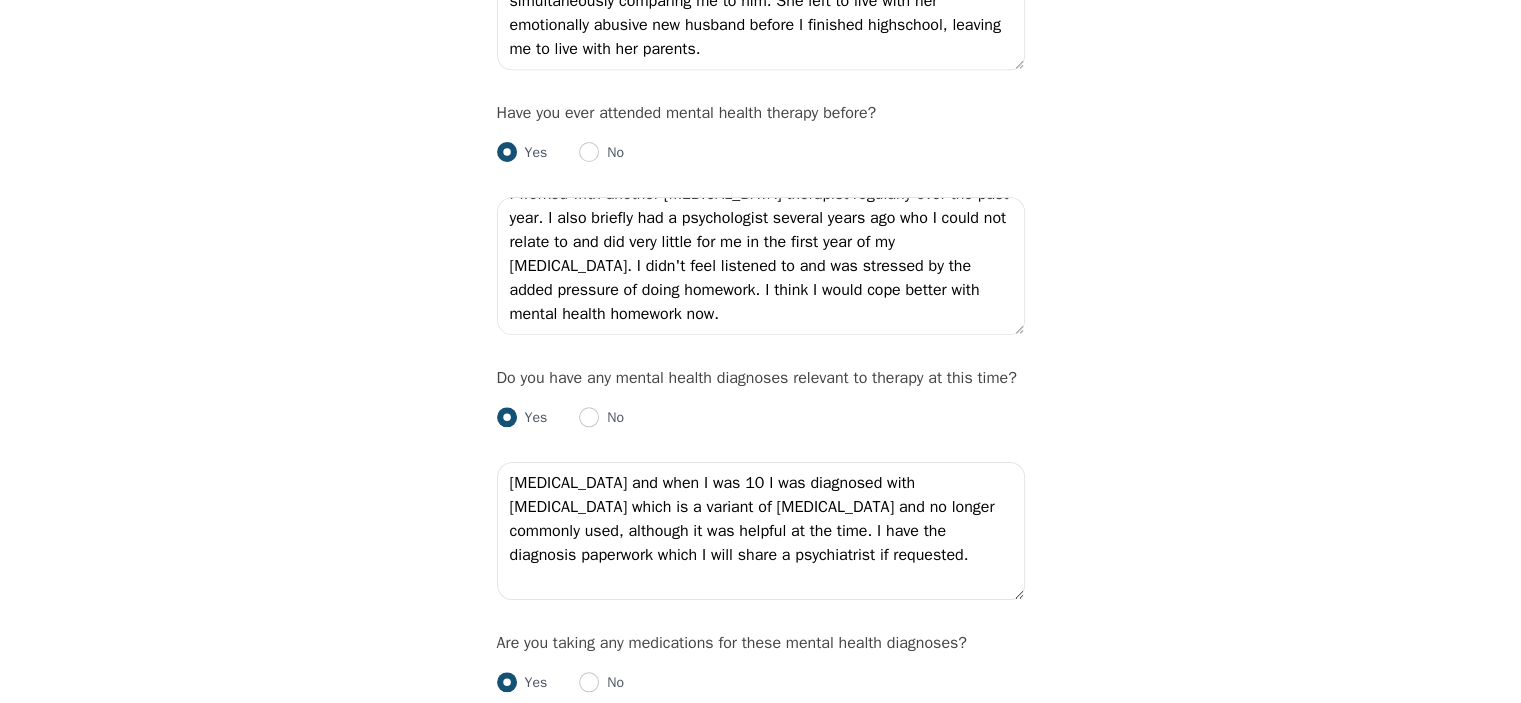 click on "Yes No" at bounding box center (761, 410) 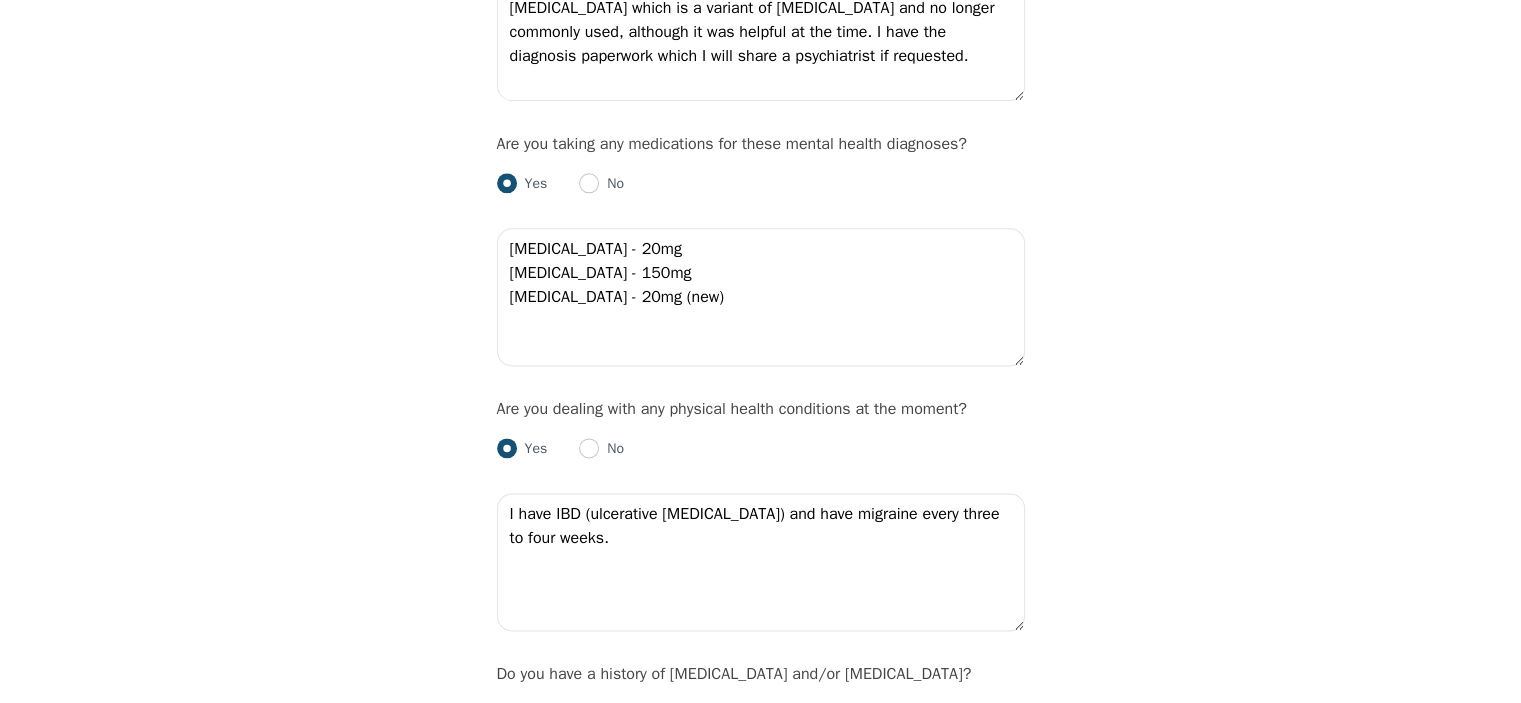 scroll, scrollTop: 2600, scrollLeft: 0, axis: vertical 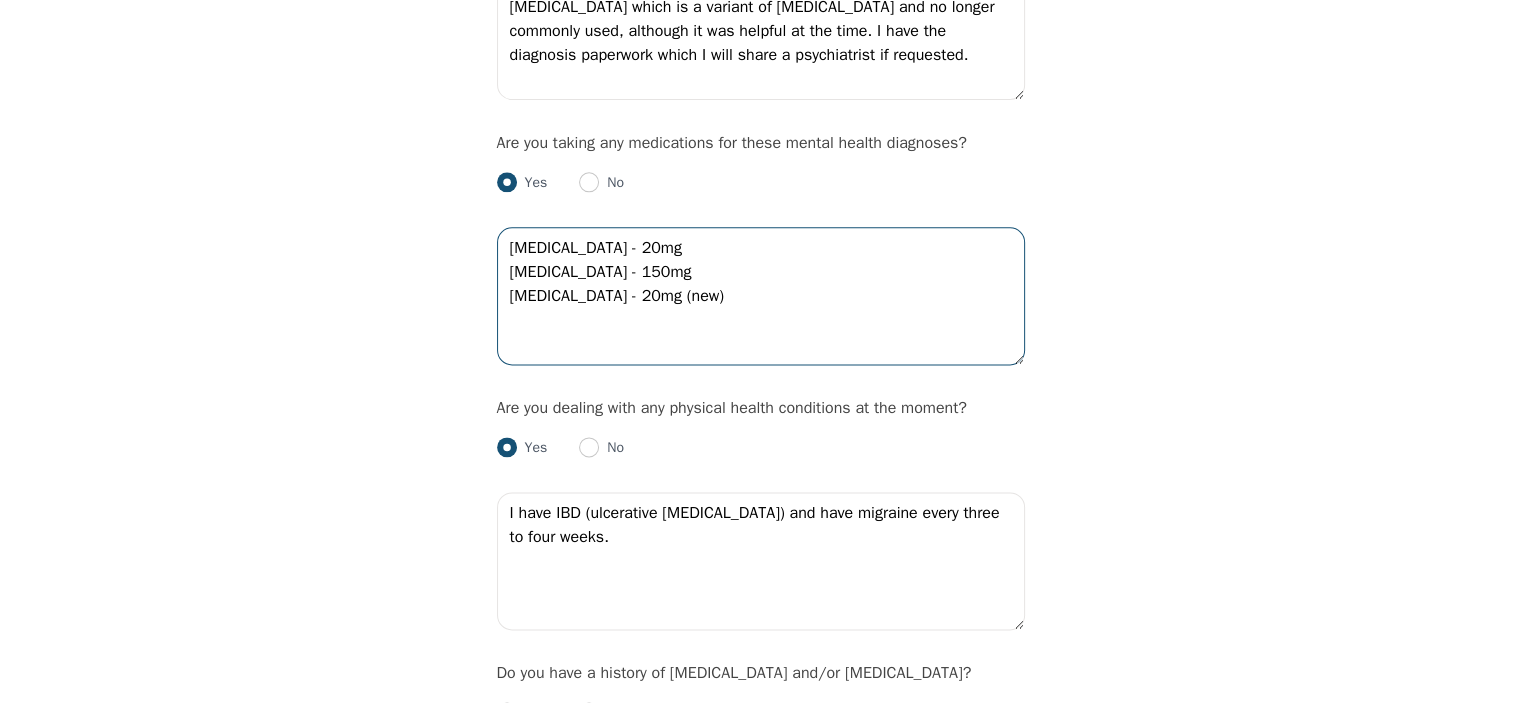 click on "[MEDICAL_DATA] - 20mg
[MEDICAL_DATA] - 150mg
[MEDICAL_DATA] - 20mg (new)" at bounding box center (761, 296) 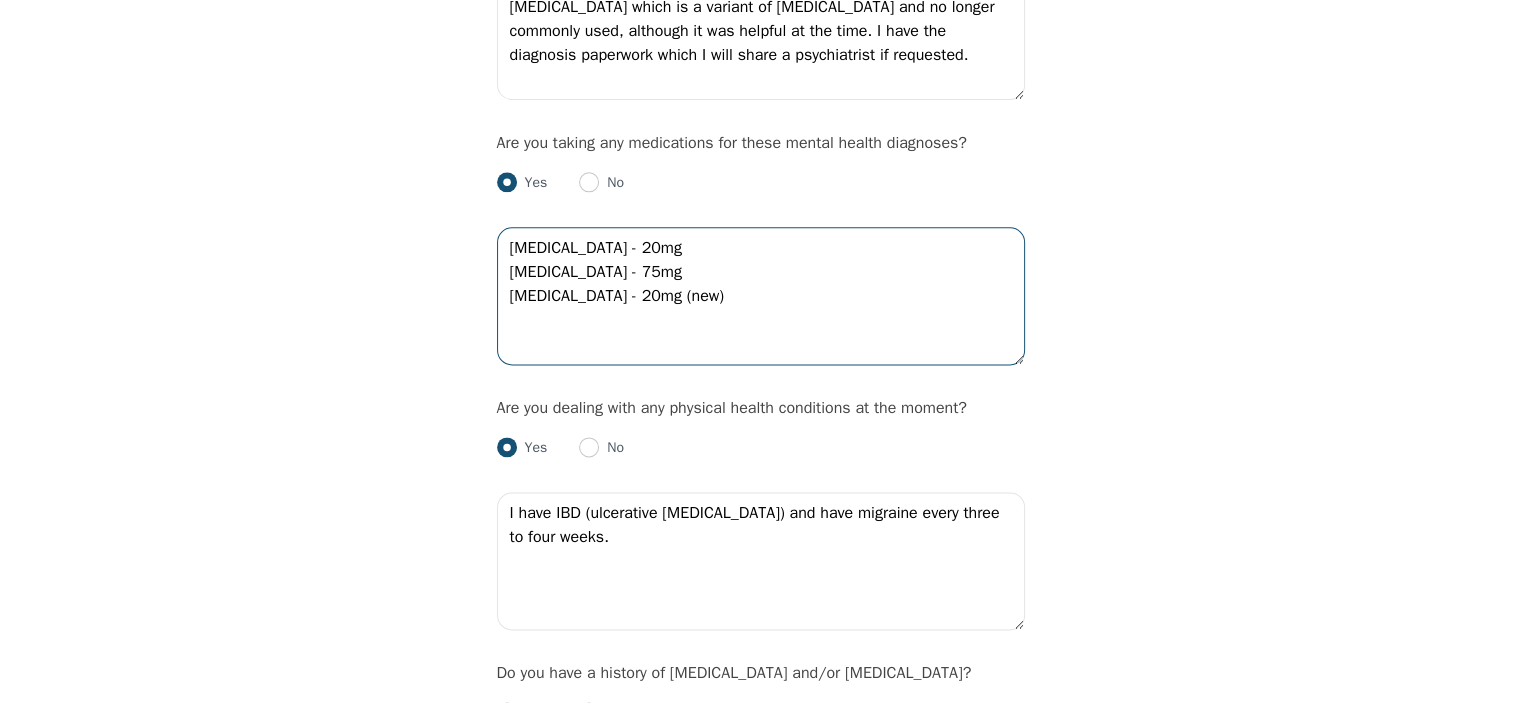 drag, startPoint x: 783, startPoint y: 319, endPoint x: 492, endPoint y: 313, distance: 291.06186 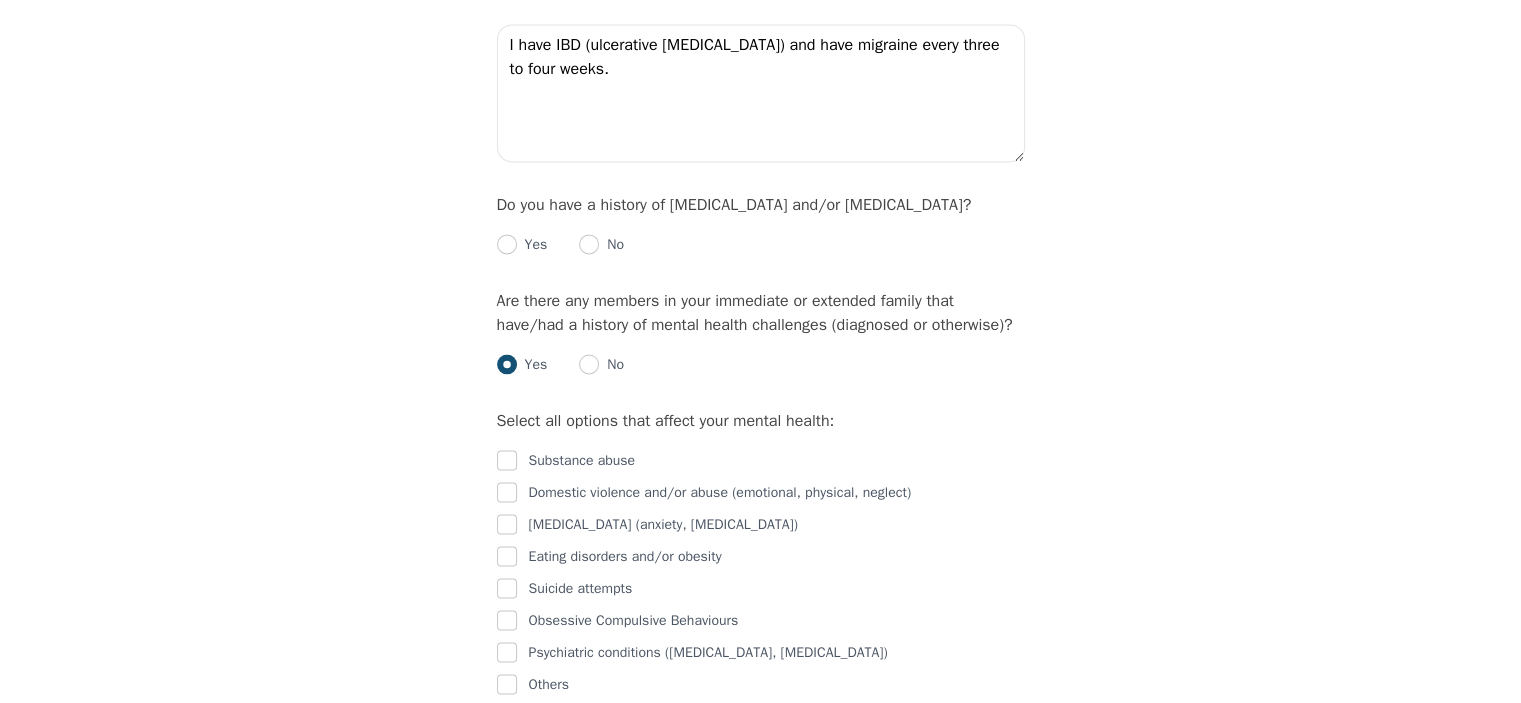 scroll, scrollTop: 3100, scrollLeft: 0, axis: vertical 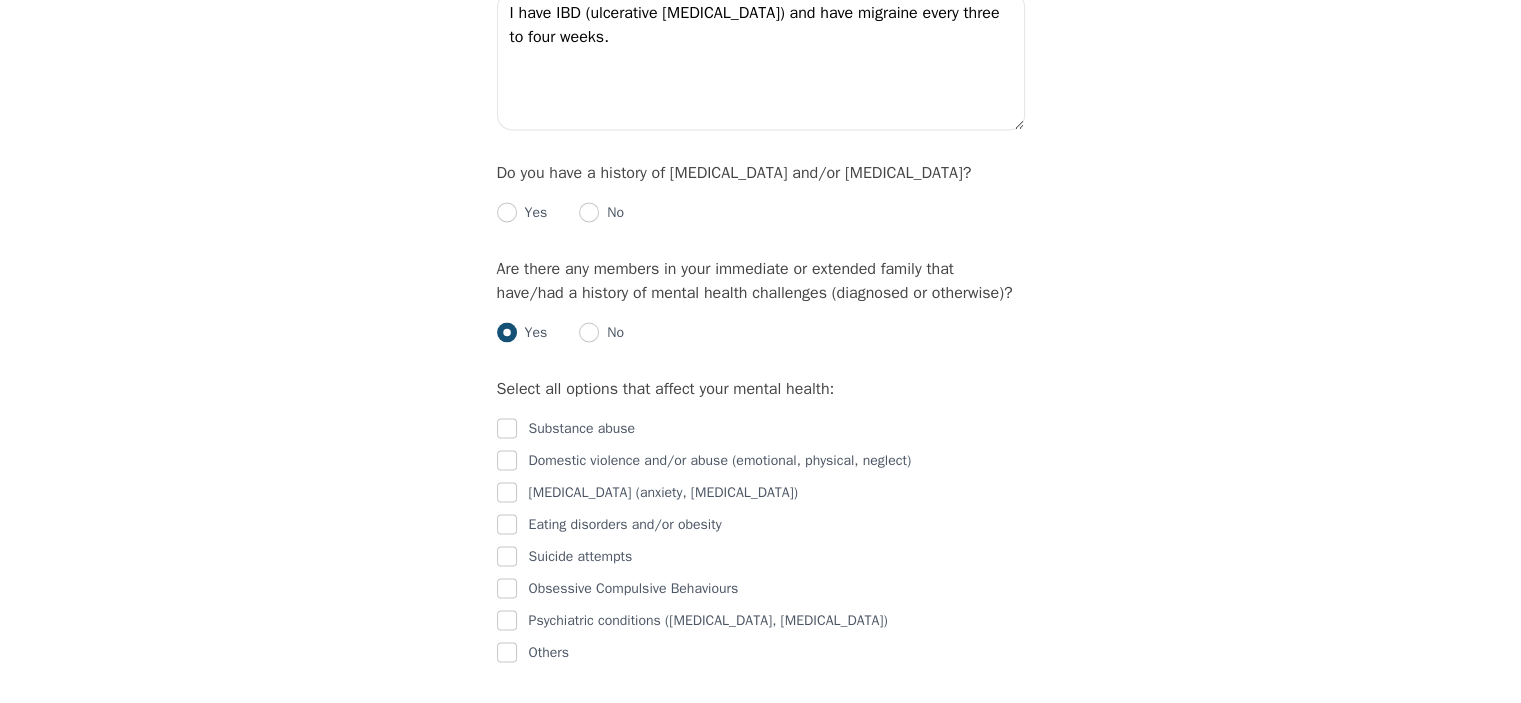 type on "[MEDICAL_DATA] - 20mg
[MEDICAL_DATA] - 75mg
Methylphenid - 18mg" 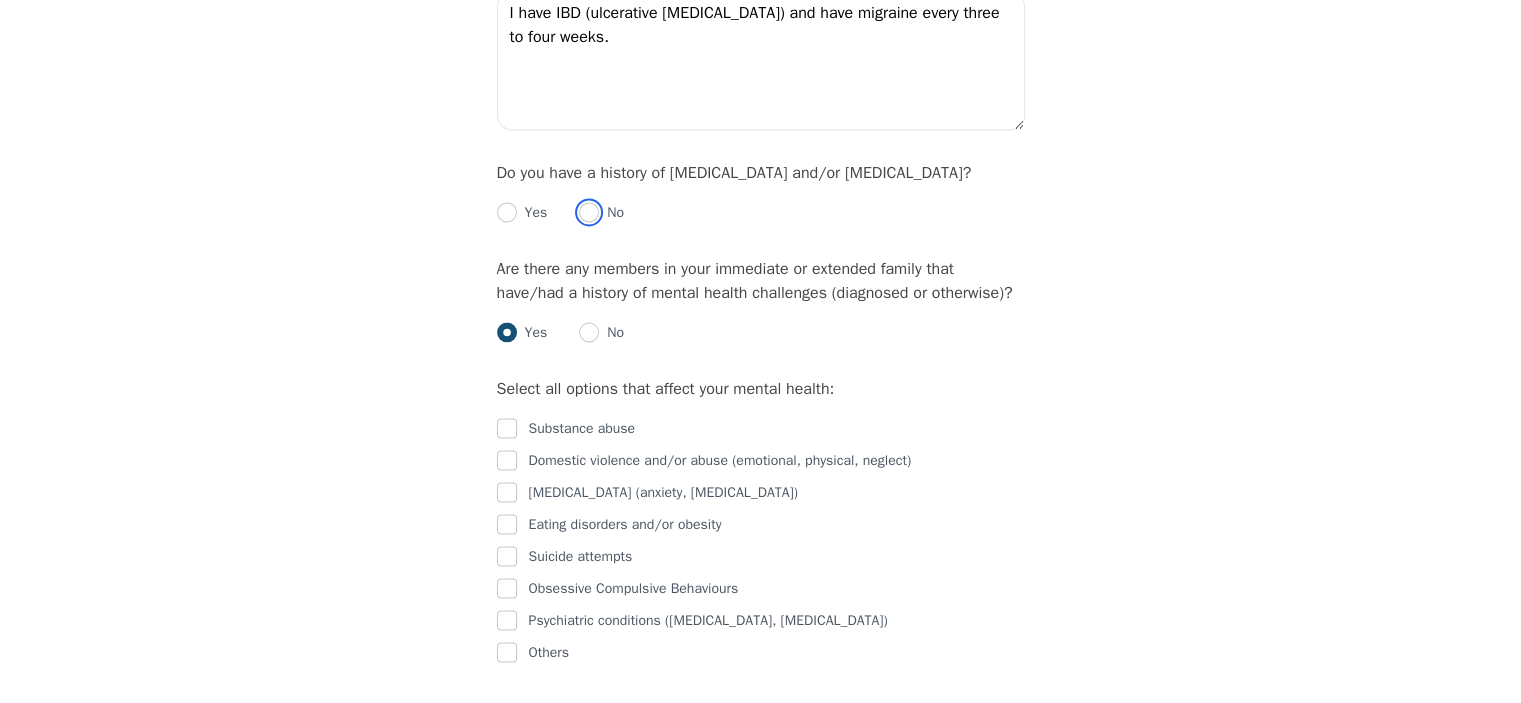 click at bounding box center (589, 212) 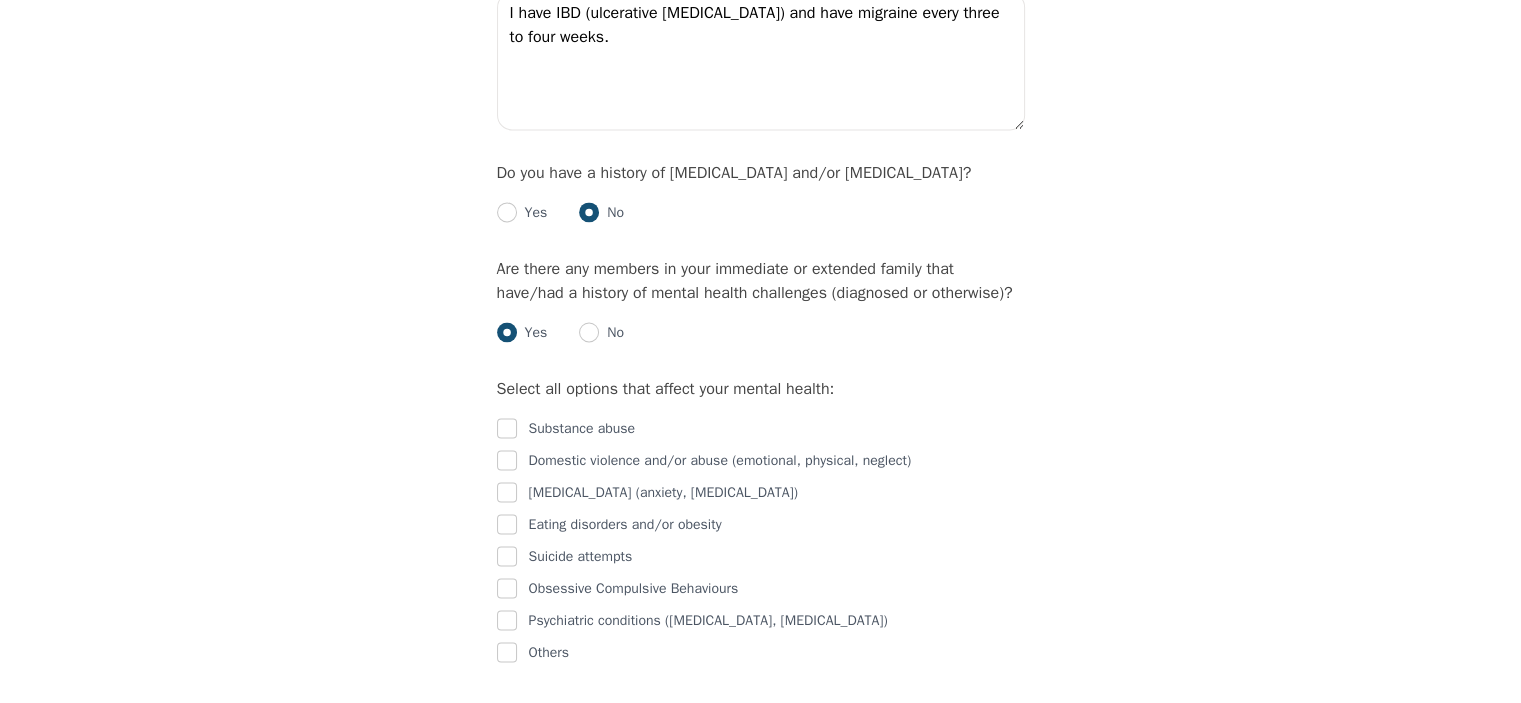 radio on "true" 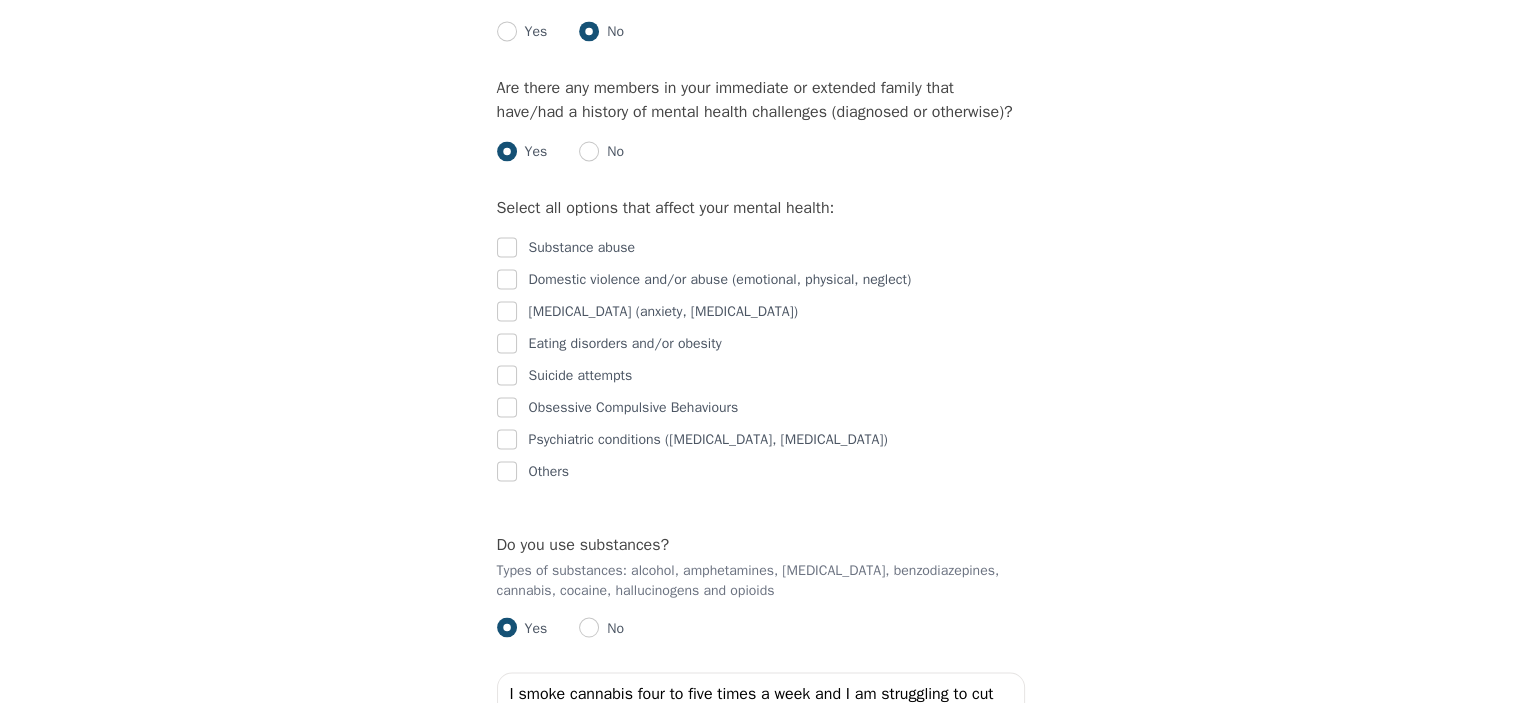 scroll, scrollTop: 3300, scrollLeft: 0, axis: vertical 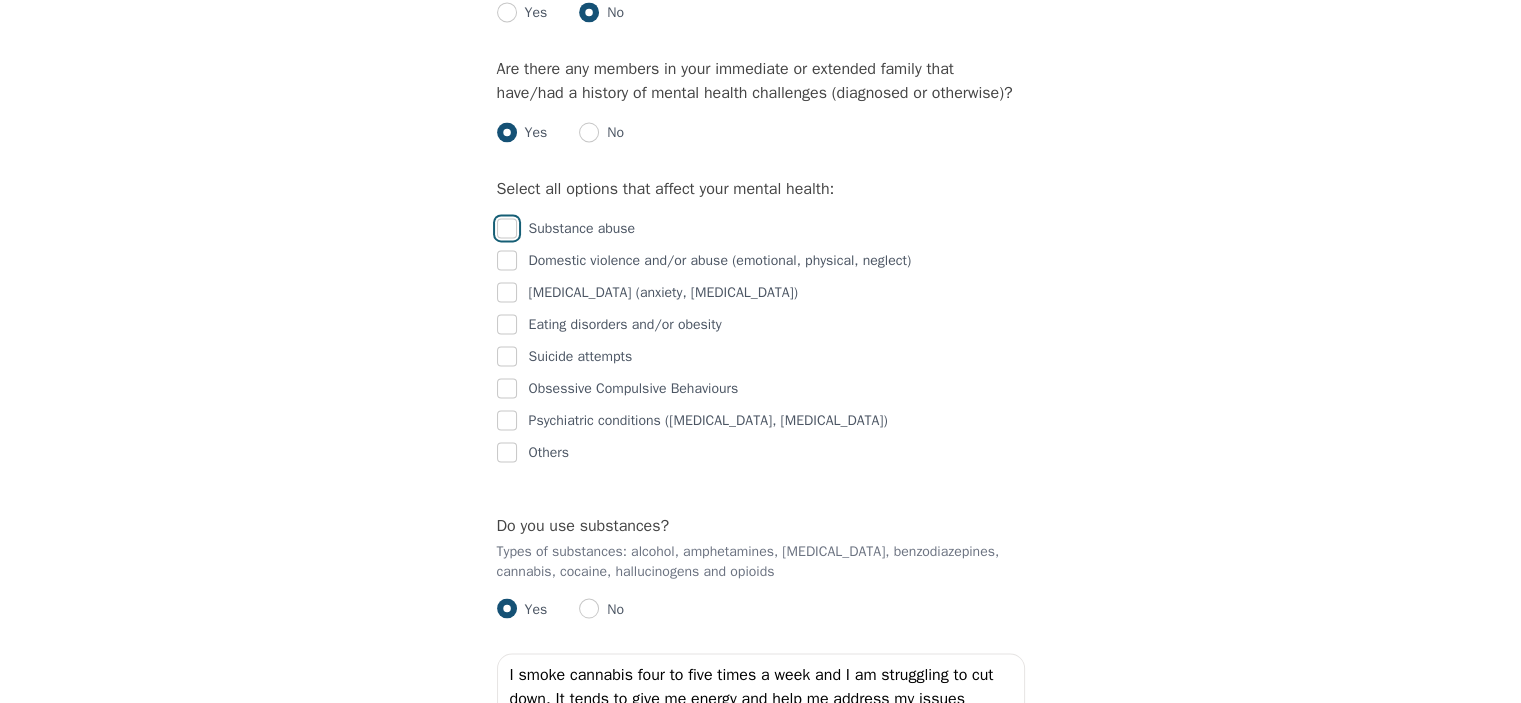 click at bounding box center [507, 228] 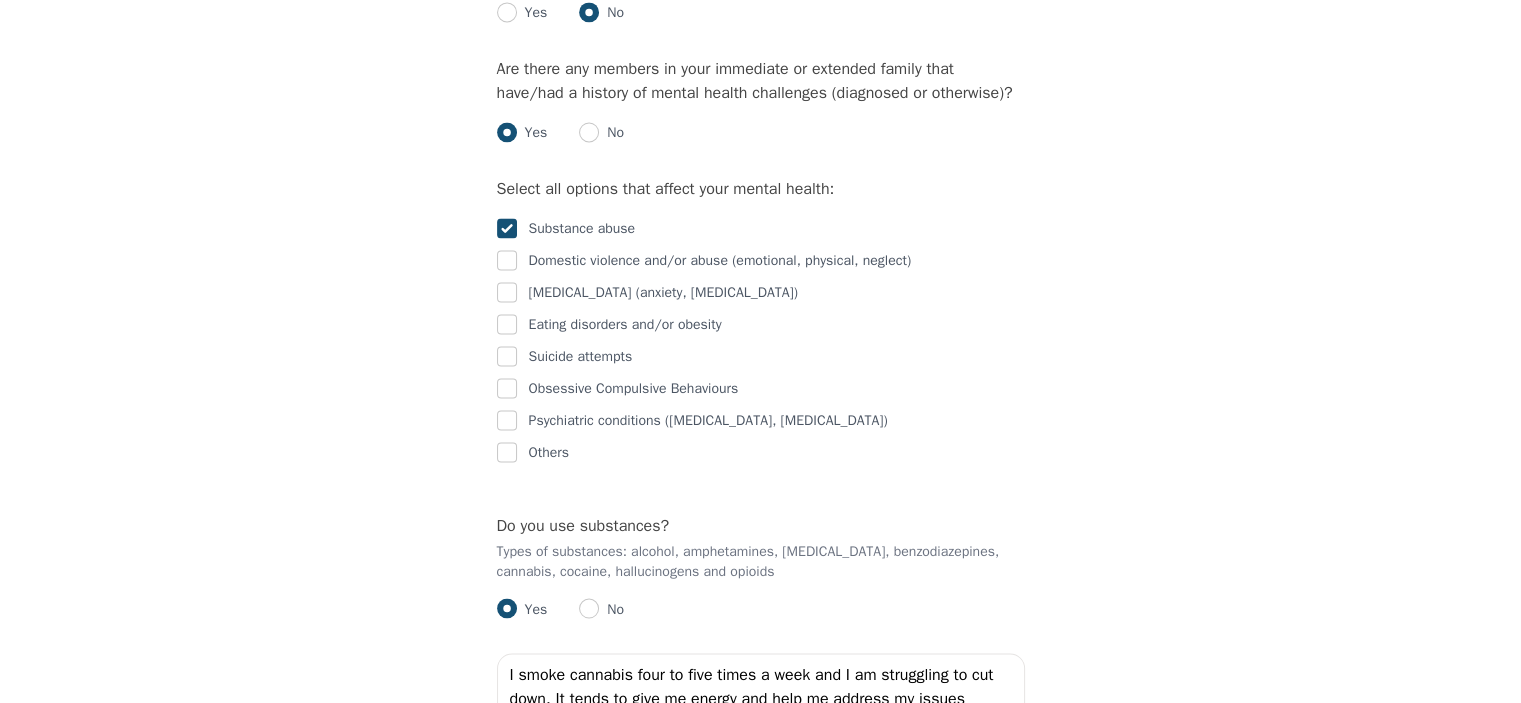 checkbox on "true" 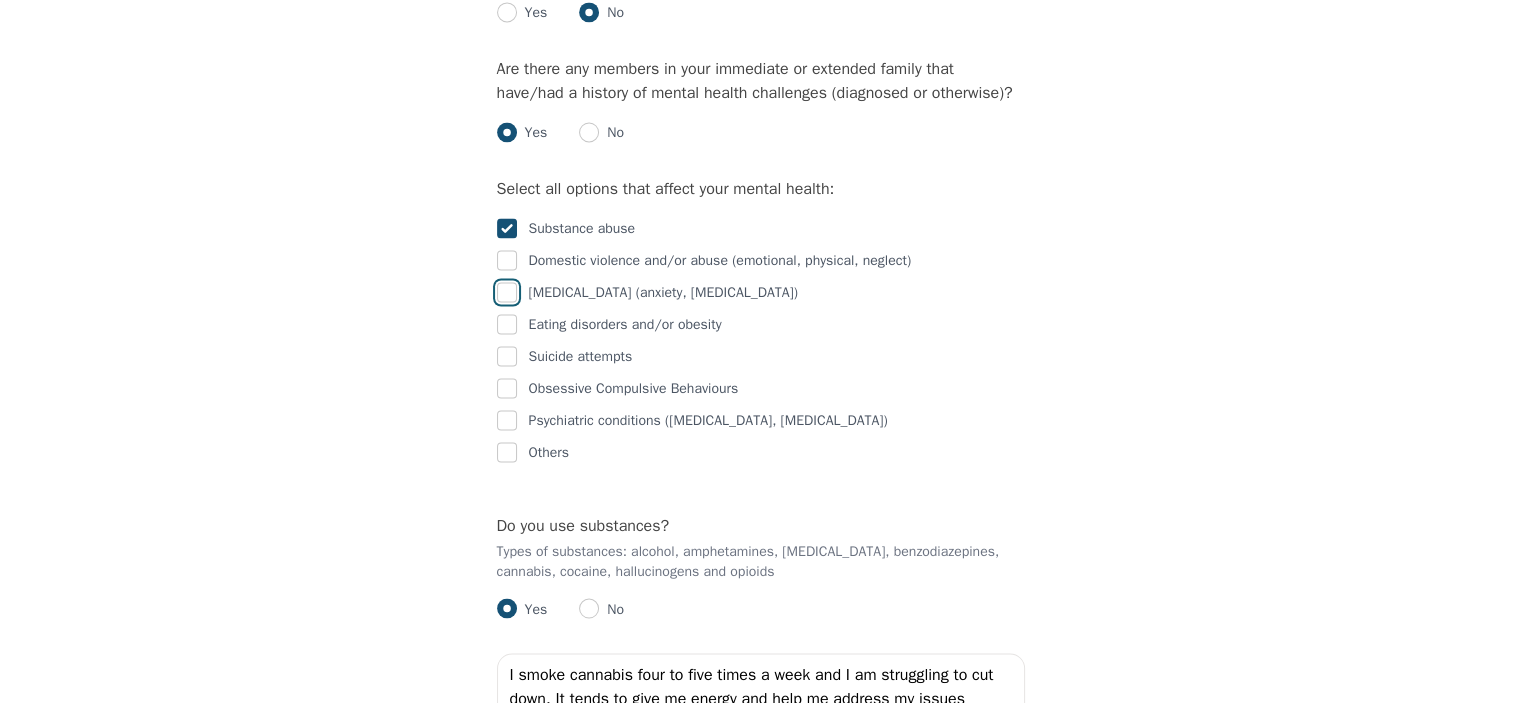 click at bounding box center (507, 292) 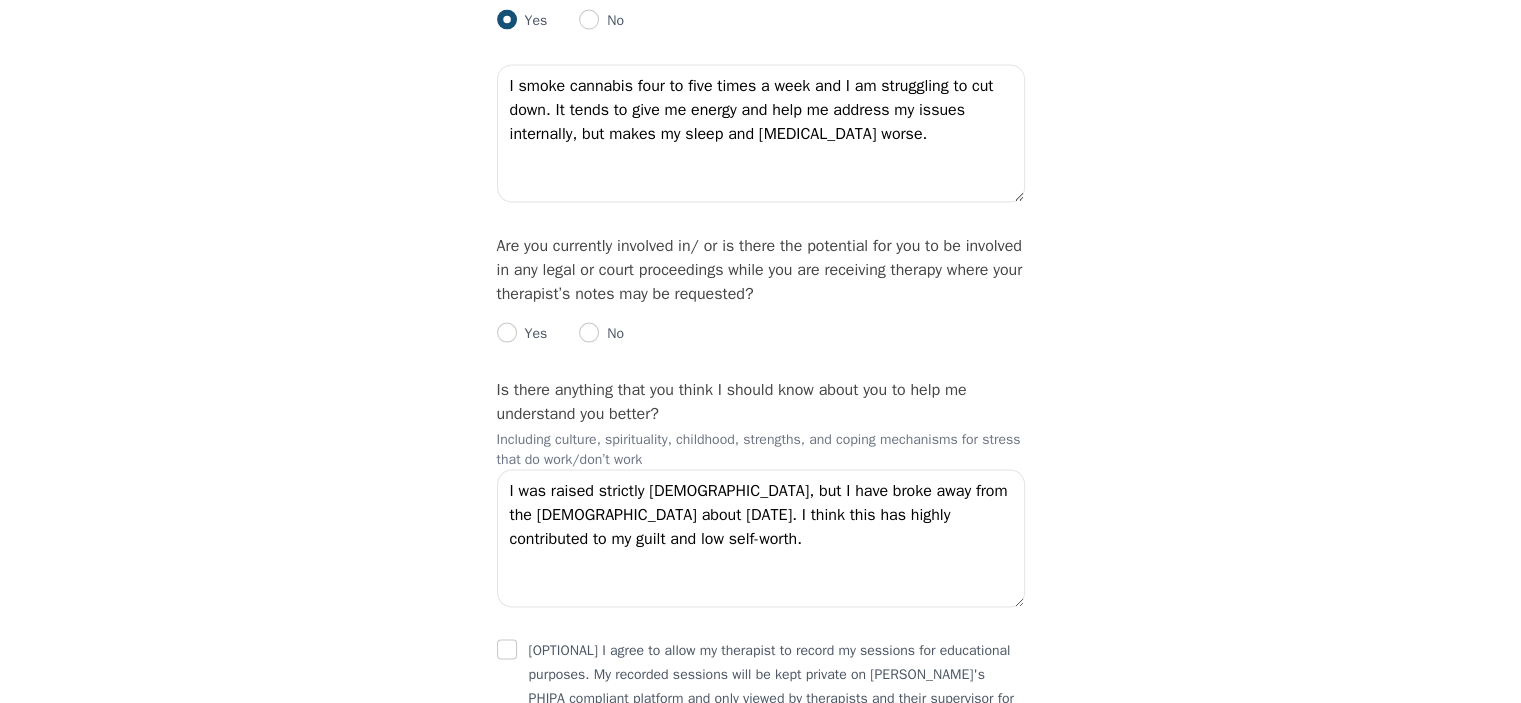 scroll, scrollTop: 3900, scrollLeft: 0, axis: vertical 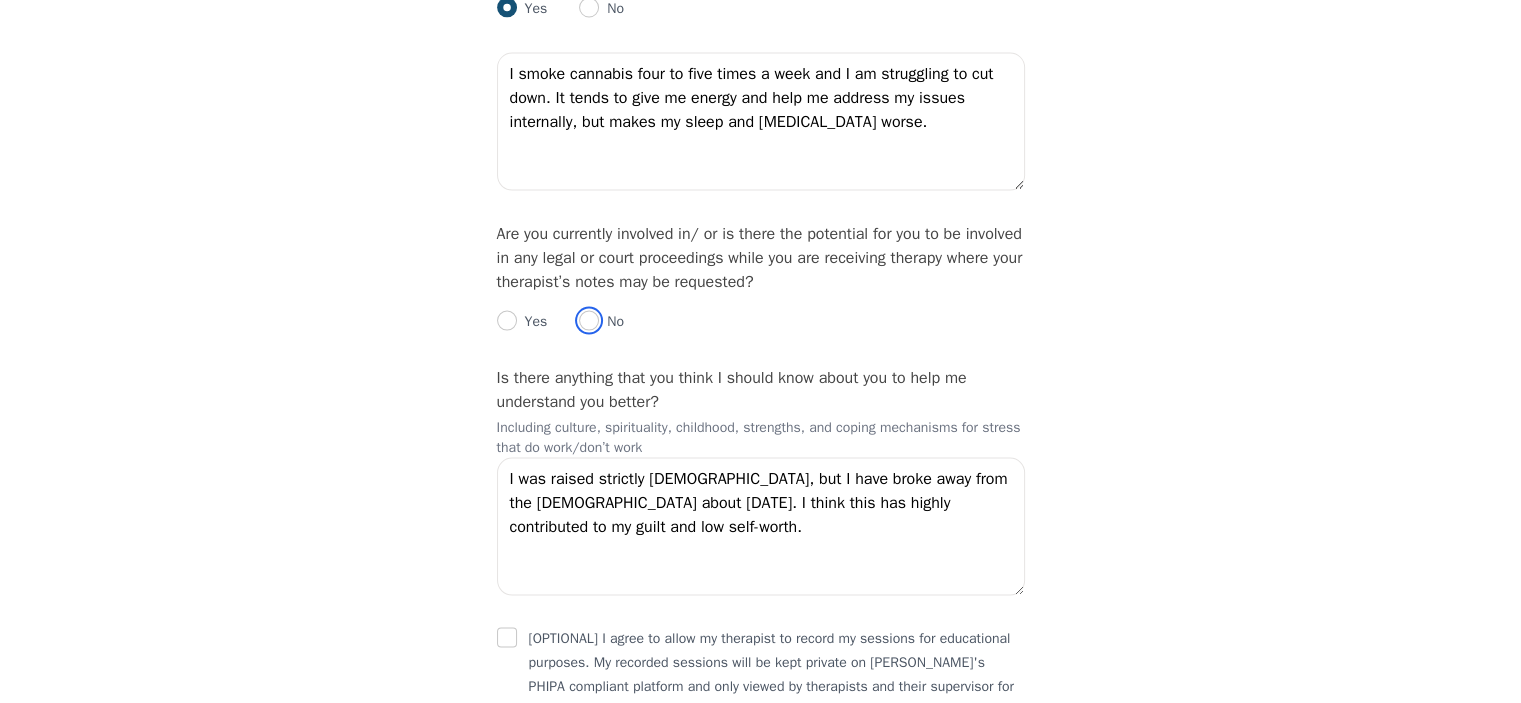 click at bounding box center (589, 321) 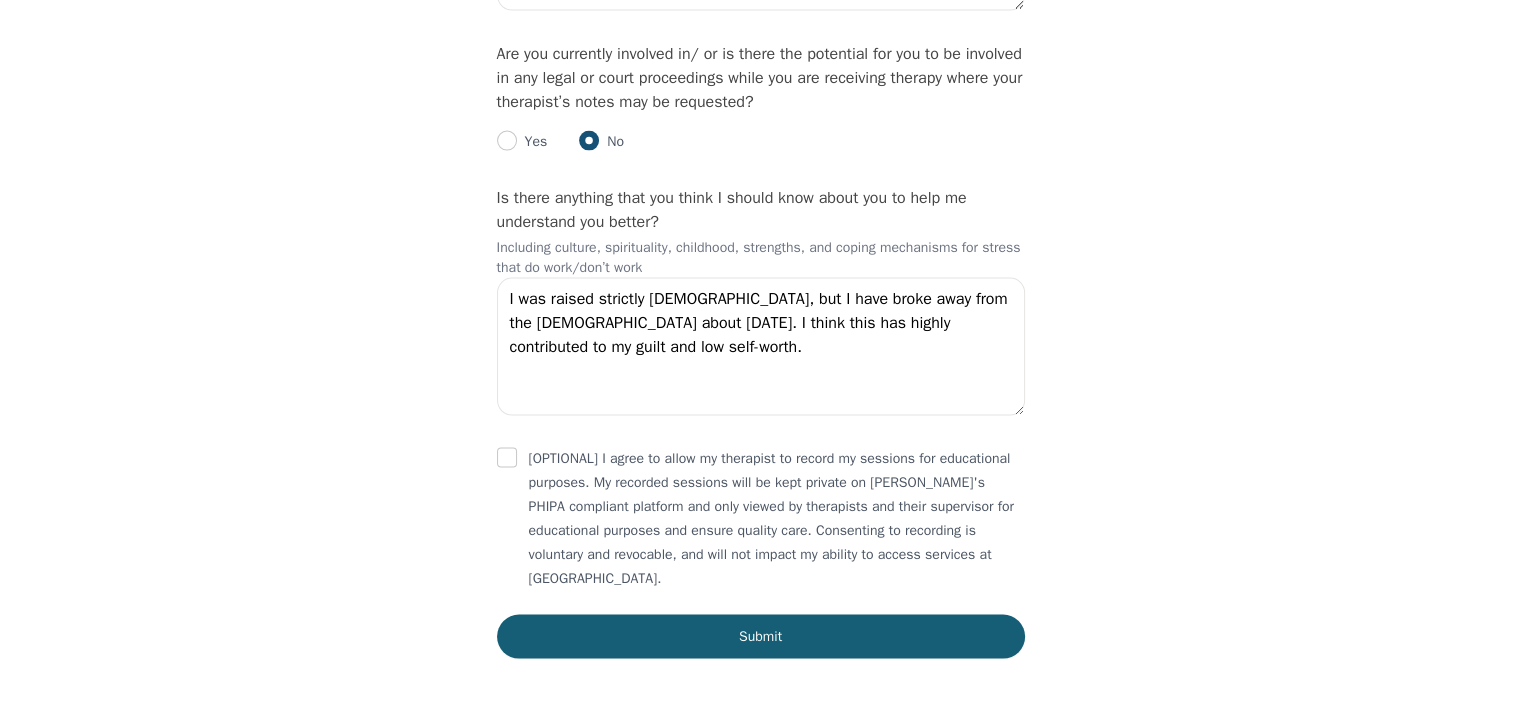 scroll, scrollTop: 4100, scrollLeft: 0, axis: vertical 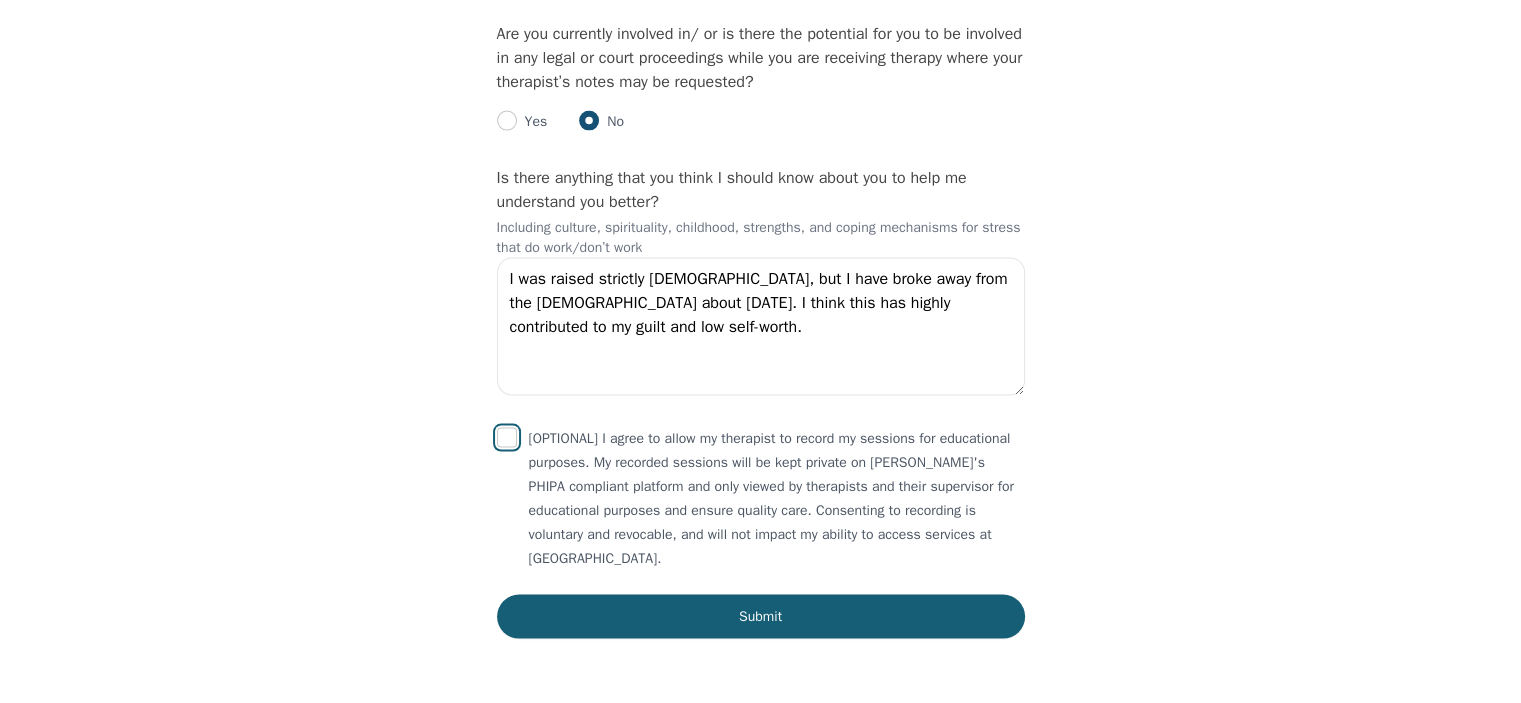 click at bounding box center (507, 438) 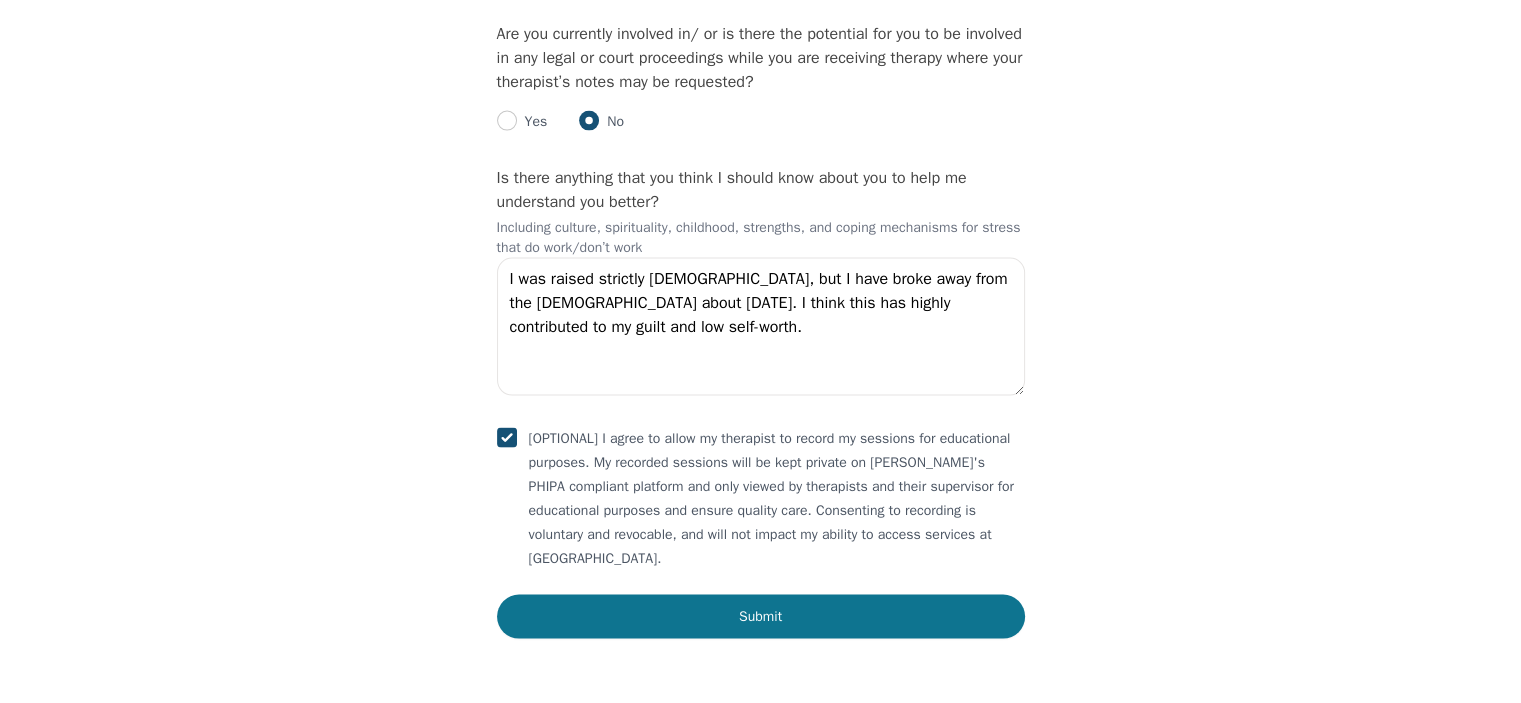 click on "Submit" at bounding box center [761, 617] 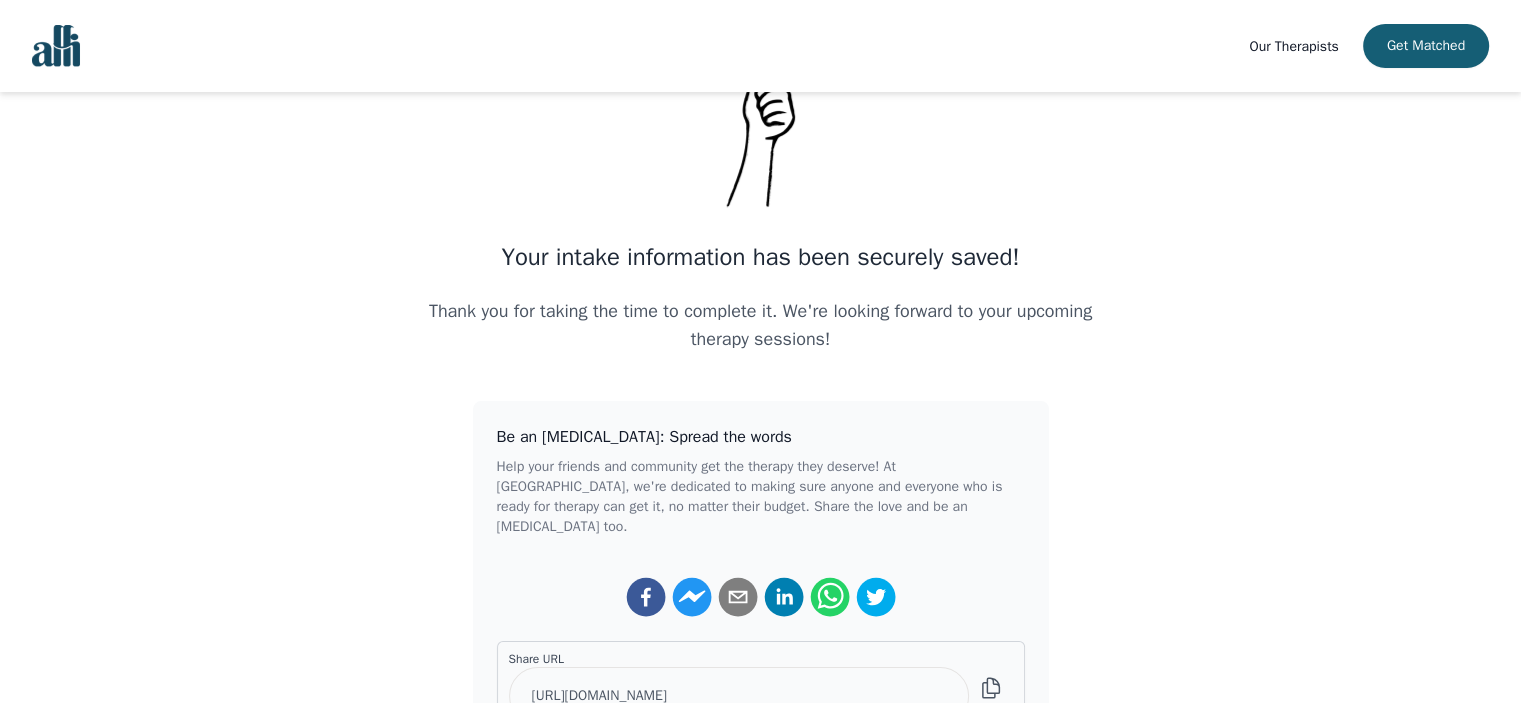 scroll, scrollTop: 0, scrollLeft: 0, axis: both 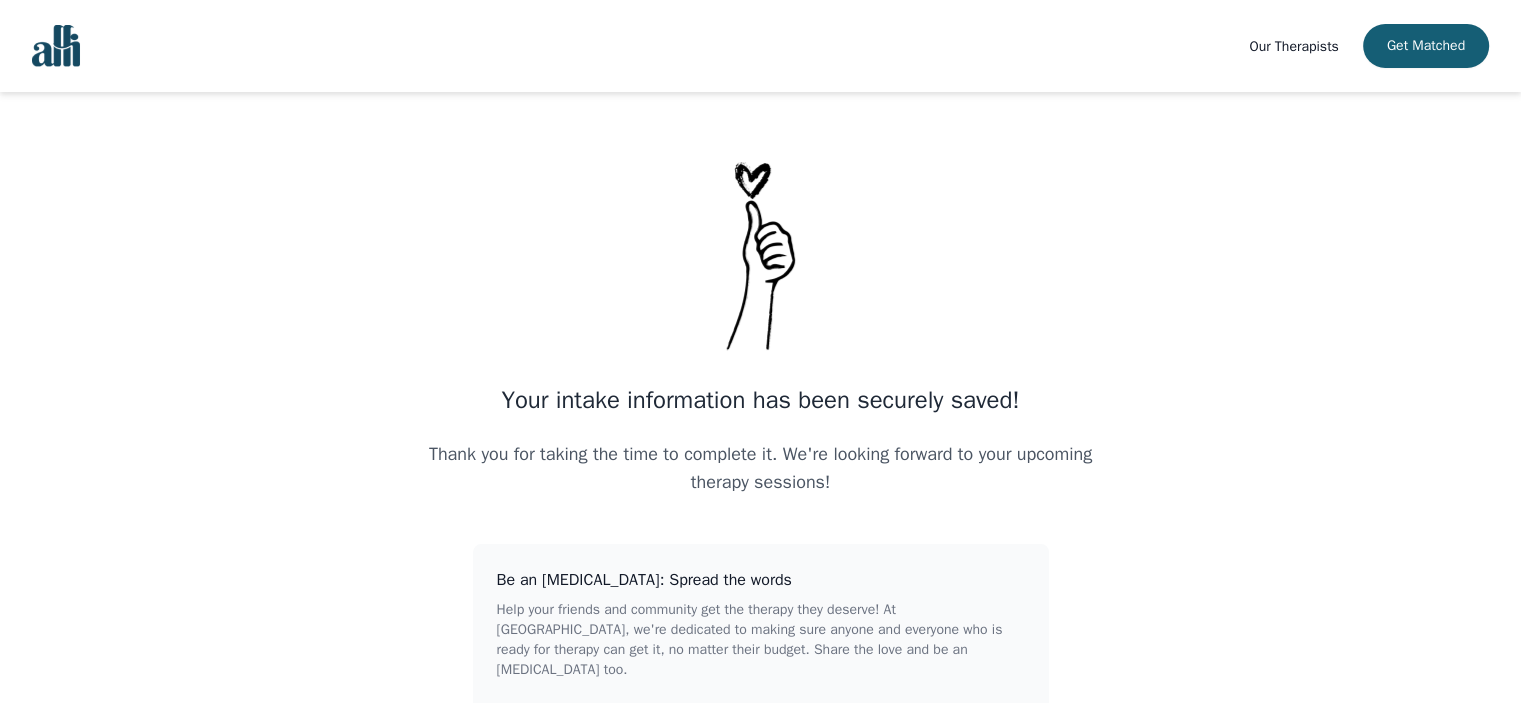 click at bounding box center [56, 46] 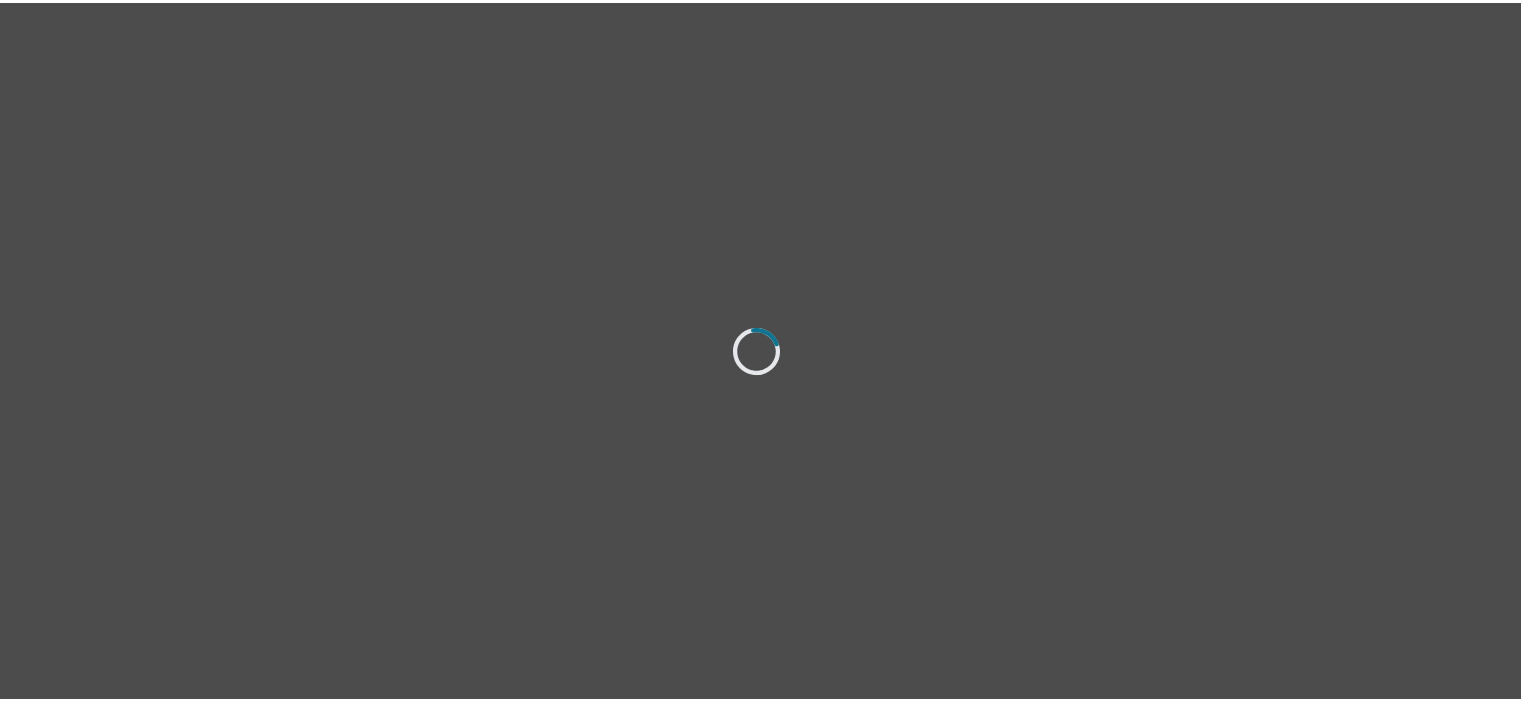 scroll, scrollTop: 0, scrollLeft: 0, axis: both 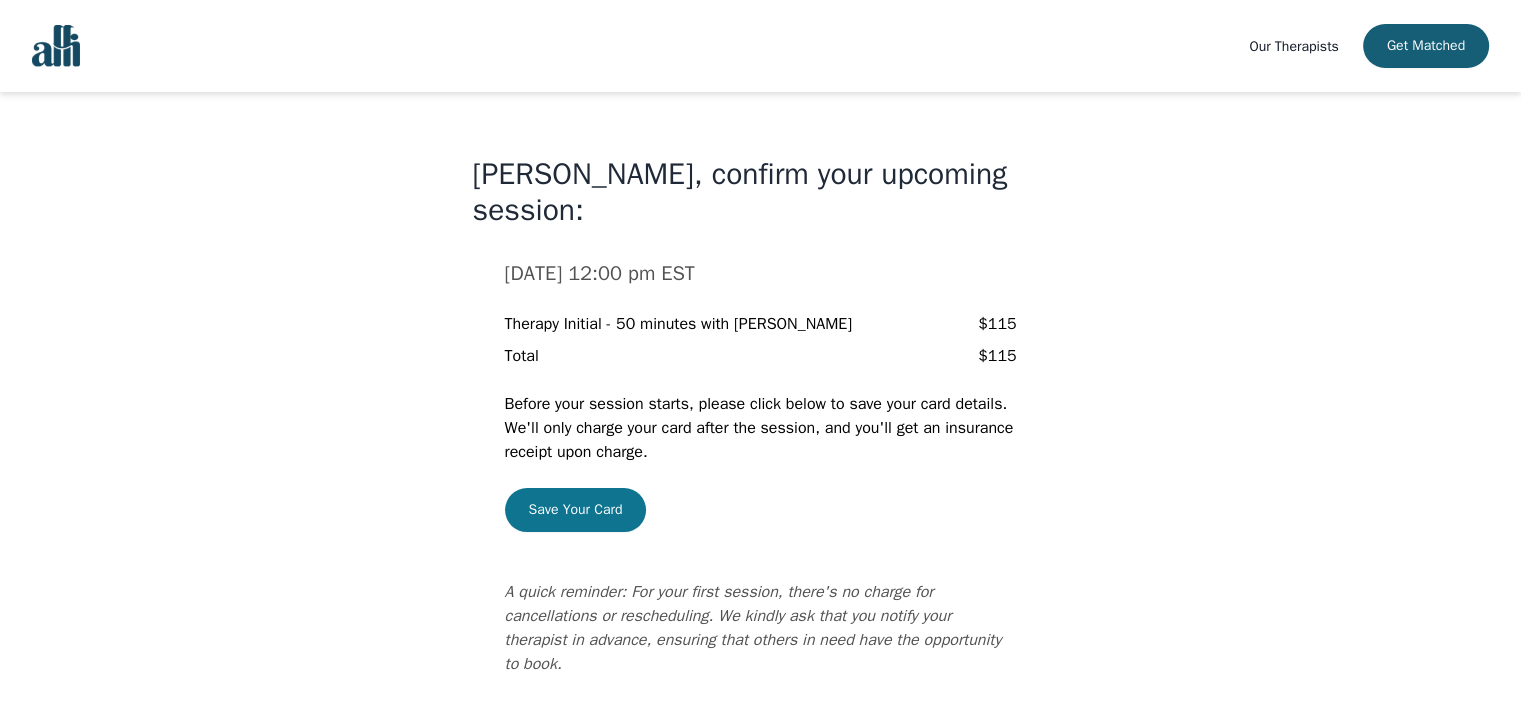 click on "Save Your Card" at bounding box center [576, 510] 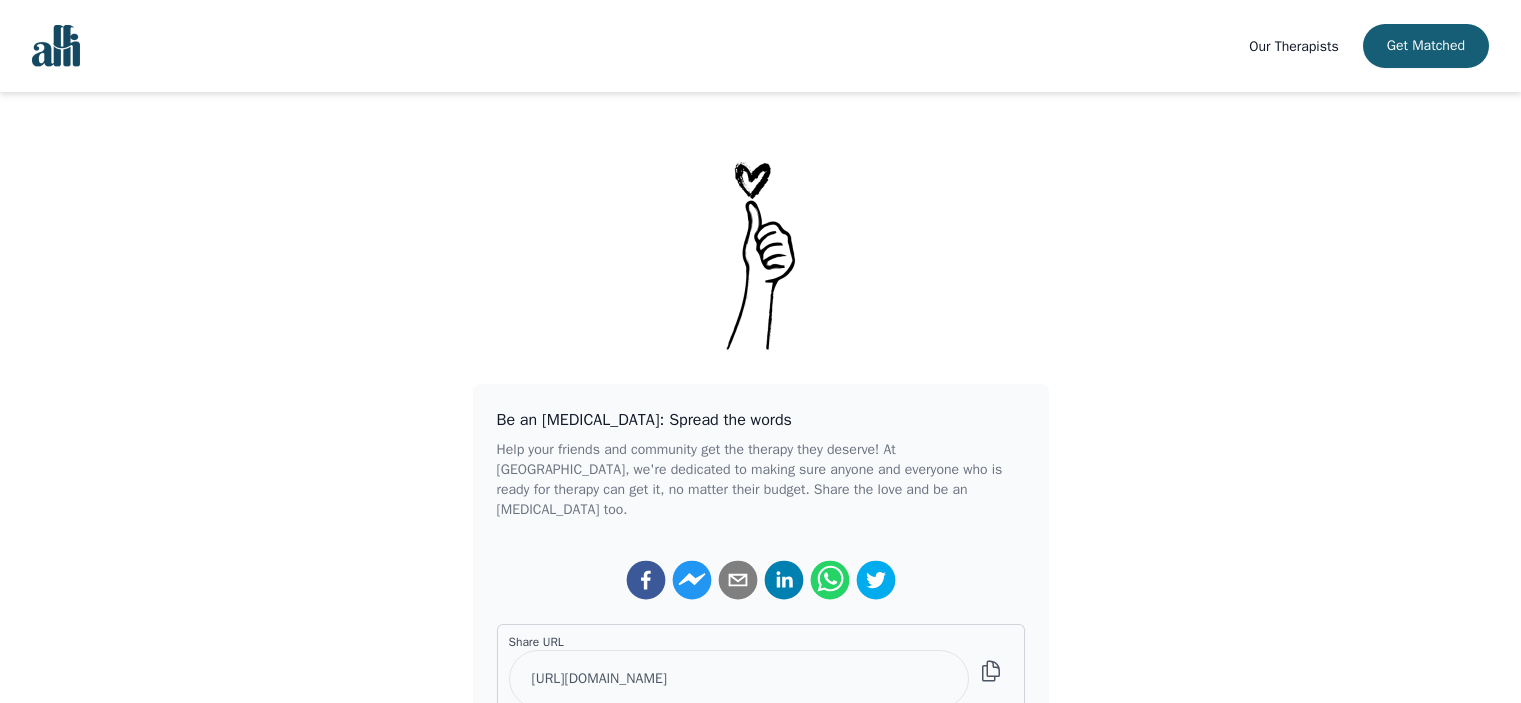 scroll, scrollTop: 0, scrollLeft: 0, axis: both 